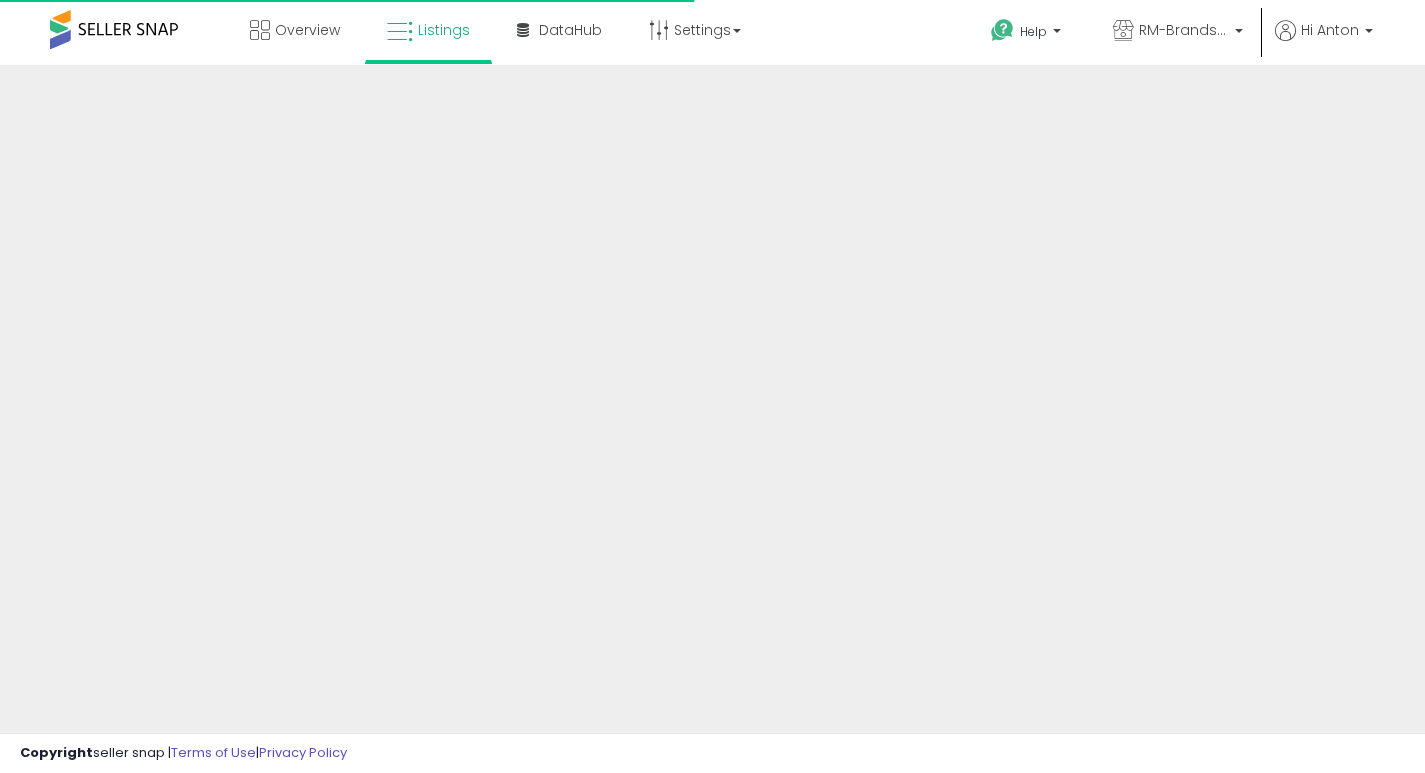scroll, scrollTop: 0, scrollLeft: 0, axis: both 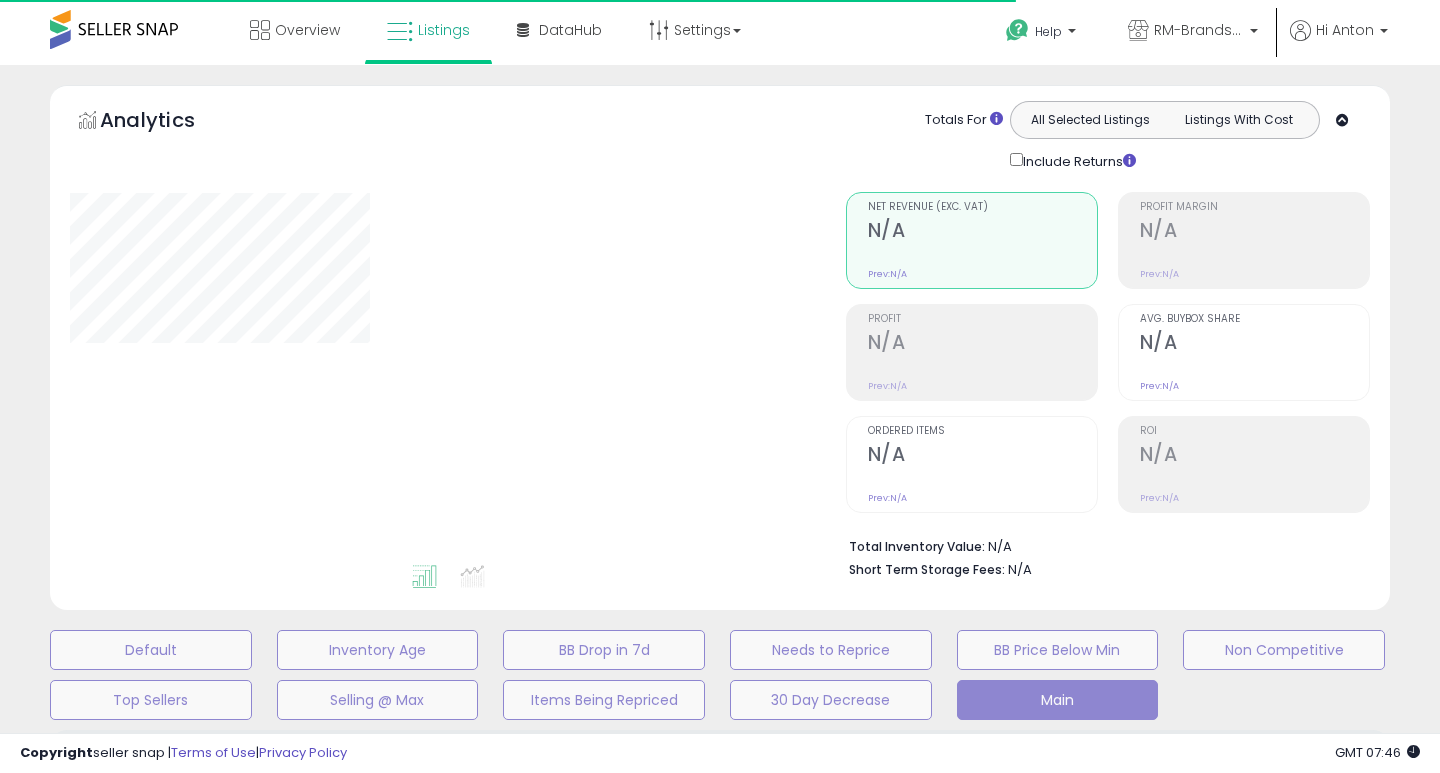 select on "**" 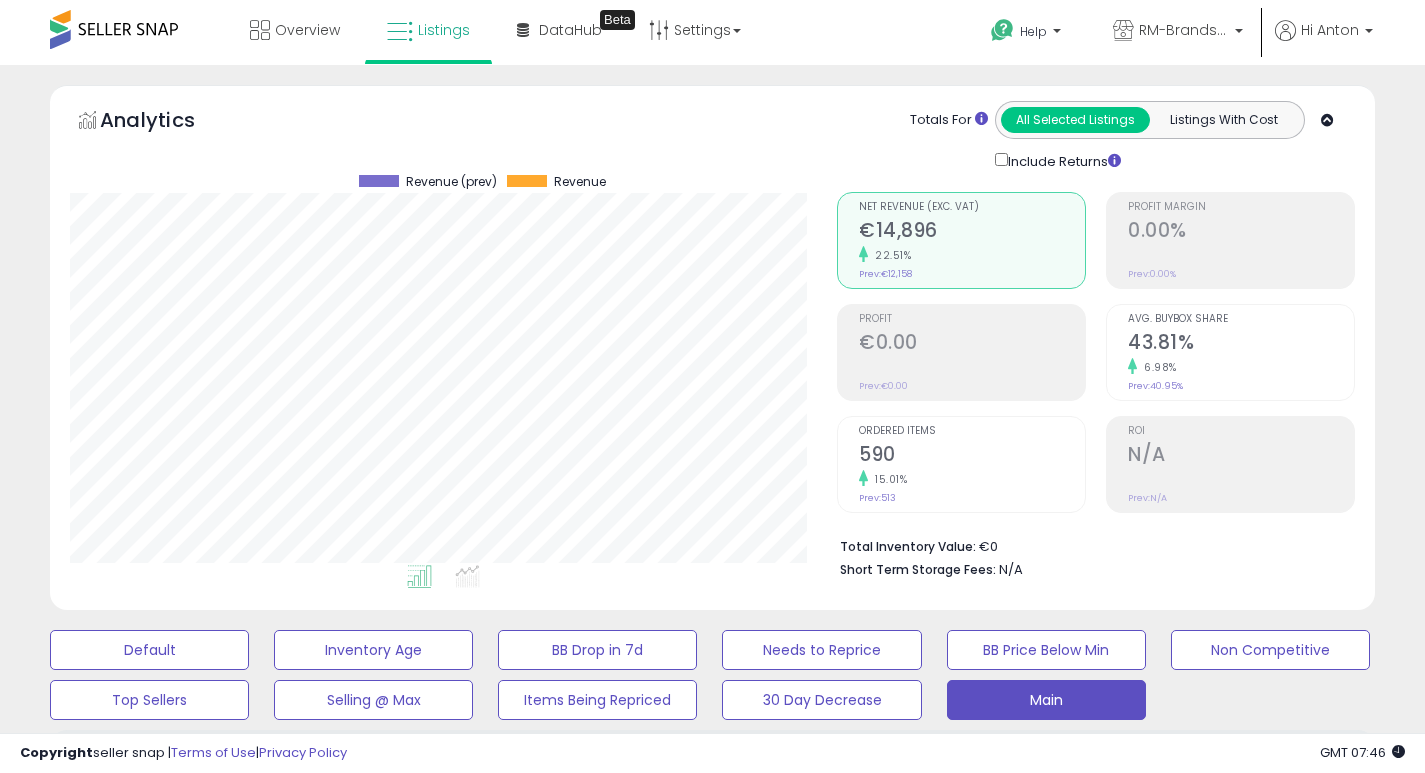 scroll, scrollTop: 999590, scrollLeft: 999233, axis: both 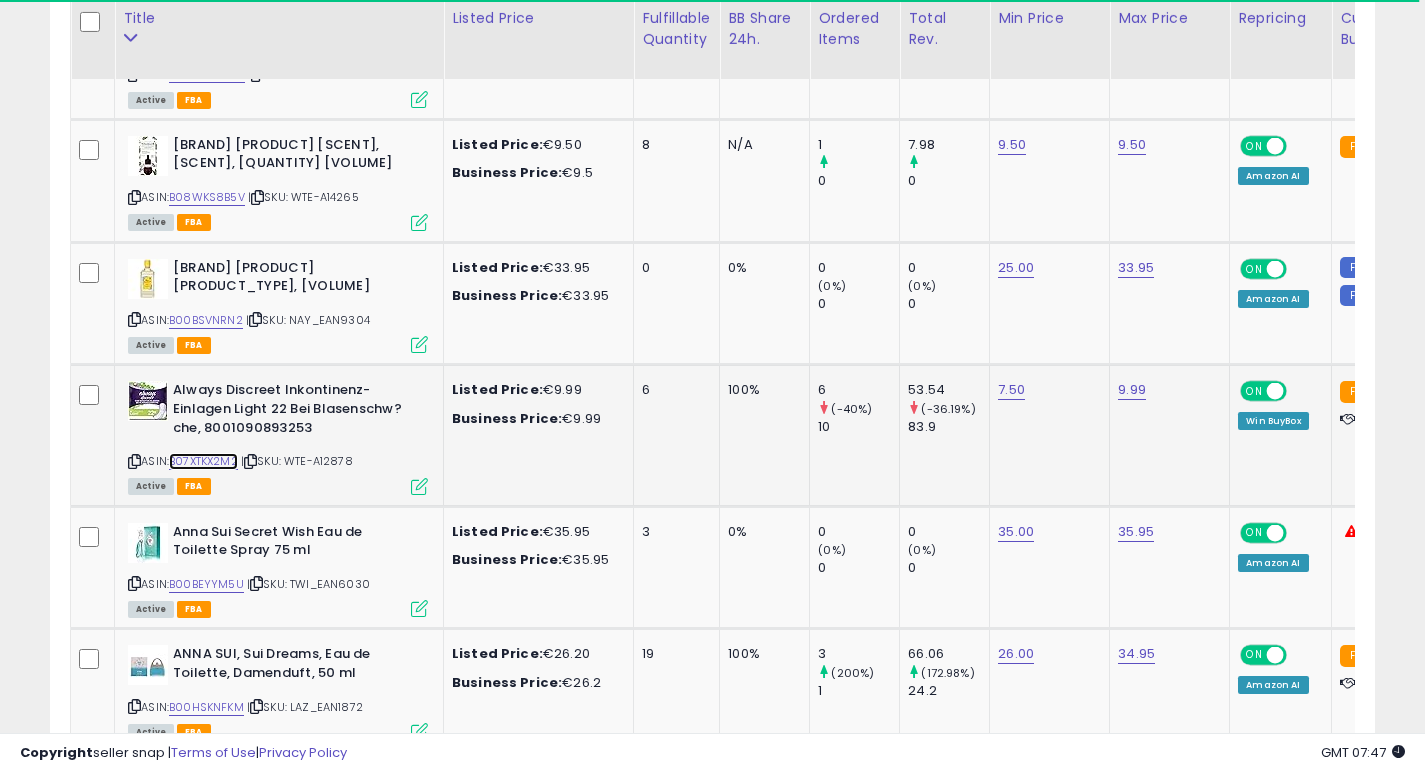 click on "B07XTKX2M2" at bounding box center [203, 461] 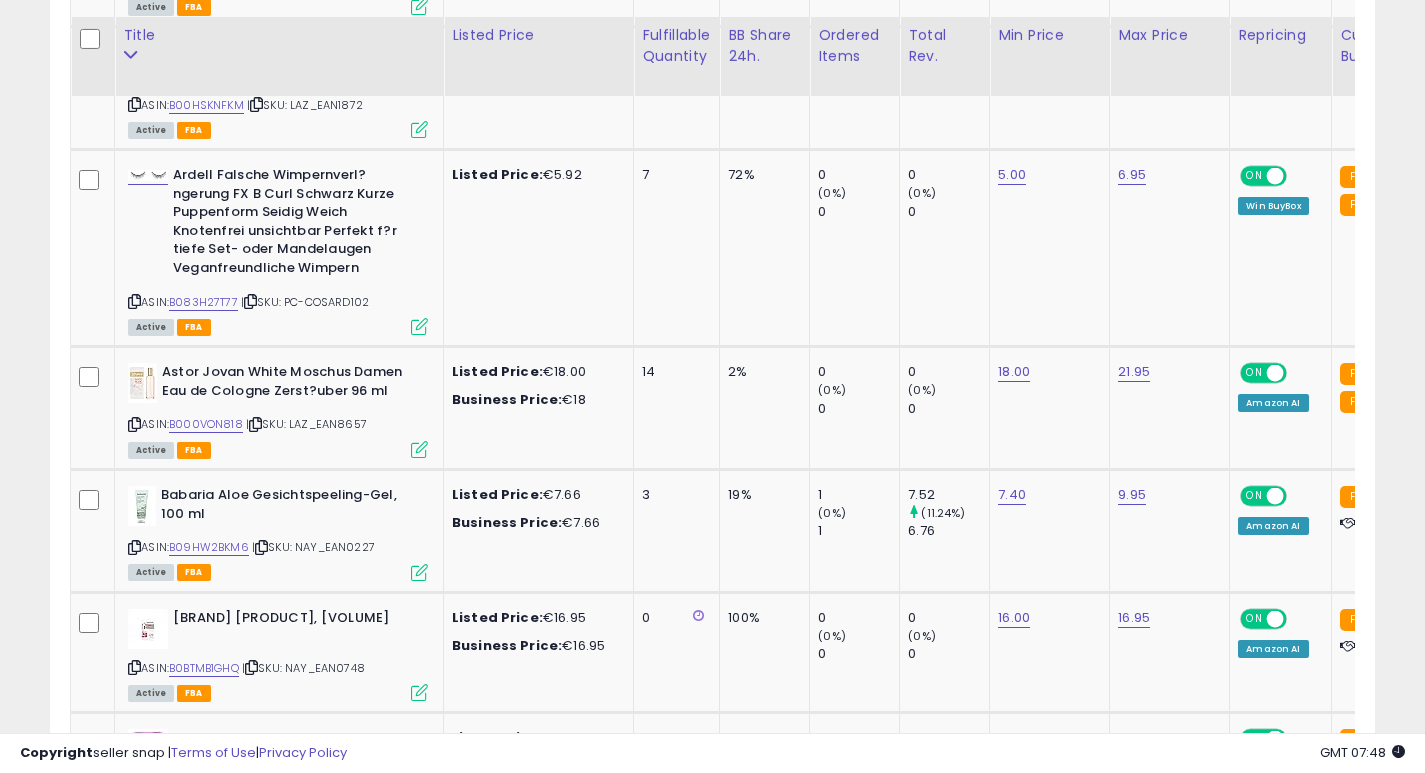 scroll, scrollTop: 1671, scrollLeft: 0, axis: vertical 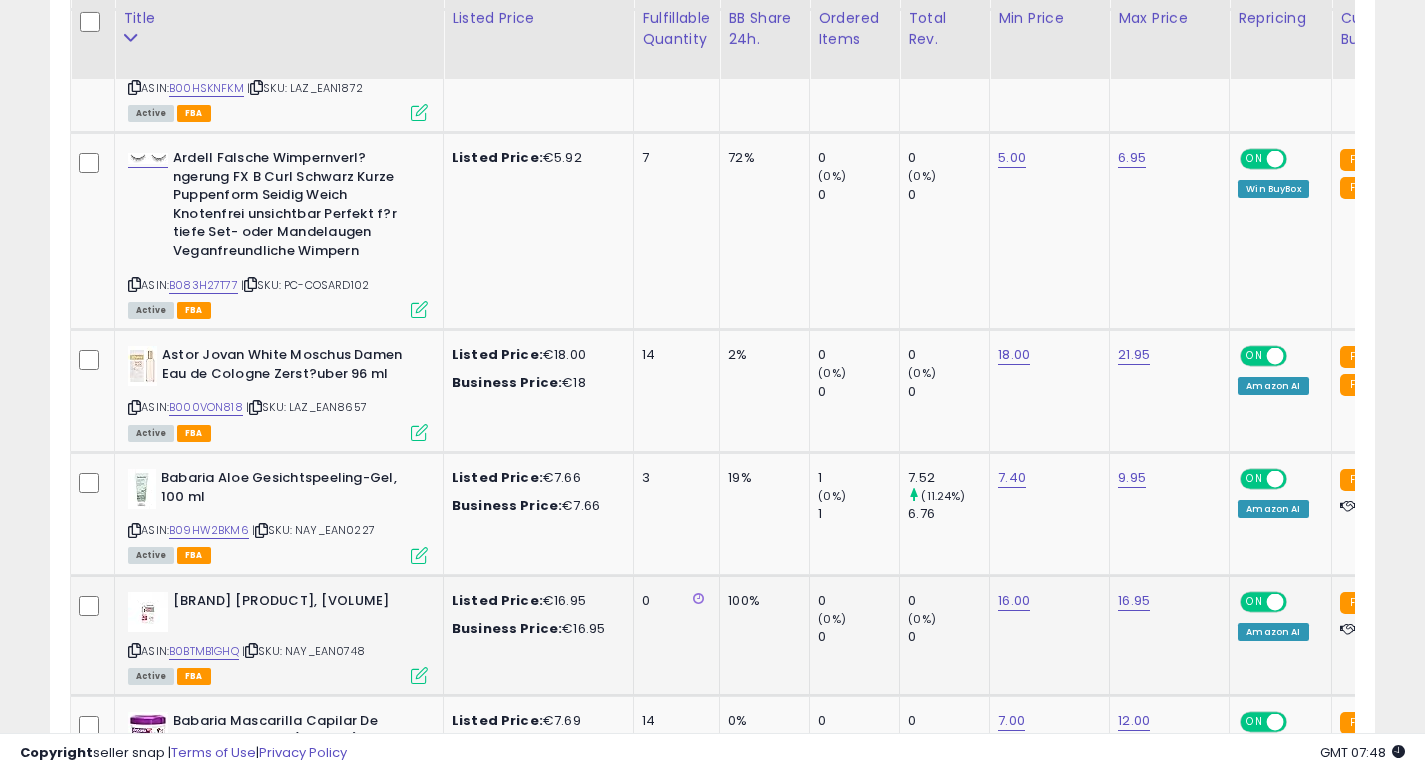 click on "19%" 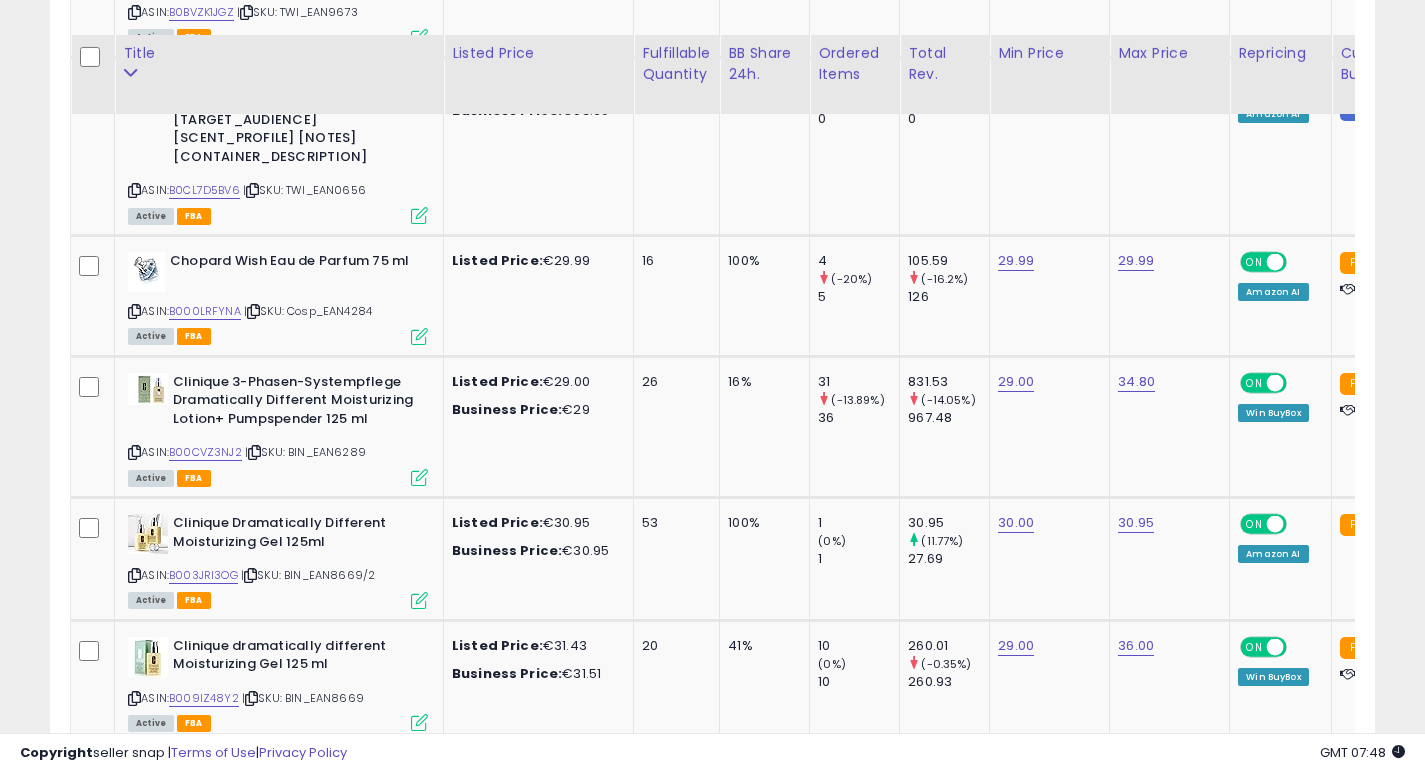 scroll, scrollTop: 3172, scrollLeft: 0, axis: vertical 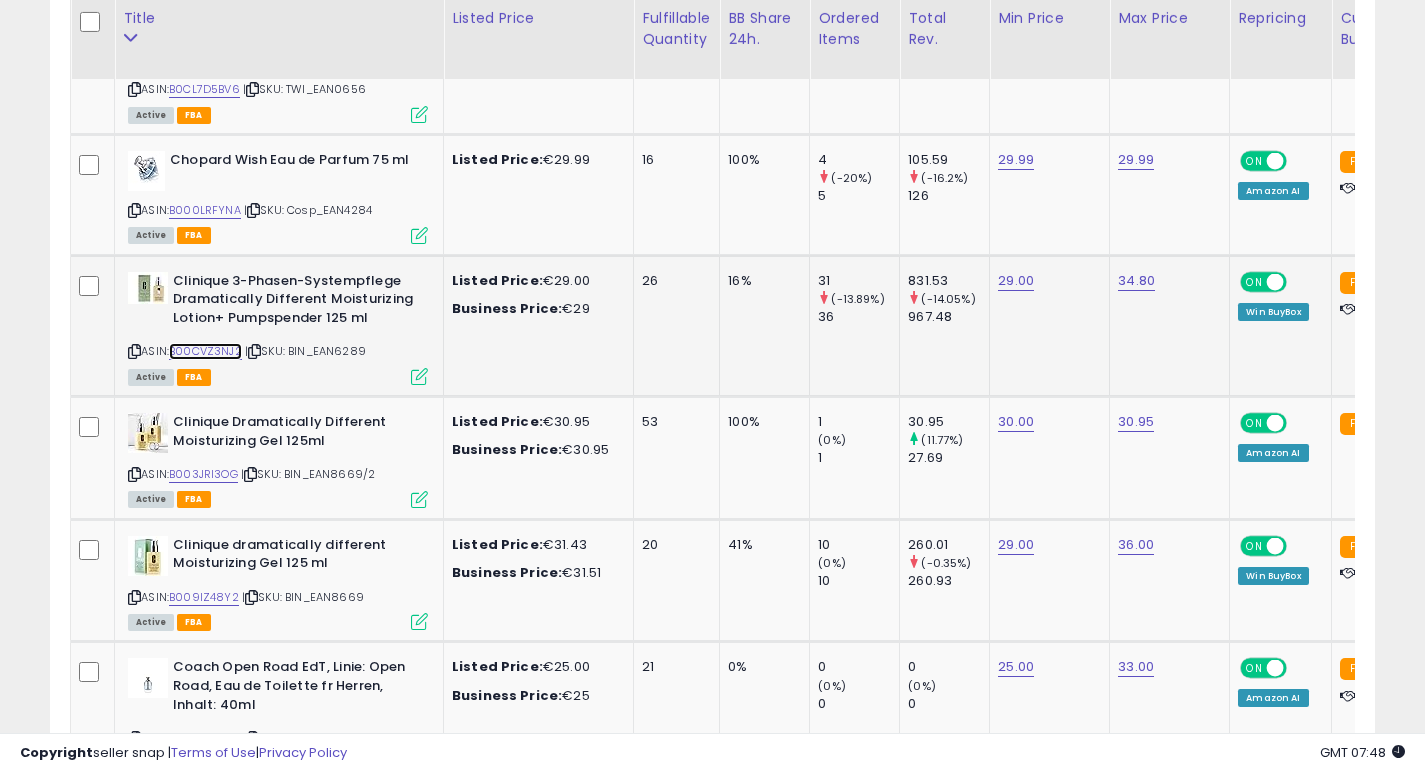 click on "B00CVZ3NJ2" at bounding box center (205, 351) 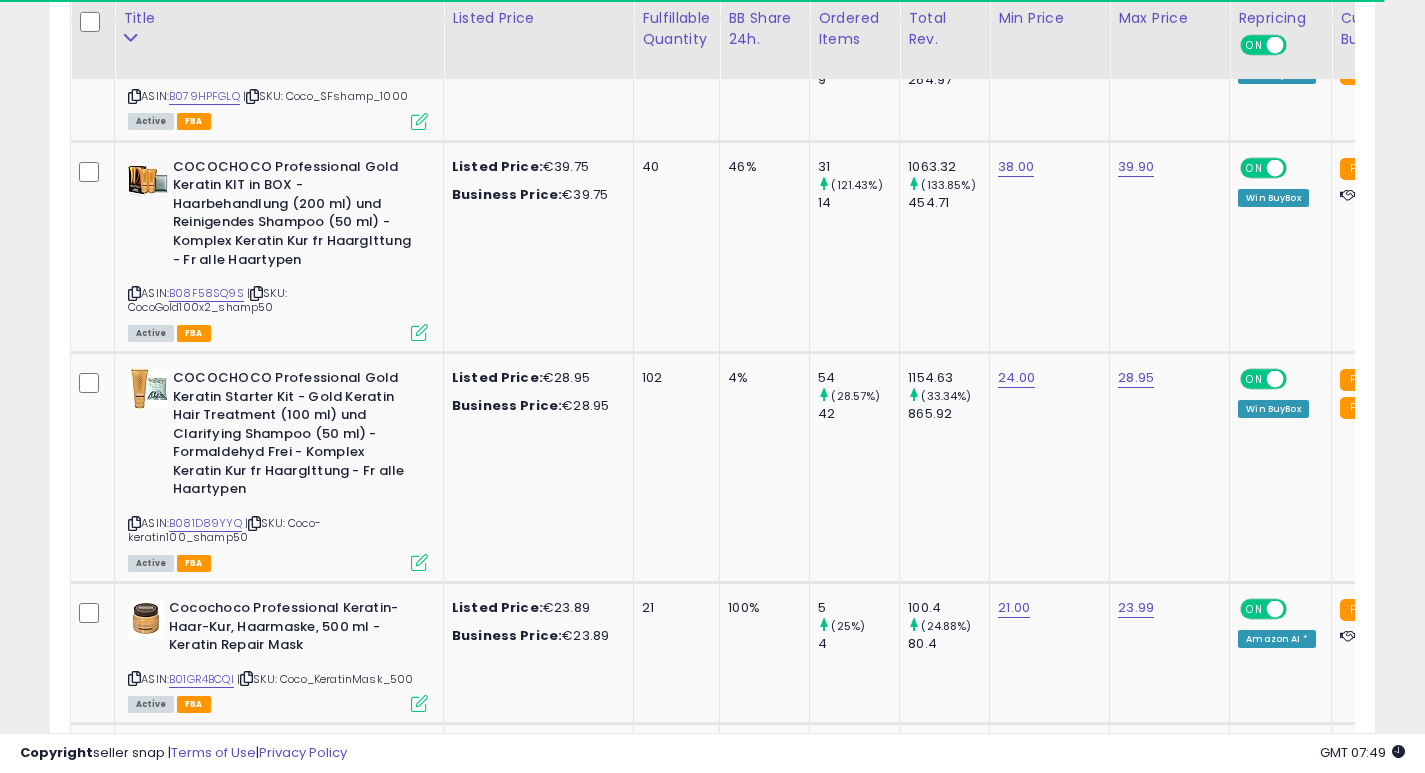 scroll, scrollTop: 4768, scrollLeft: 0, axis: vertical 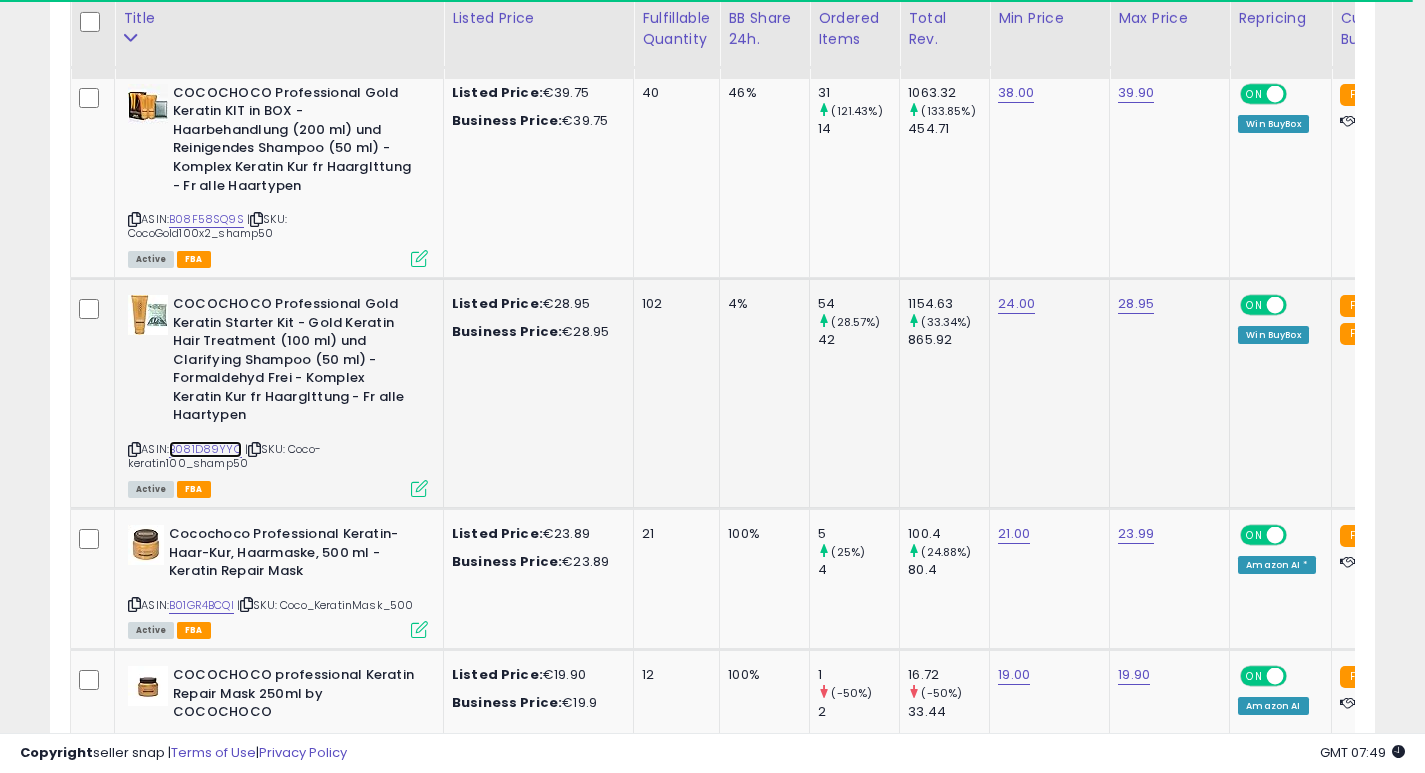 click on "B081D89YYQ" at bounding box center [205, 449] 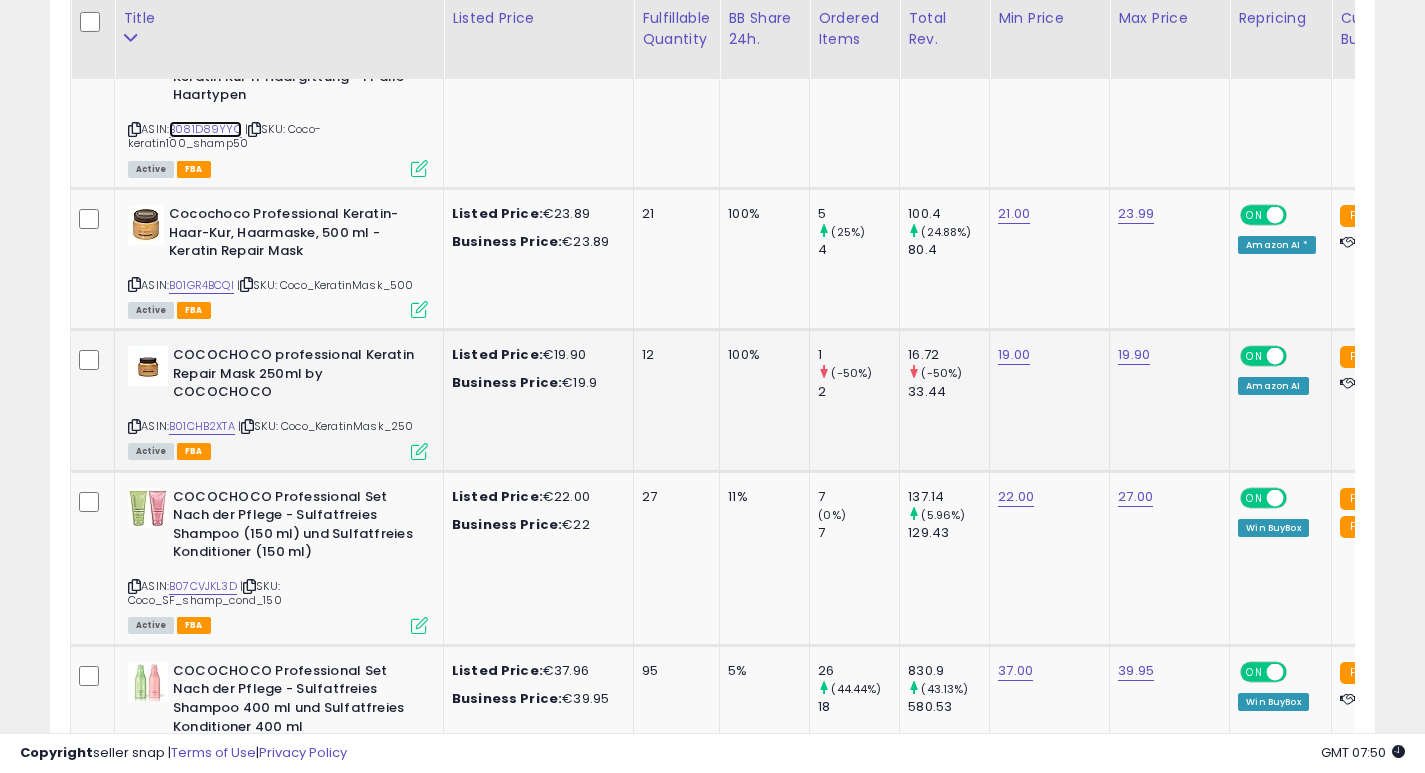 scroll, scrollTop: 5092, scrollLeft: 0, axis: vertical 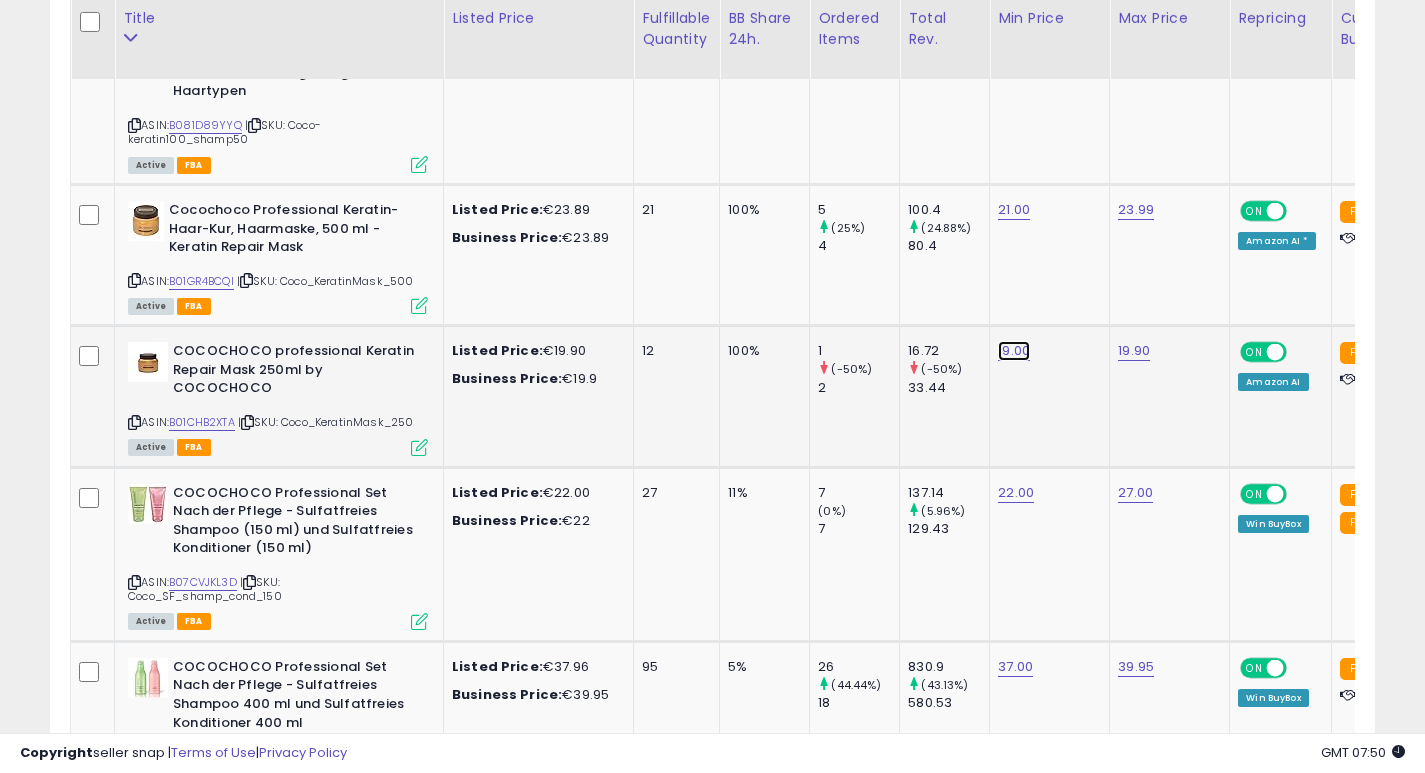 click on "19.00" at bounding box center (1016, -4018) 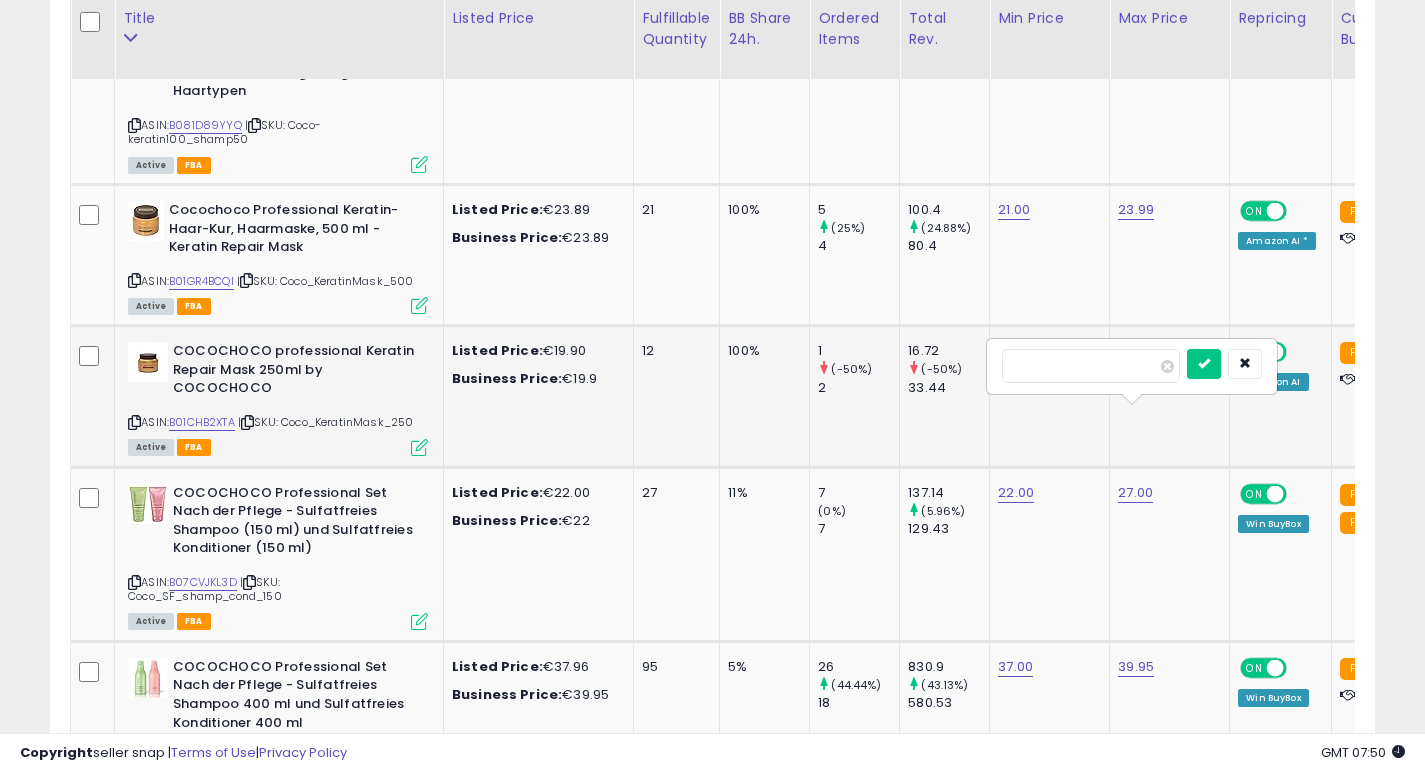 type on "*" 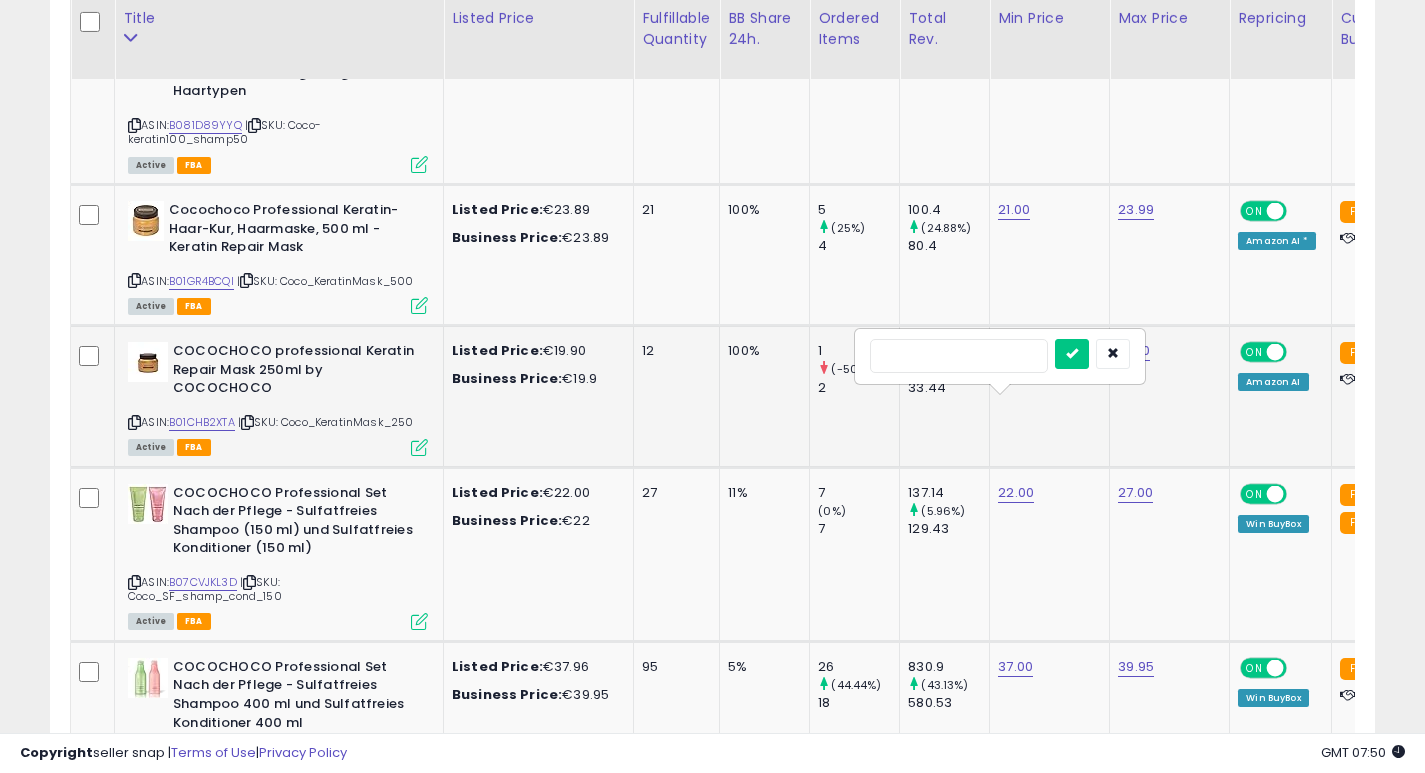 type on "**" 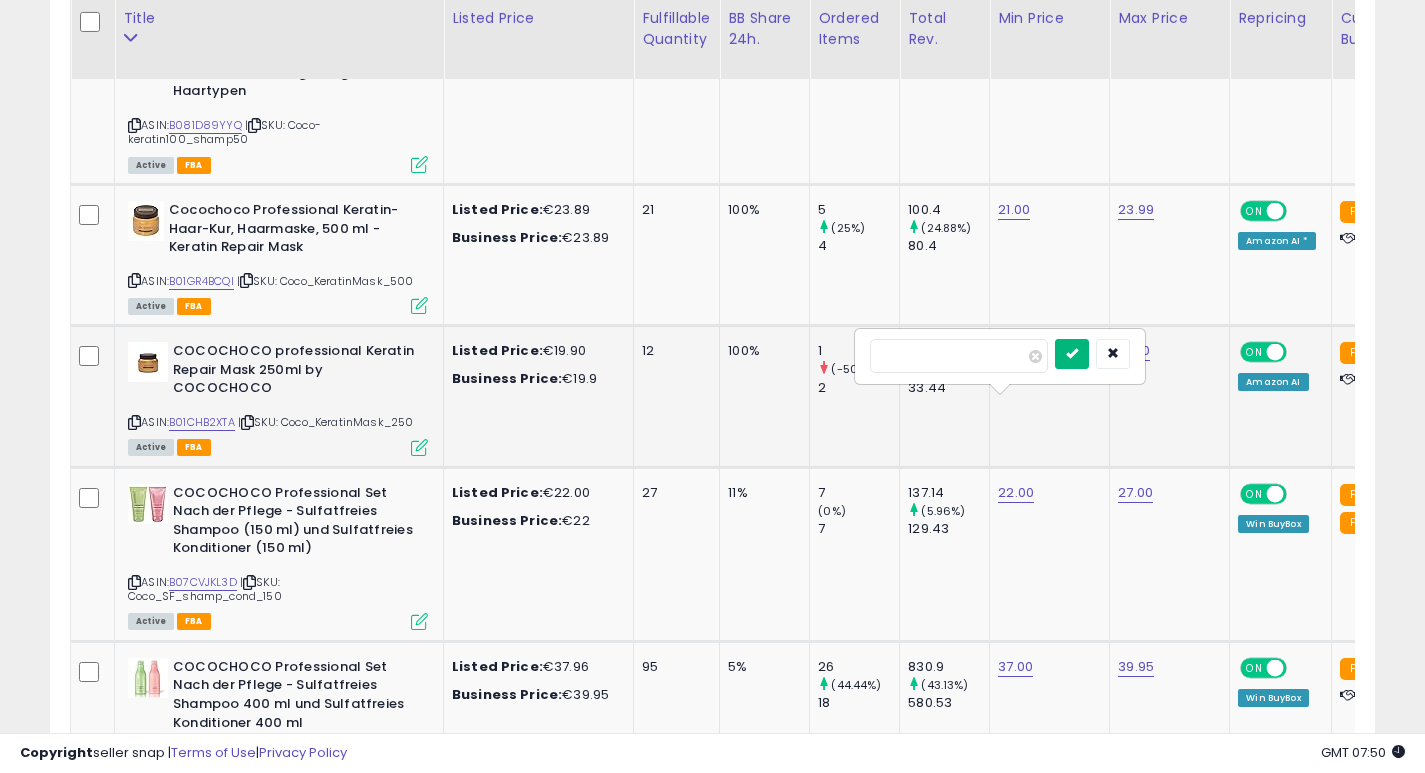 click at bounding box center (1072, 353) 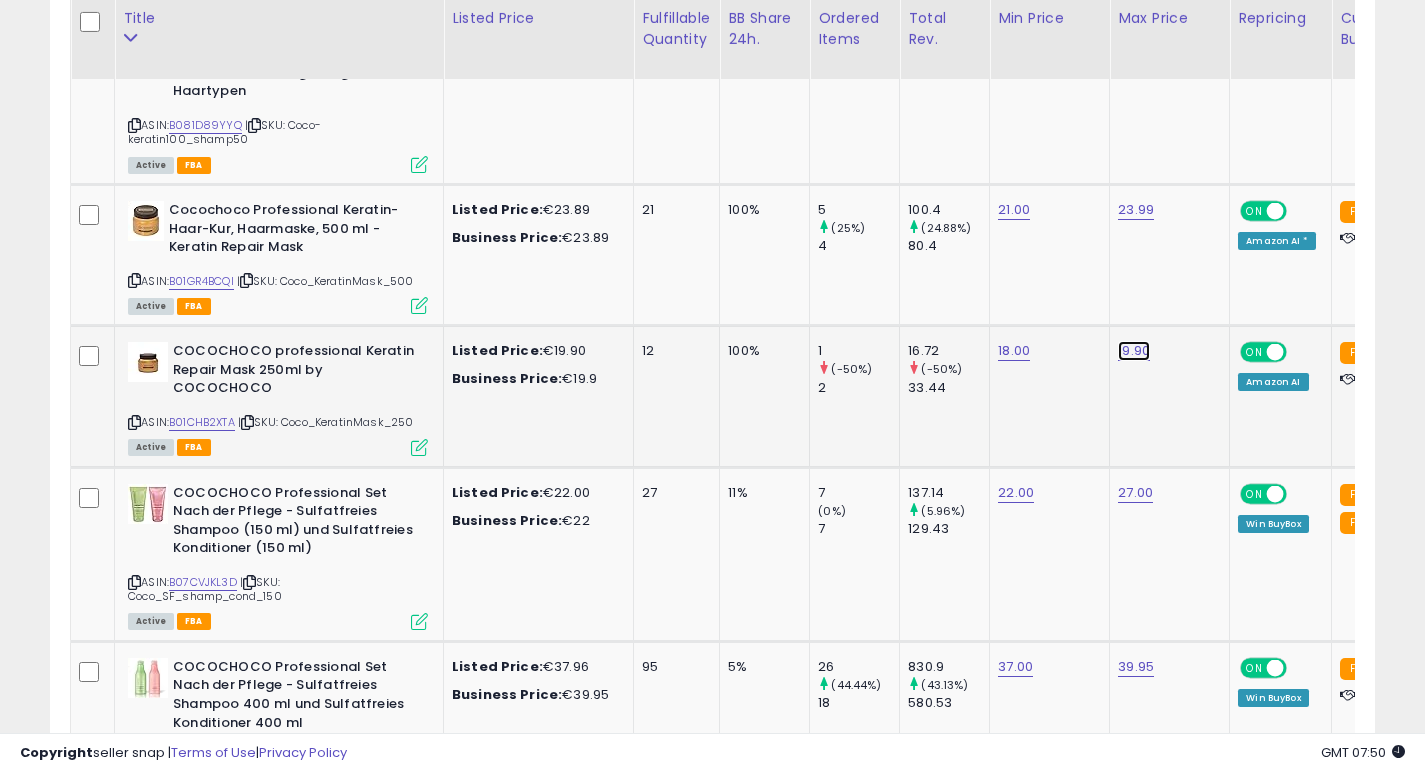 click on "19.90" at bounding box center [1136, -4018] 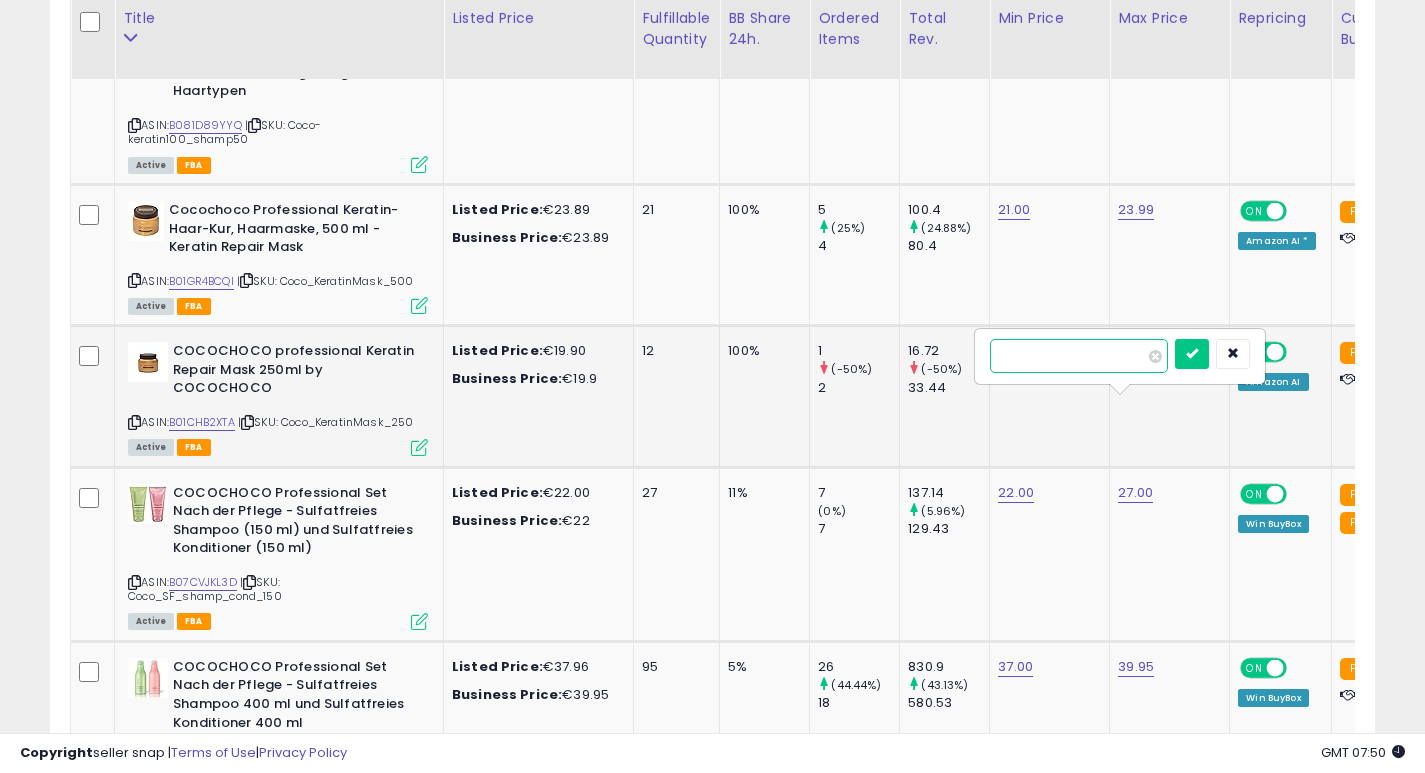 type on "*" 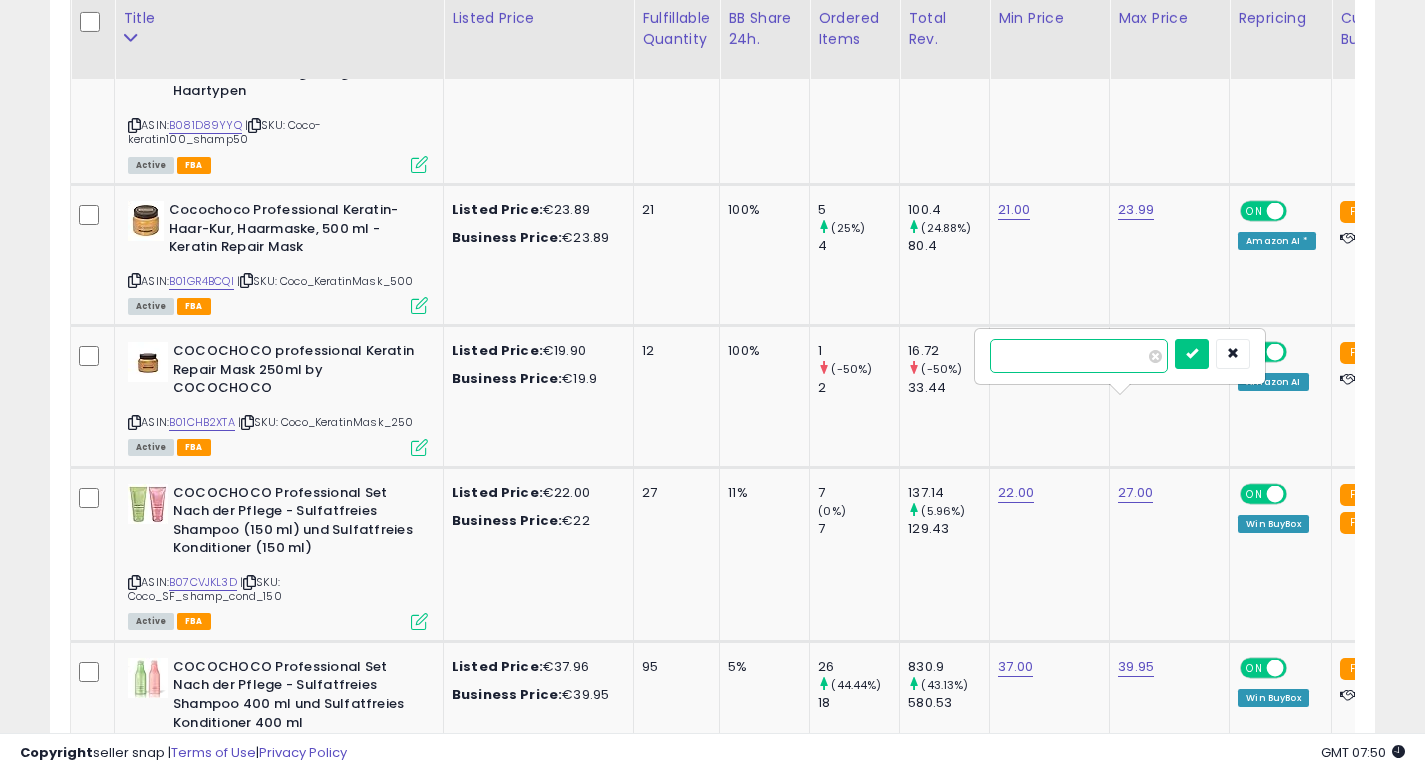 type on "*****" 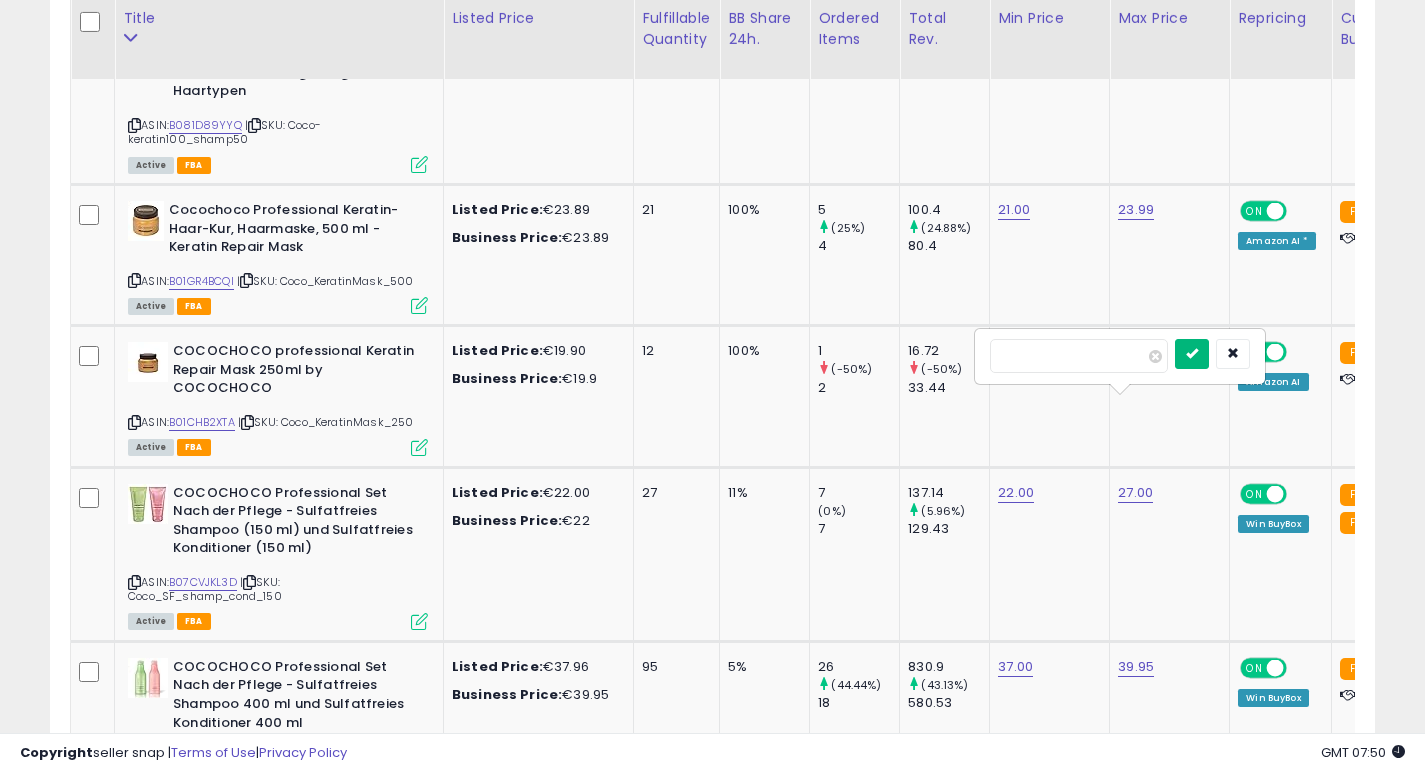 click at bounding box center [1192, 354] 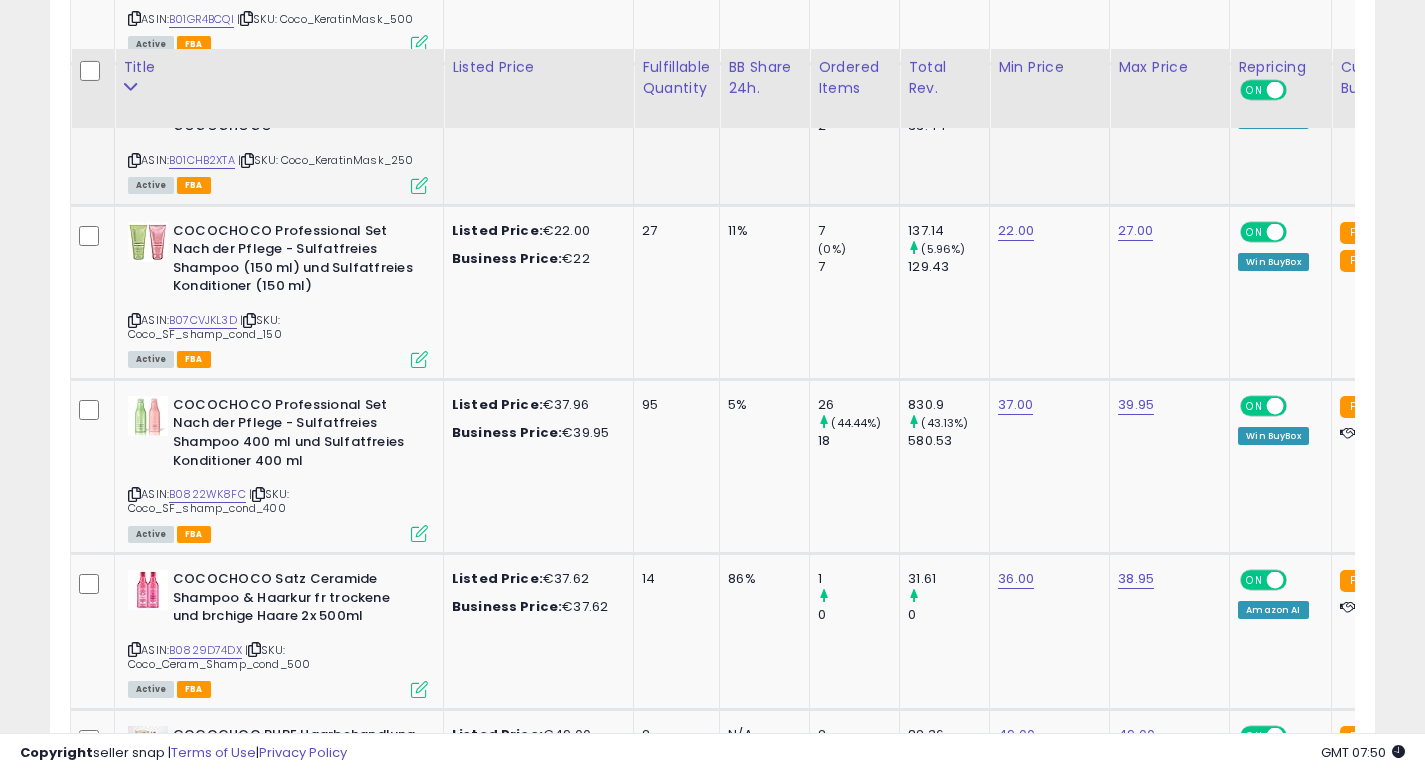 scroll, scrollTop: 5412, scrollLeft: 0, axis: vertical 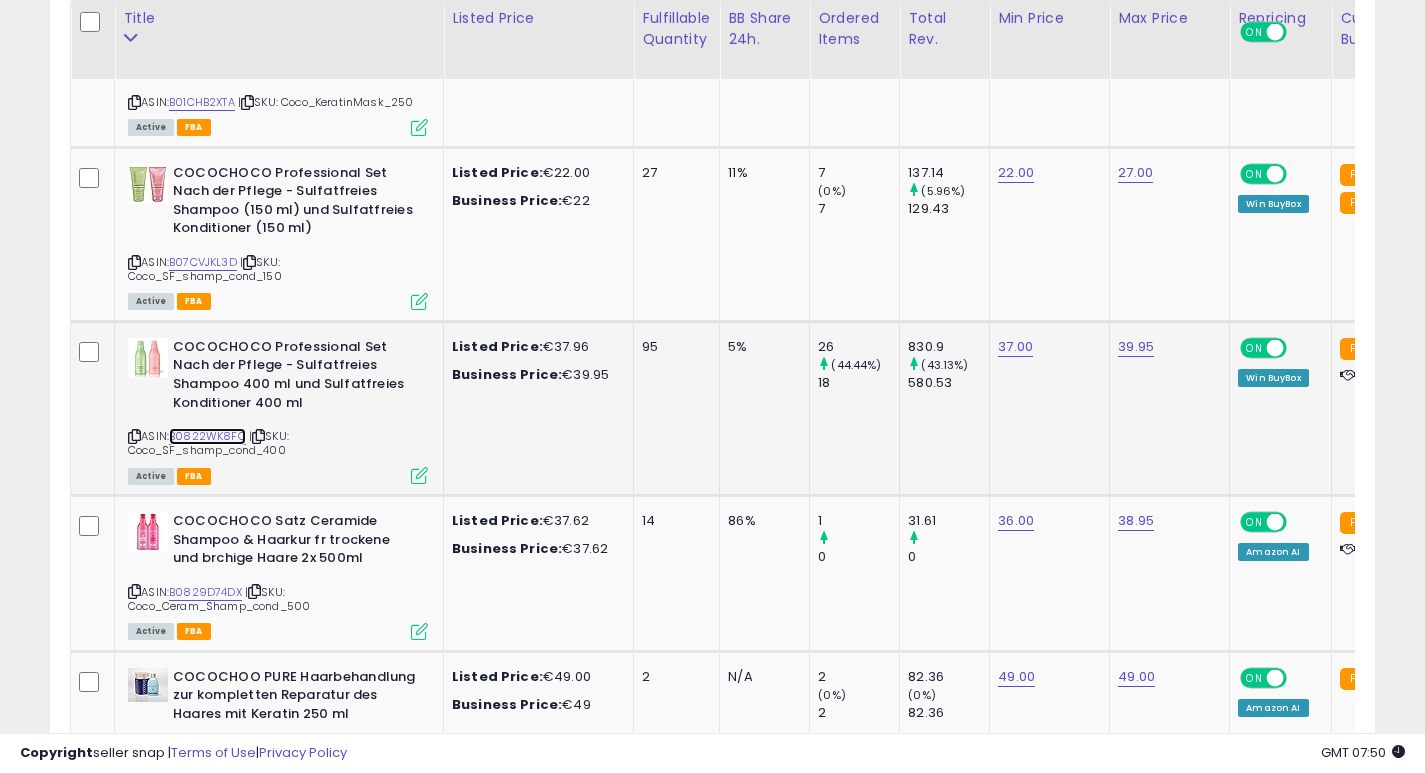 click on "B0822WK8FC" at bounding box center (207, 436) 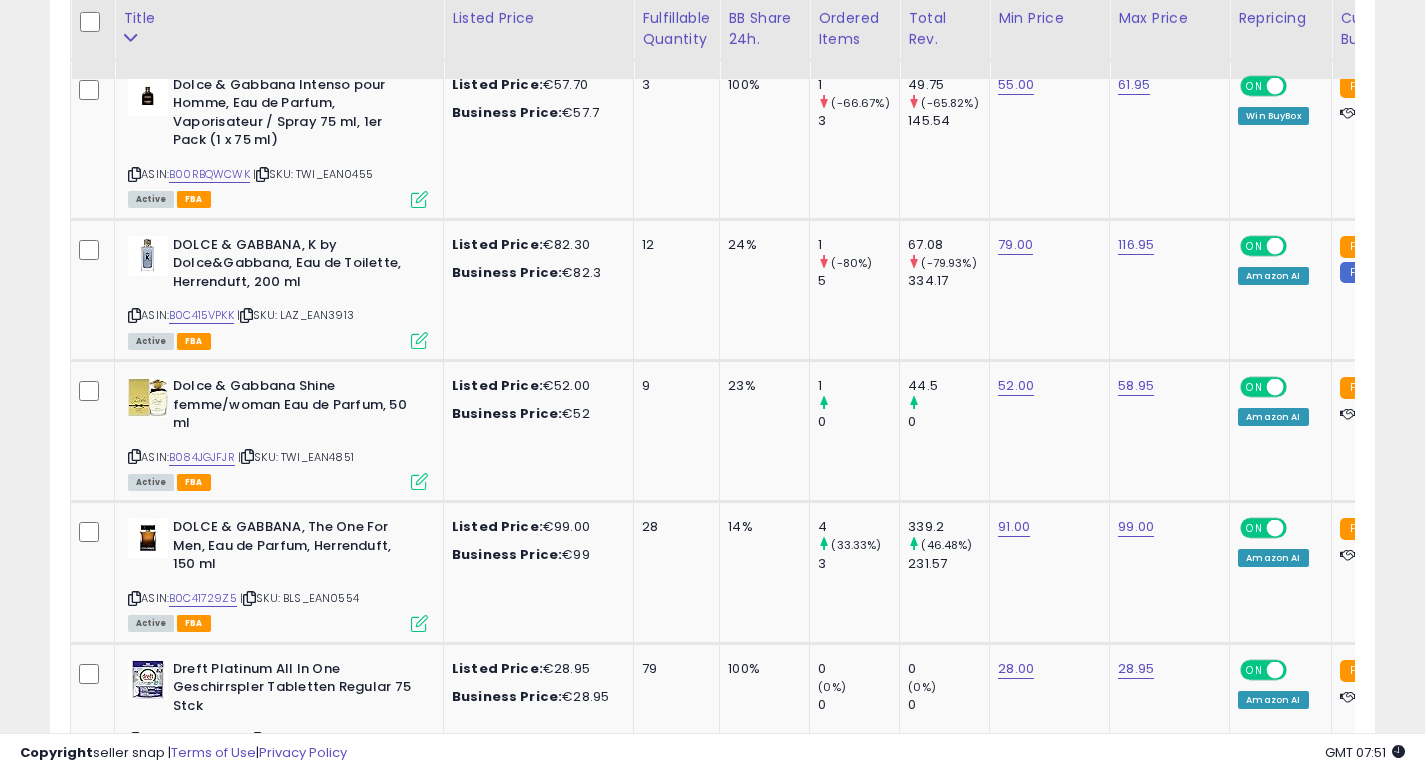 scroll, scrollTop: 6490, scrollLeft: 0, axis: vertical 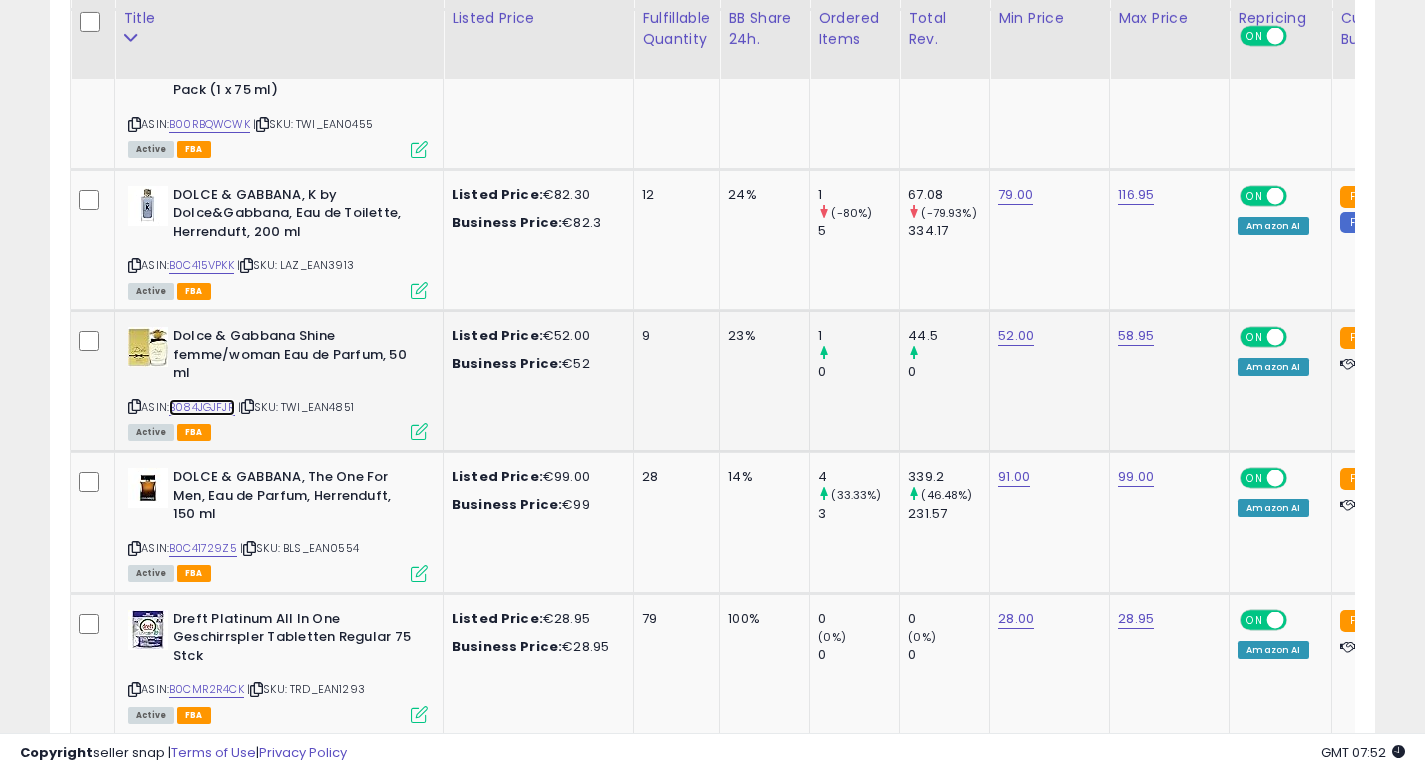 click on "B084JGJFJR" at bounding box center [202, 407] 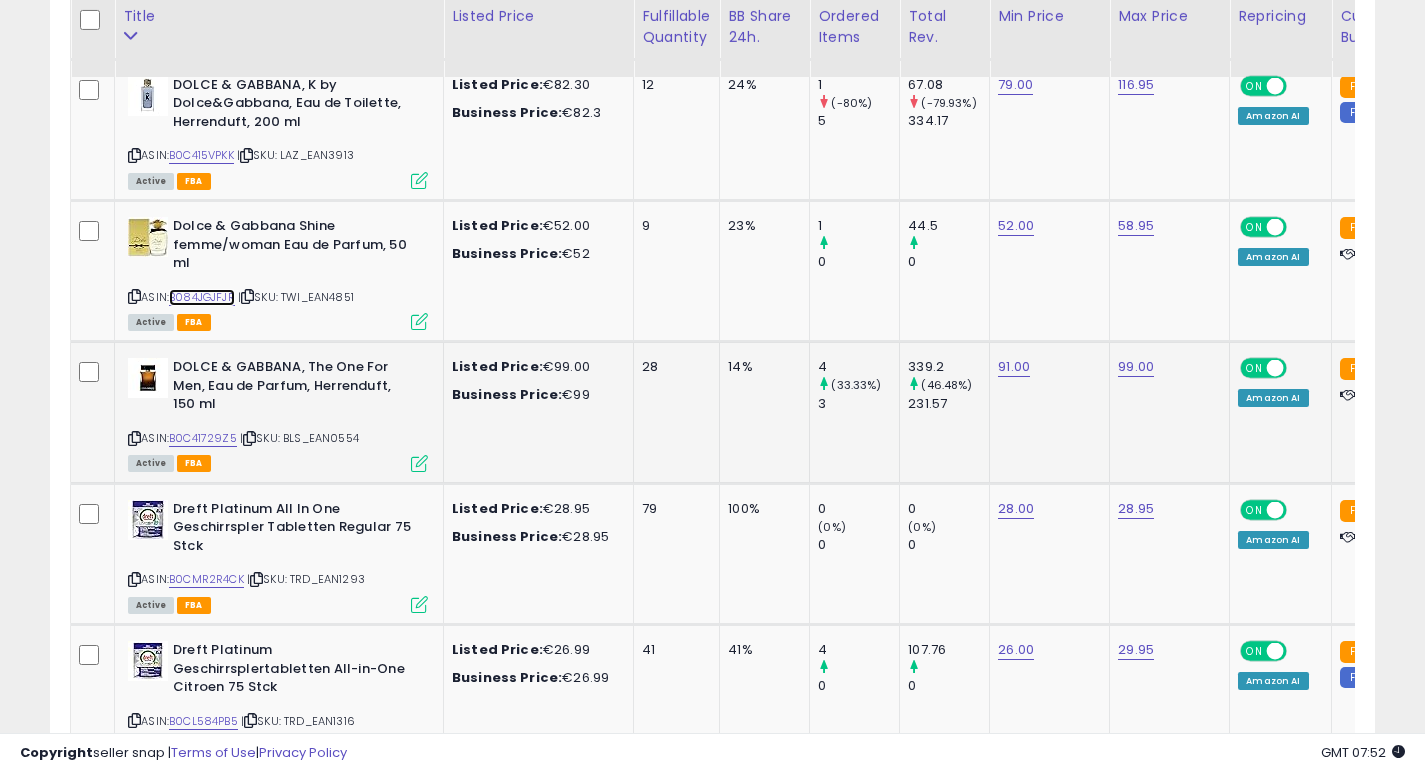 scroll, scrollTop: 6598, scrollLeft: 0, axis: vertical 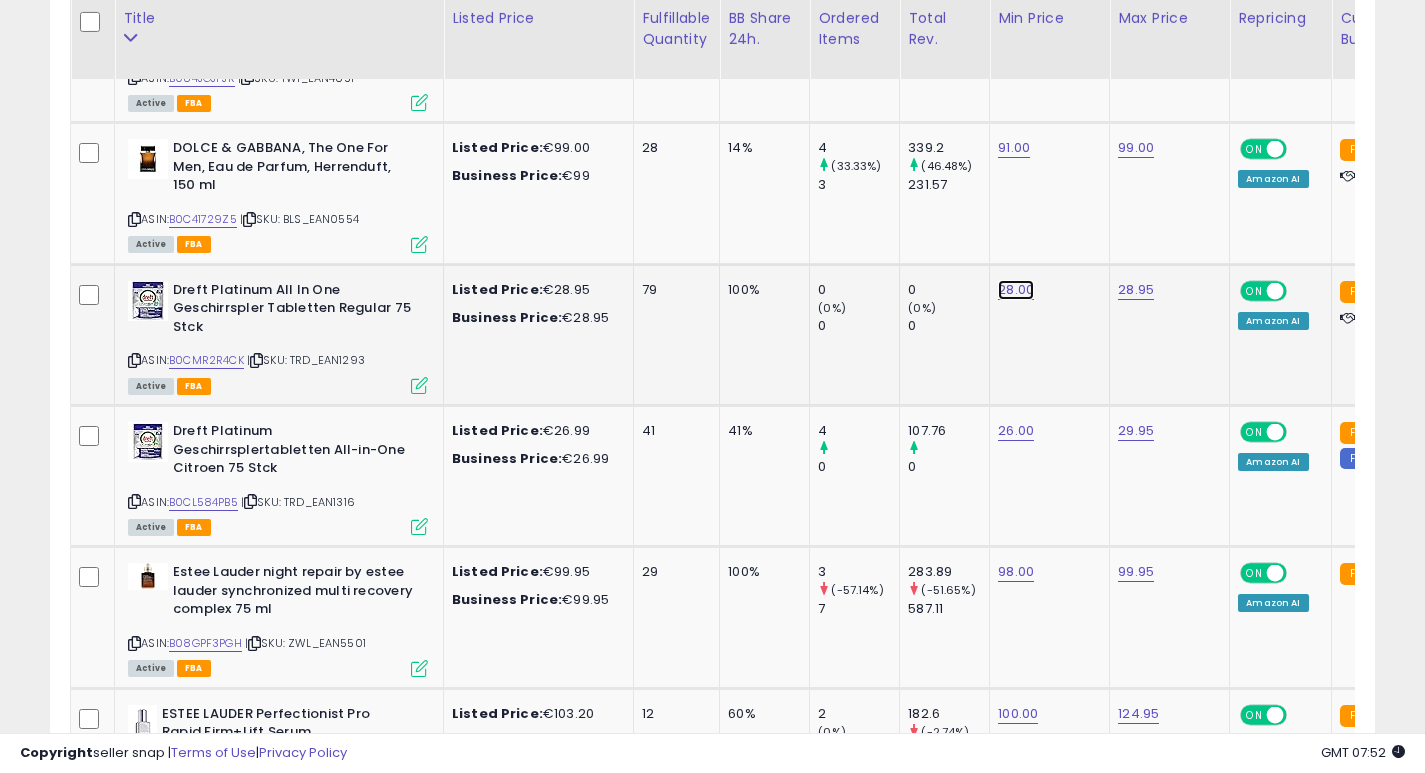 click on "28.00" at bounding box center (1016, -5745) 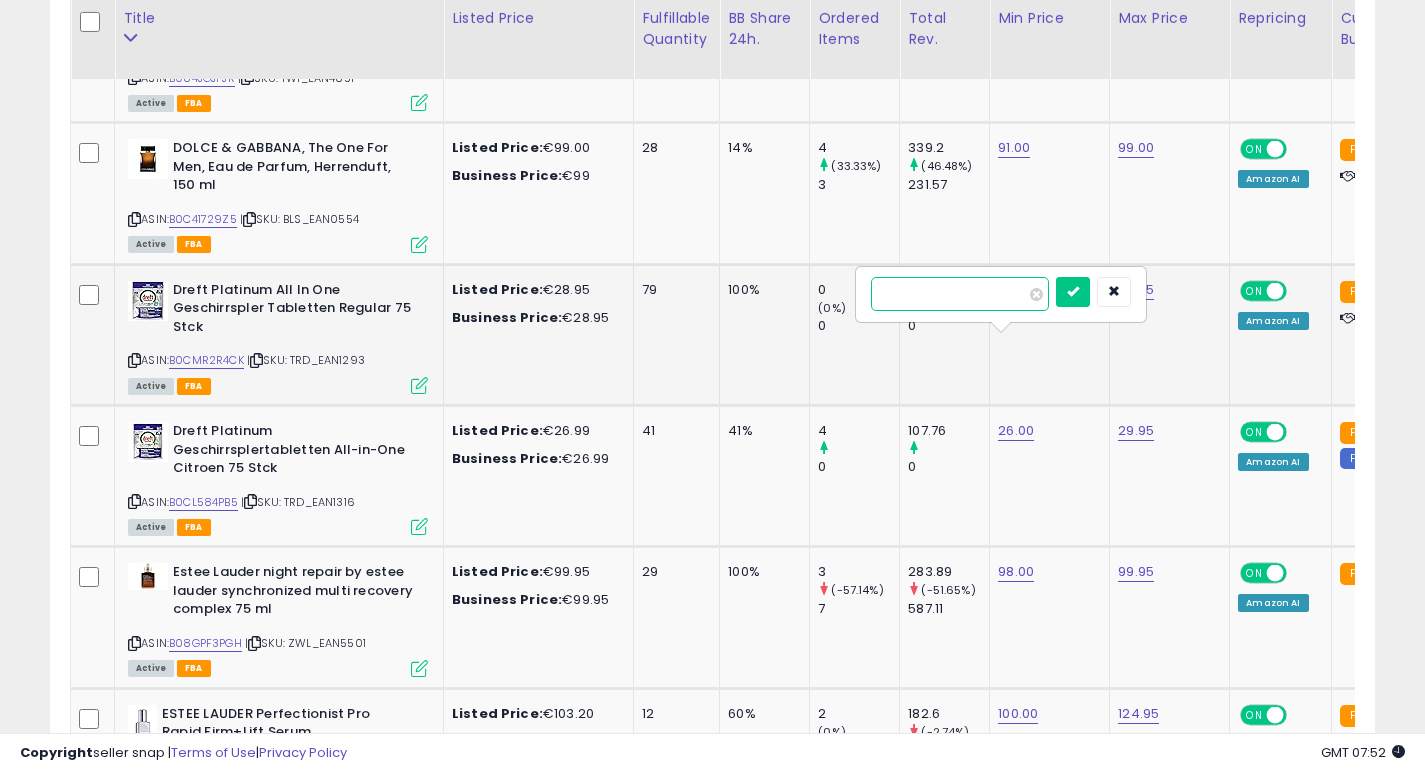 type on "**" 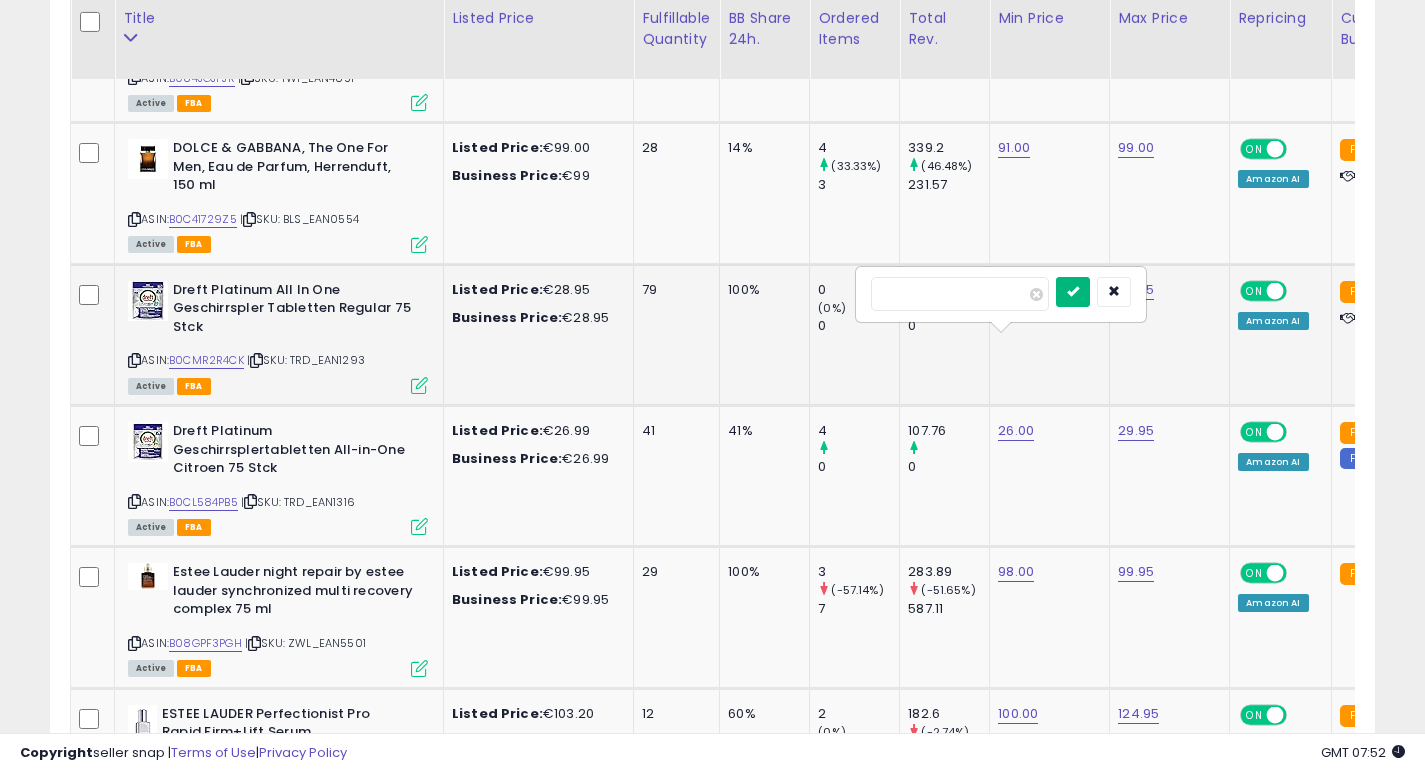 click at bounding box center [1073, 291] 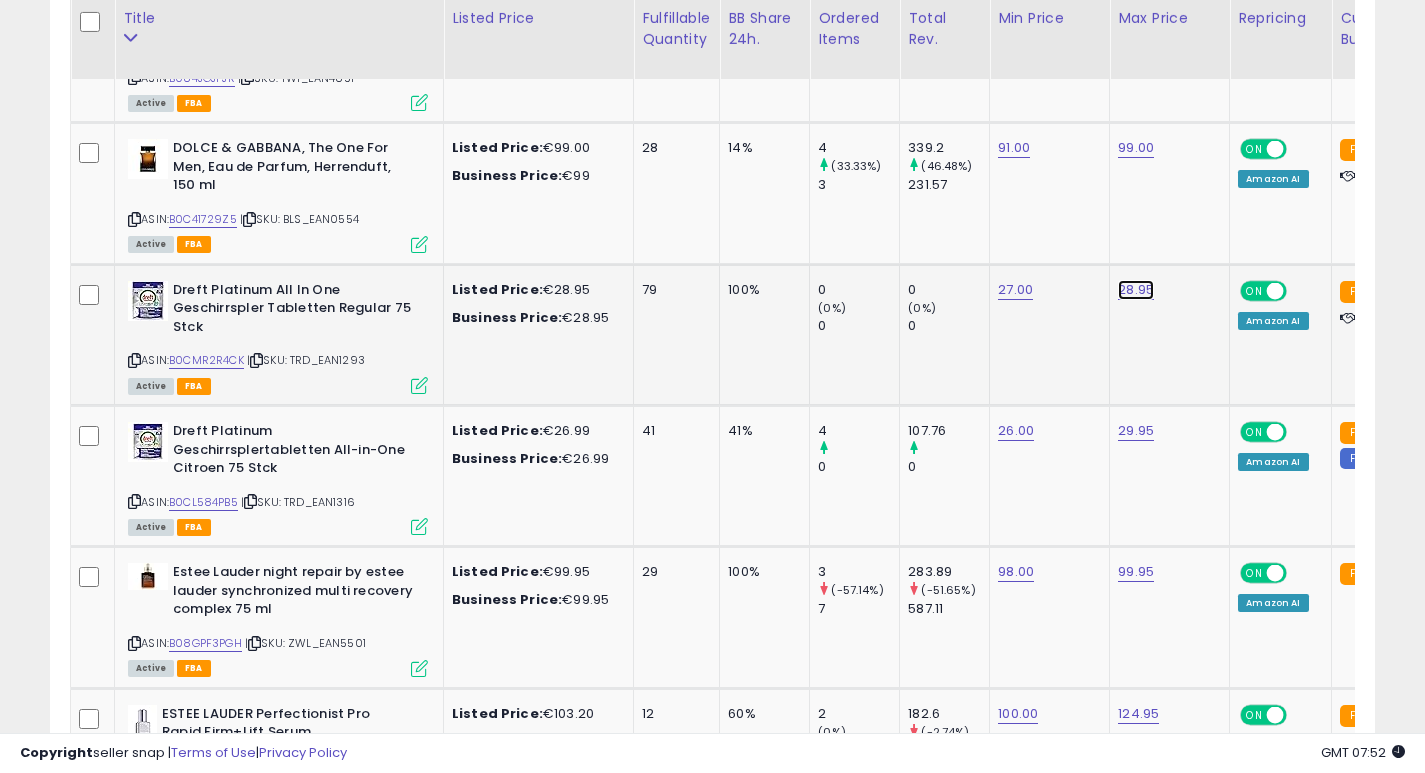 click on "28.95" at bounding box center (1136, -5745) 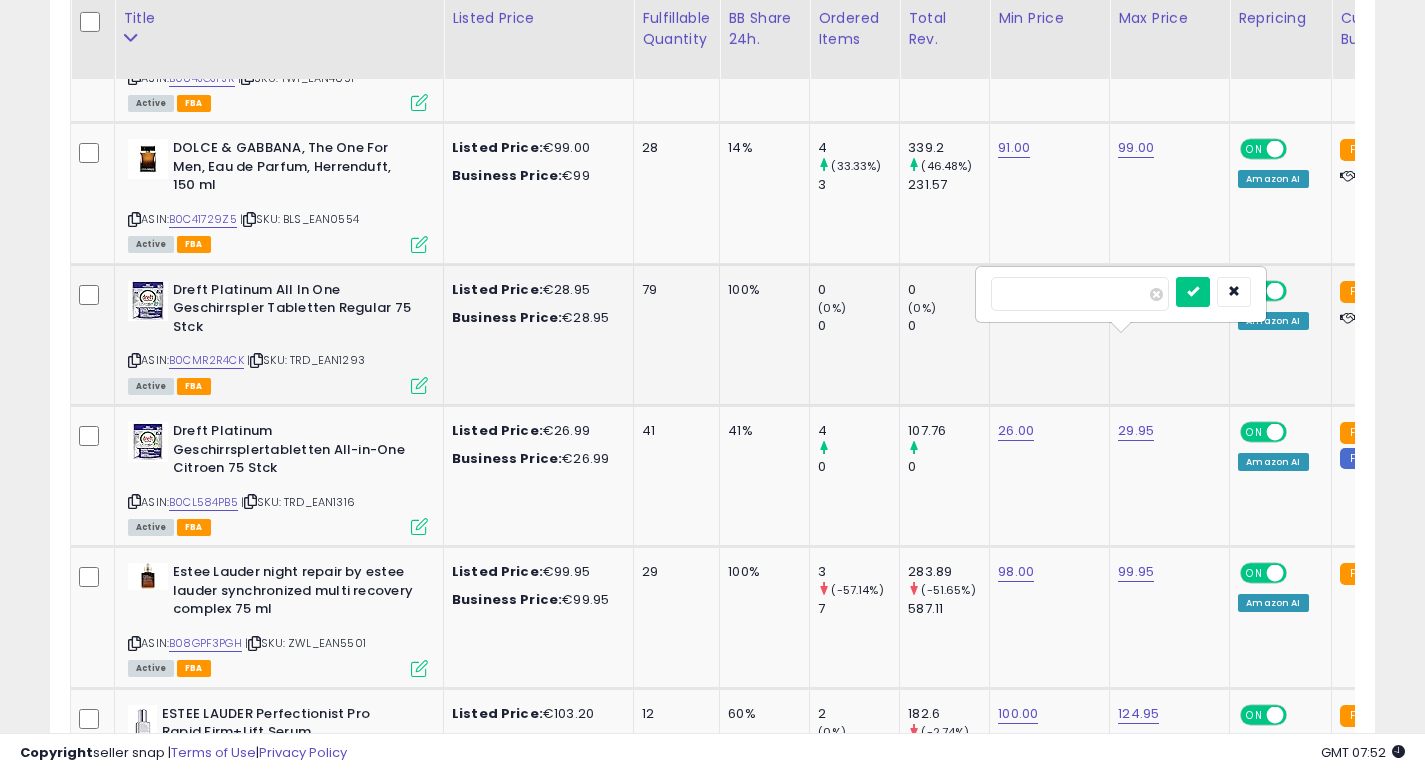 click on "*****" at bounding box center (1080, 294) 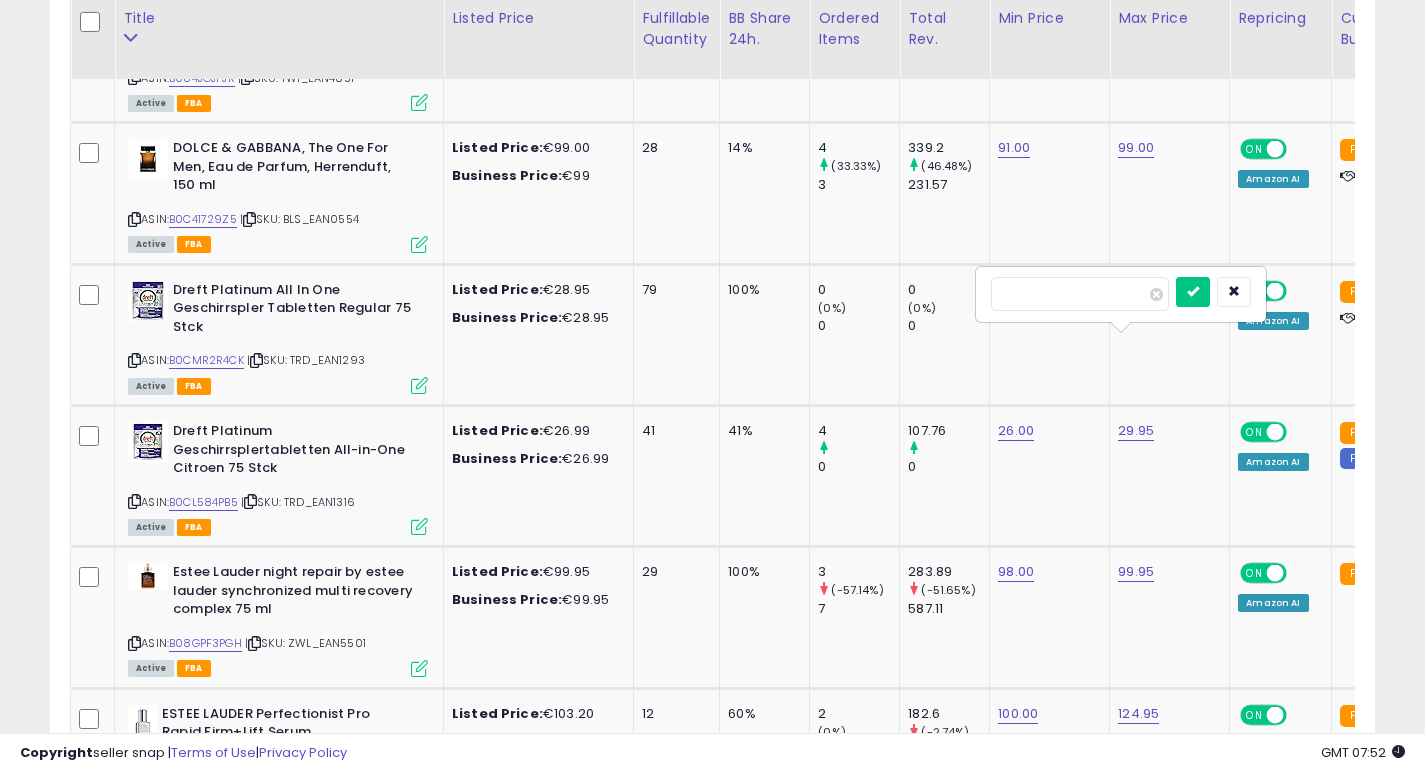 type on "*****" 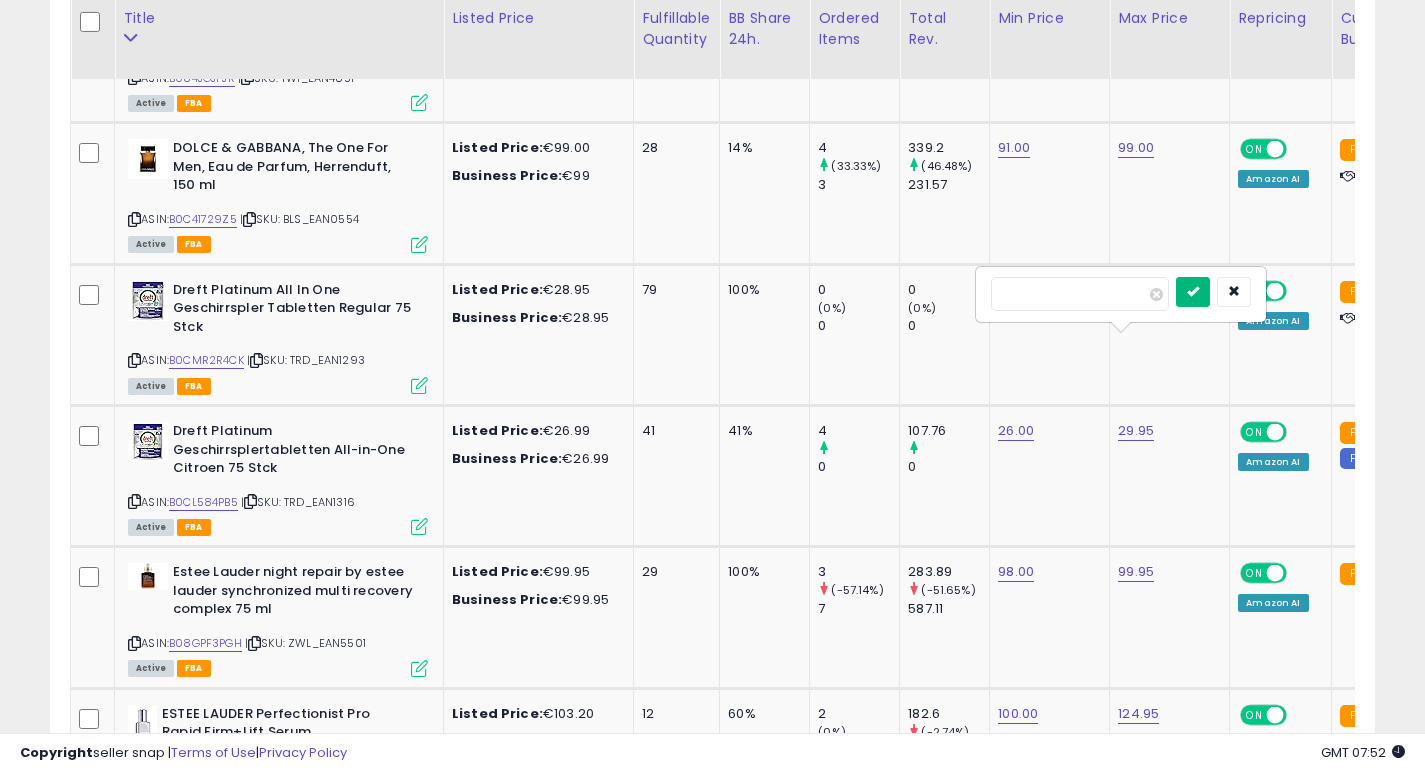 click at bounding box center [1193, 291] 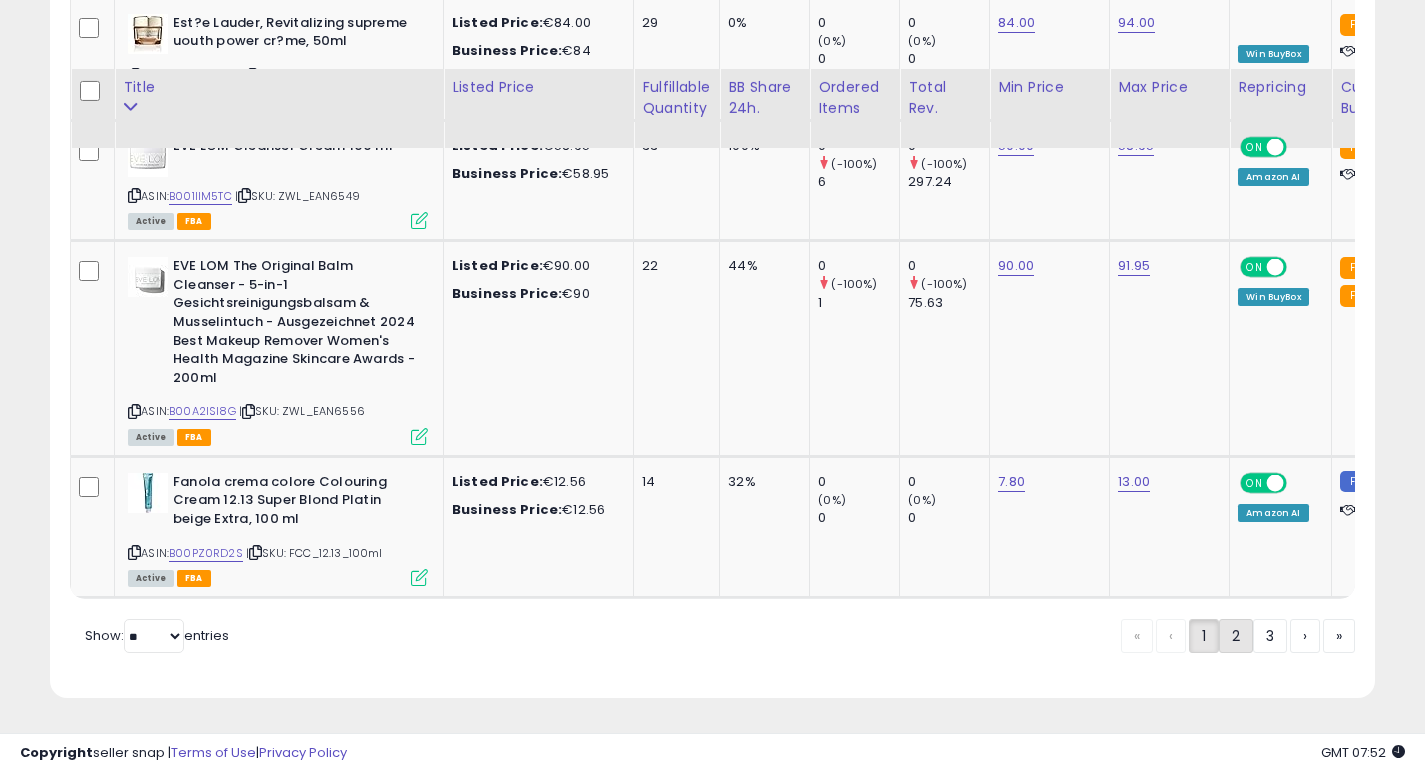 click on "2" 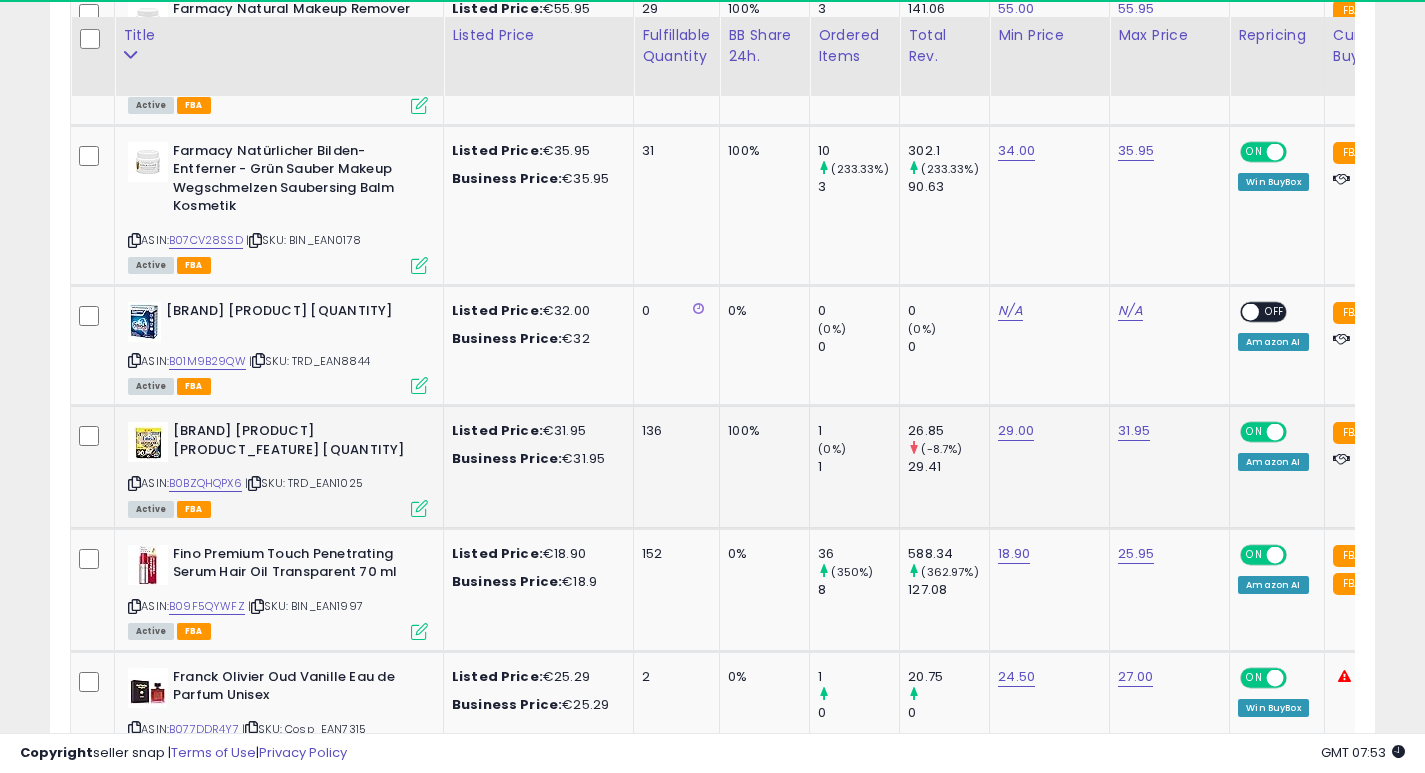 scroll, scrollTop: 2165, scrollLeft: 0, axis: vertical 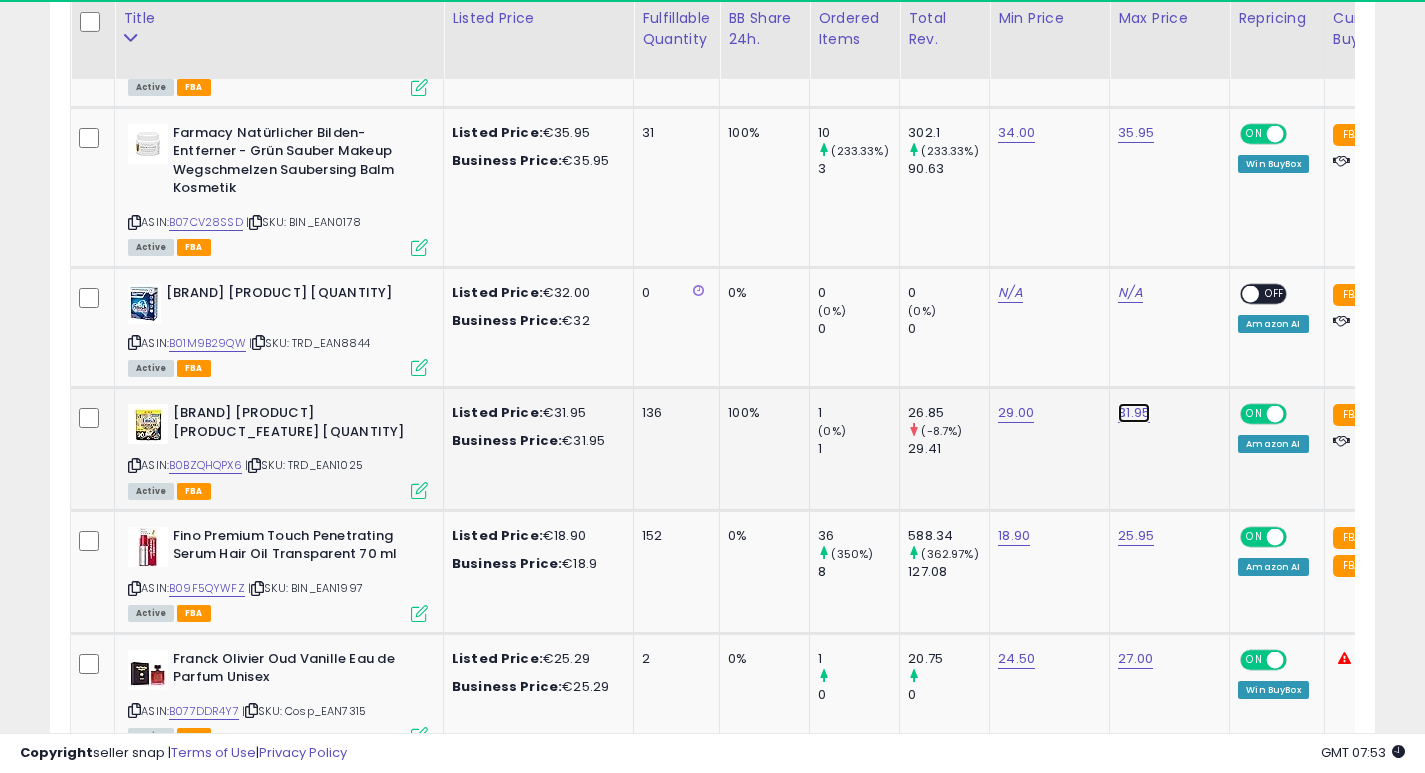click on "31.95" at bounding box center [1134, -1091] 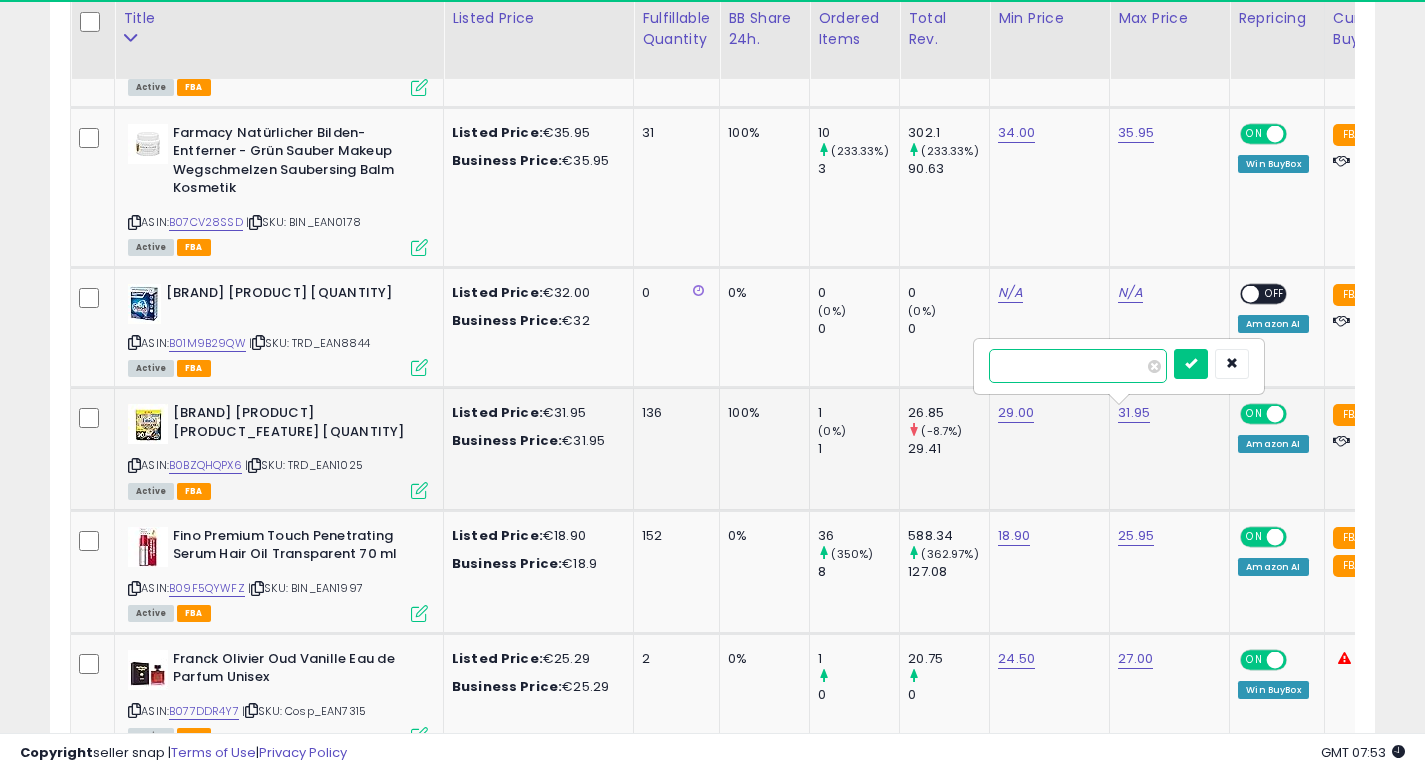 click on "*****" at bounding box center [1078, 366] 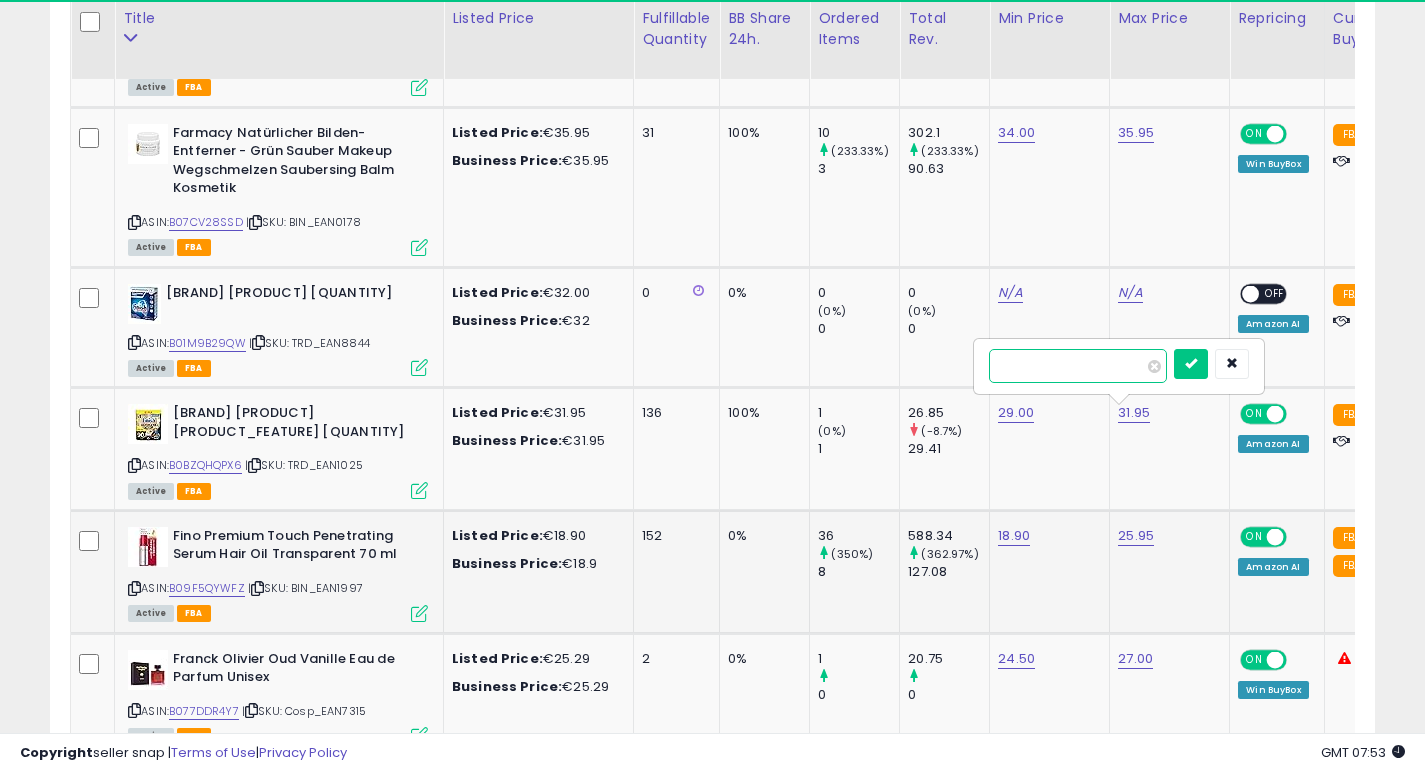 type on "*****" 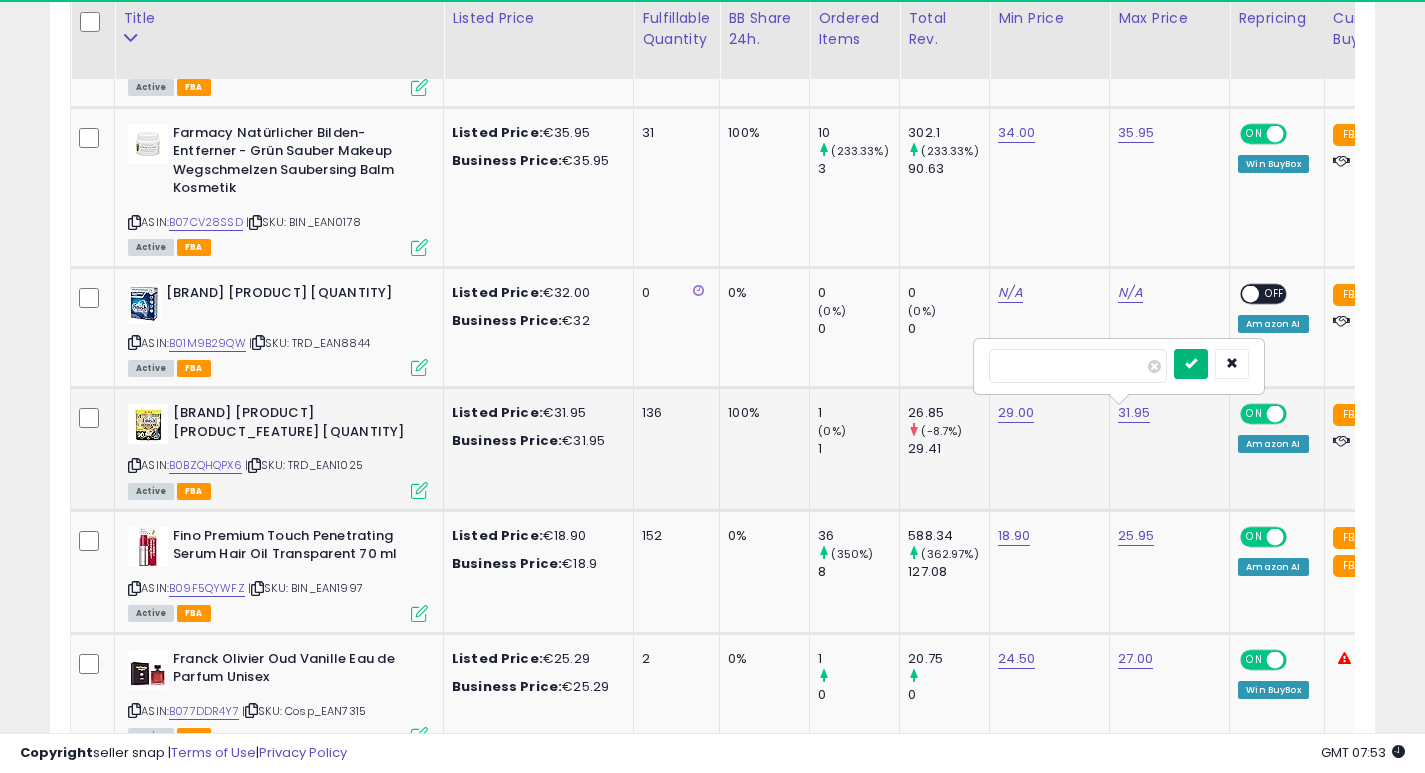 click at bounding box center (1191, 364) 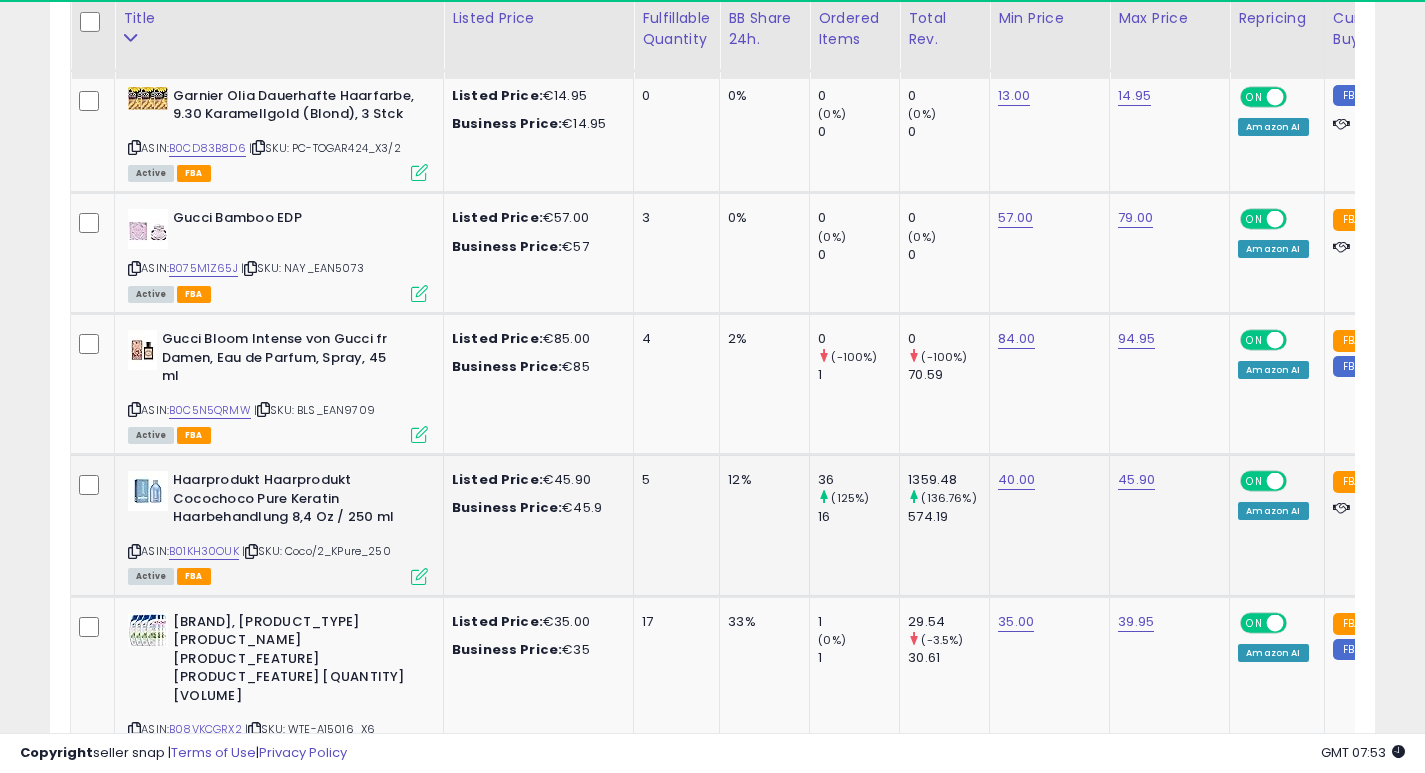 scroll, scrollTop: 3094, scrollLeft: 0, axis: vertical 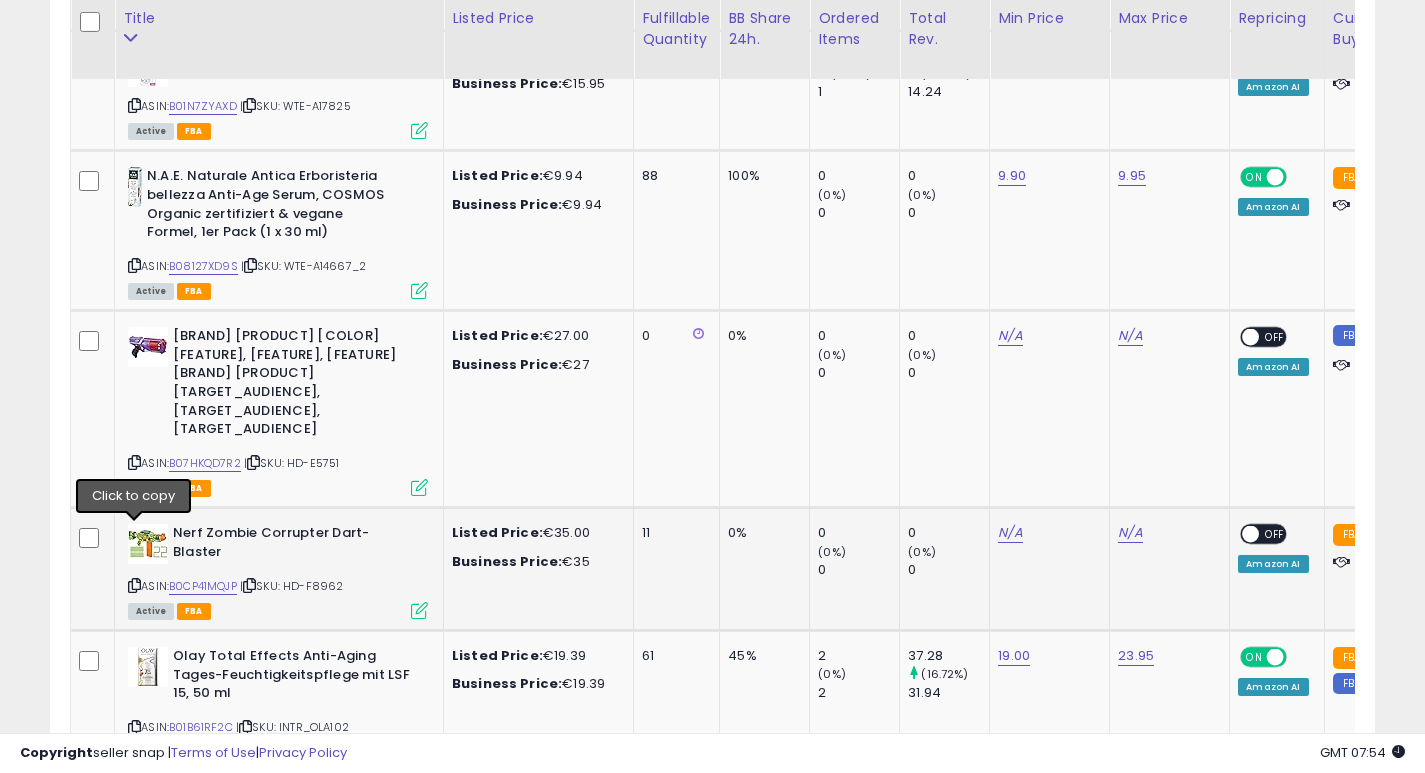 click at bounding box center (134, 585) 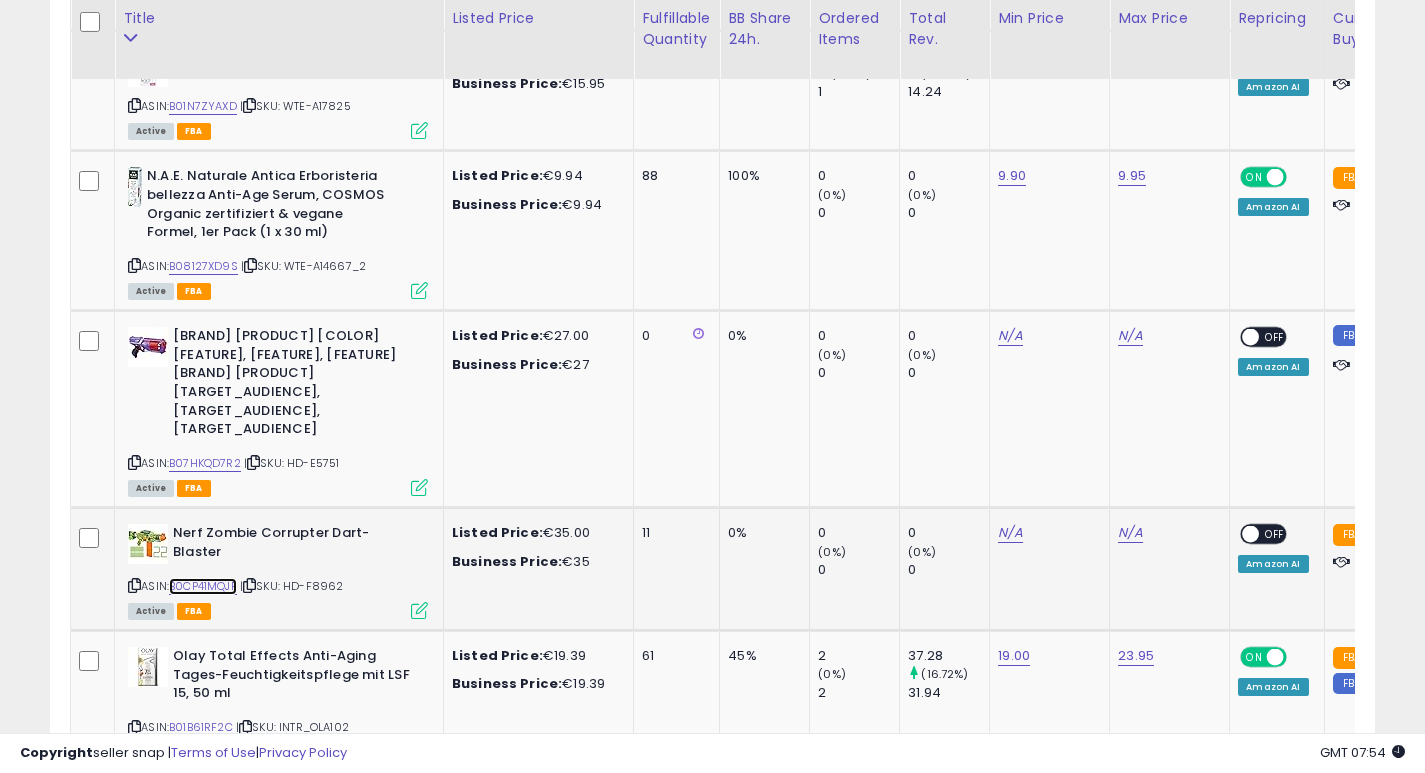 click on "B0CP41MQJP" at bounding box center (203, 586) 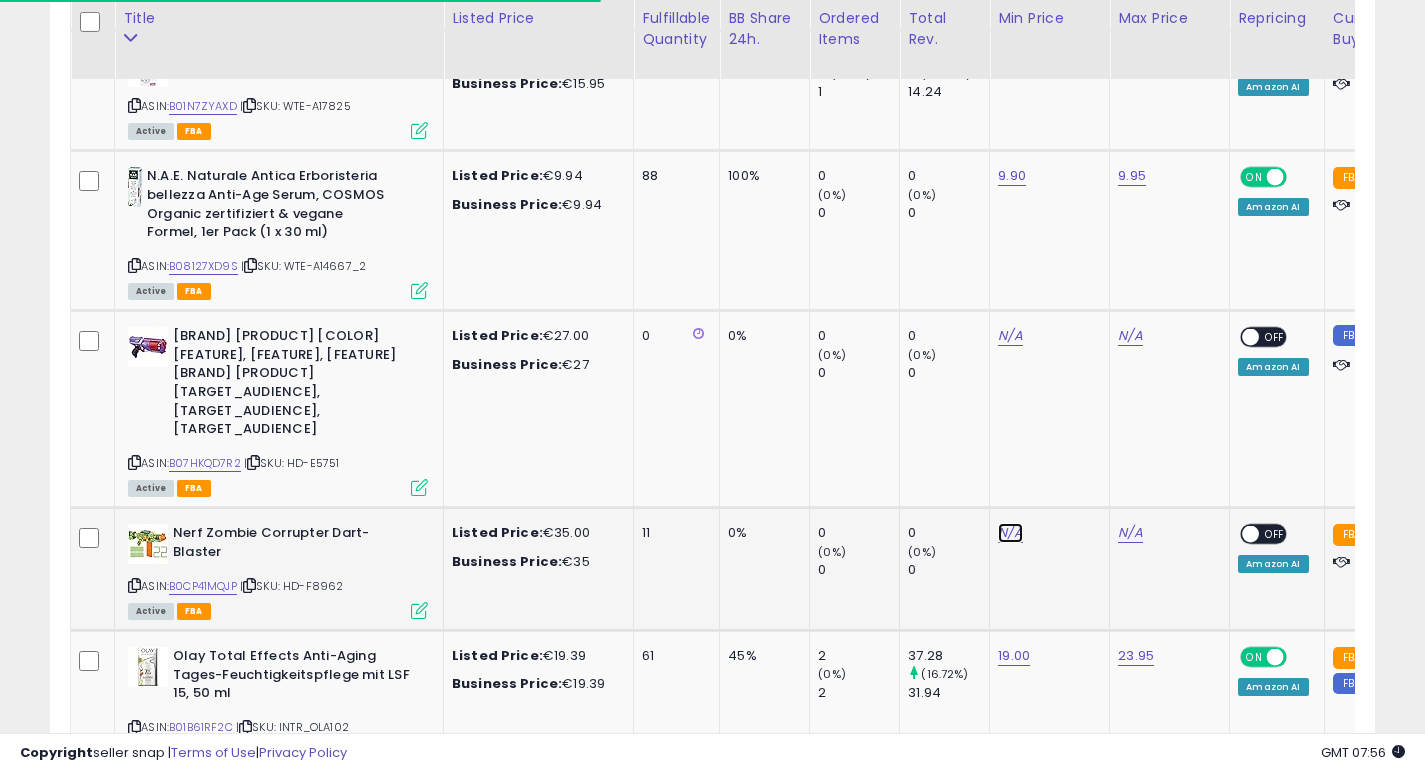 click on "N/A" at bounding box center (1010, -4097) 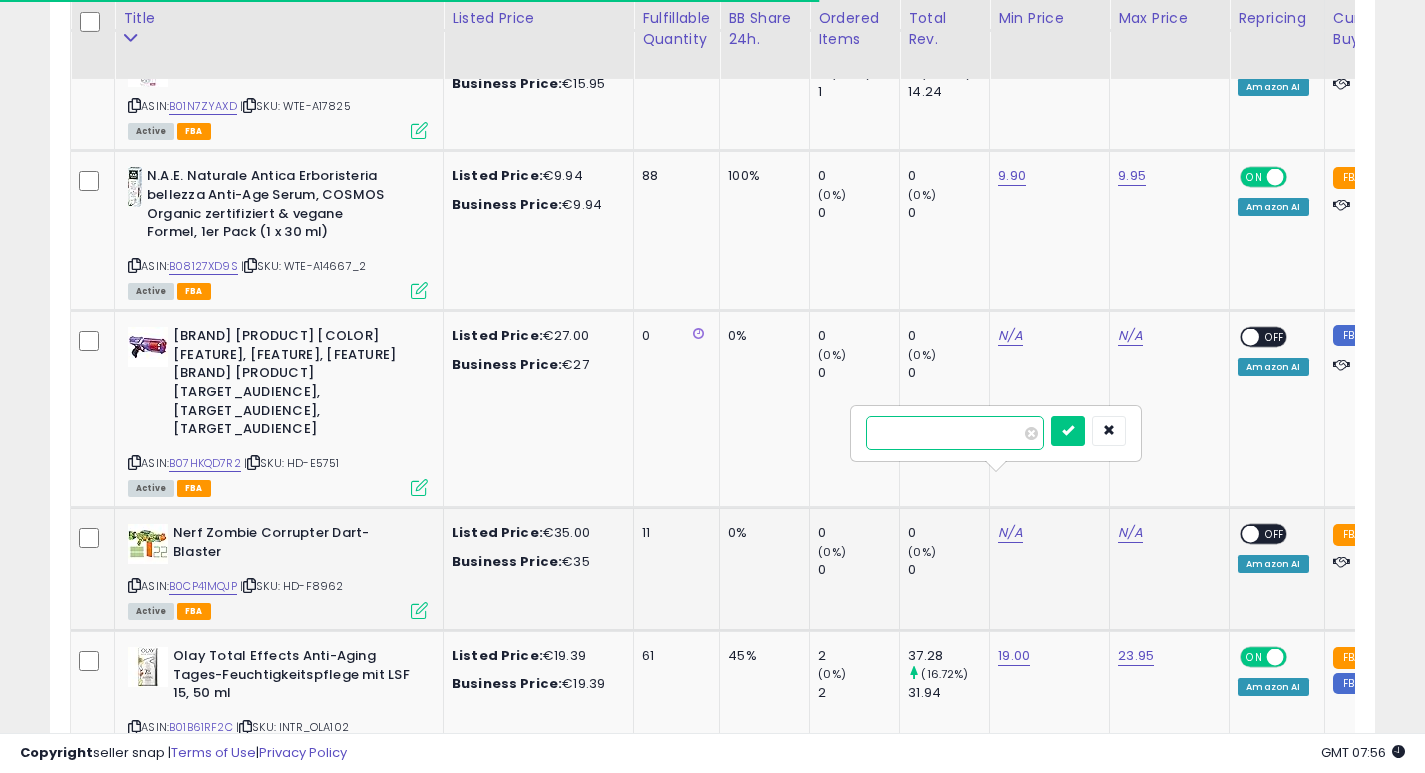 type on "**" 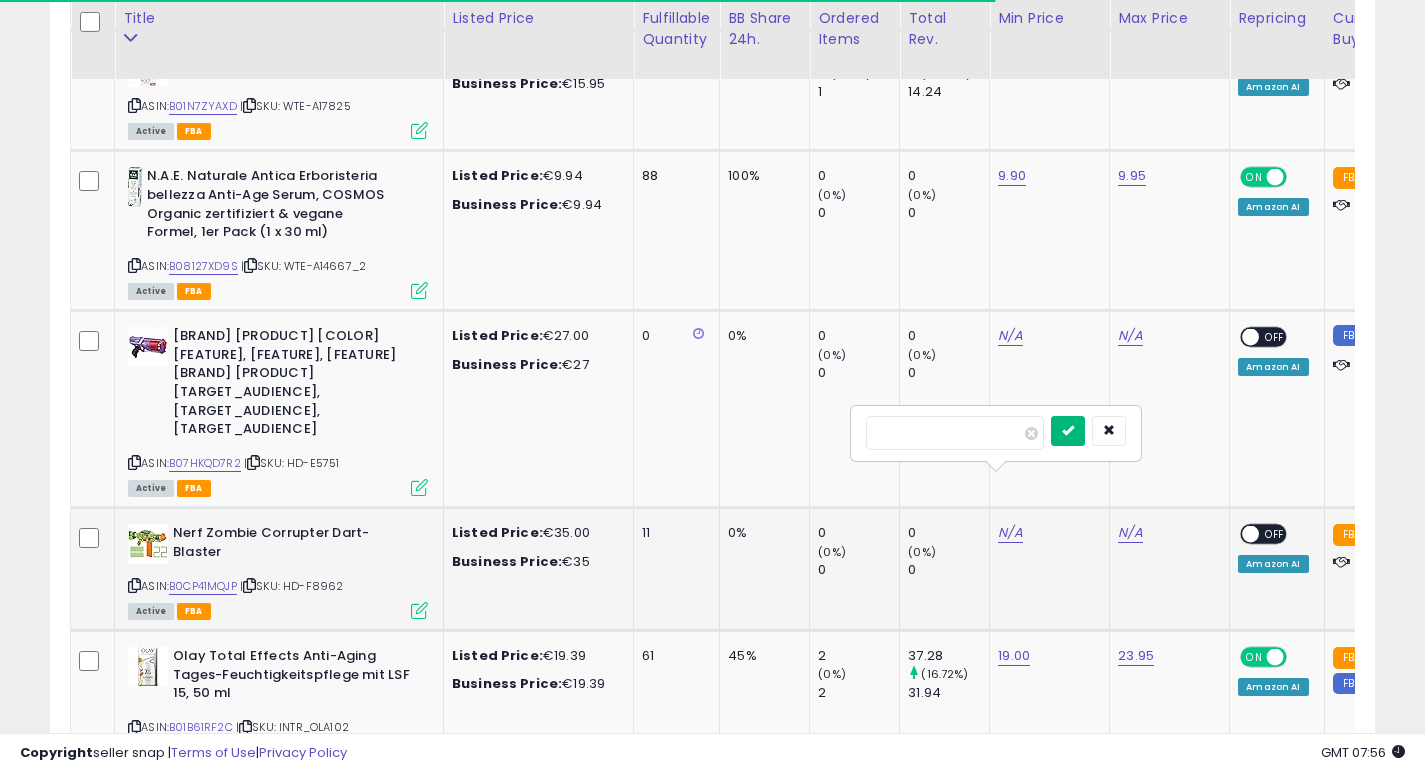 click at bounding box center (1068, 431) 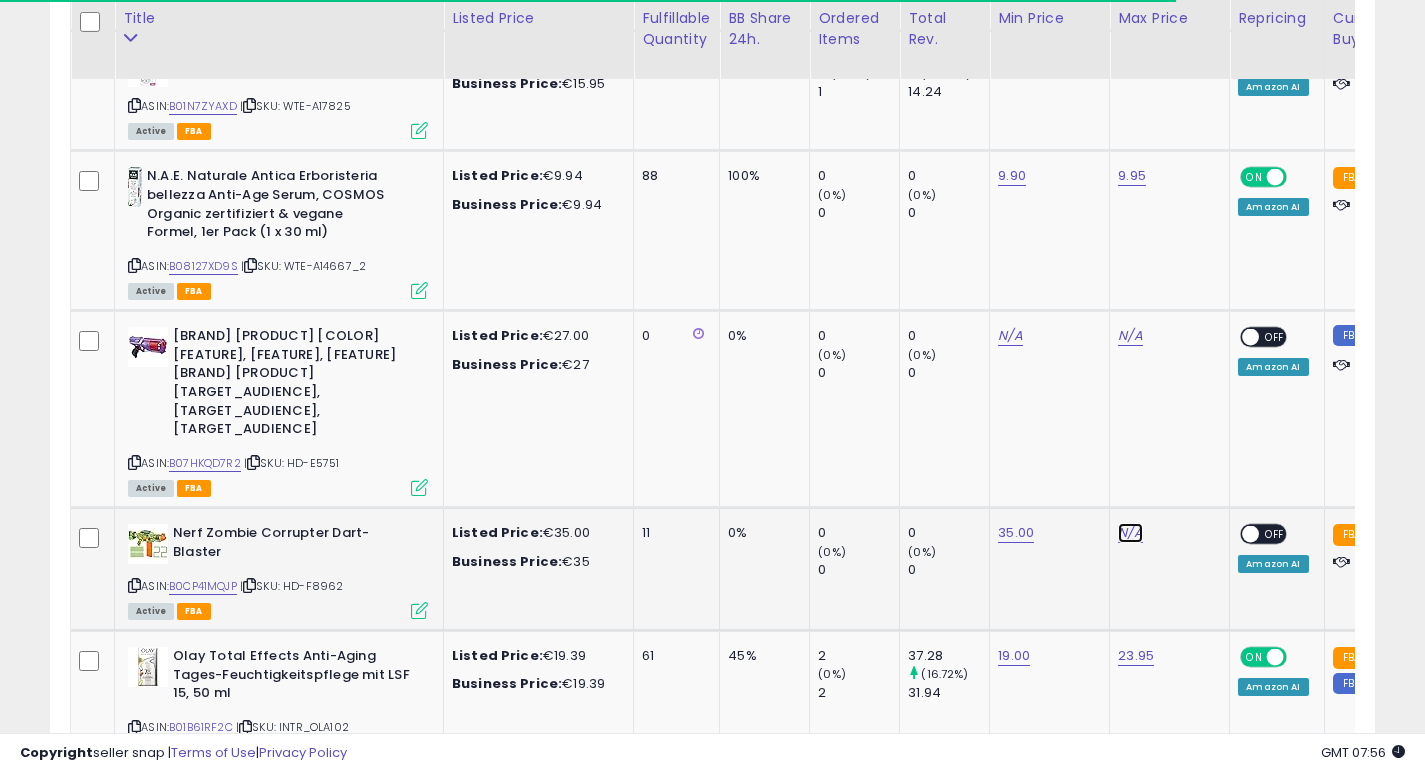 click on "N/A" at bounding box center (1130, -4097) 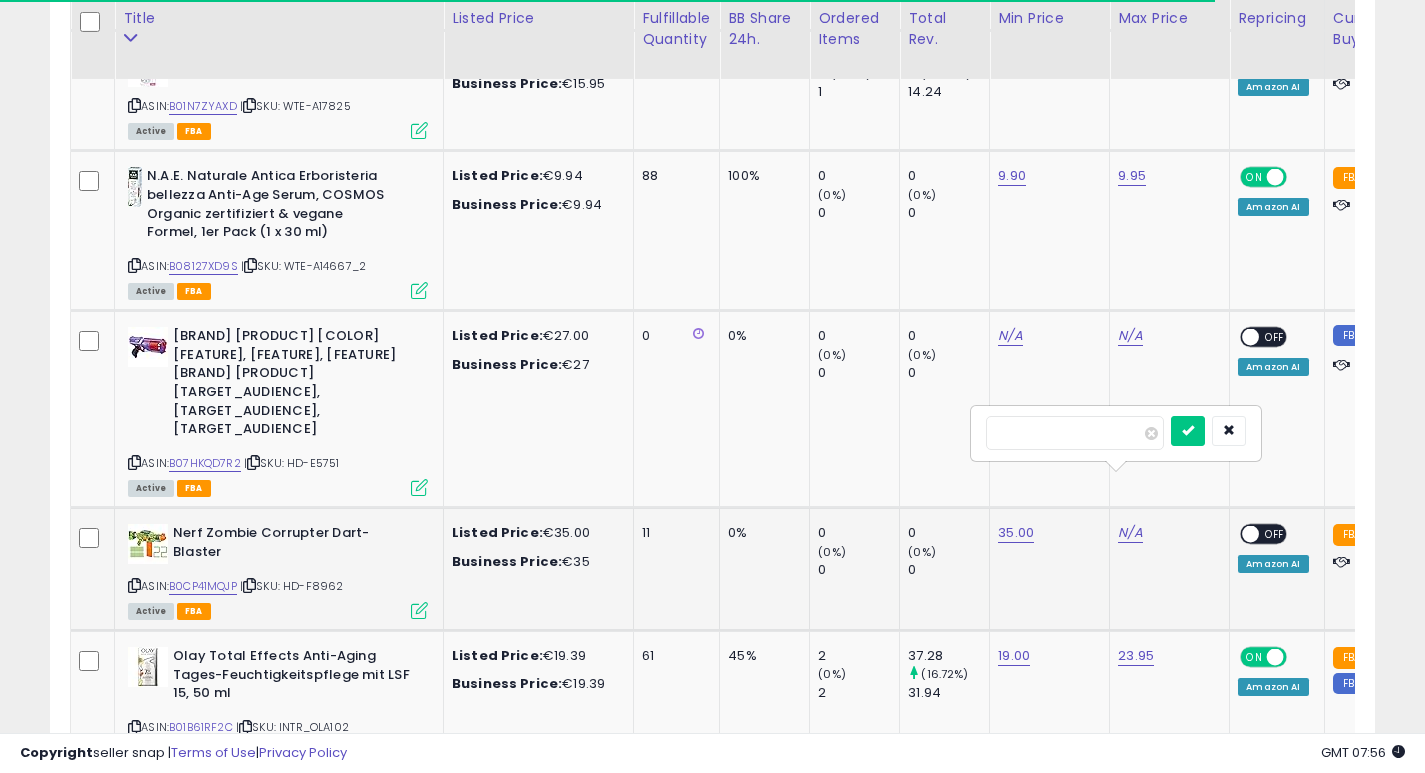 type on "**" 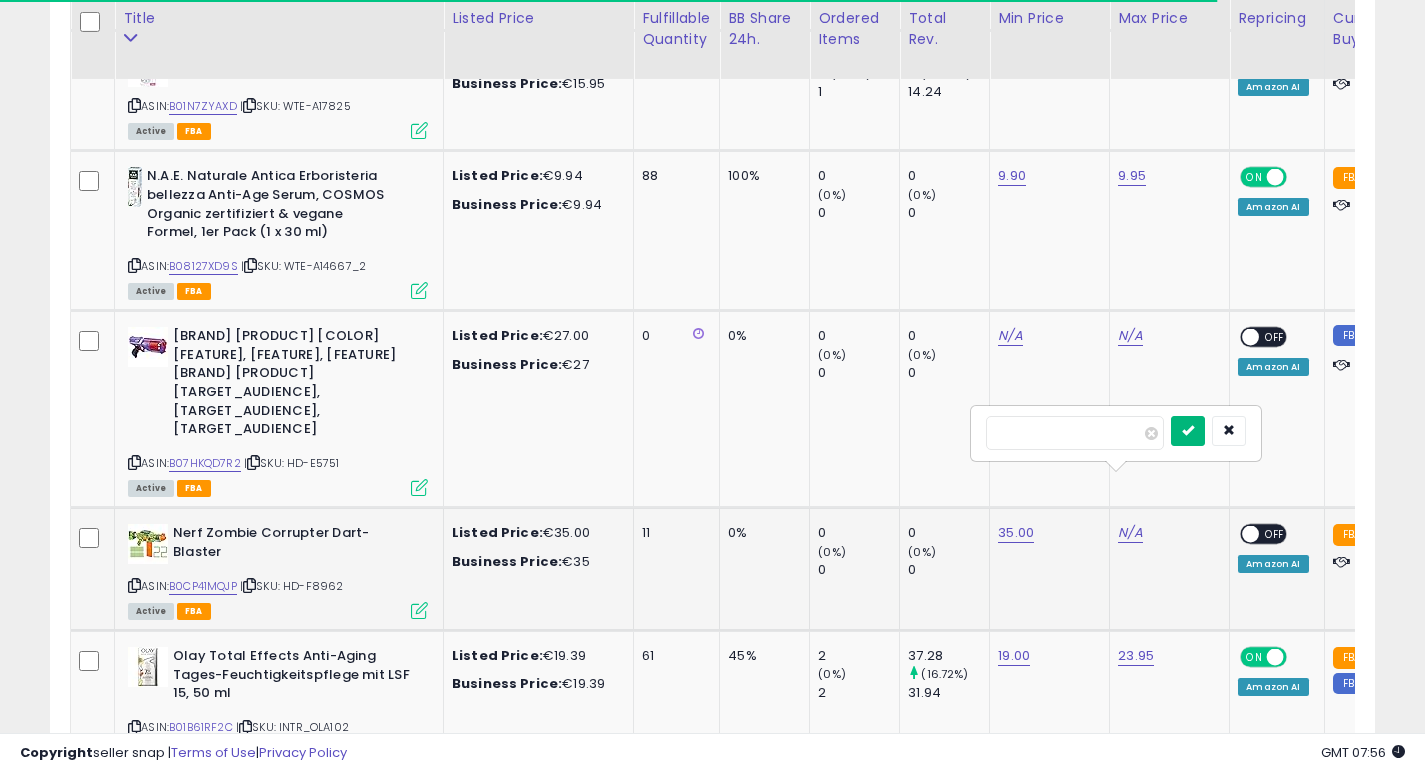 click at bounding box center [1188, 430] 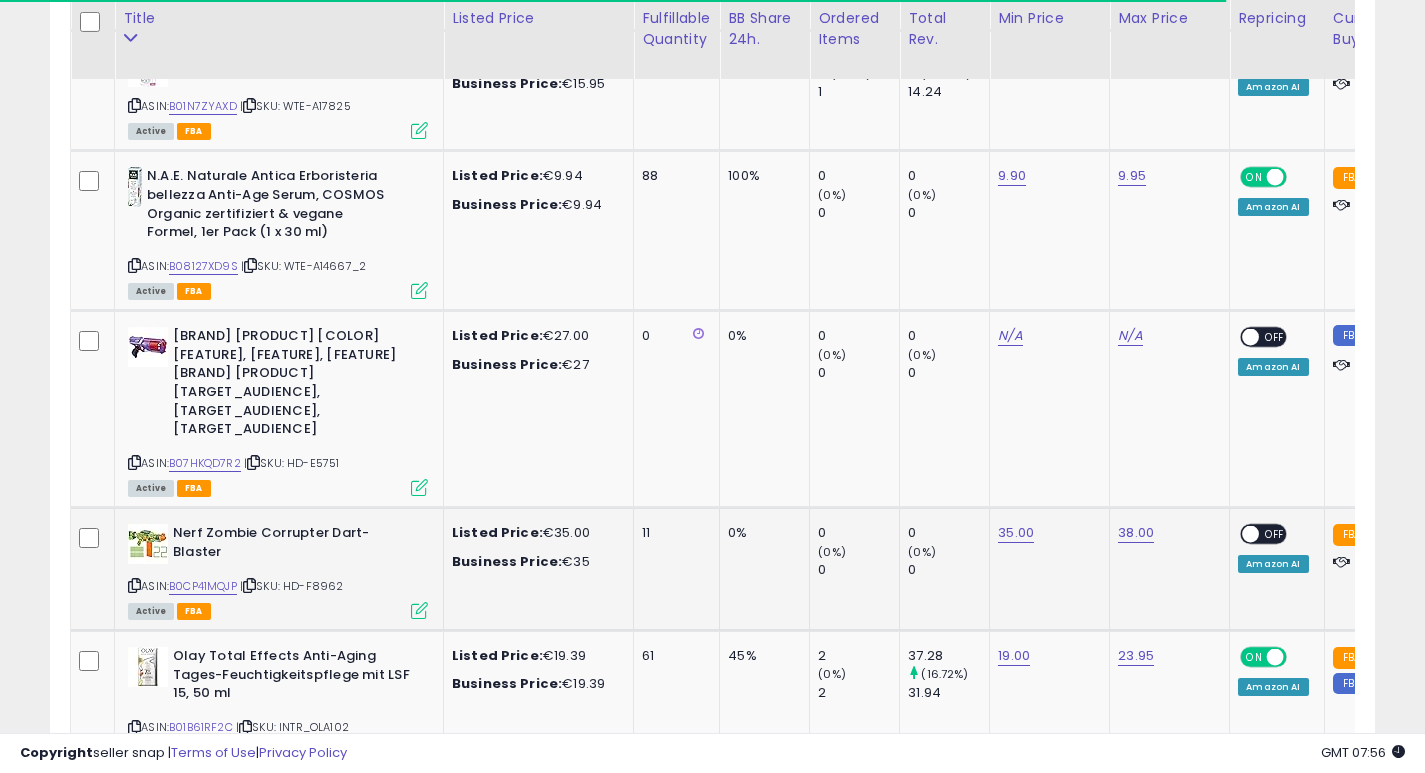 click at bounding box center [1251, 534] 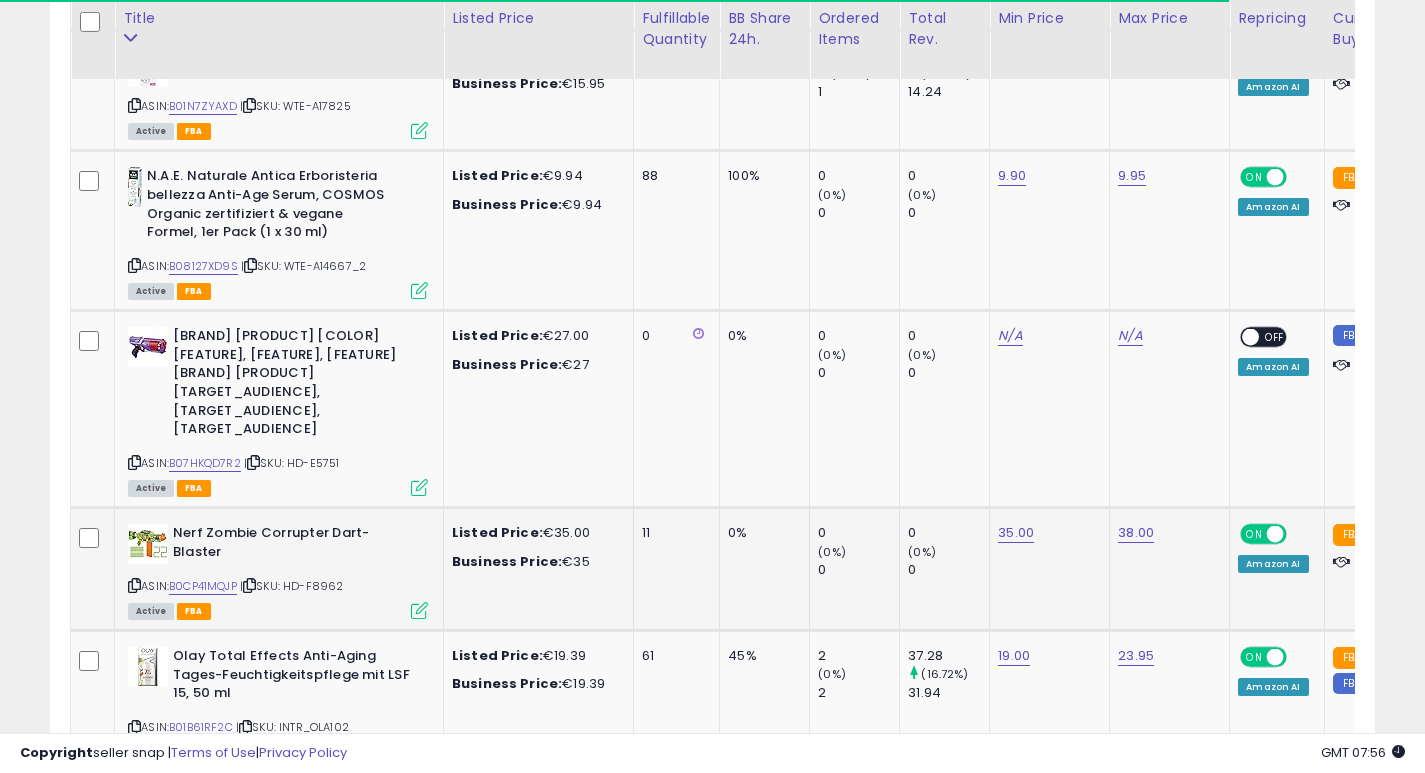 click on "ON" at bounding box center [1254, 534] 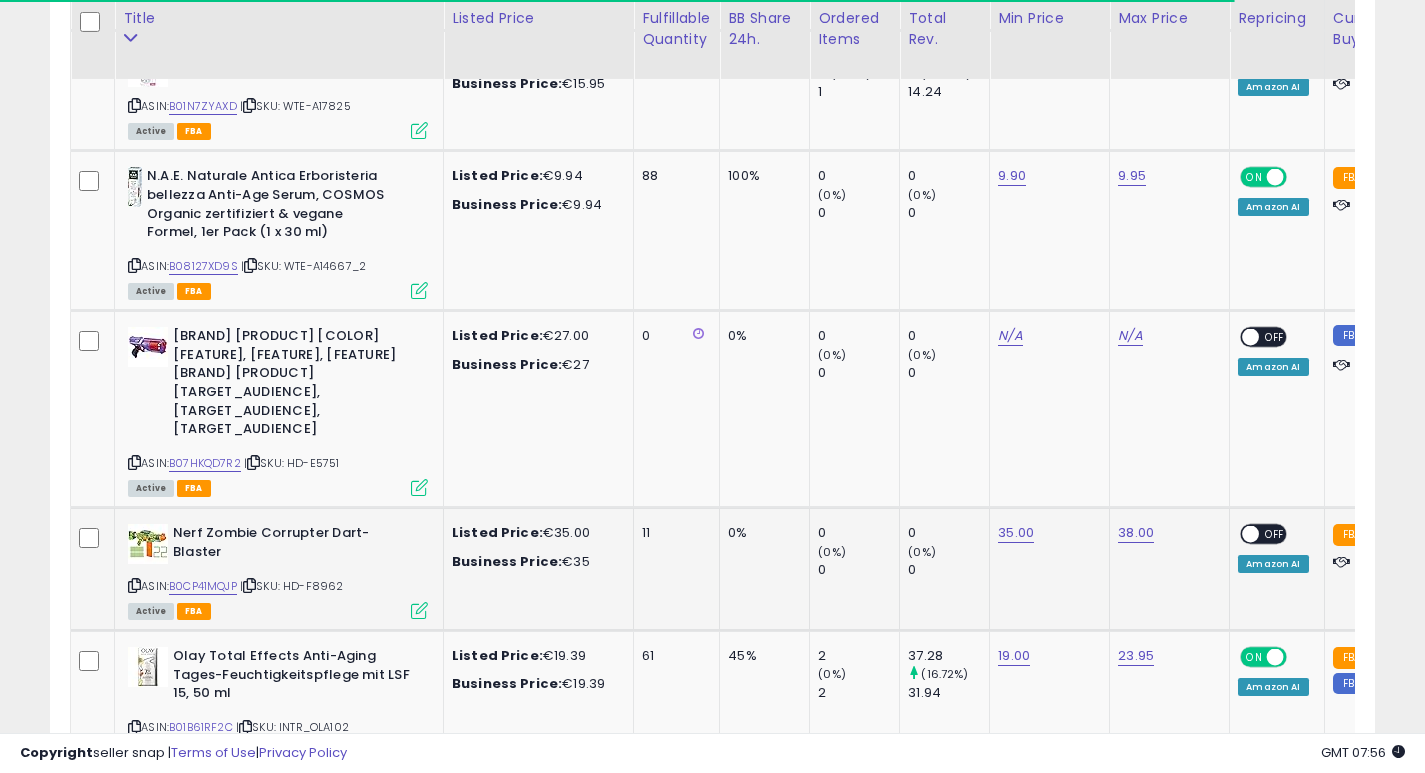 click at bounding box center [1251, 534] 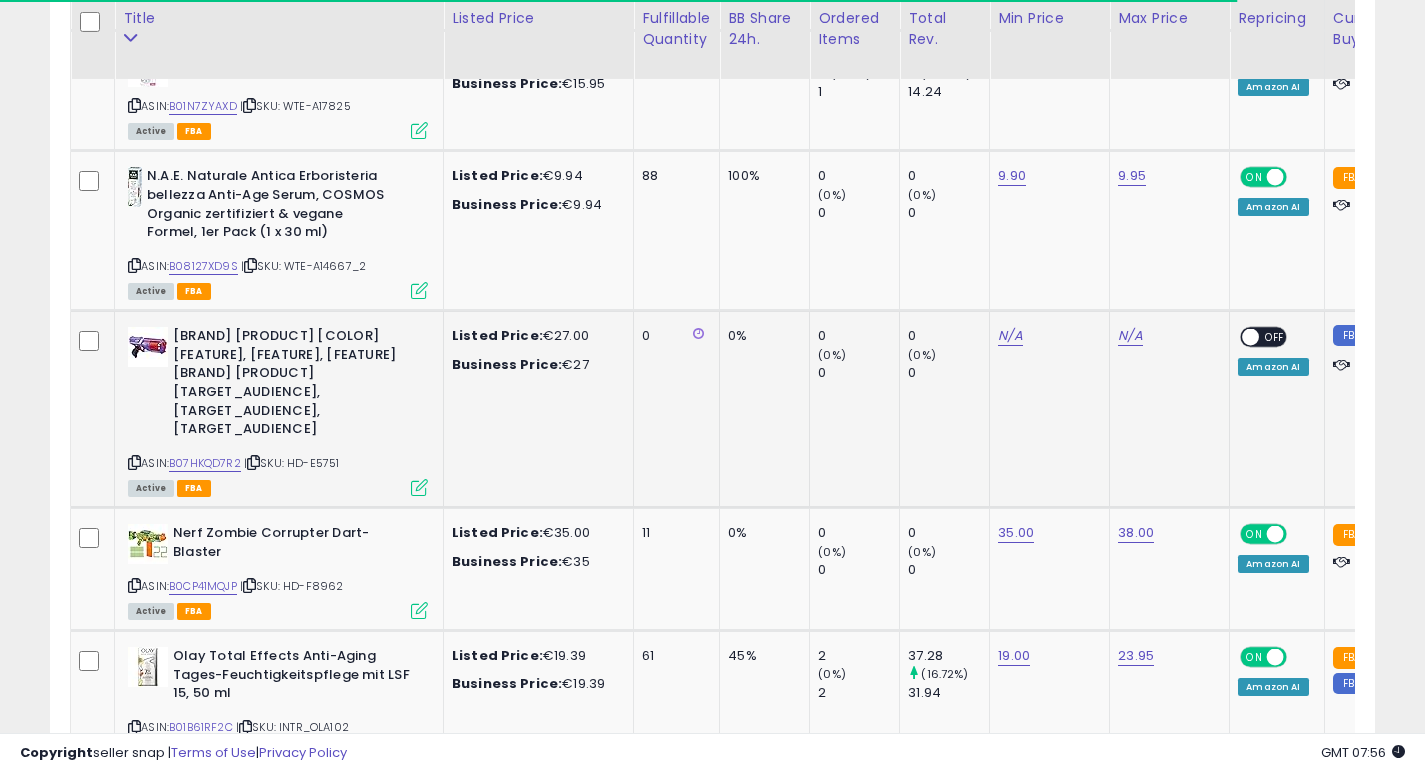 scroll, scrollTop: 0, scrollLeft: 159, axis: horizontal 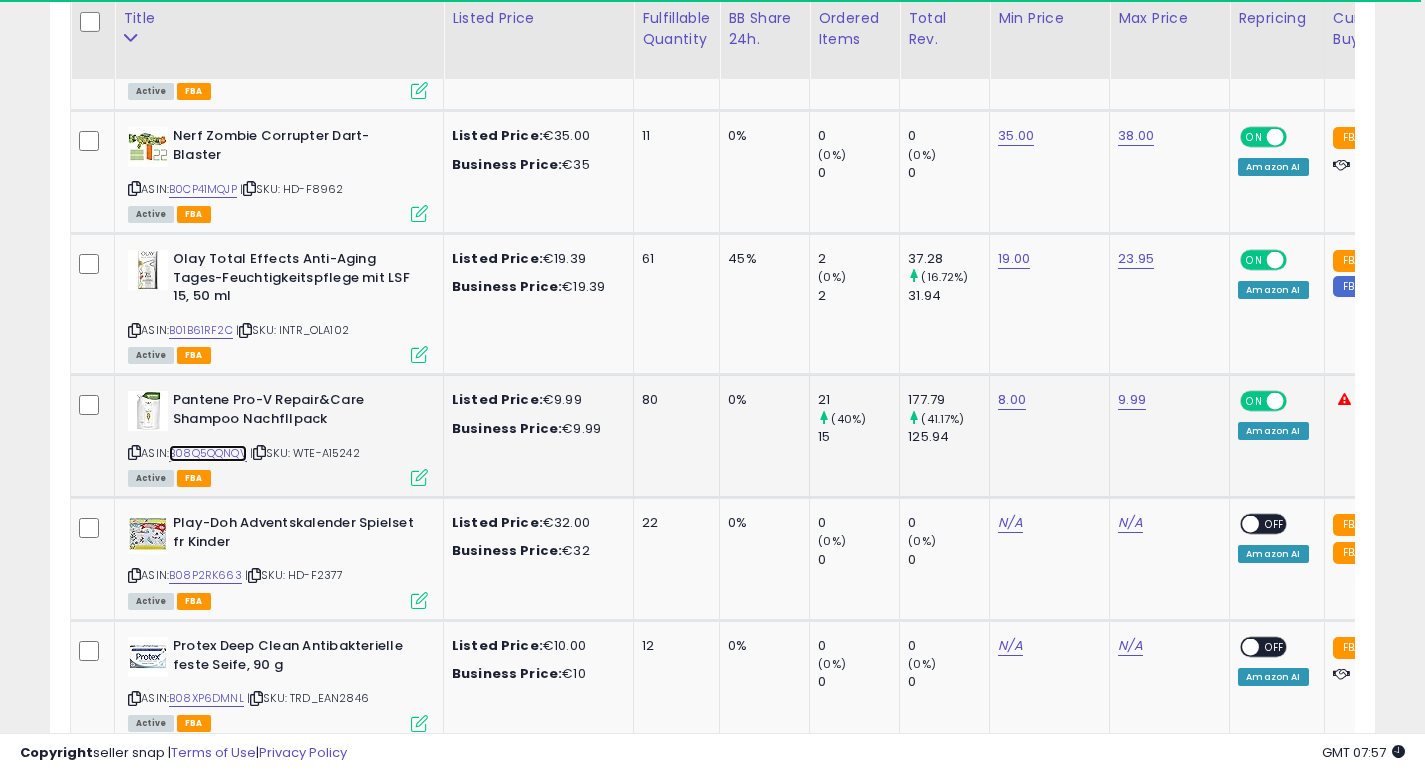 click on "B08Q5QQNQV" at bounding box center (208, 453) 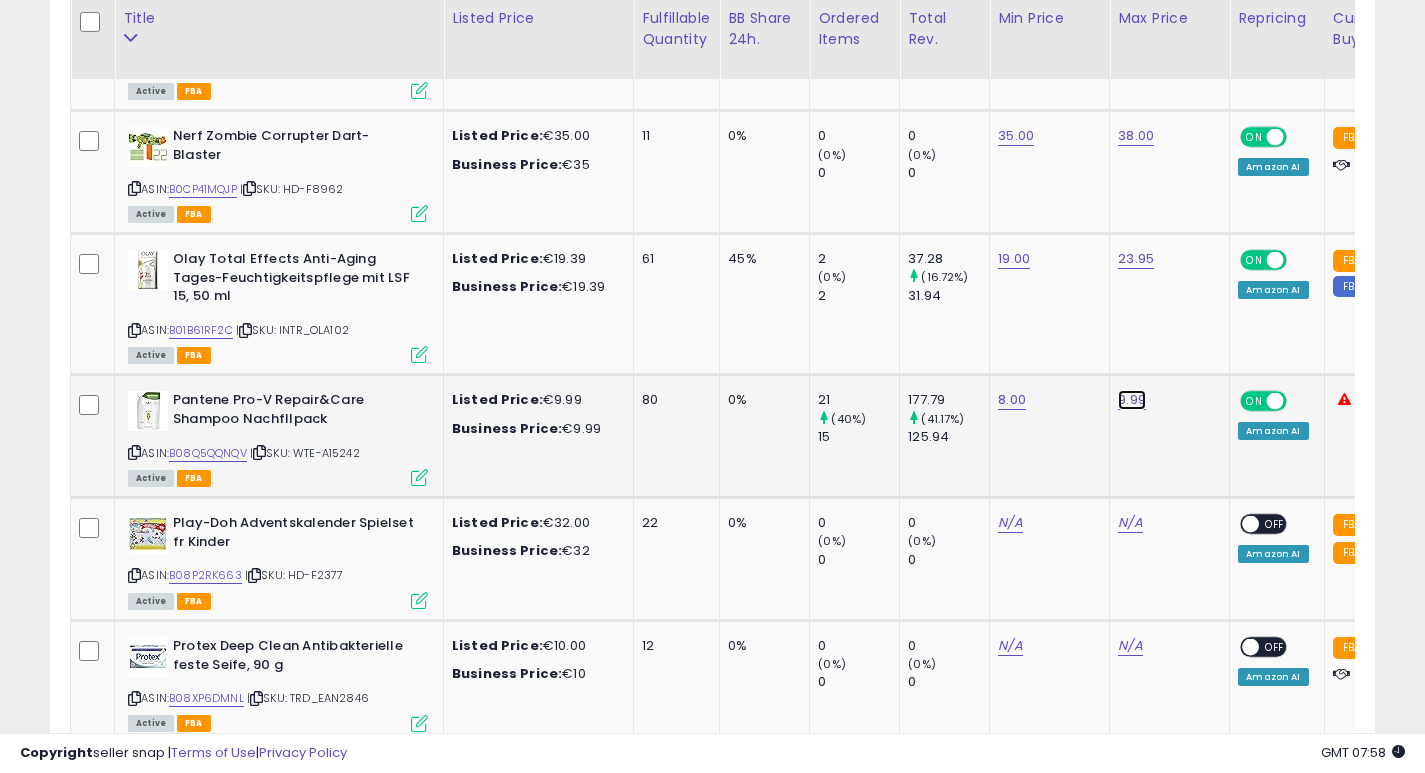 click on "9.99" at bounding box center (1134, -5878) 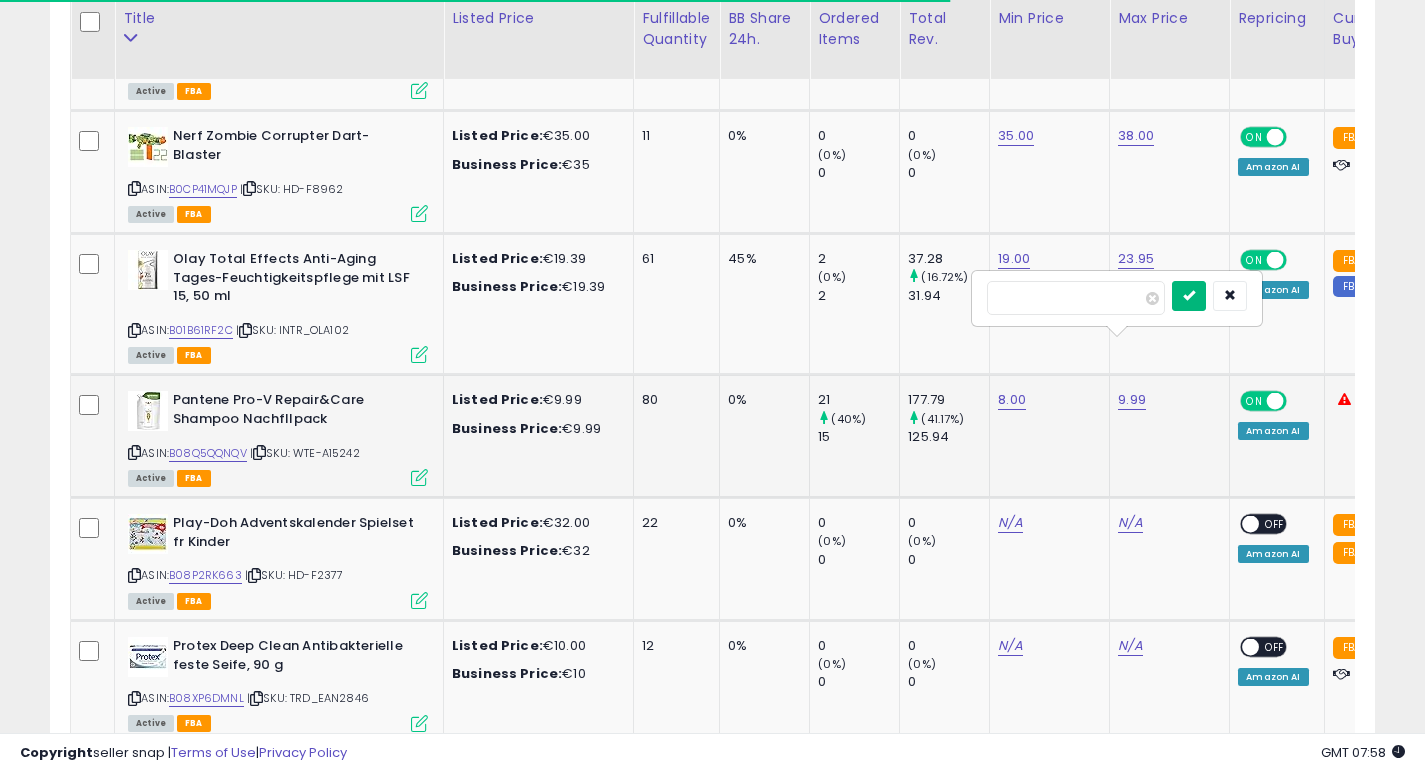 type on "***" 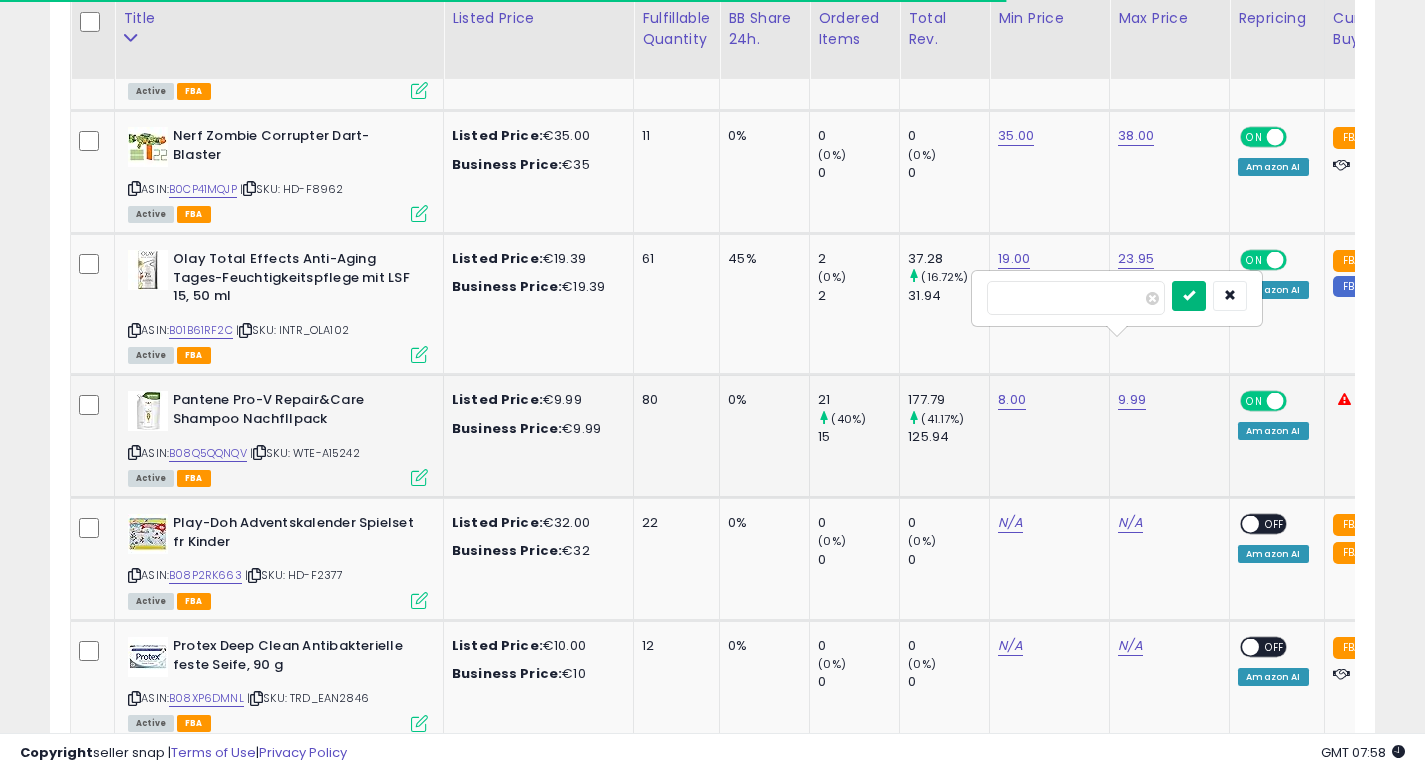 click at bounding box center [1189, 295] 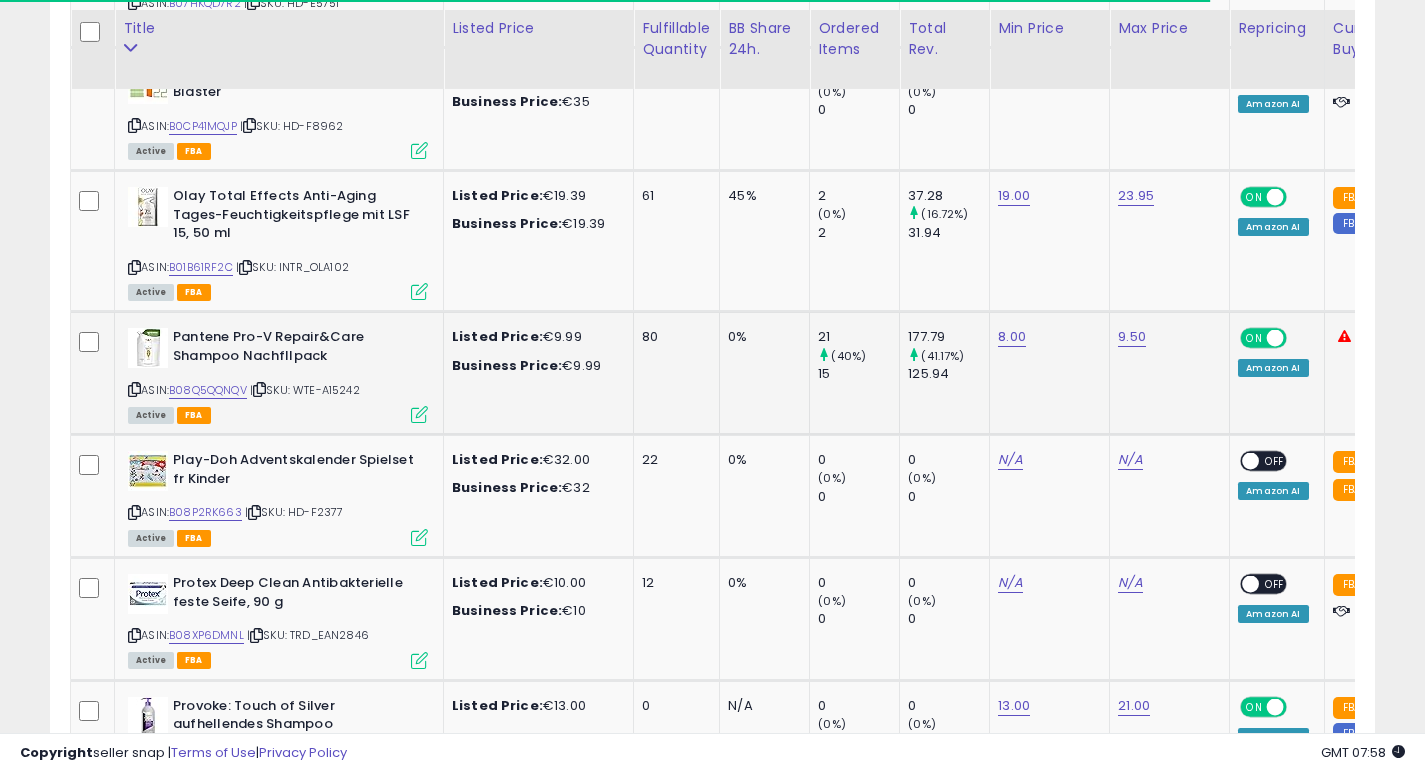 scroll, scrollTop: 7025, scrollLeft: 0, axis: vertical 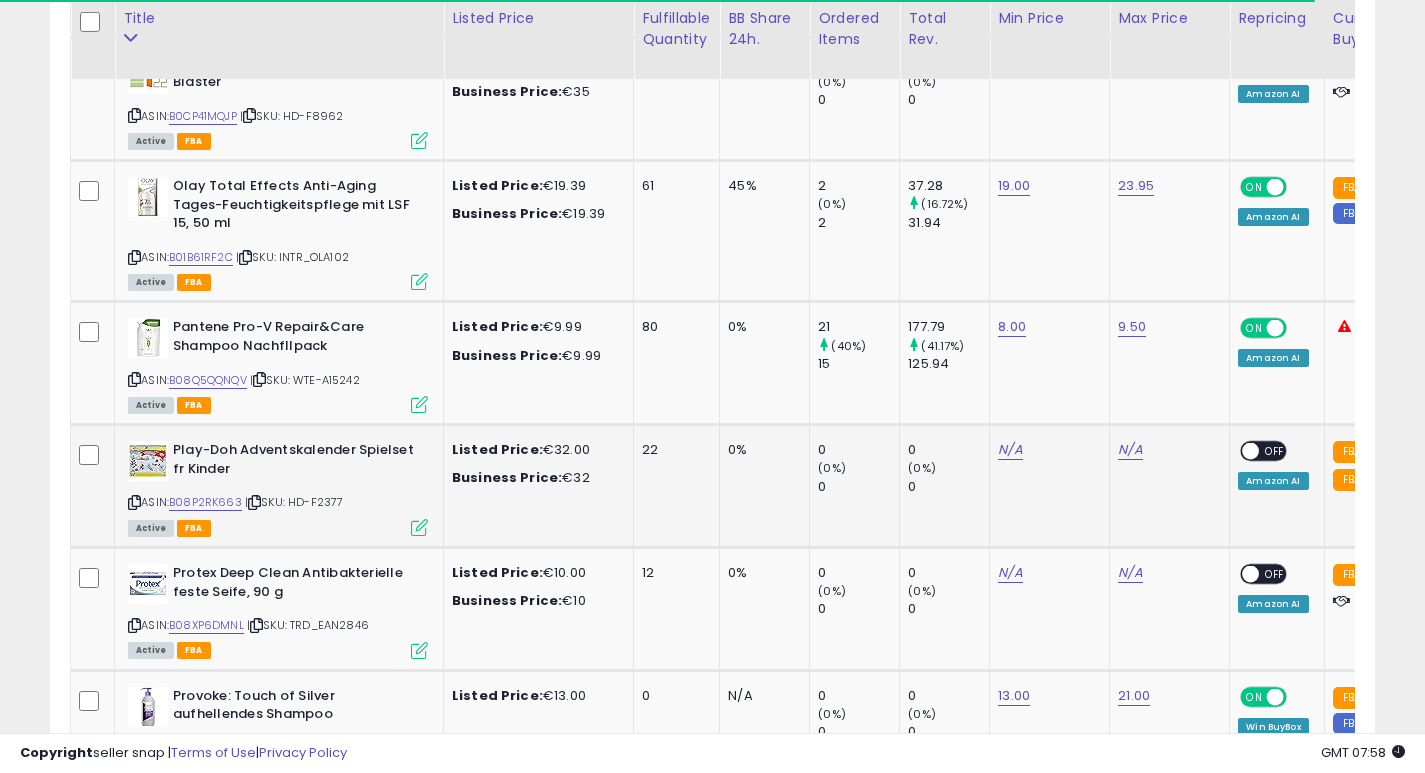 click at bounding box center [134, 502] 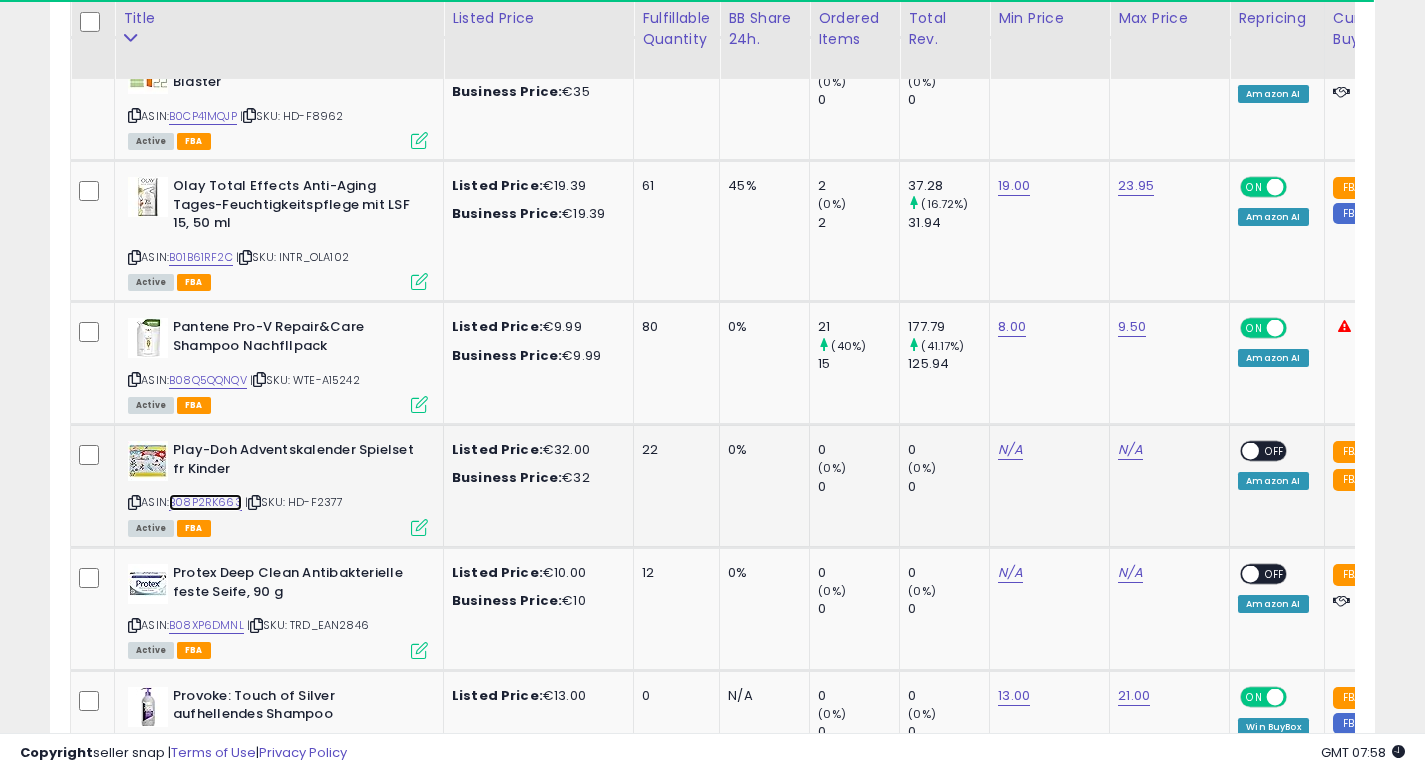 click on "B08P2RK663" at bounding box center [205, 502] 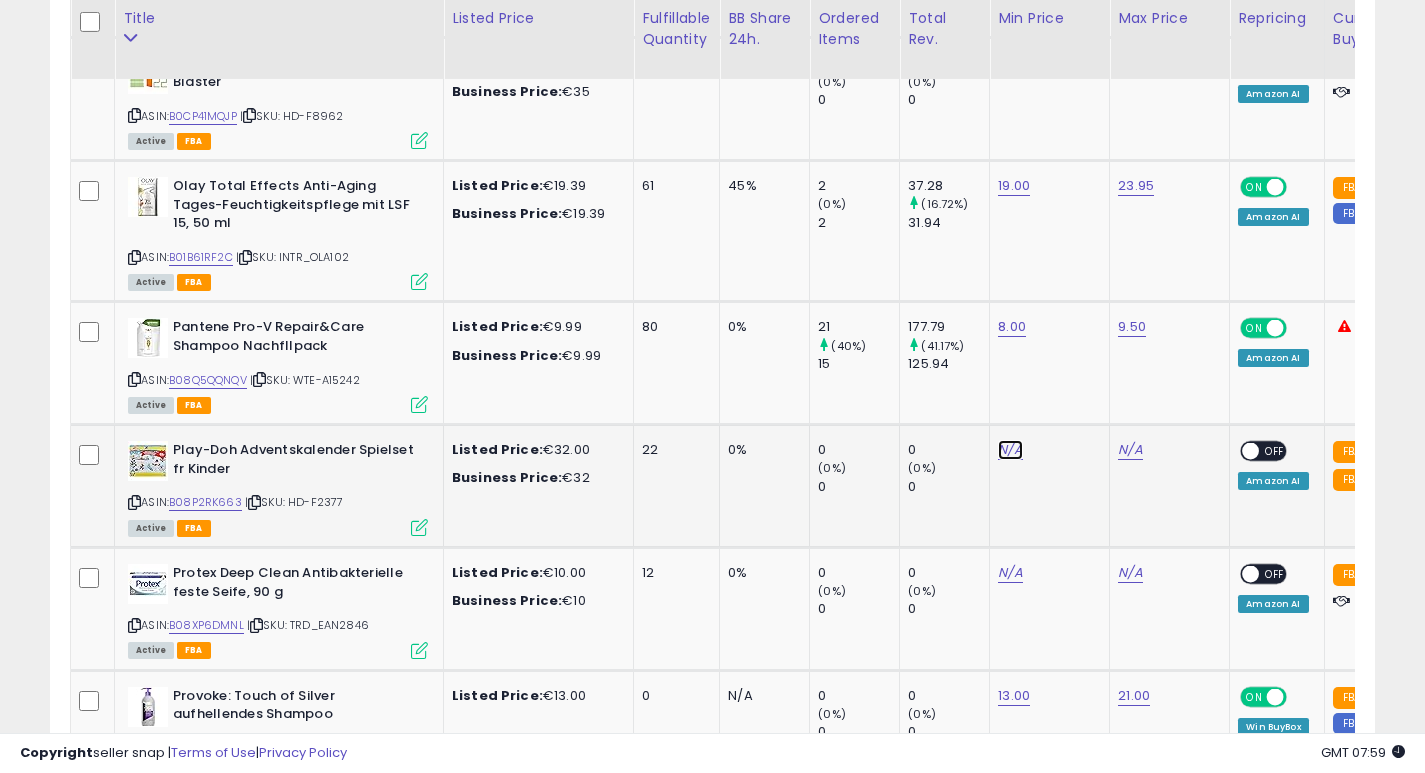 click on "N/A" at bounding box center [1010, -4567] 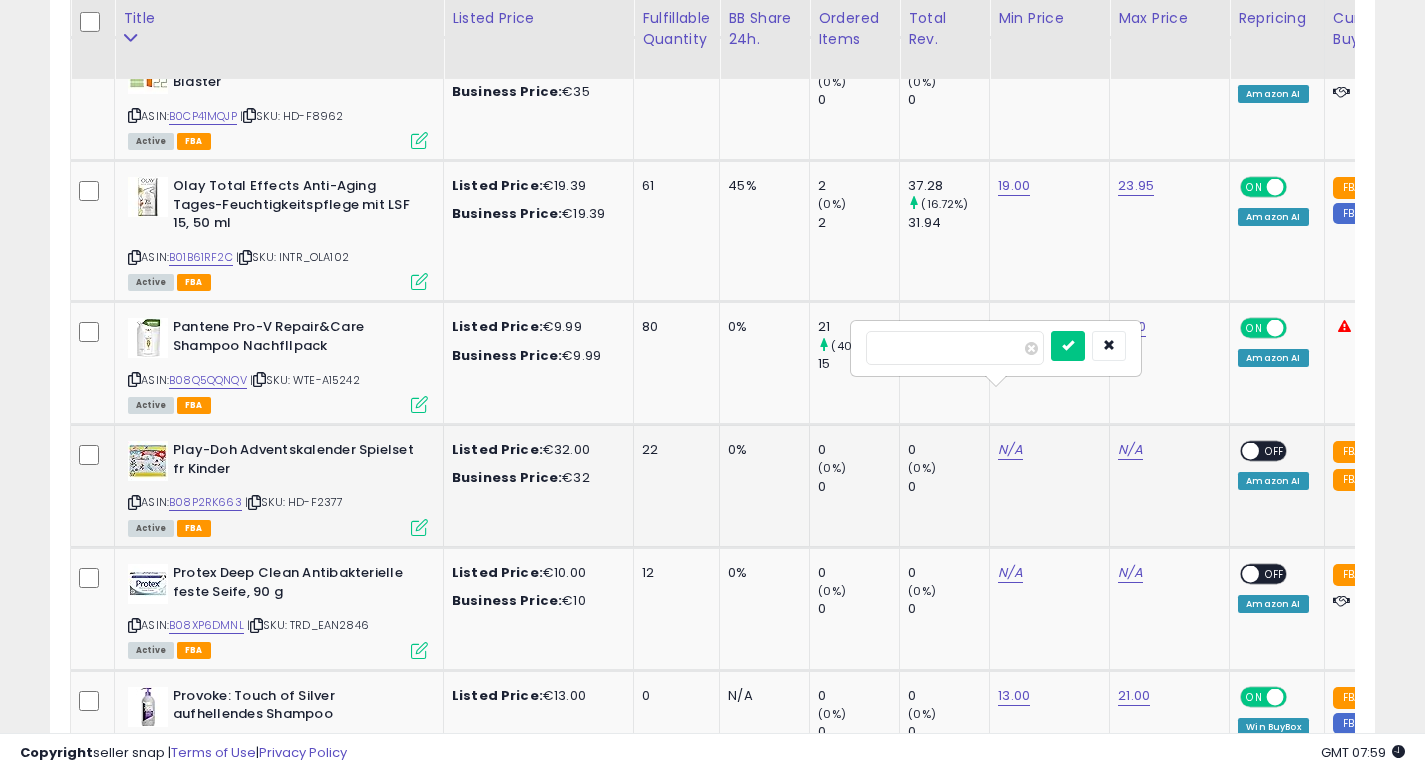 click on "****" at bounding box center (955, 348) 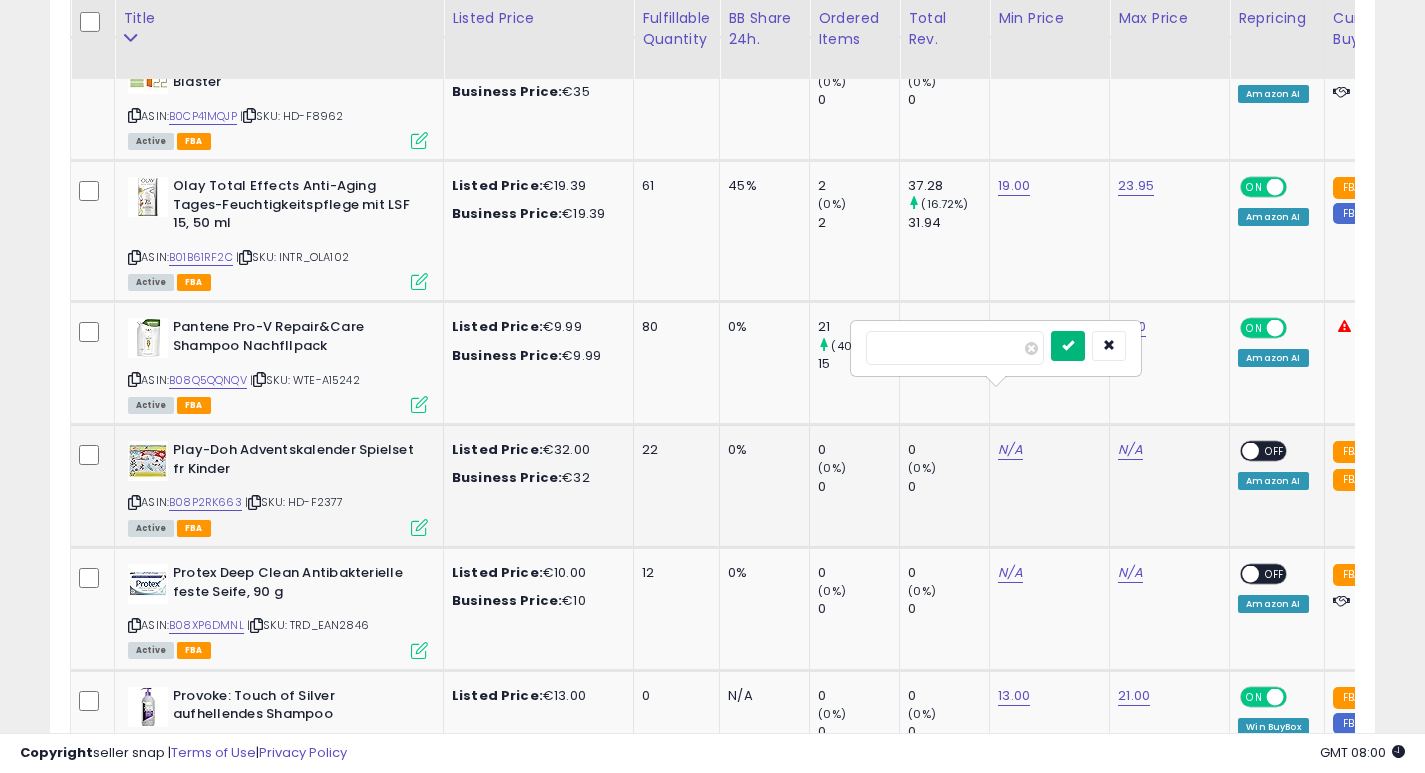 click at bounding box center (1068, 345) 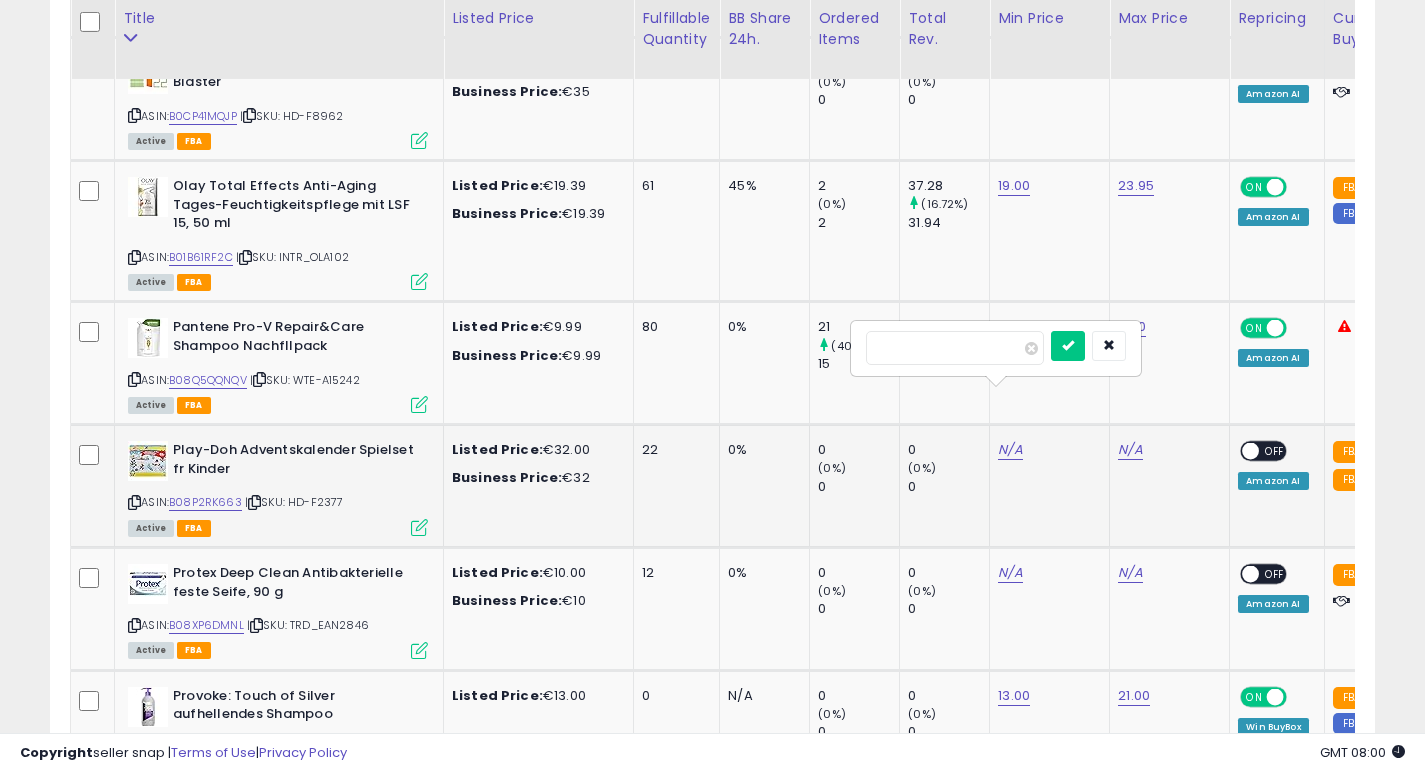 click at bounding box center (0, 0) 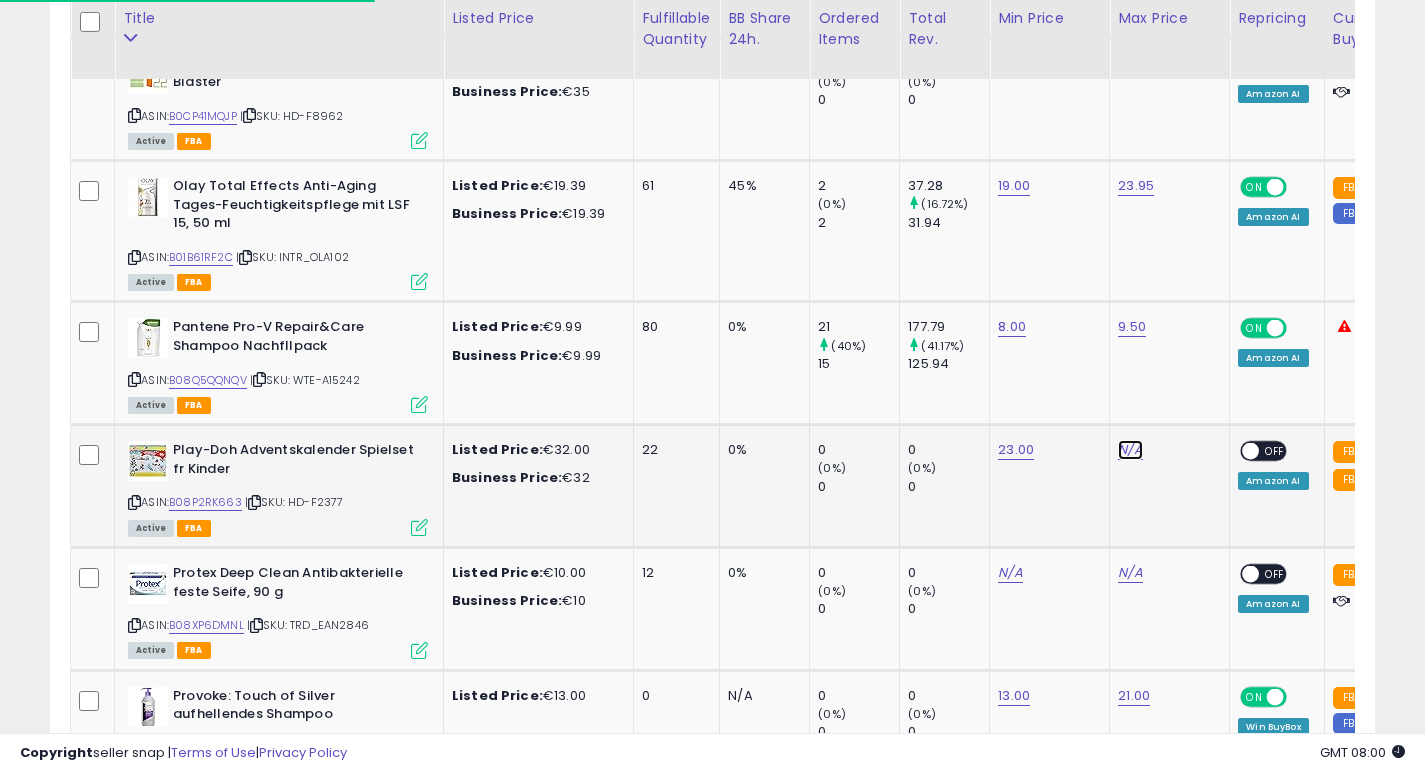 click on "N/A" at bounding box center [1130, -4567] 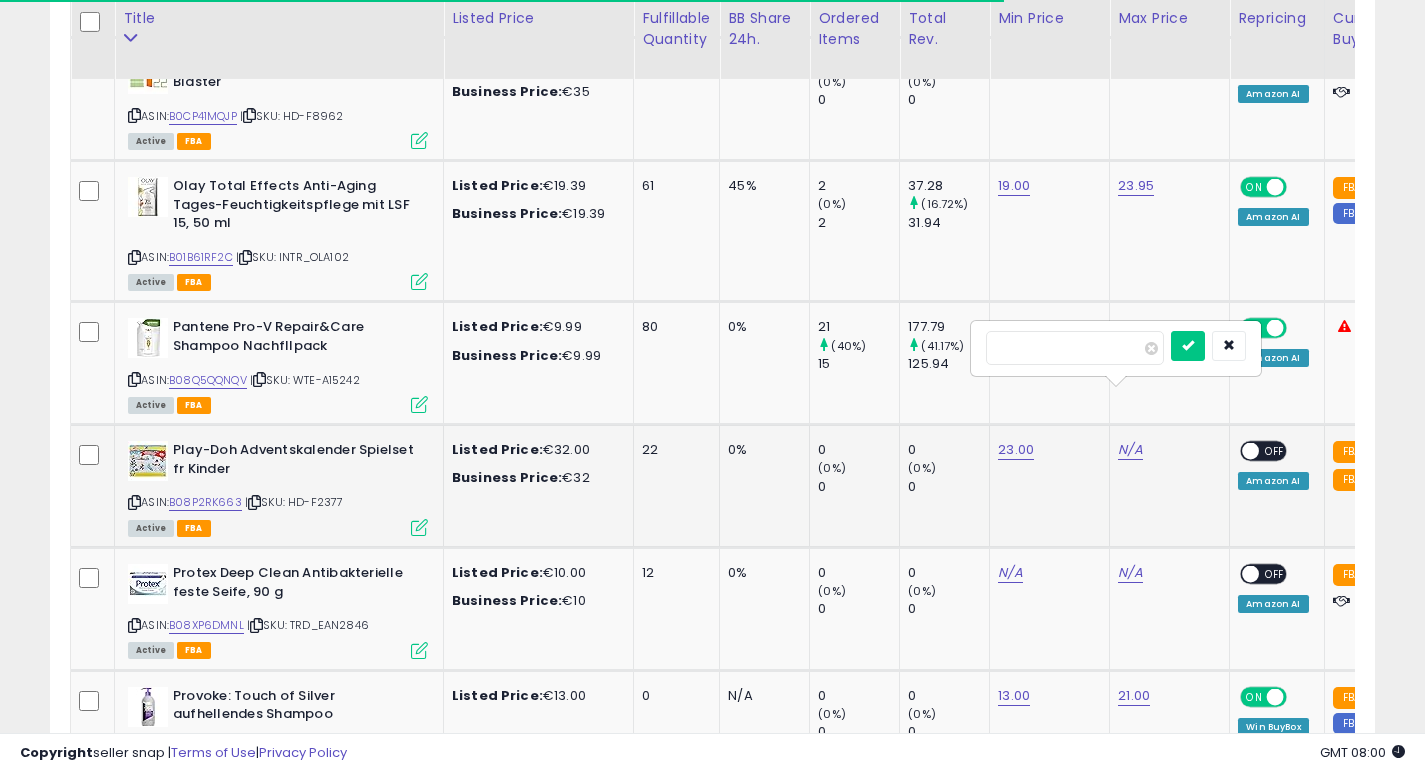 type on "**" 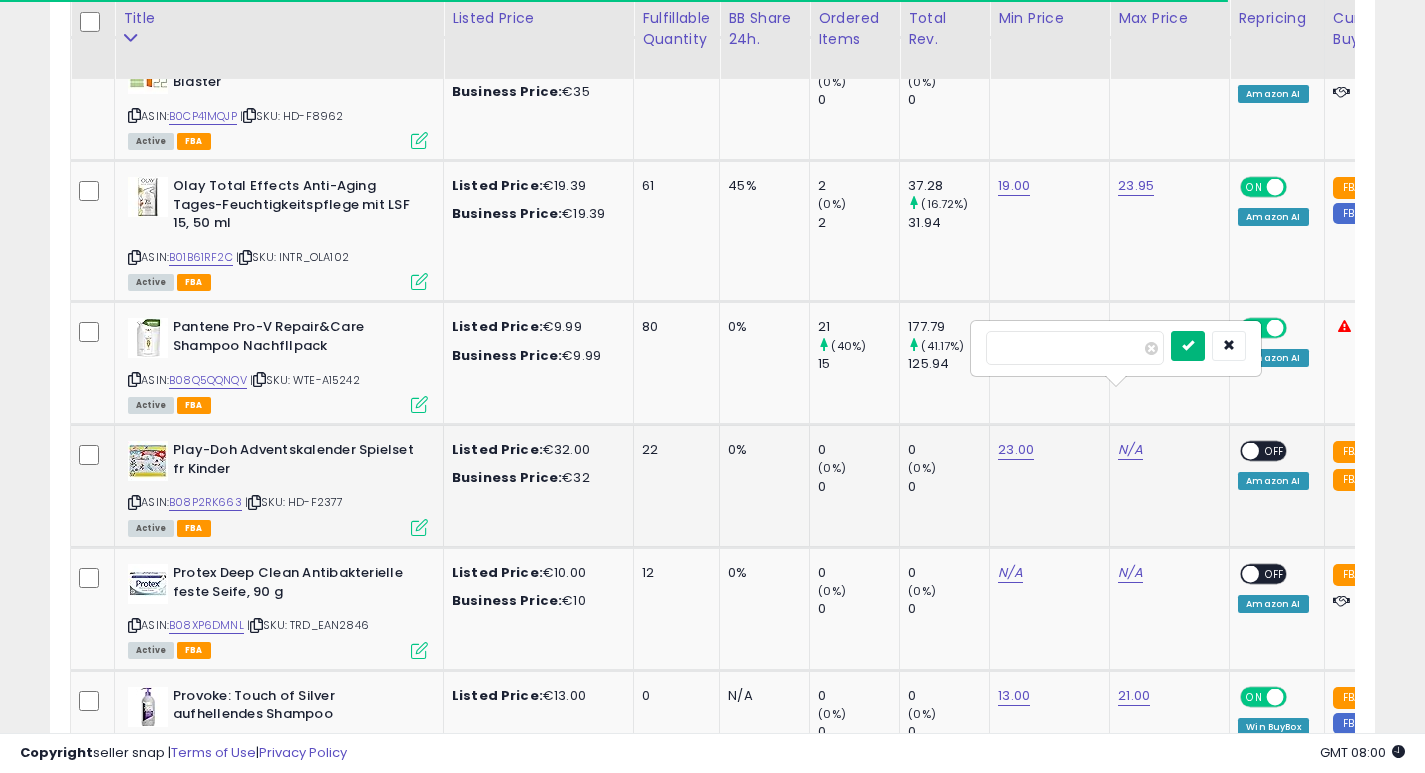 click at bounding box center (1188, 345) 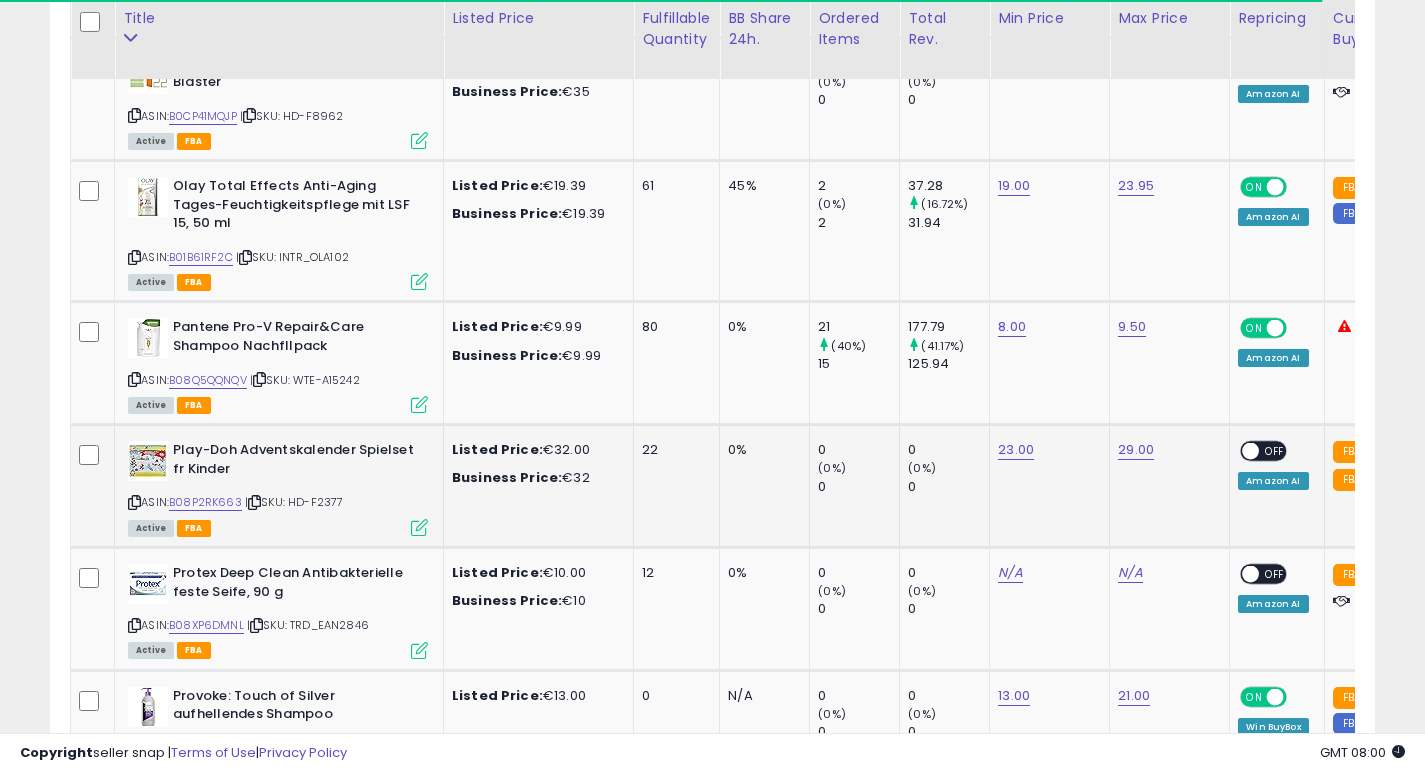 click at bounding box center (1251, 451) 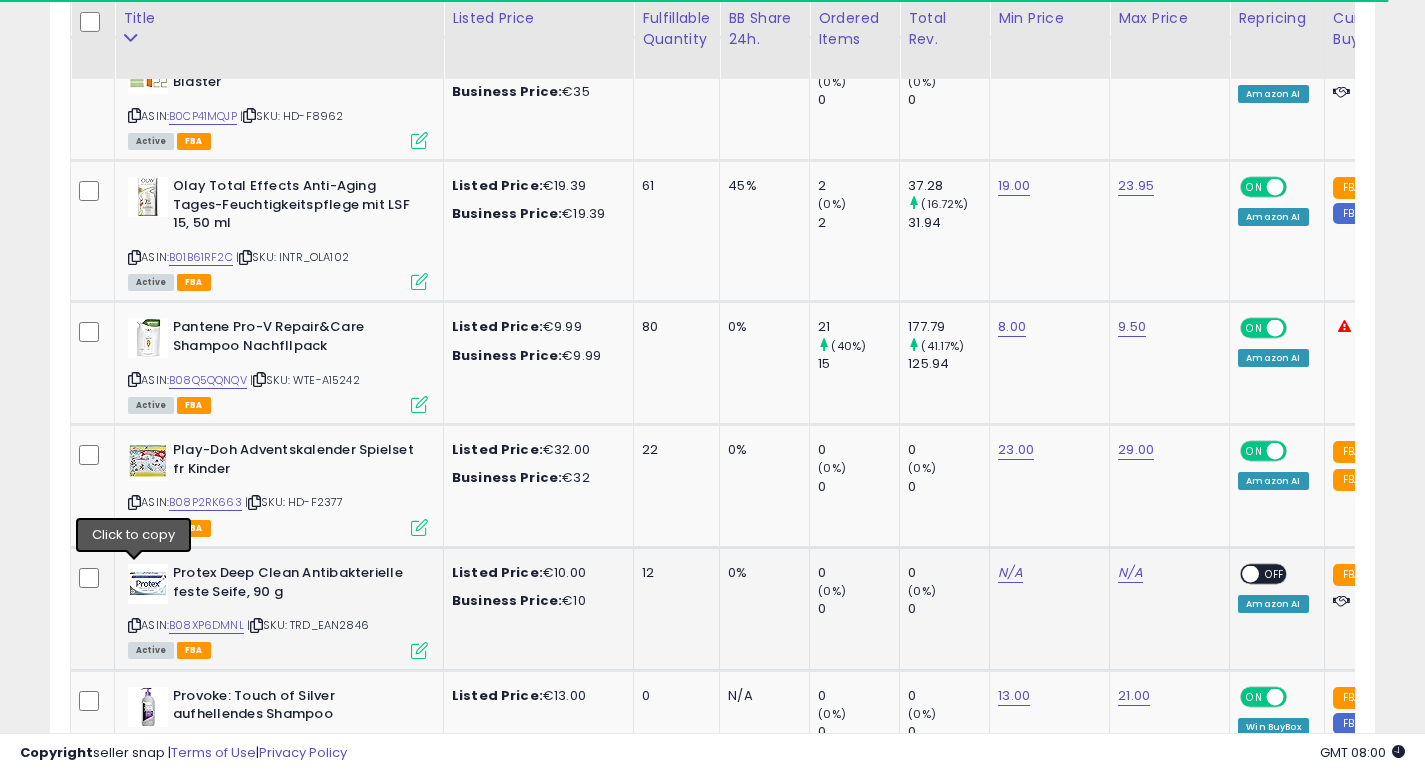 click at bounding box center [134, 625] 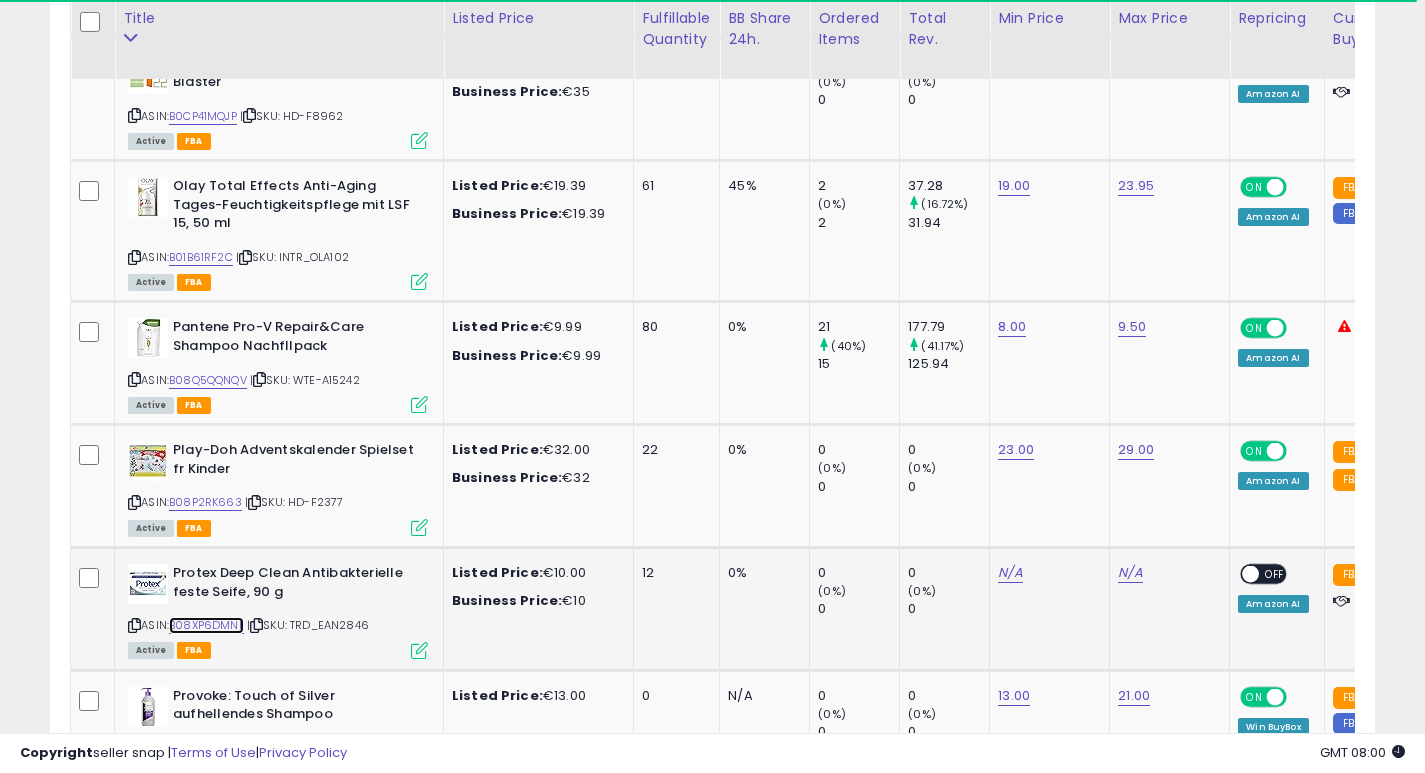 click on "B08XP6DMNL" at bounding box center [206, 625] 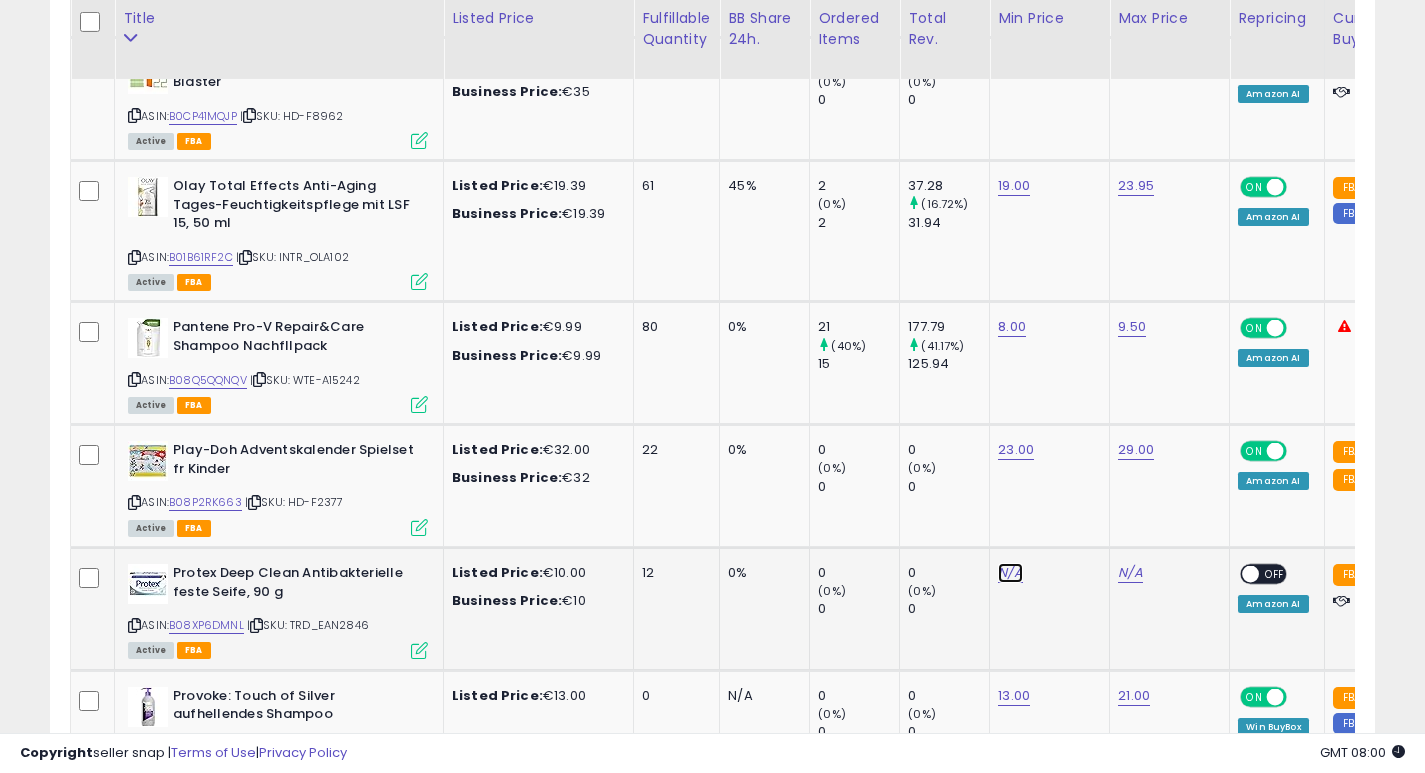 click on "N/A" at bounding box center (1010, -4567) 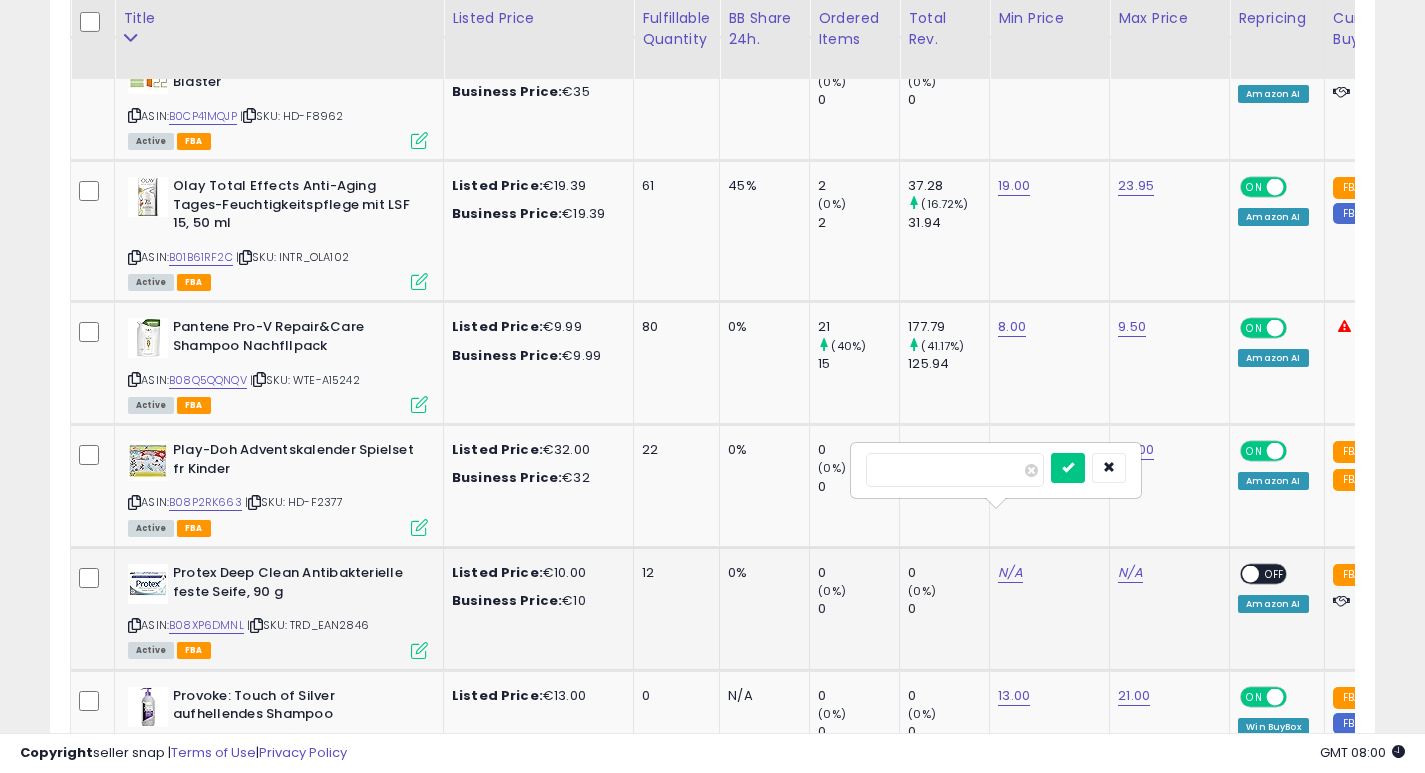 type on "*" 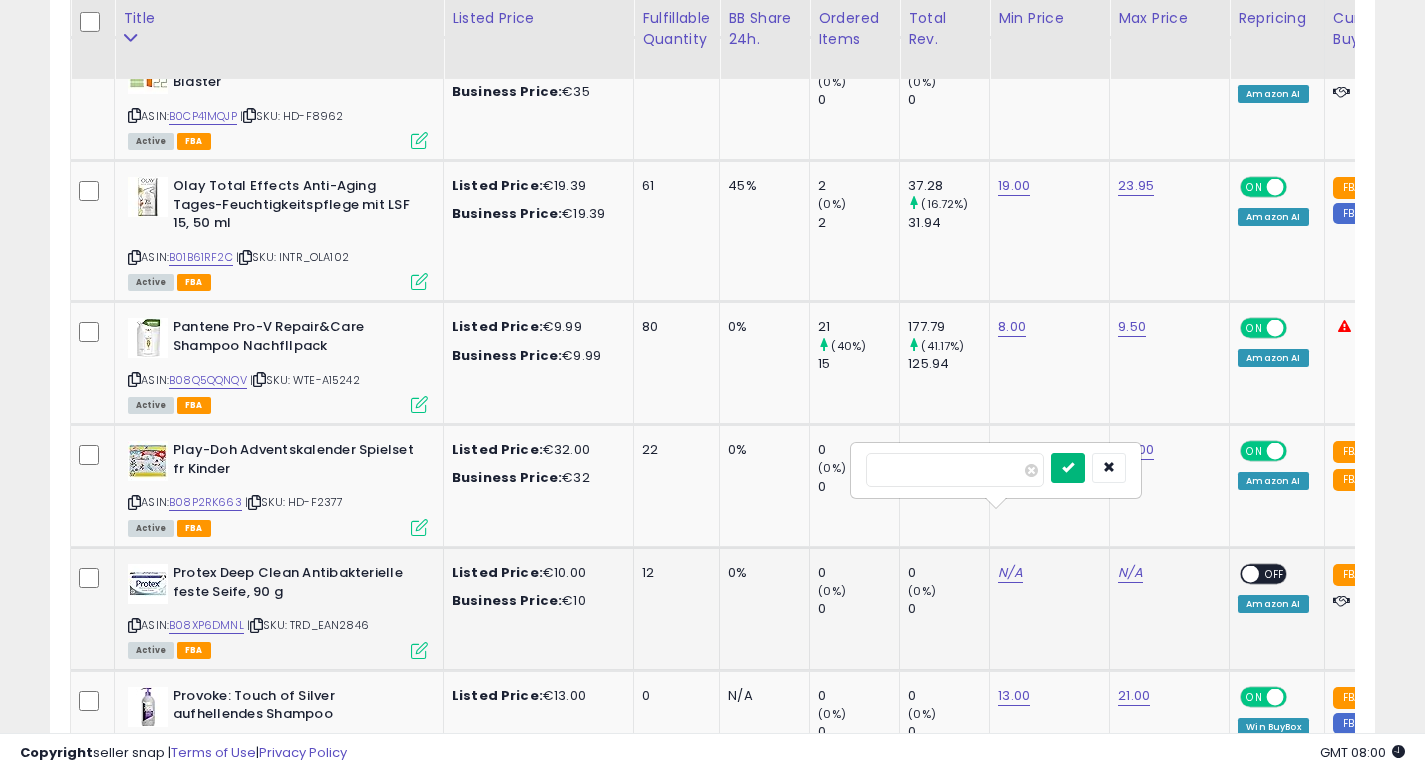 click at bounding box center (1068, 467) 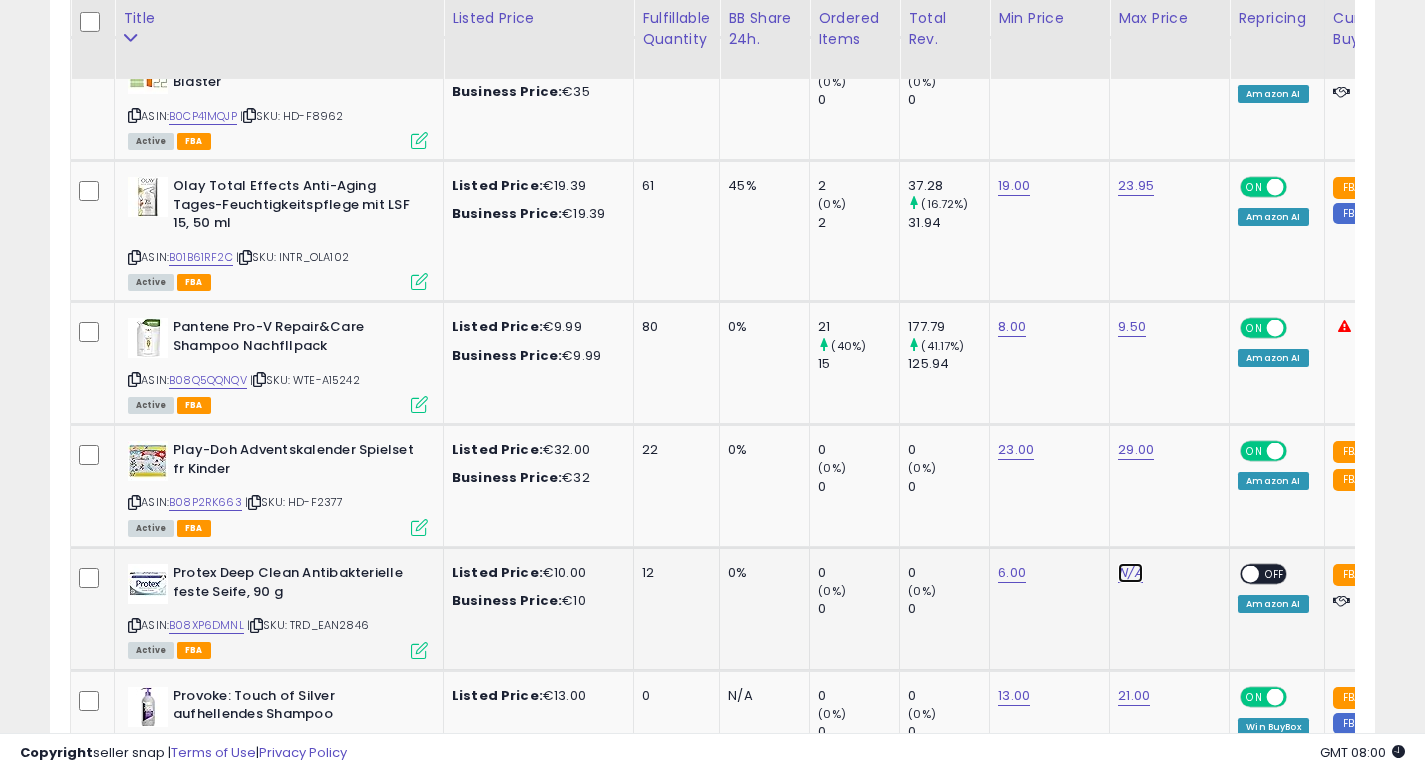 click on "N/A" at bounding box center [1130, -4567] 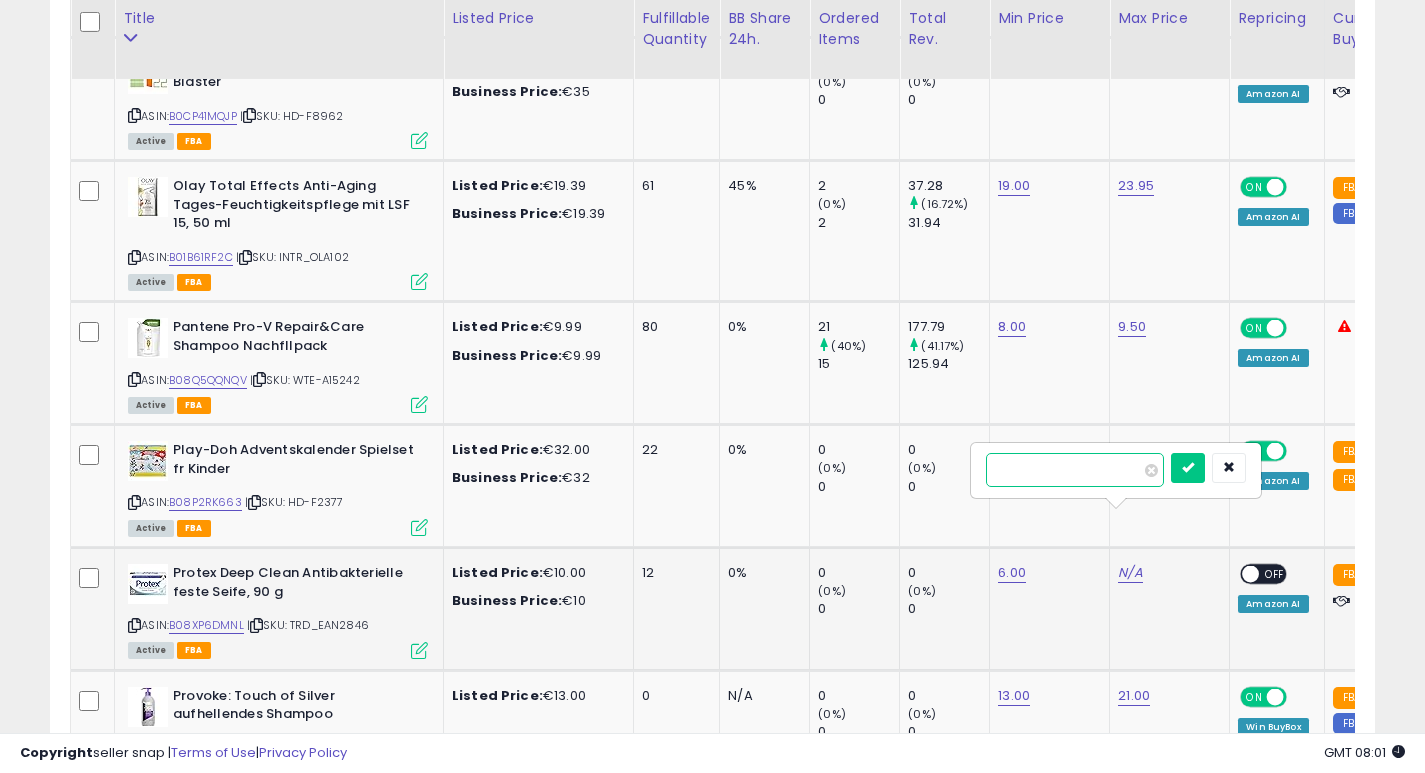type on "***" 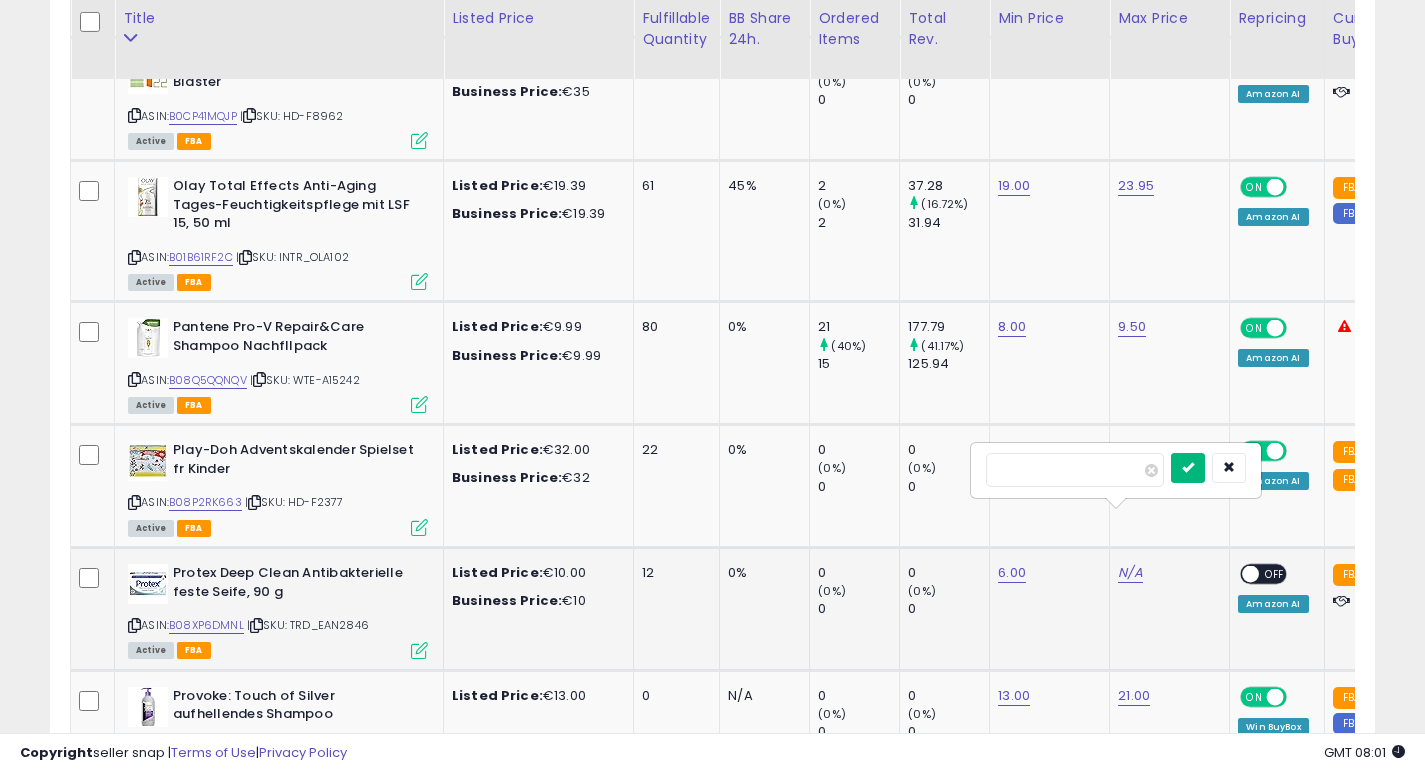 click at bounding box center [1188, 467] 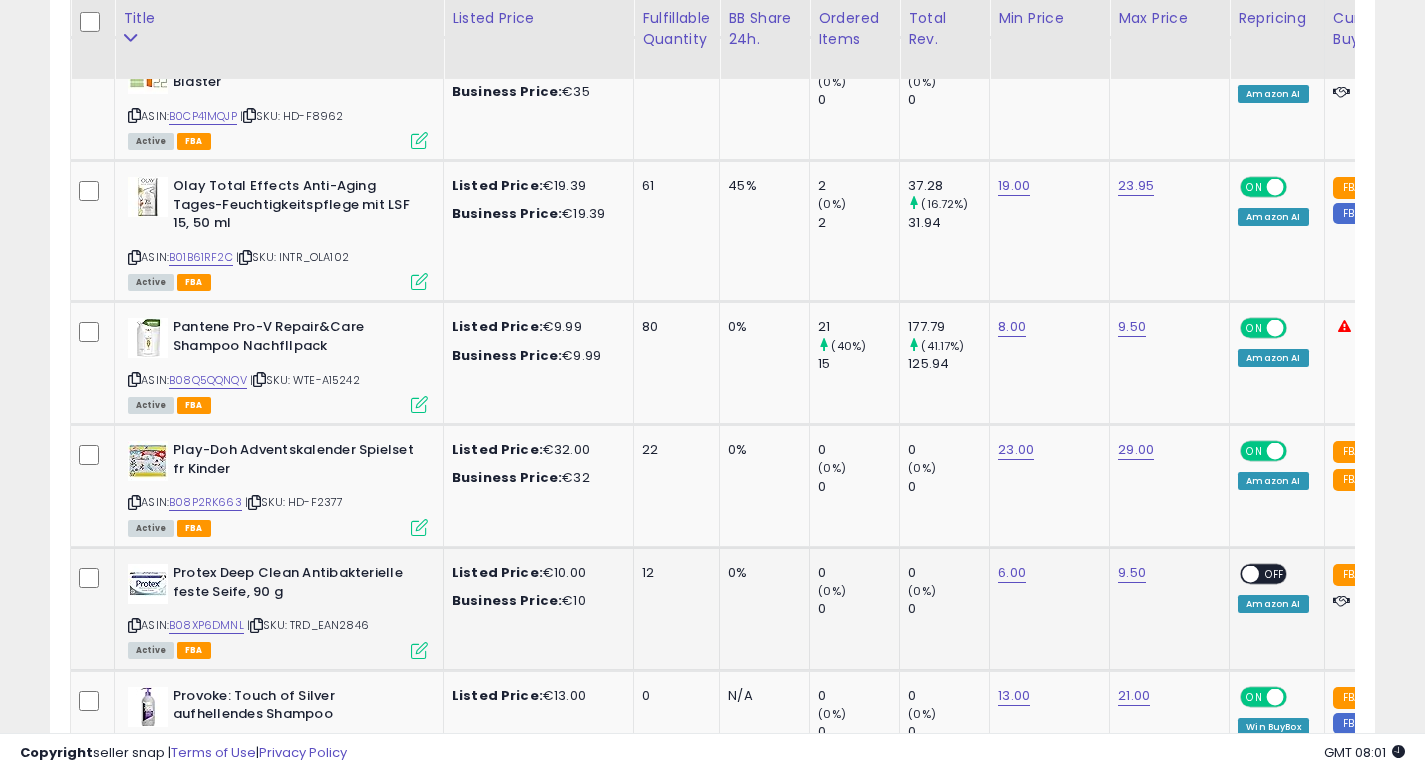 click at bounding box center (1251, 574) 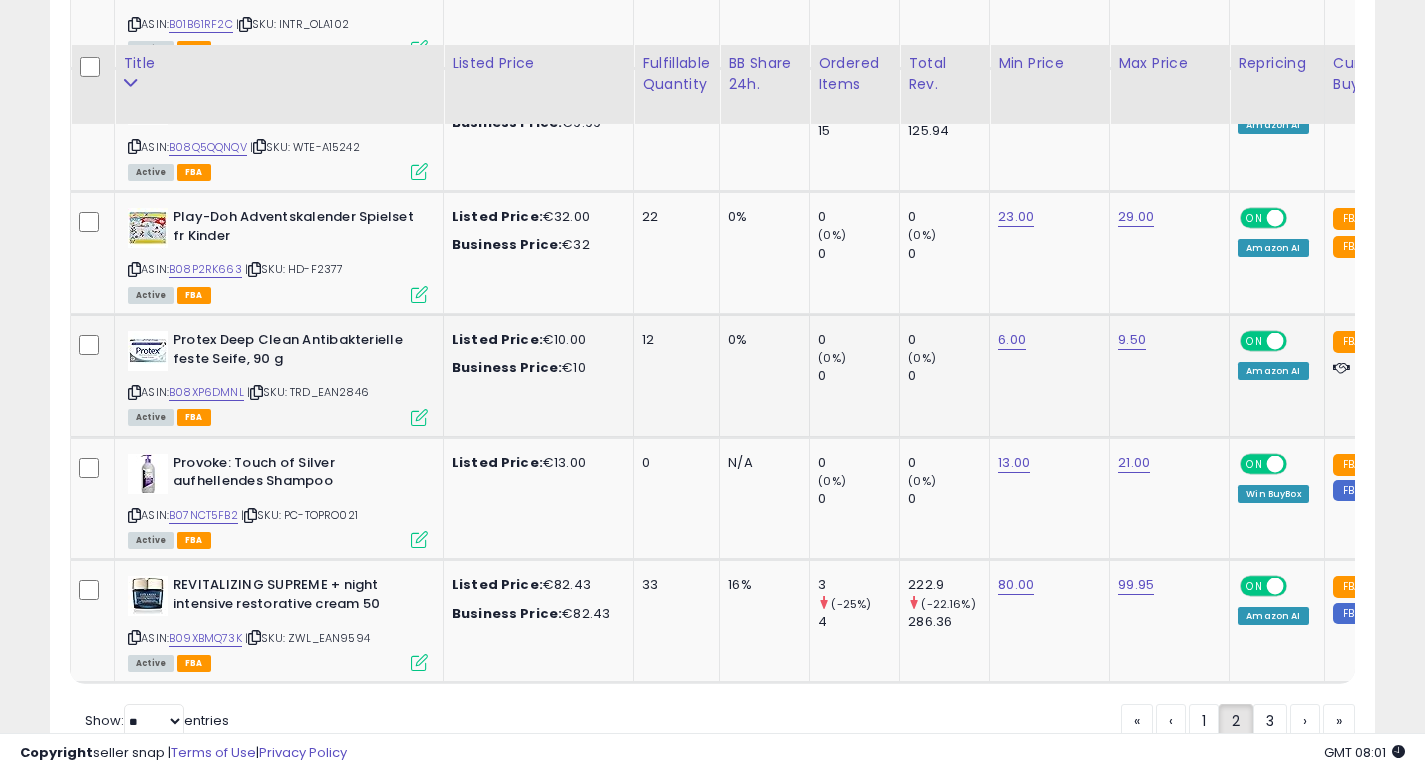scroll, scrollTop: 7305, scrollLeft: 0, axis: vertical 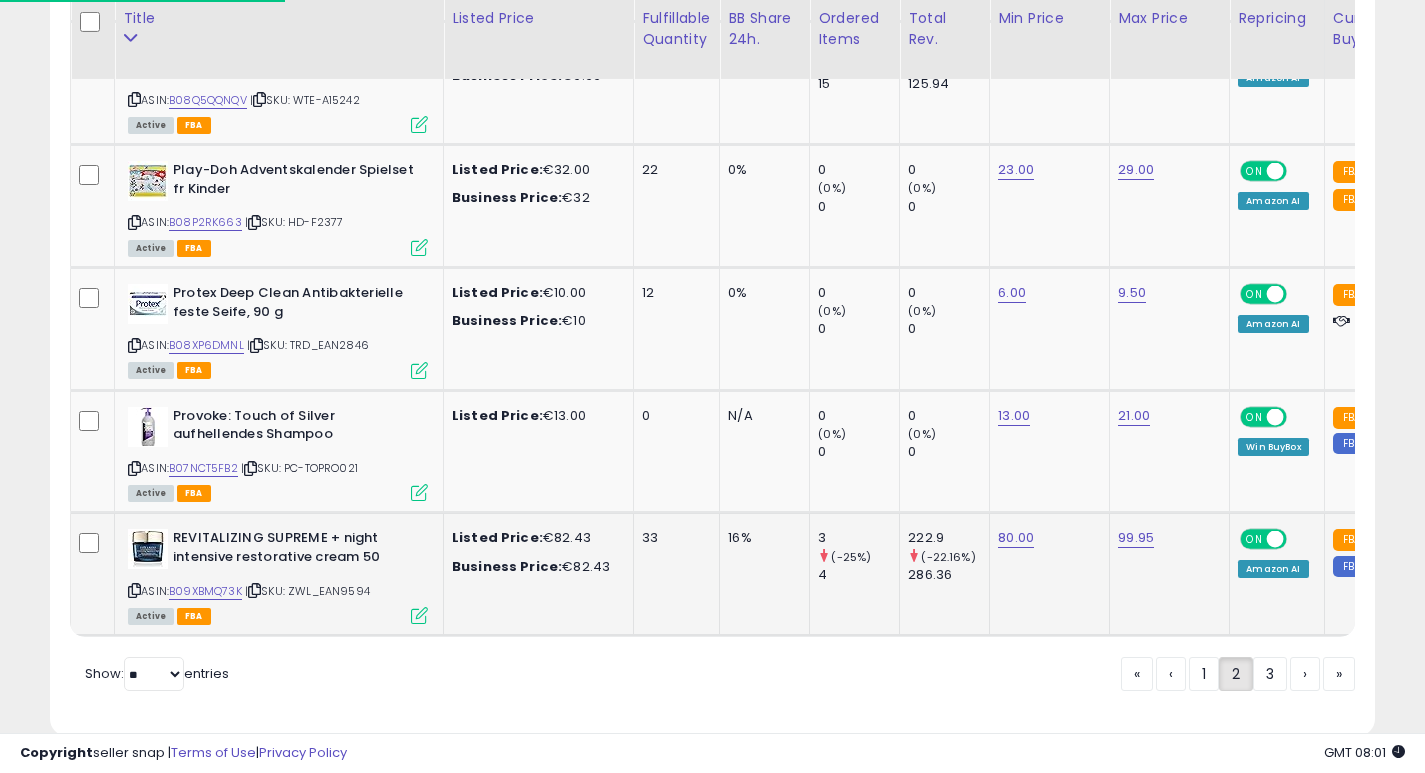 click on "80.00" 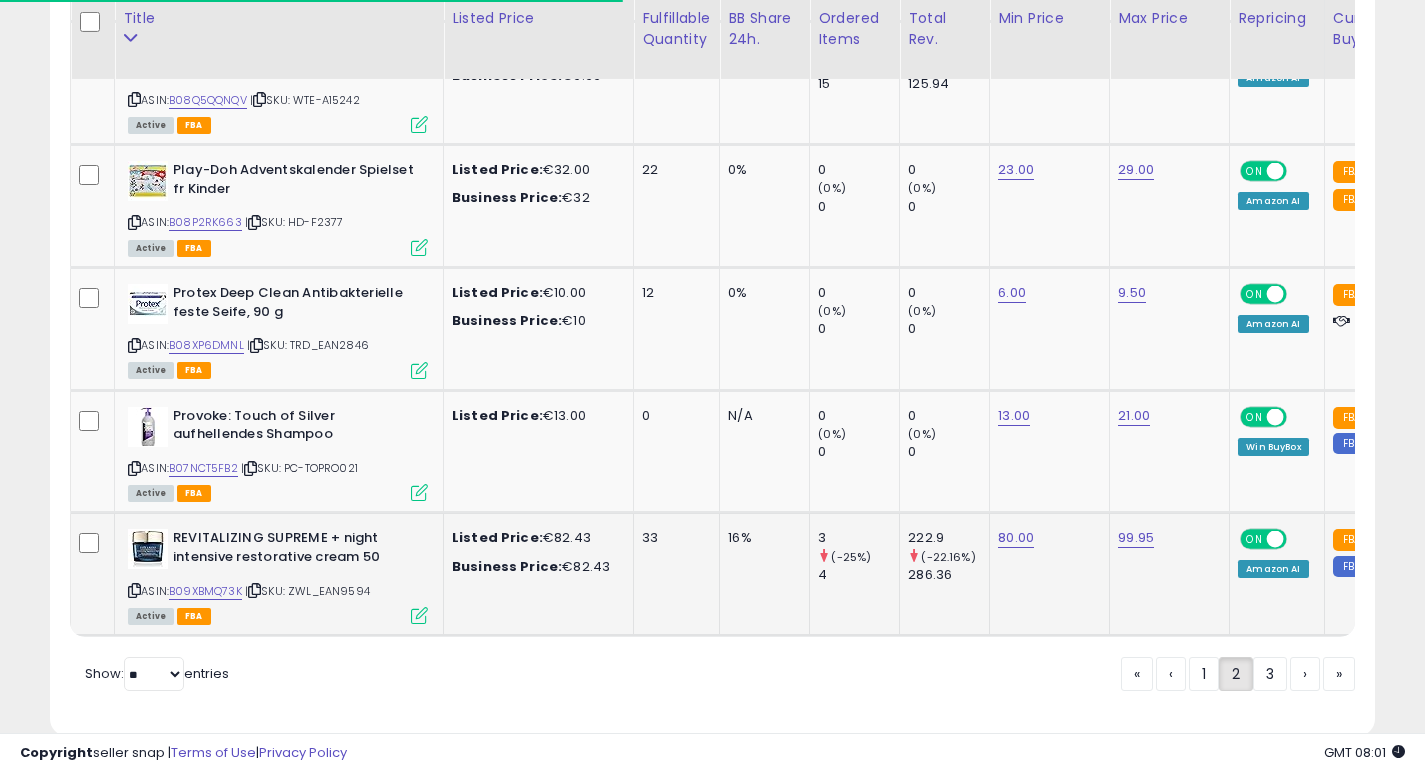 scroll, scrollTop: 0, scrollLeft: 283, axis: horizontal 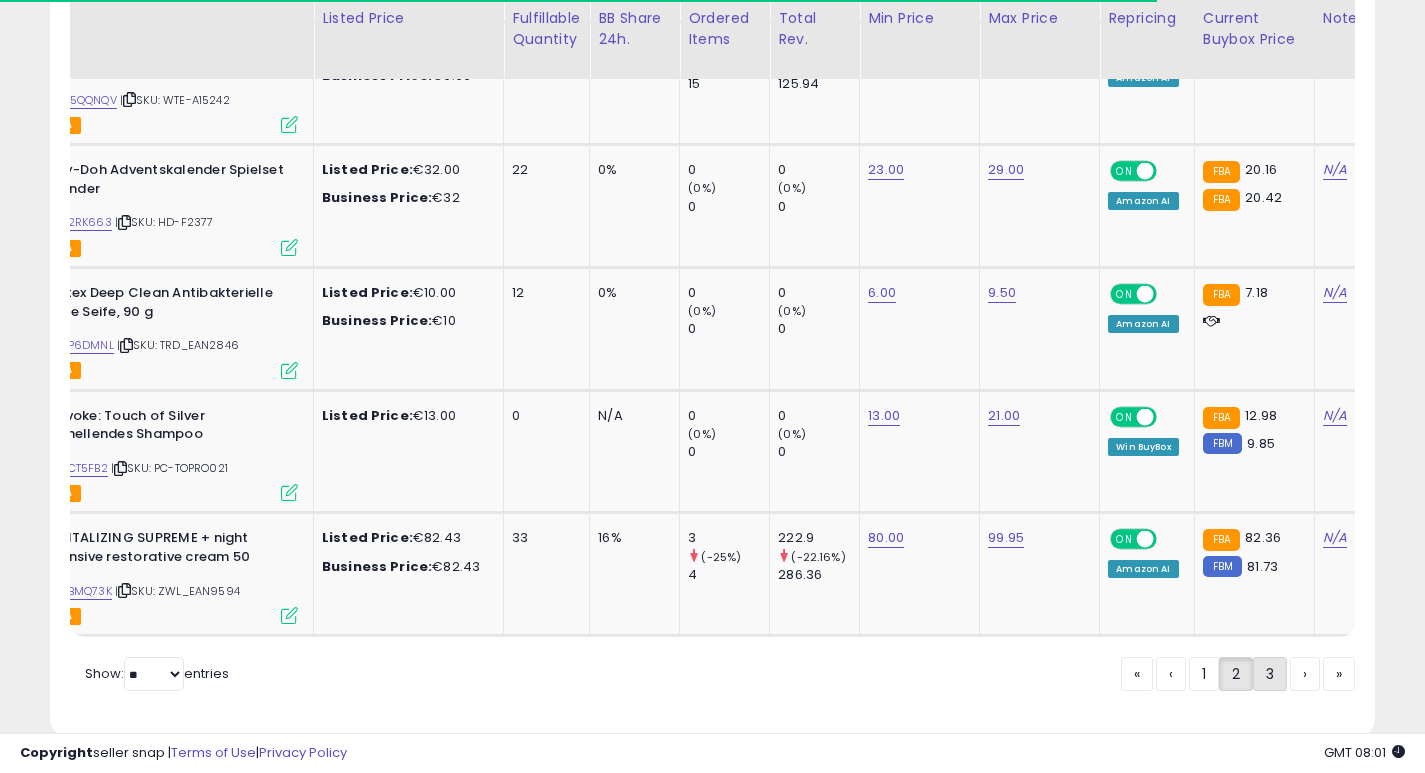 click on "3" 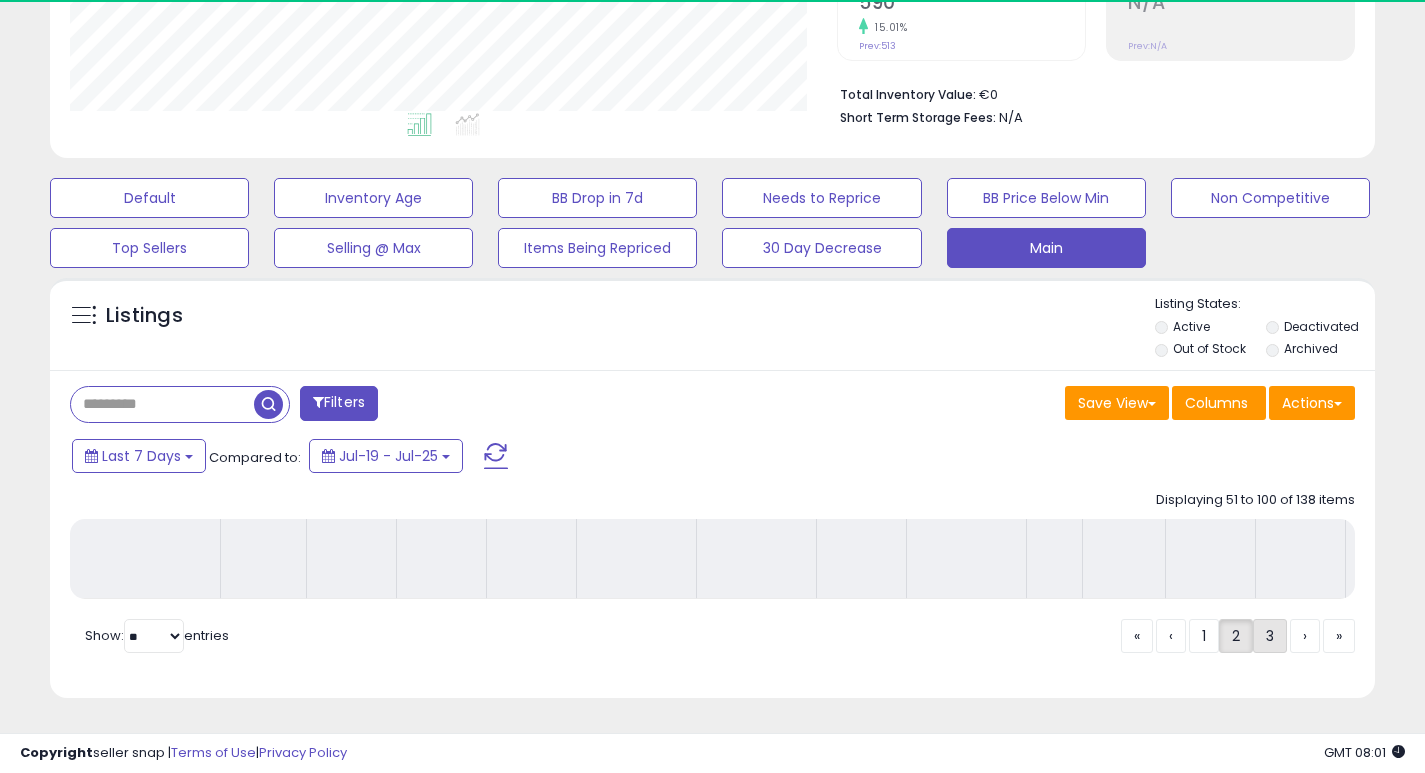 scroll, scrollTop: 467, scrollLeft: 0, axis: vertical 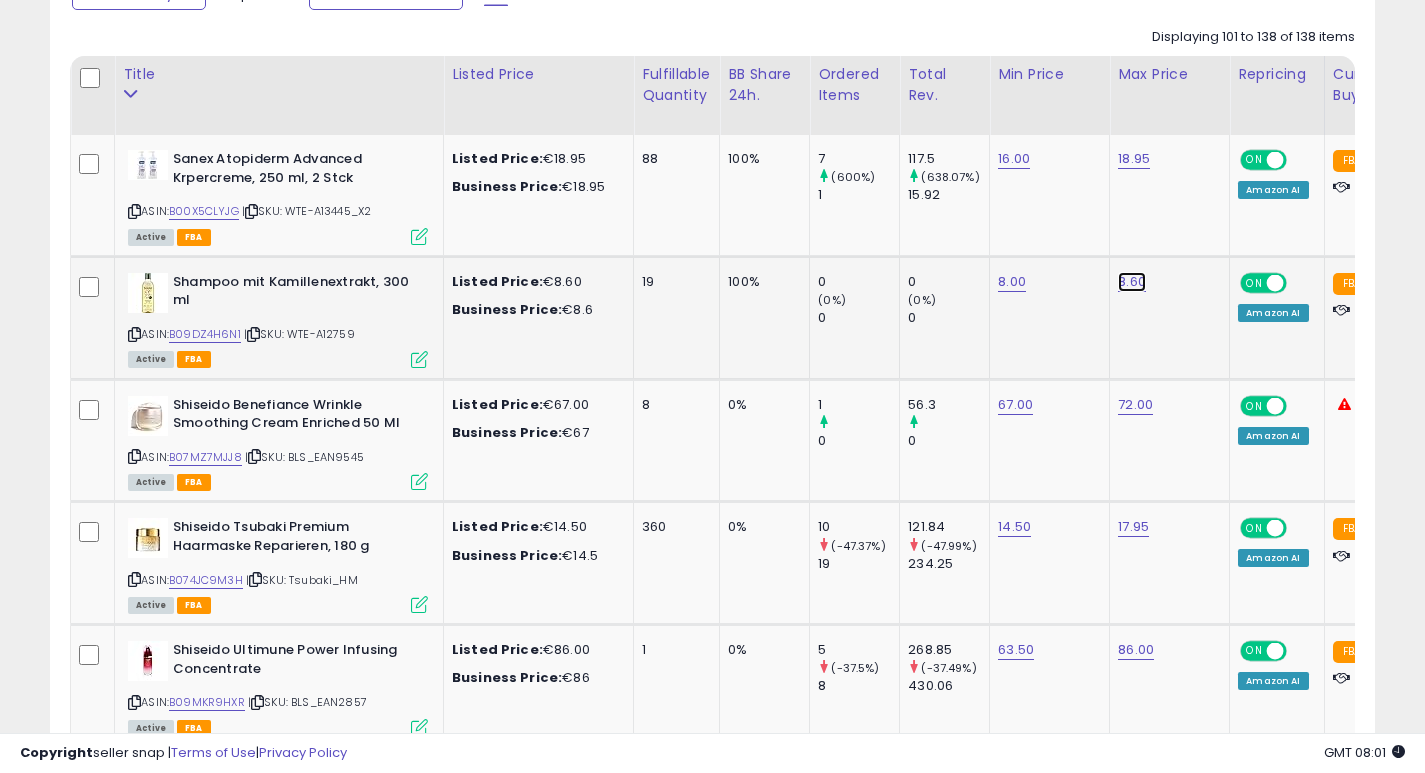 click on "8.60" at bounding box center [1134, 159] 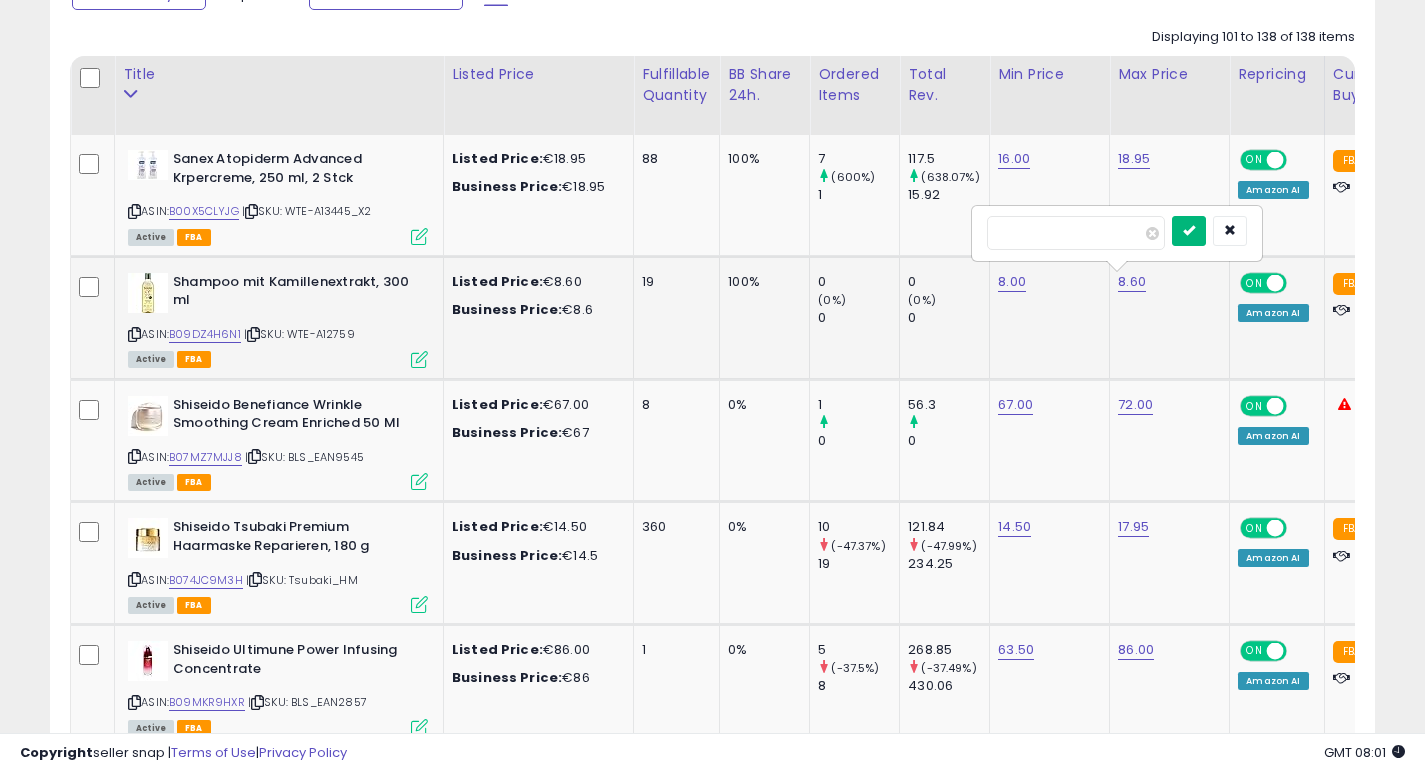 type on "*" 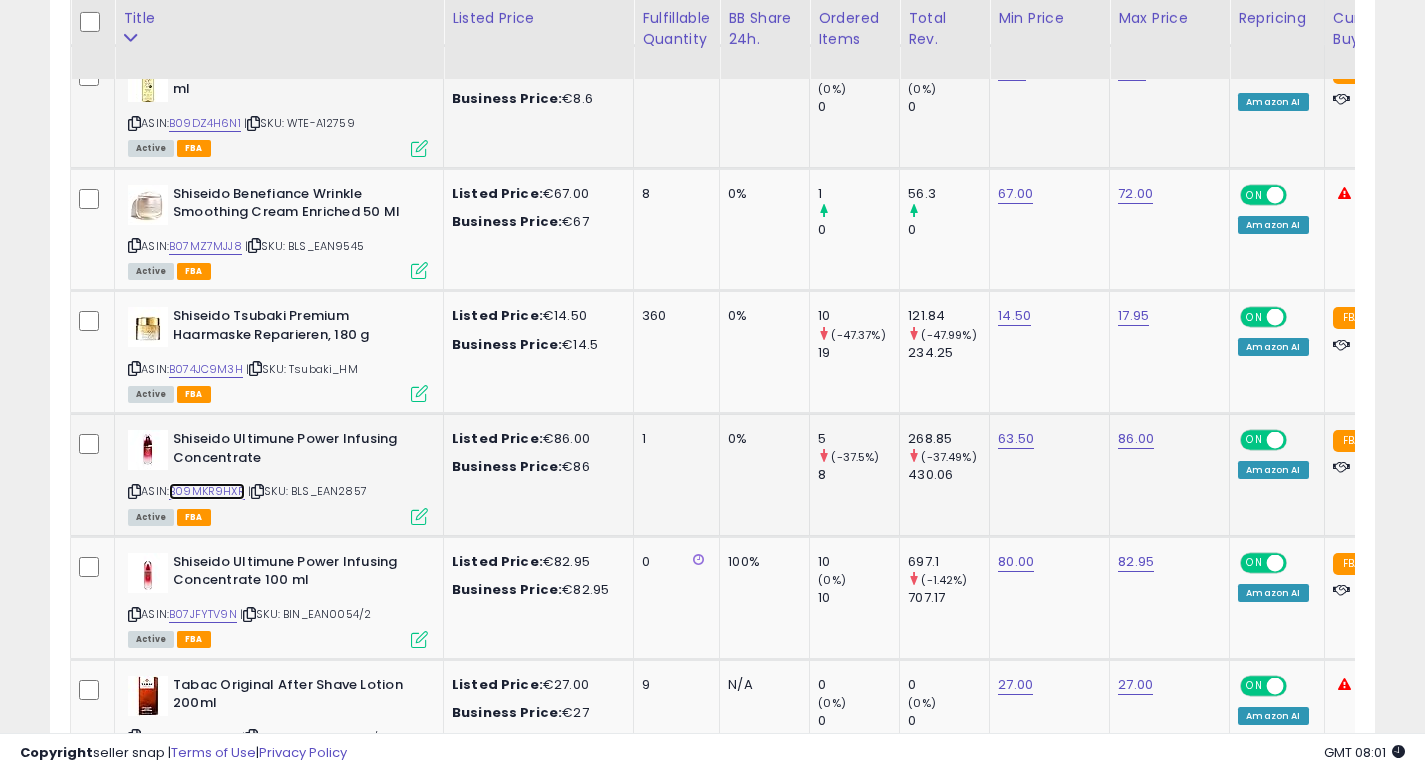 click on "B09MKR9HXR" at bounding box center (207, 491) 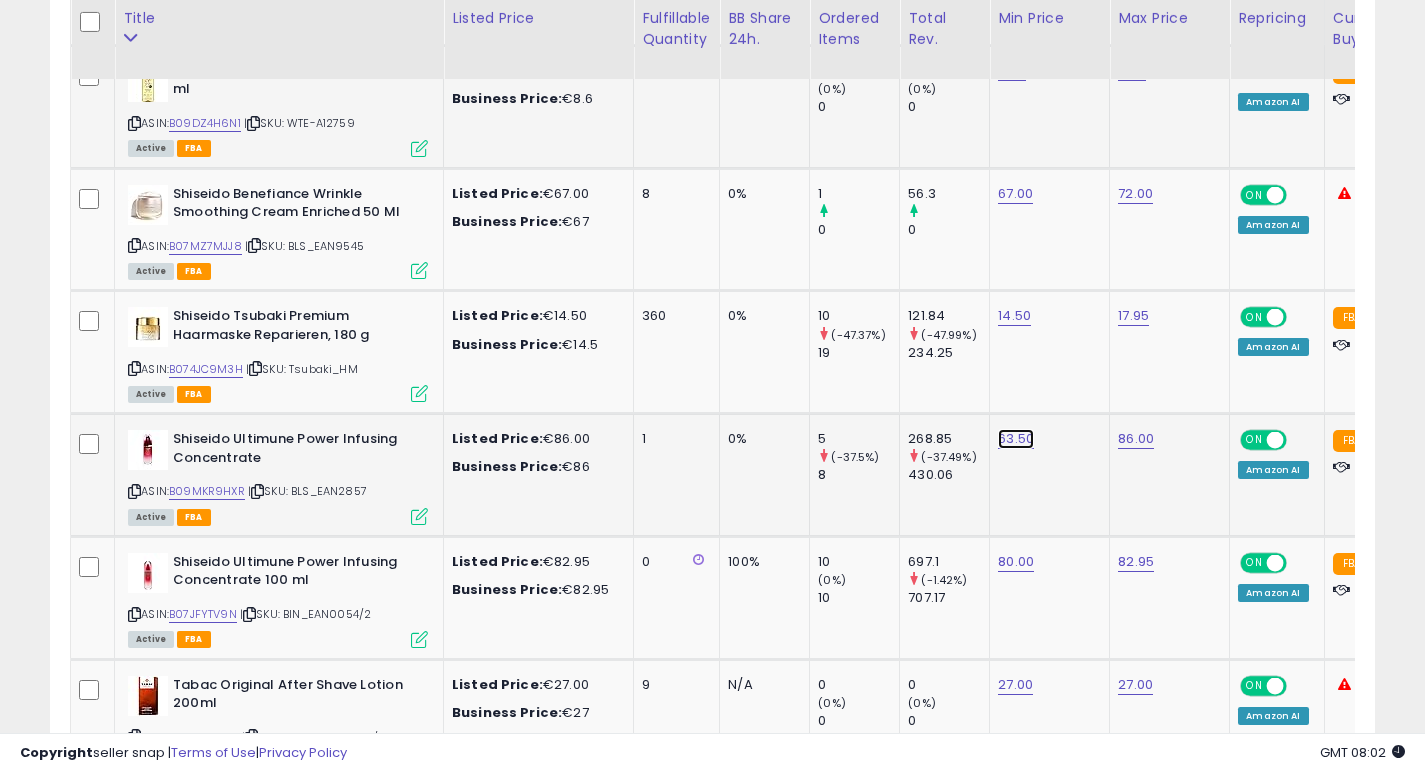 click on "63.50" at bounding box center [1014, -52] 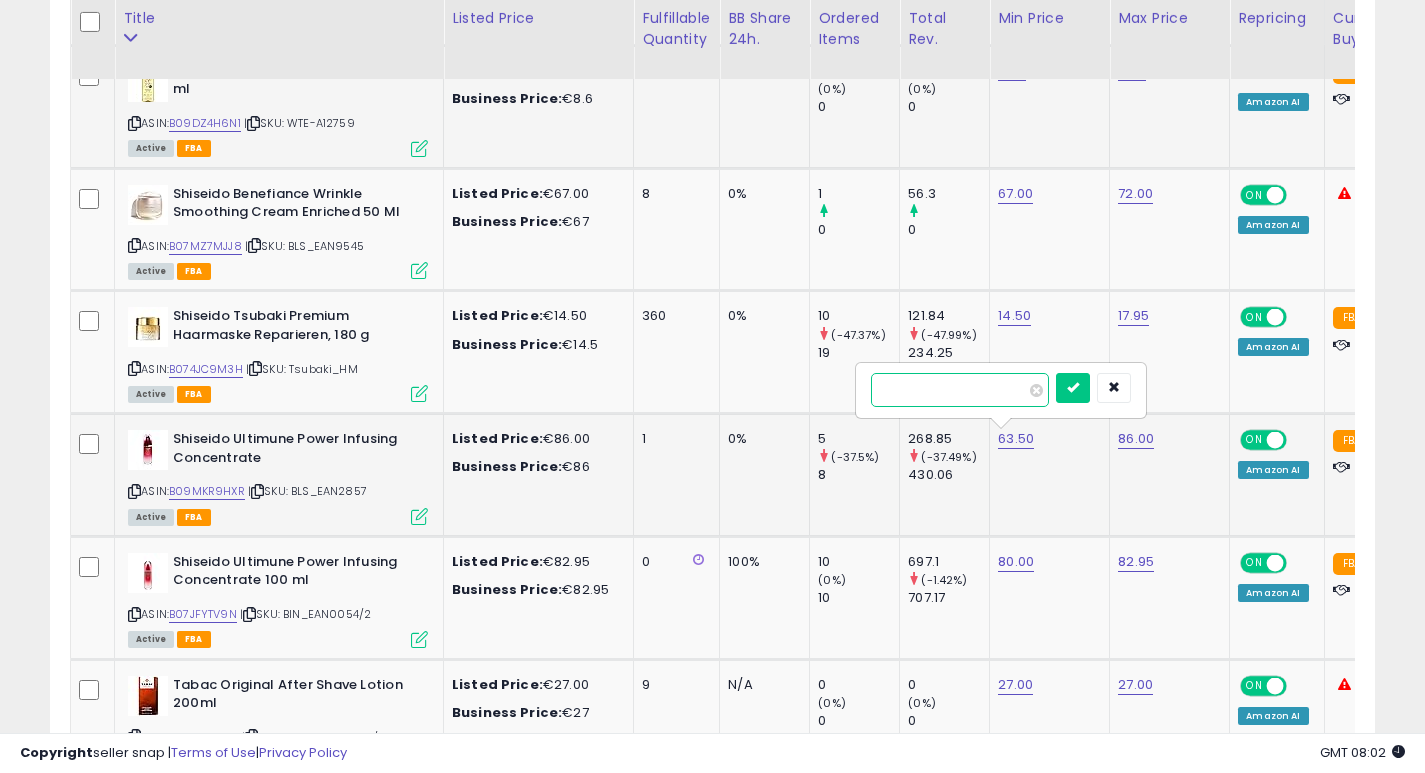 type on "*" 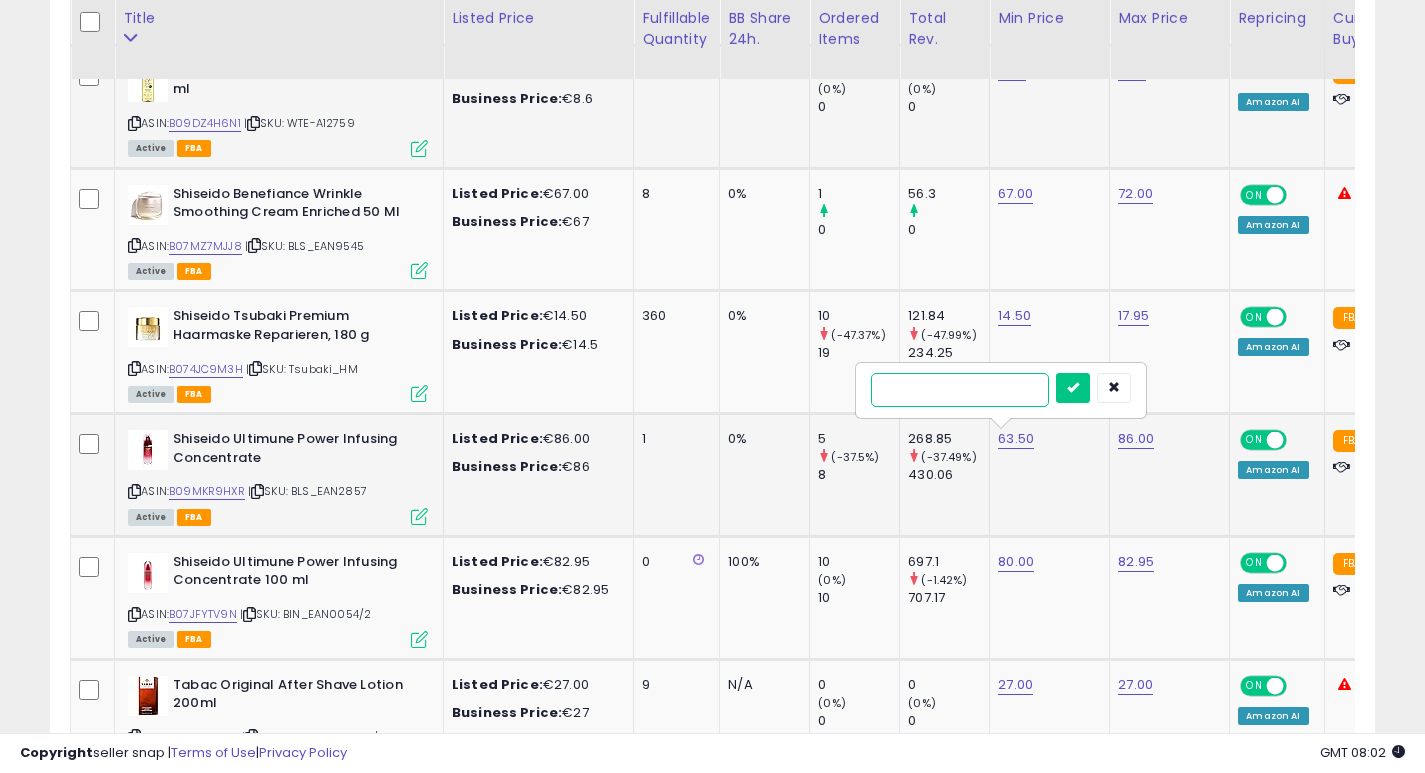 type on "**" 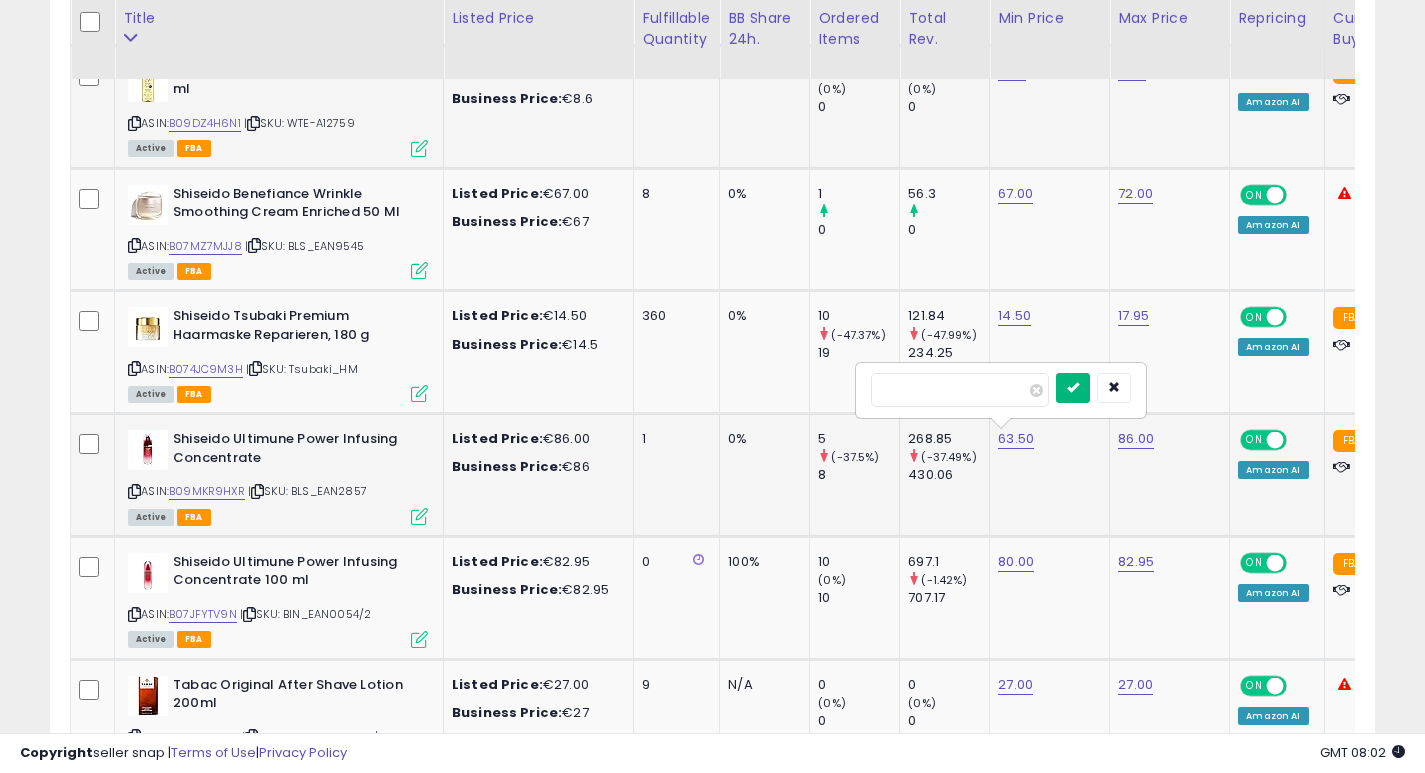 click at bounding box center [1073, 387] 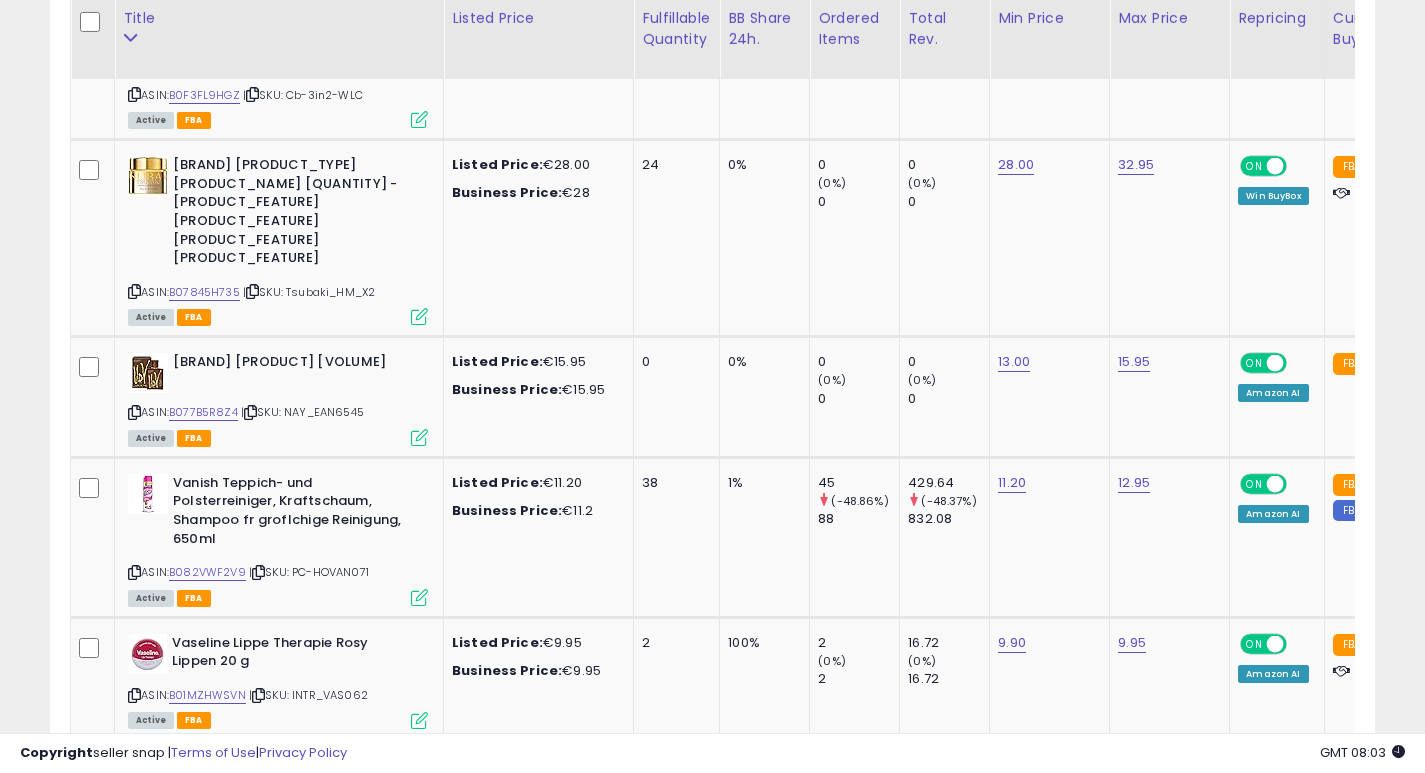 scroll, scrollTop: 3690, scrollLeft: 0, axis: vertical 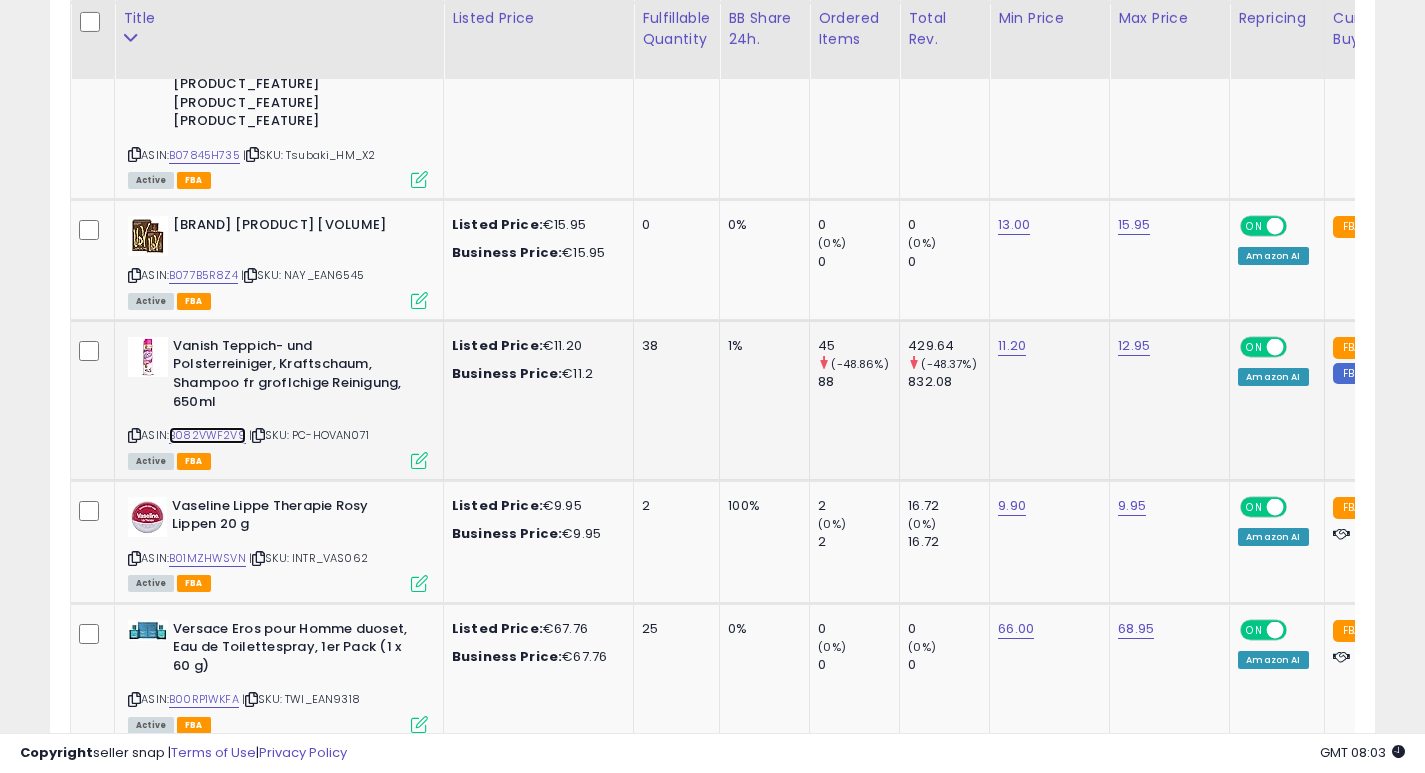 click on "B082VWF2V9" at bounding box center (207, 435) 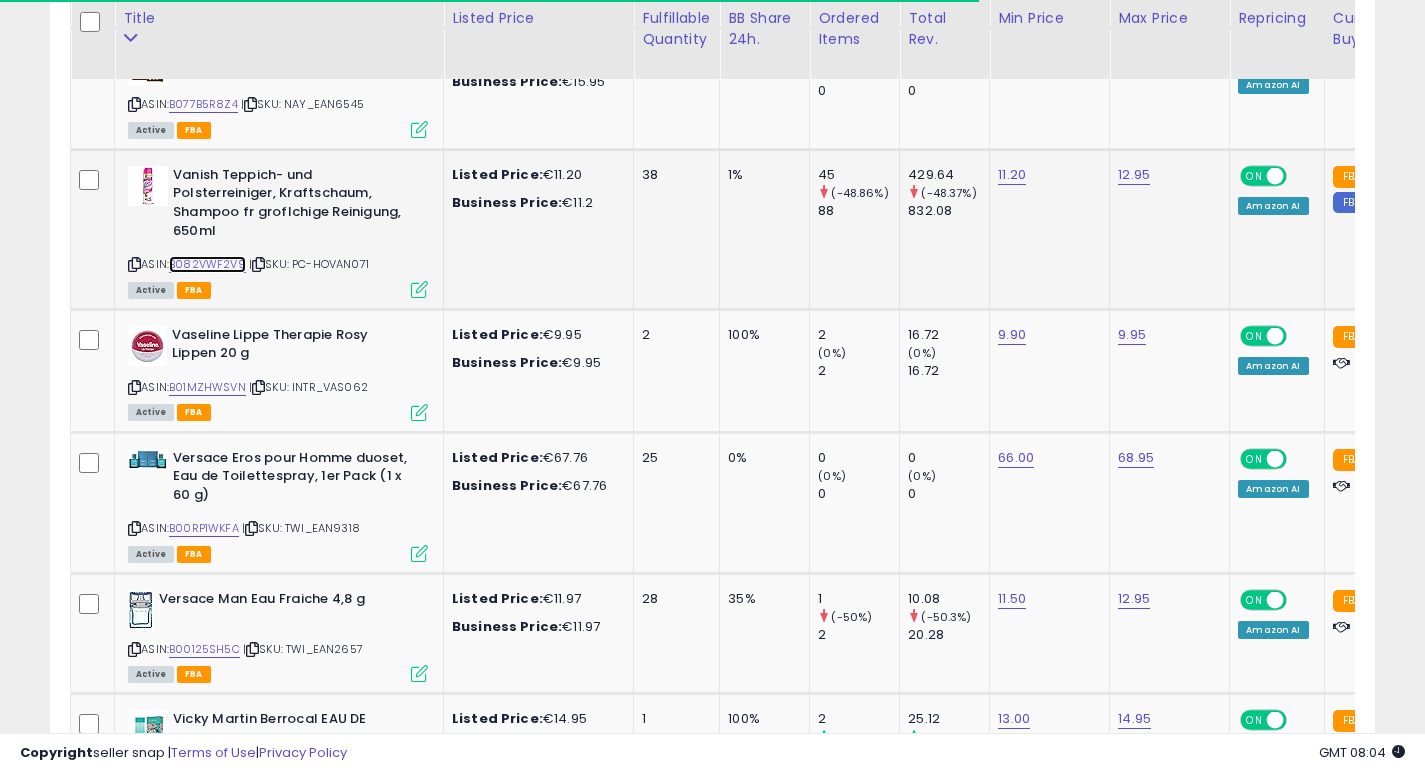 scroll, scrollTop: 4009, scrollLeft: 0, axis: vertical 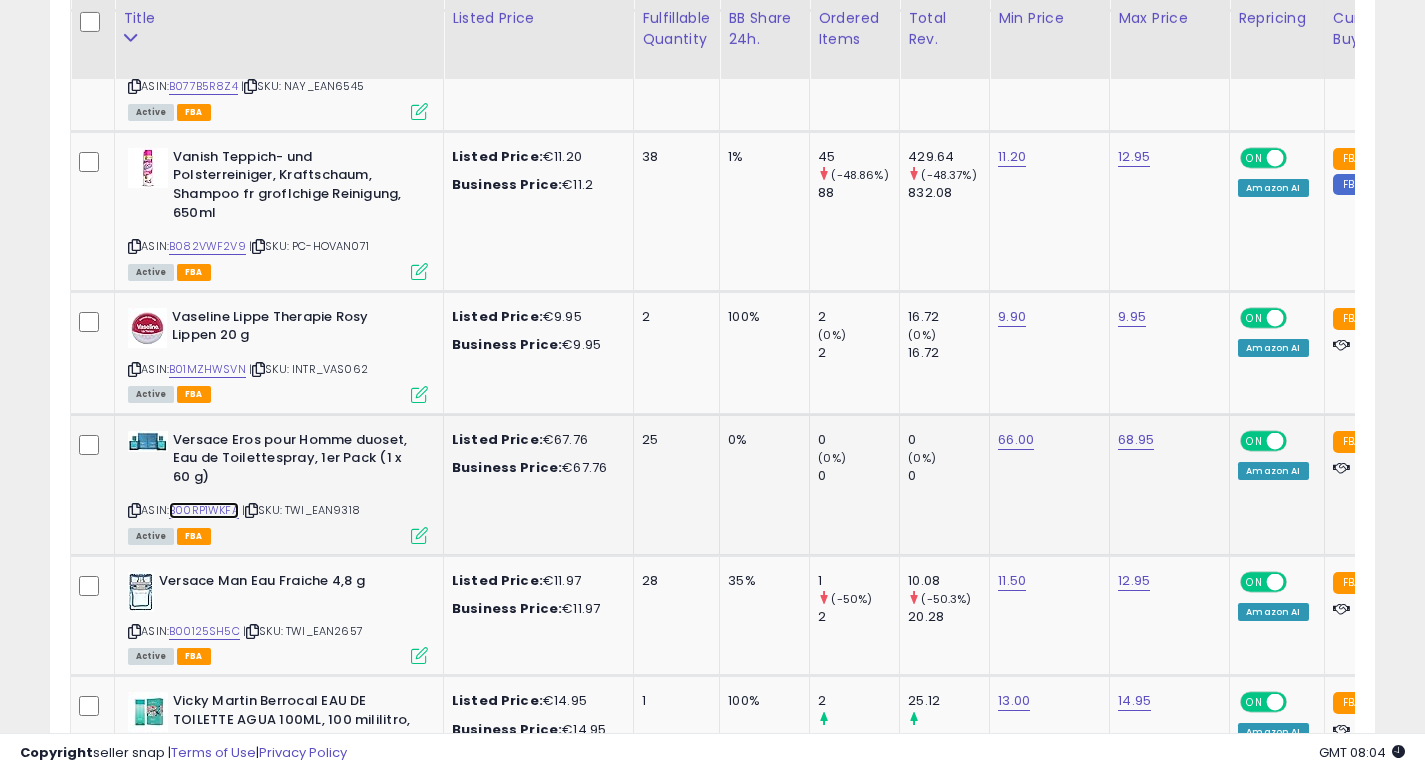 click on "B00RP1WKFA" at bounding box center [204, 510] 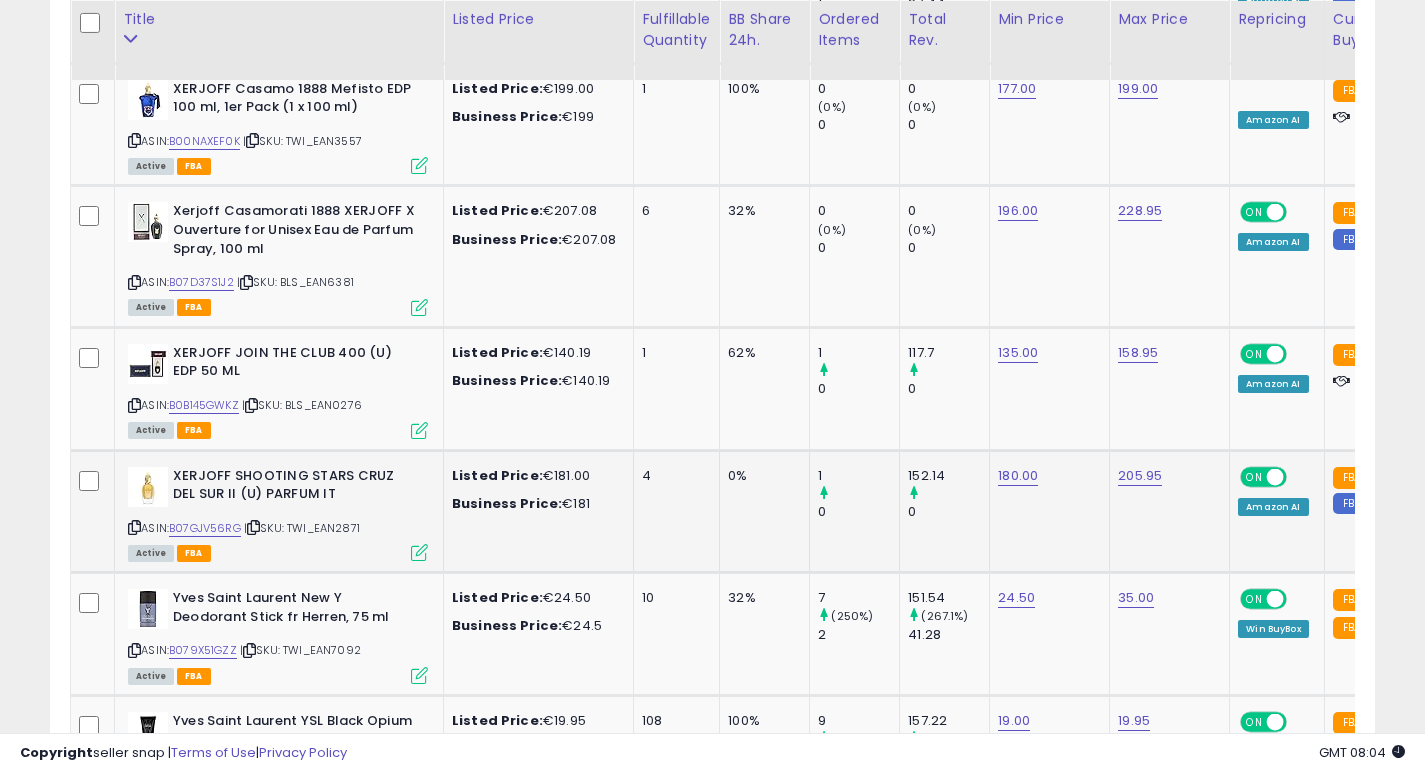scroll, scrollTop: 5807, scrollLeft: 0, axis: vertical 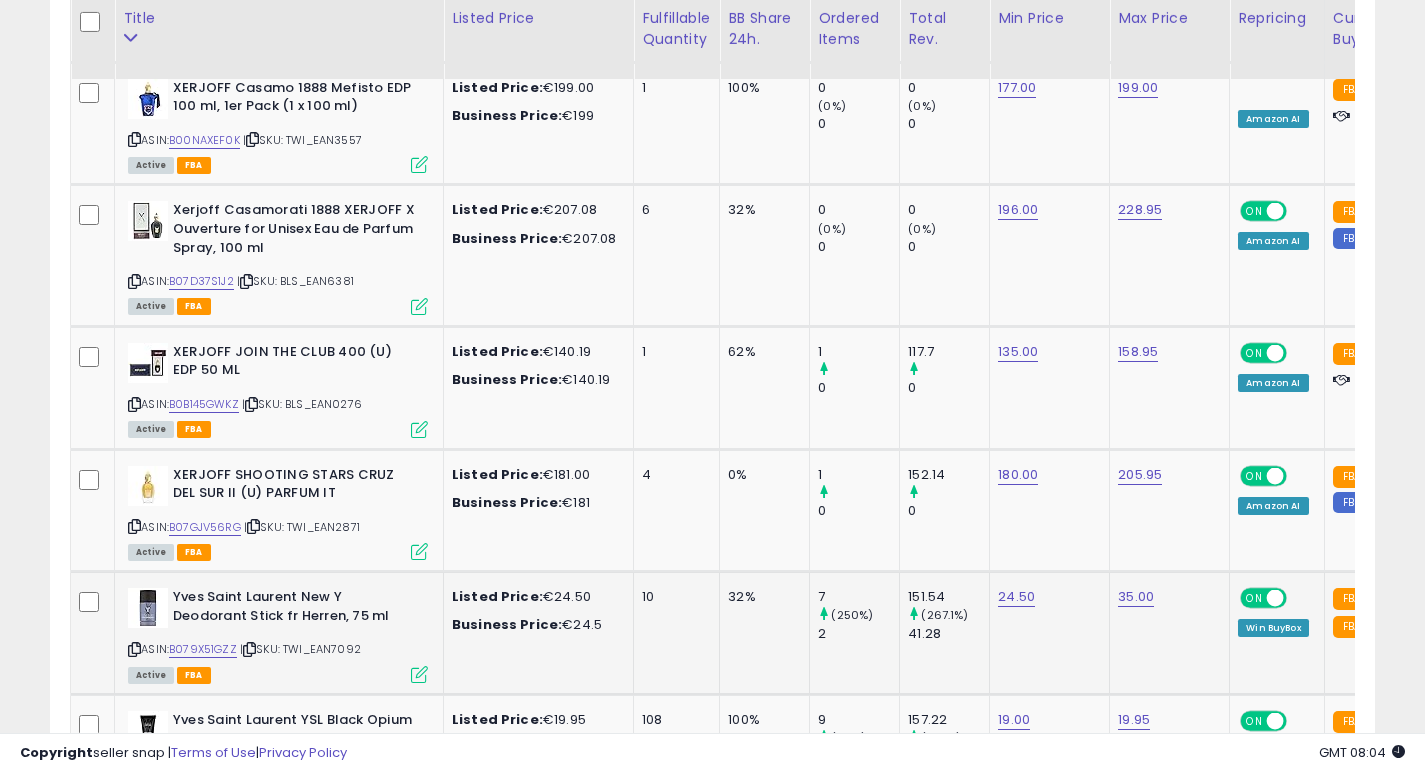 click on "10" 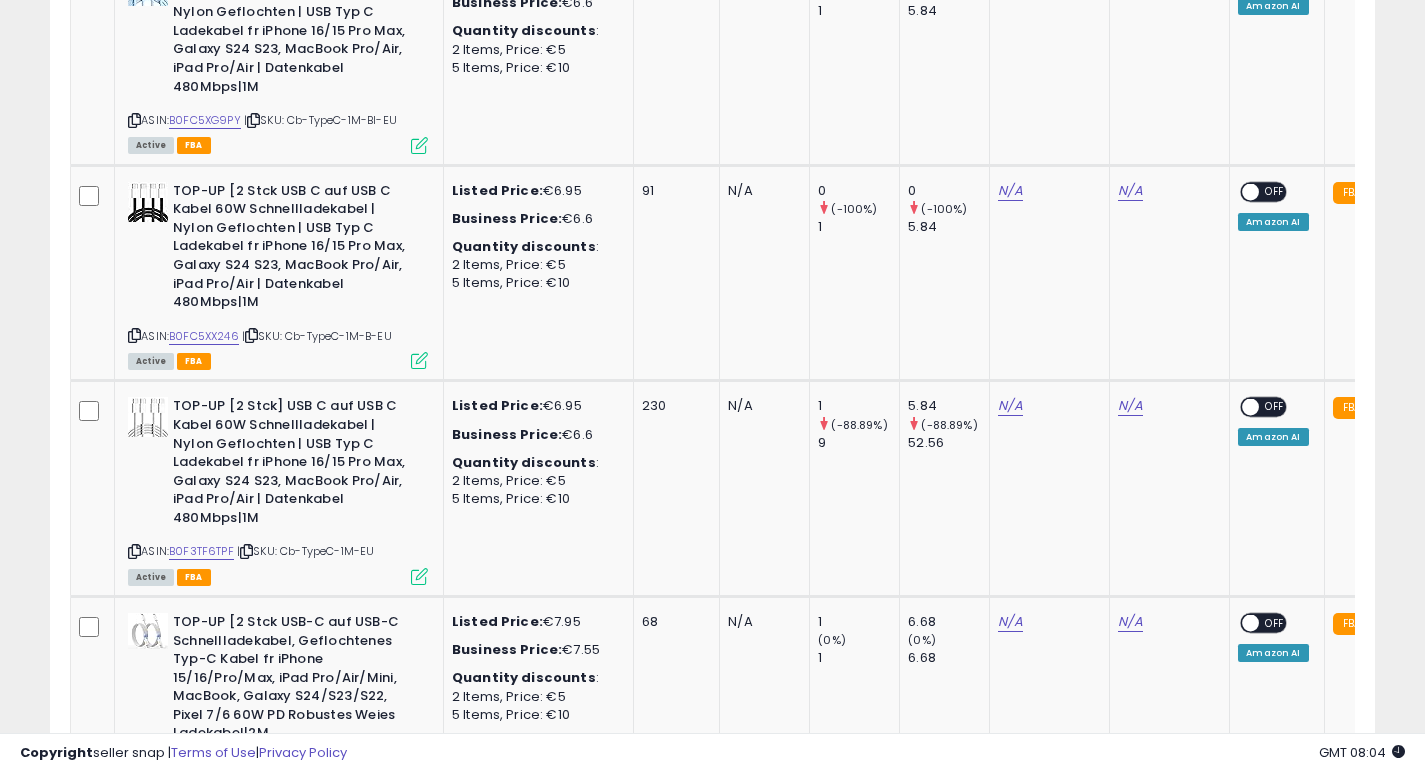 scroll, scrollTop: 0, scrollLeft: 0, axis: both 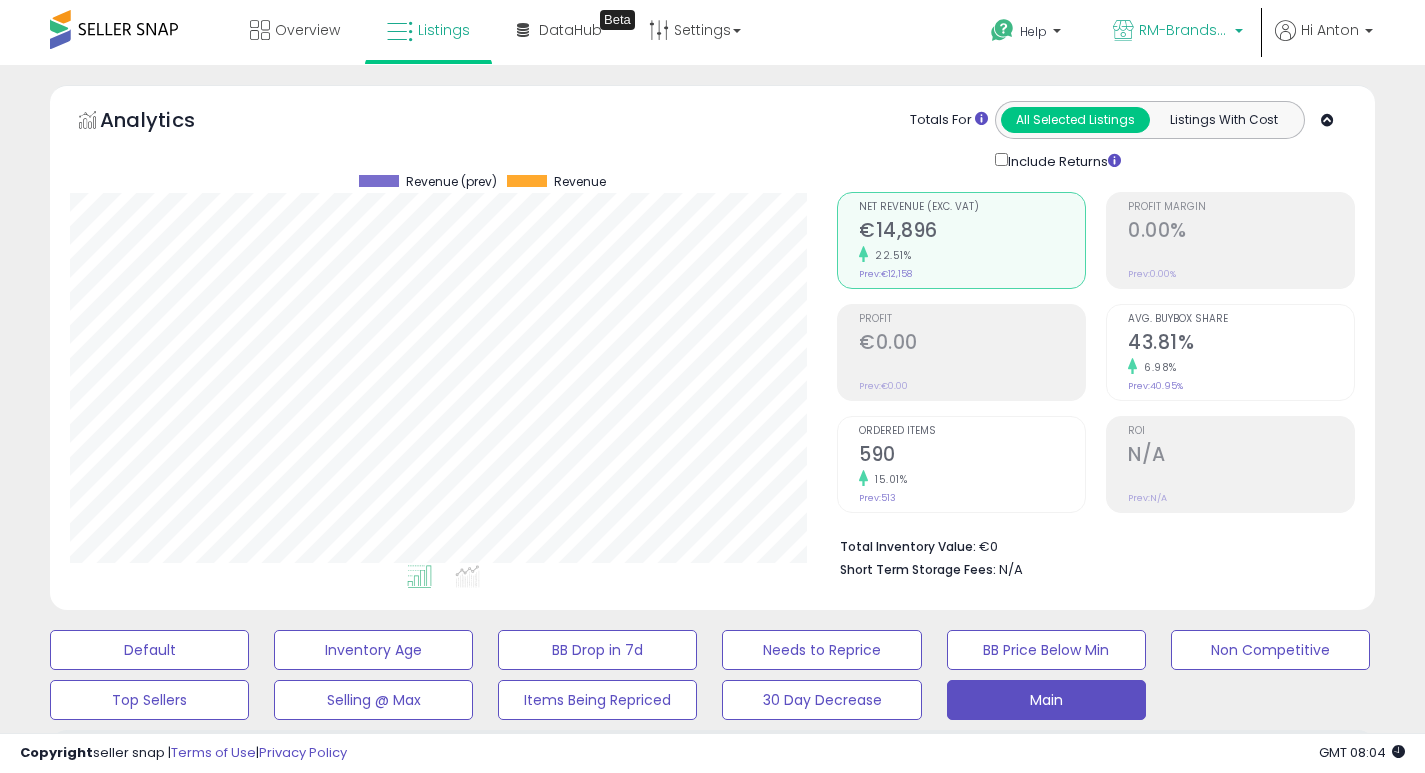 click on "RM-Brands (DE)" at bounding box center [1184, 30] 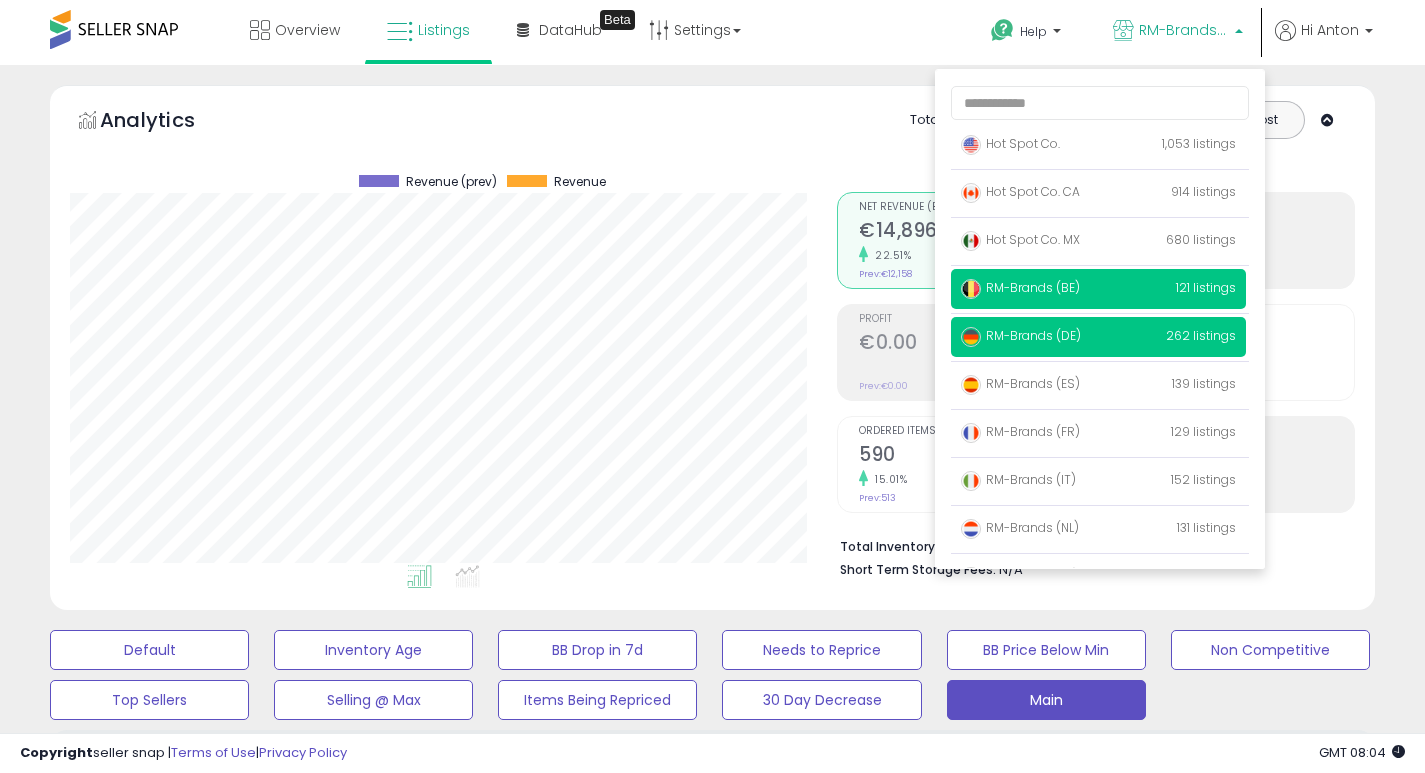 click on "RM-Brands (BE)" at bounding box center (1020, 287) 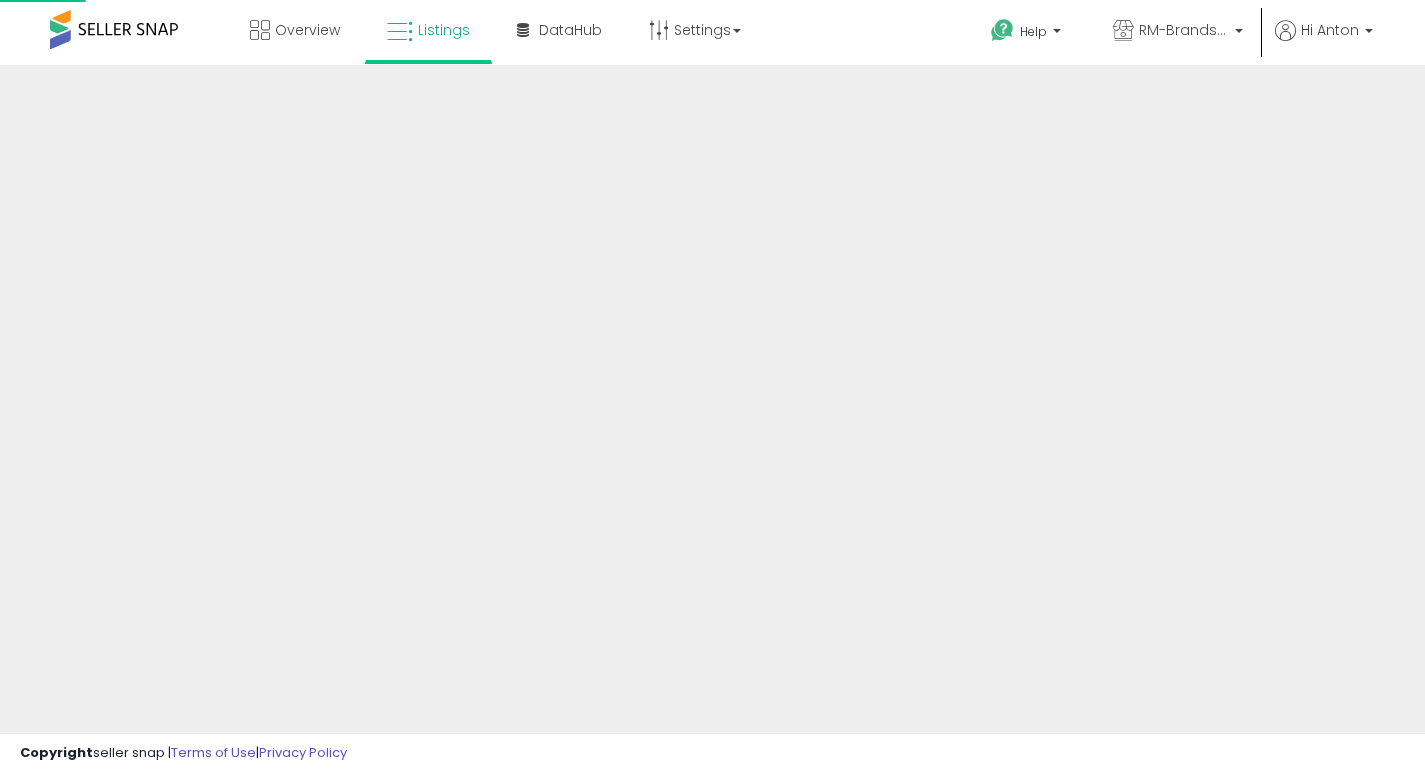 scroll, scrollTop: 0, scrollLeft: 0, axis: both 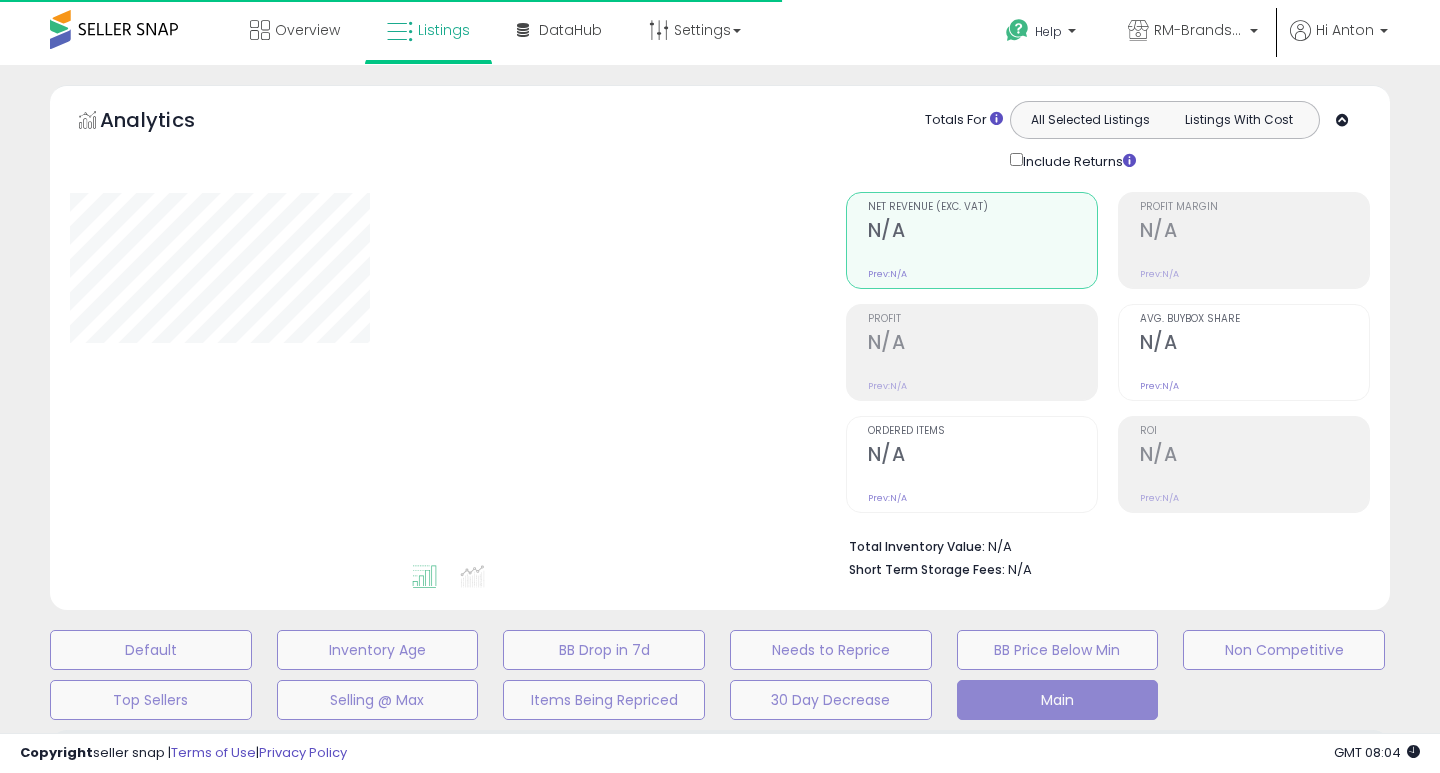 select on "**" 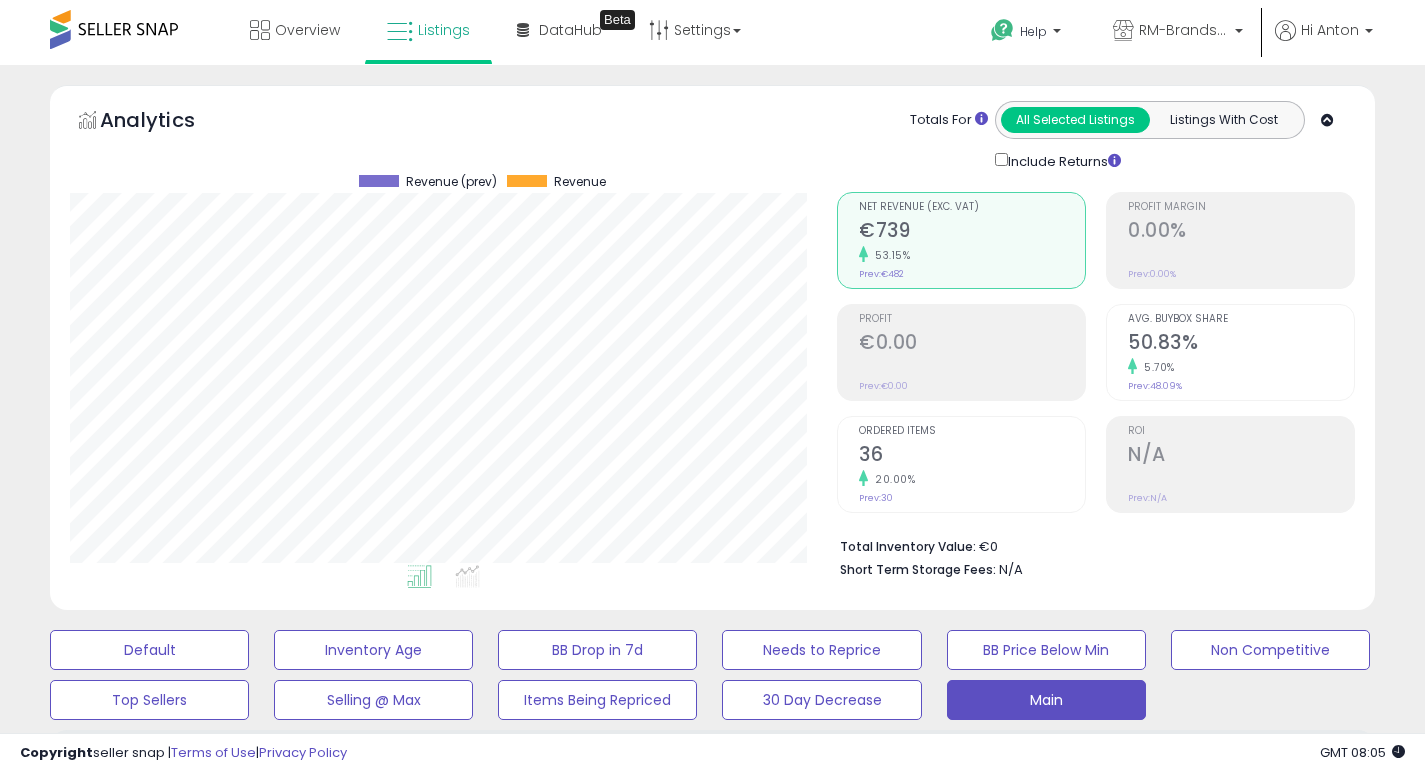 scroll, scrollTop: 999590, scrollLeft: 999233, axis: both 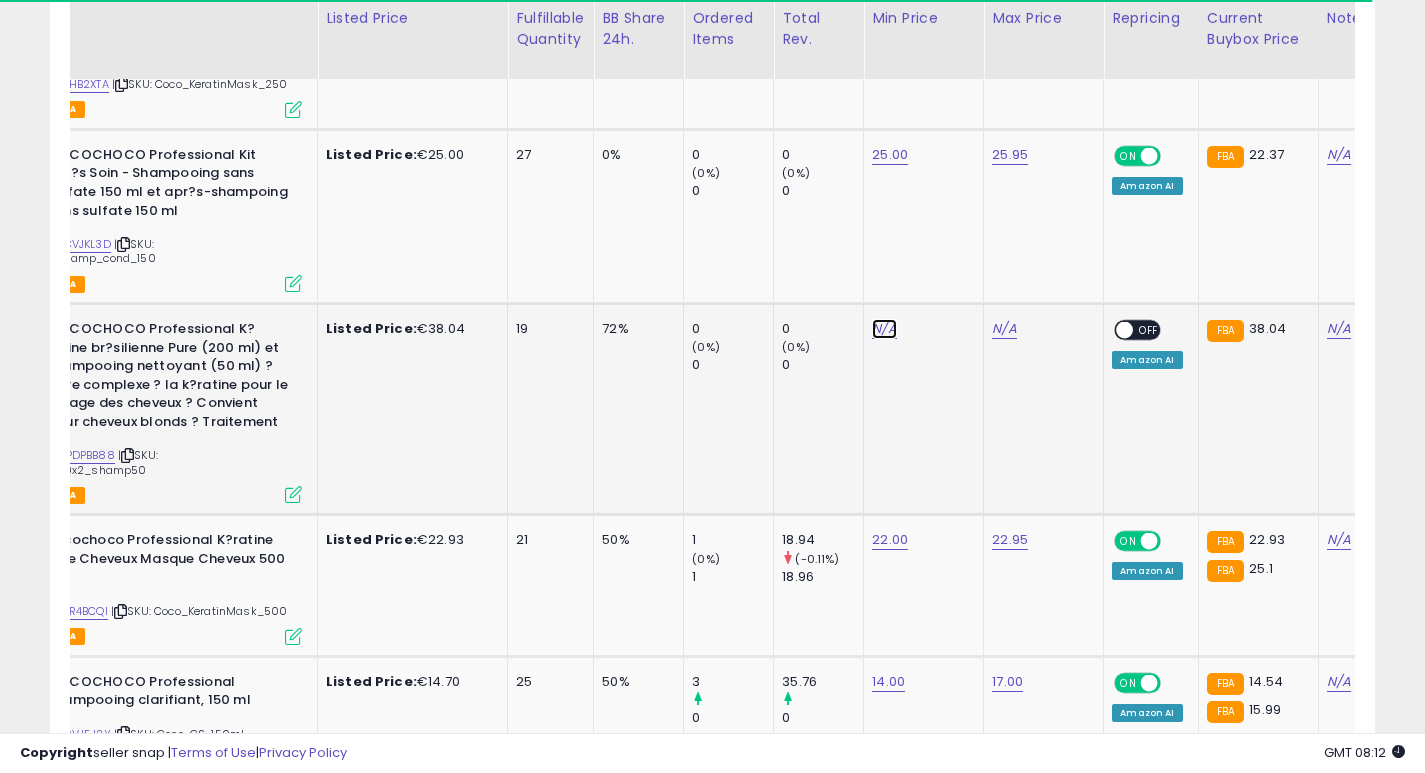 click on "N/A" at bounding box center (884, -1205) 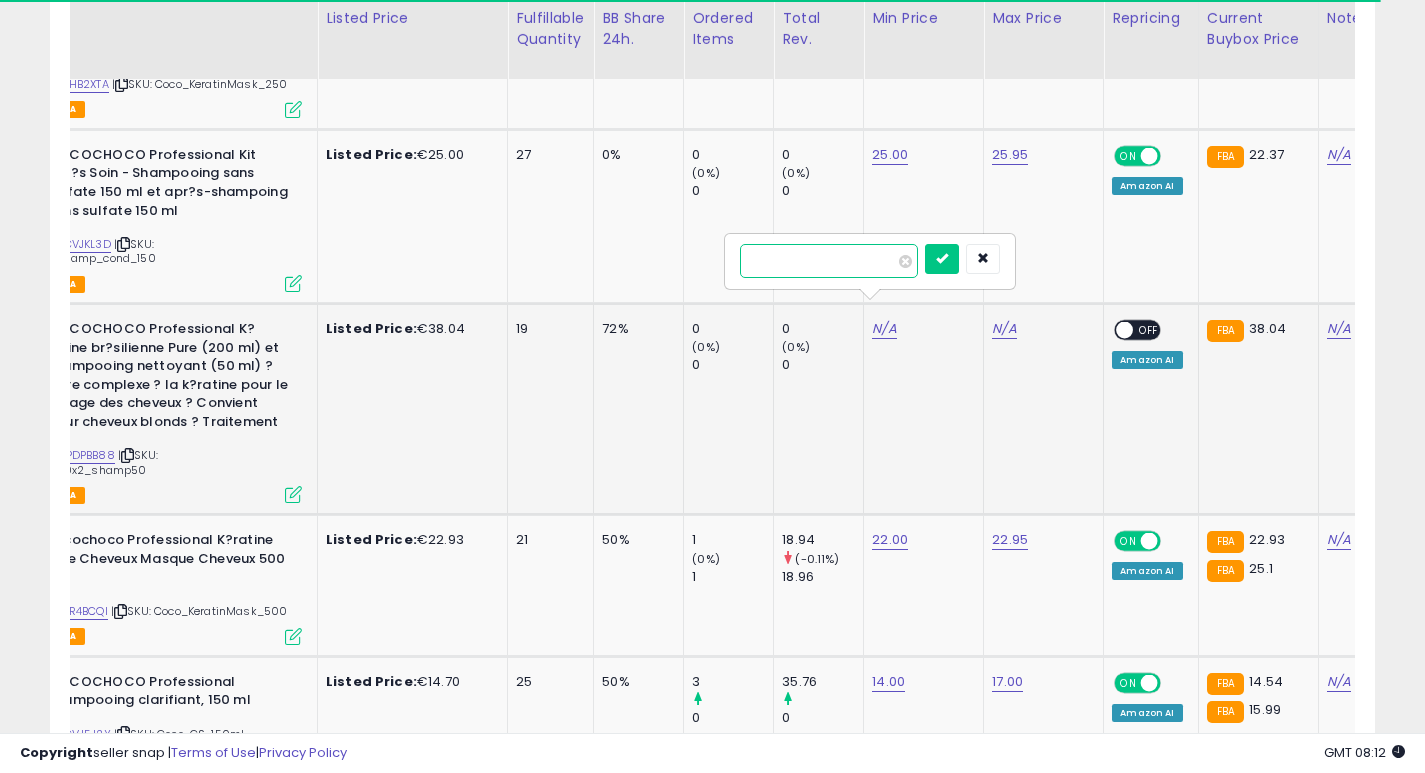 type on "**" 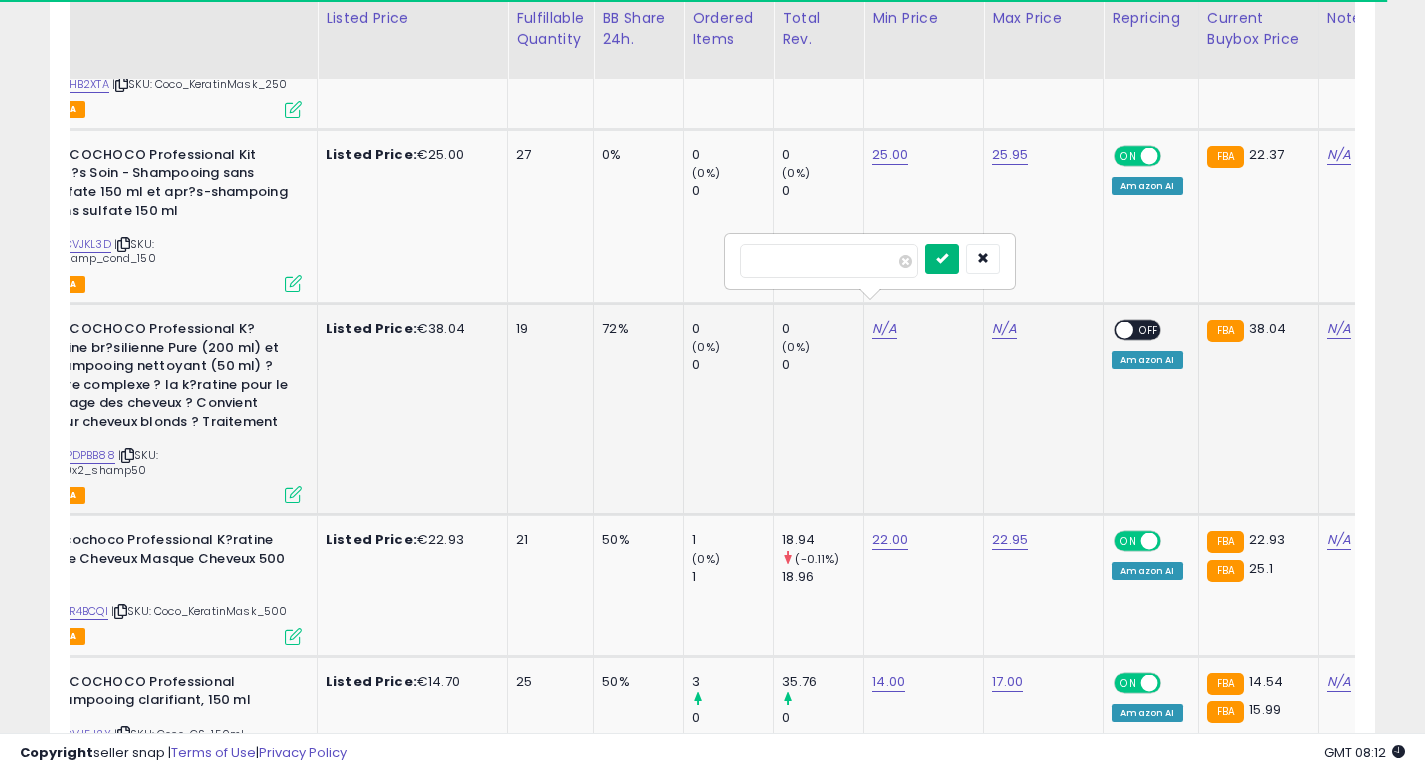 click at bounding box center (942, 259) 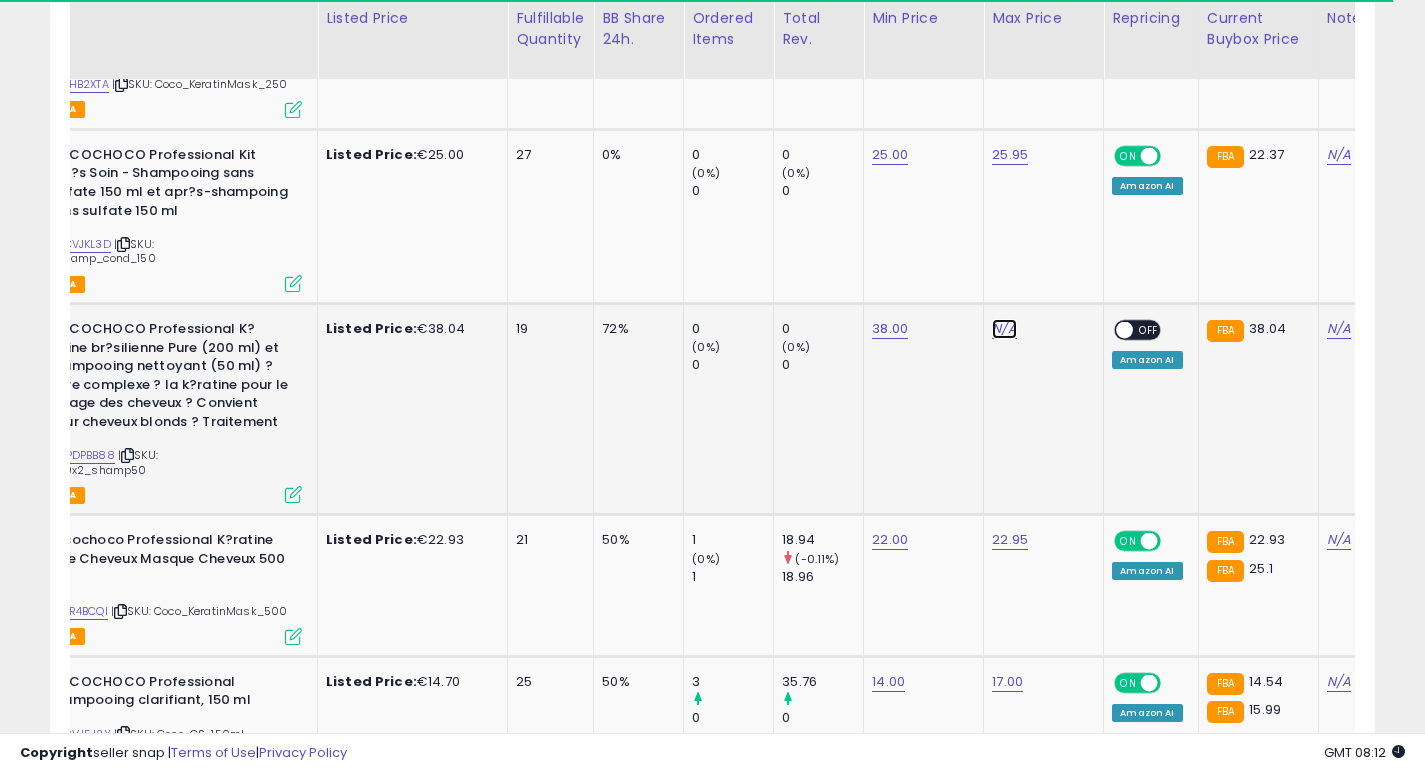 click on "N/A" at bounding box center [1004, -1205] 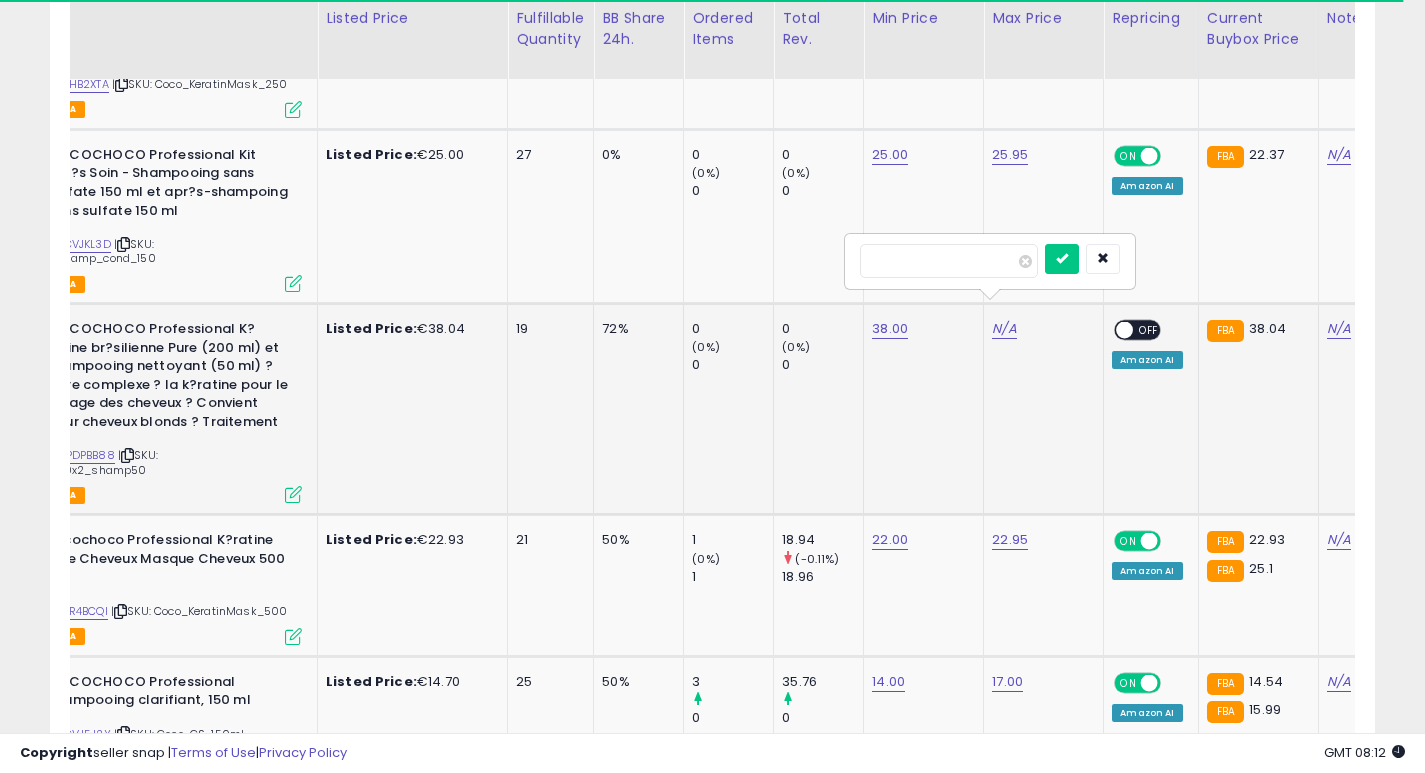 type on "*****" 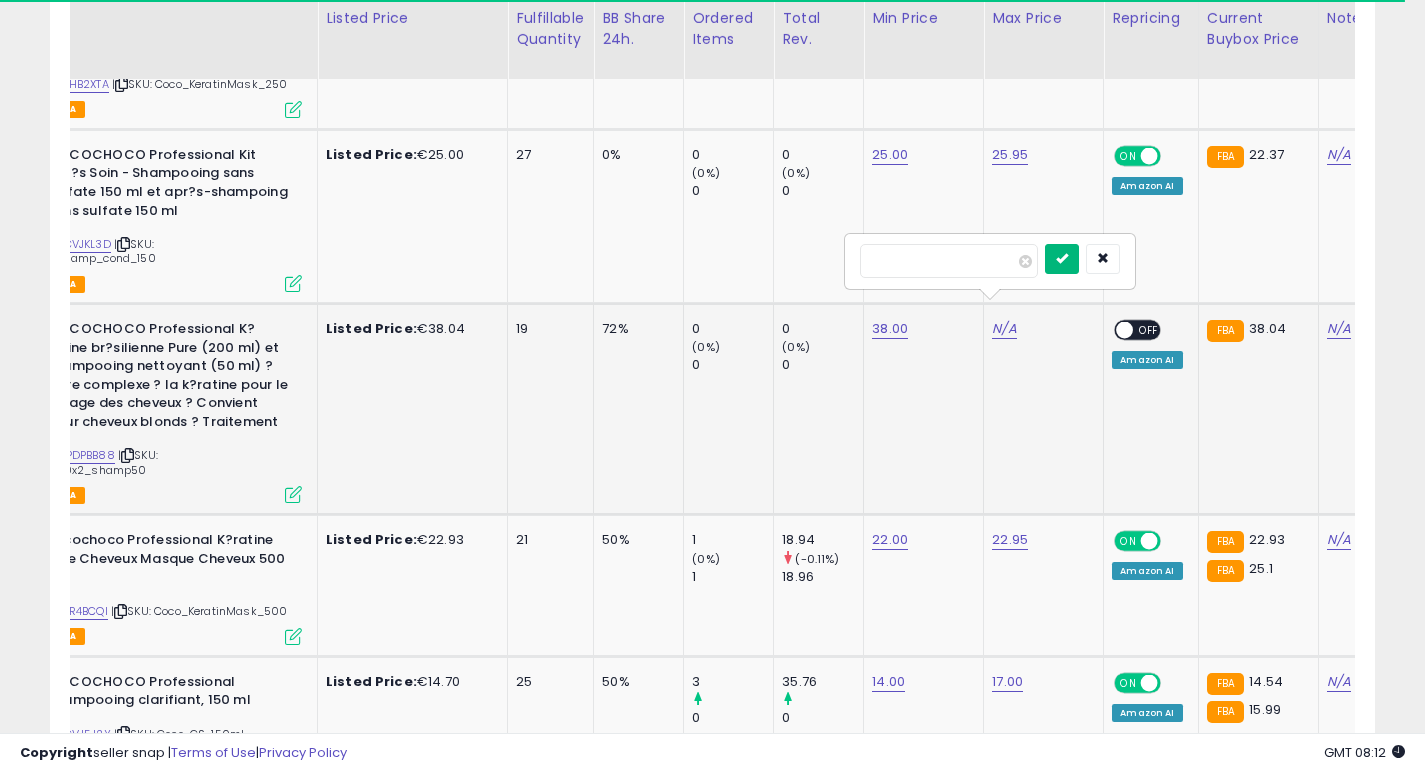 click at bounding box center (1062, 259) 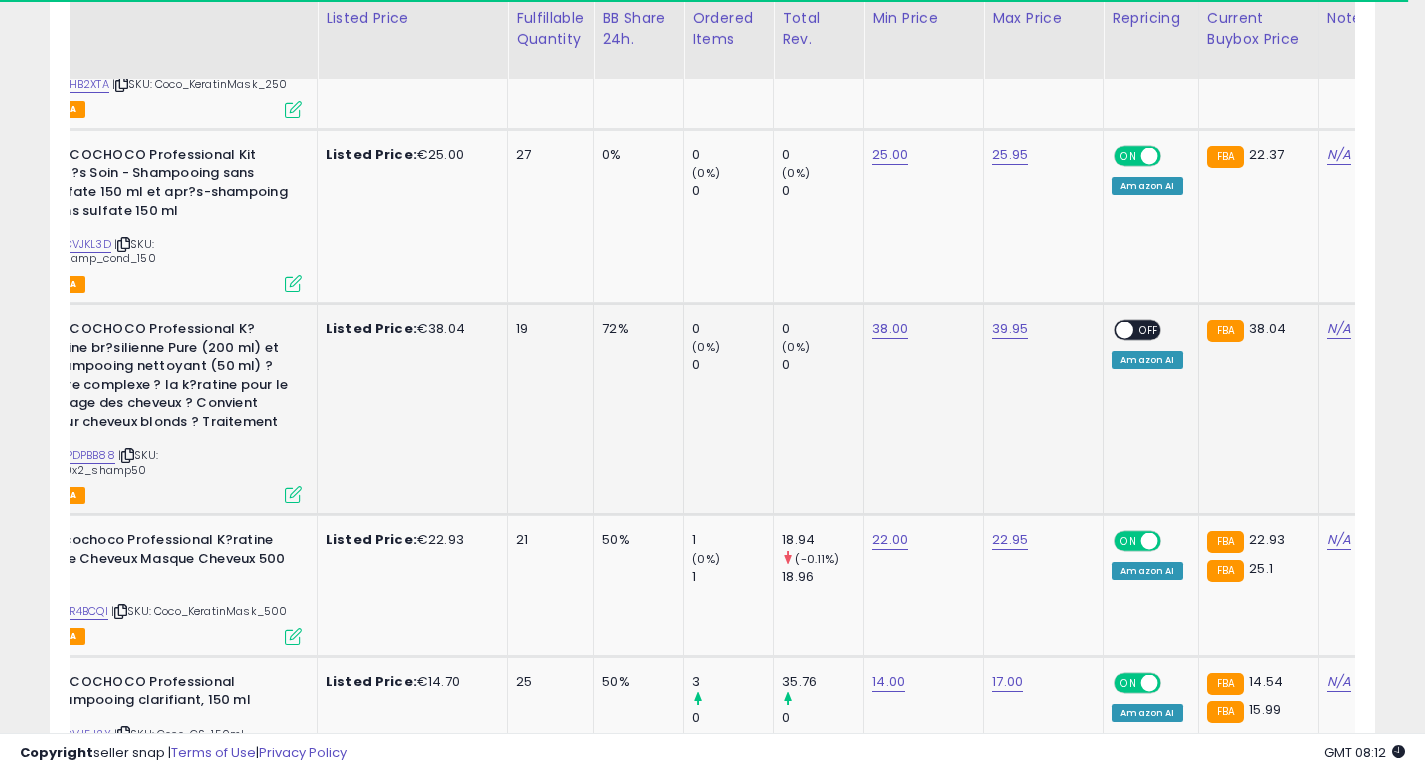 click at bounding box center (1125, 330) 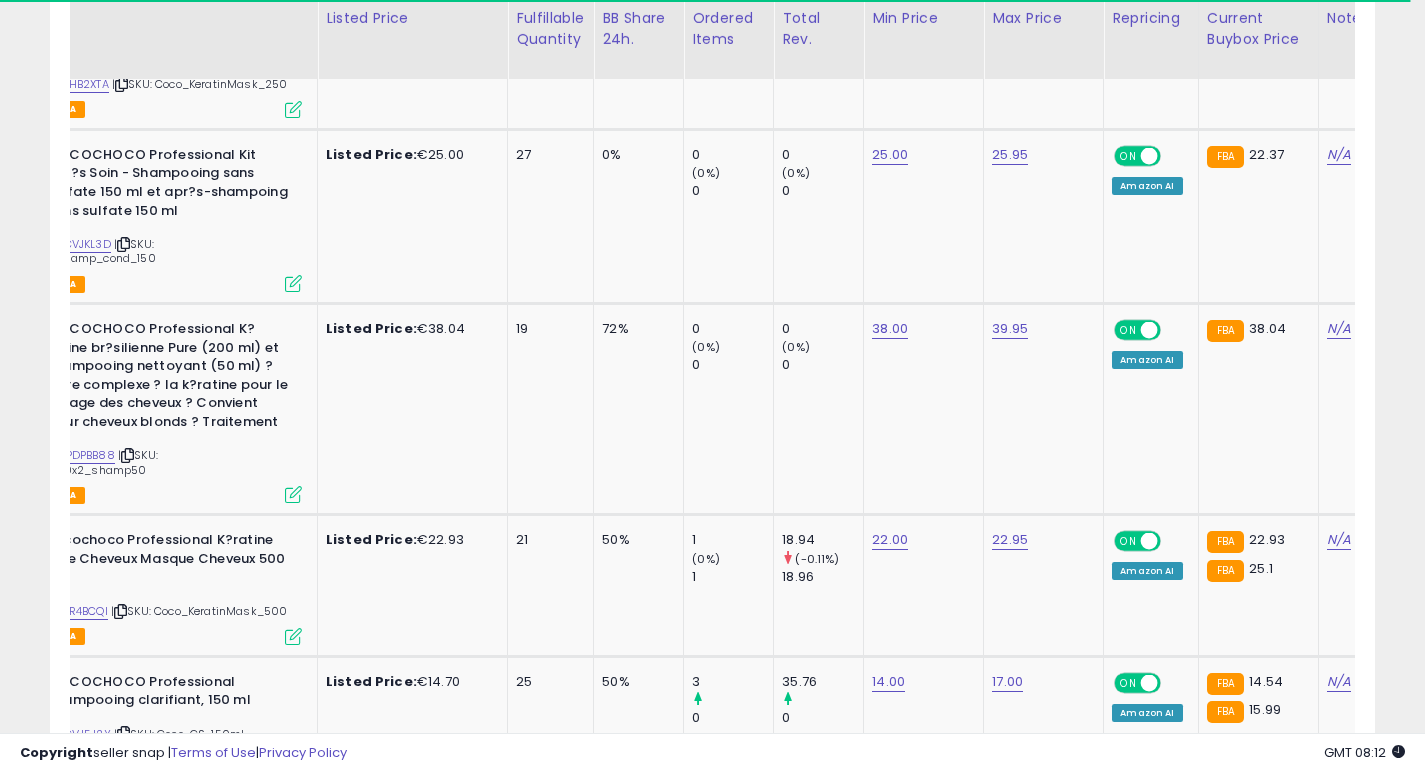 scroll, scrollTop: 0, scrollLeft: 124, axis: horizontal 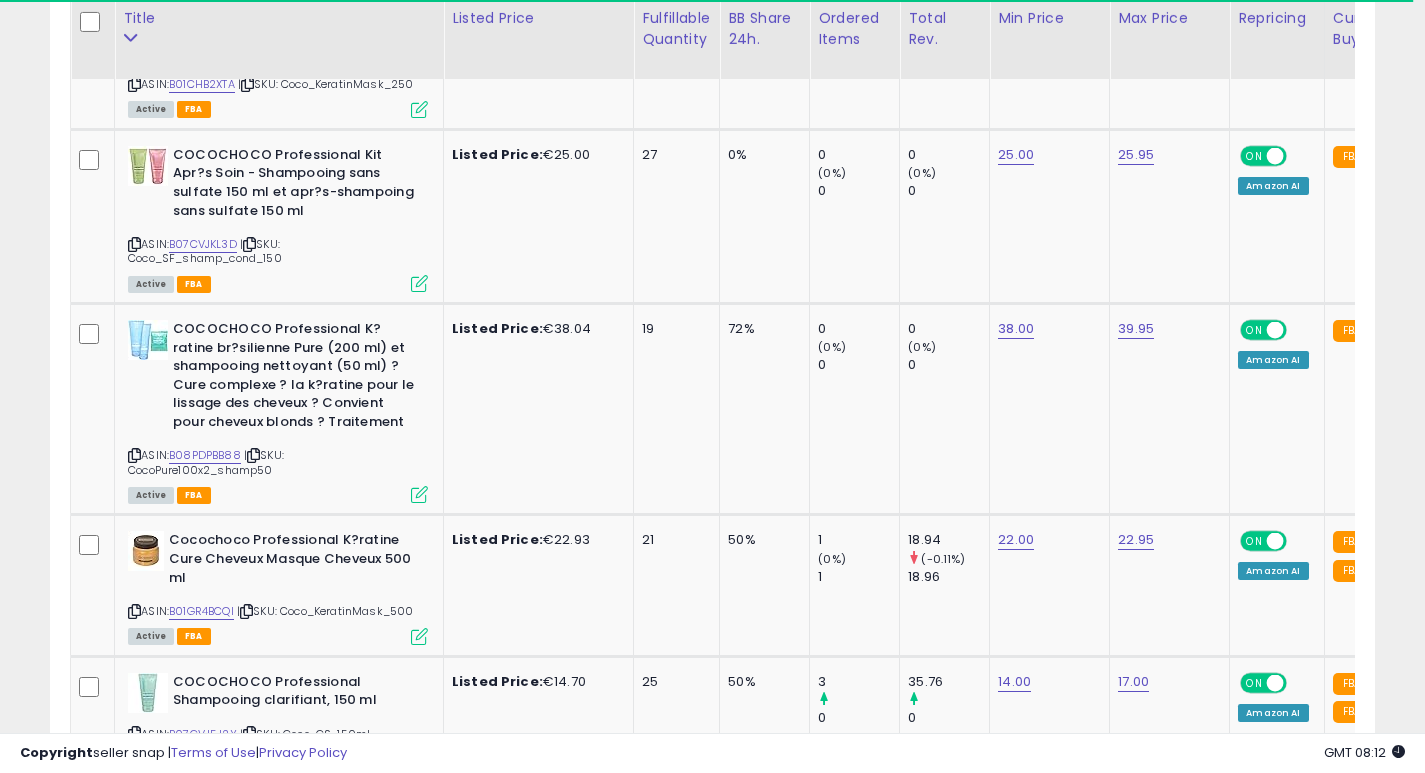 click on "0     (0%)   0" 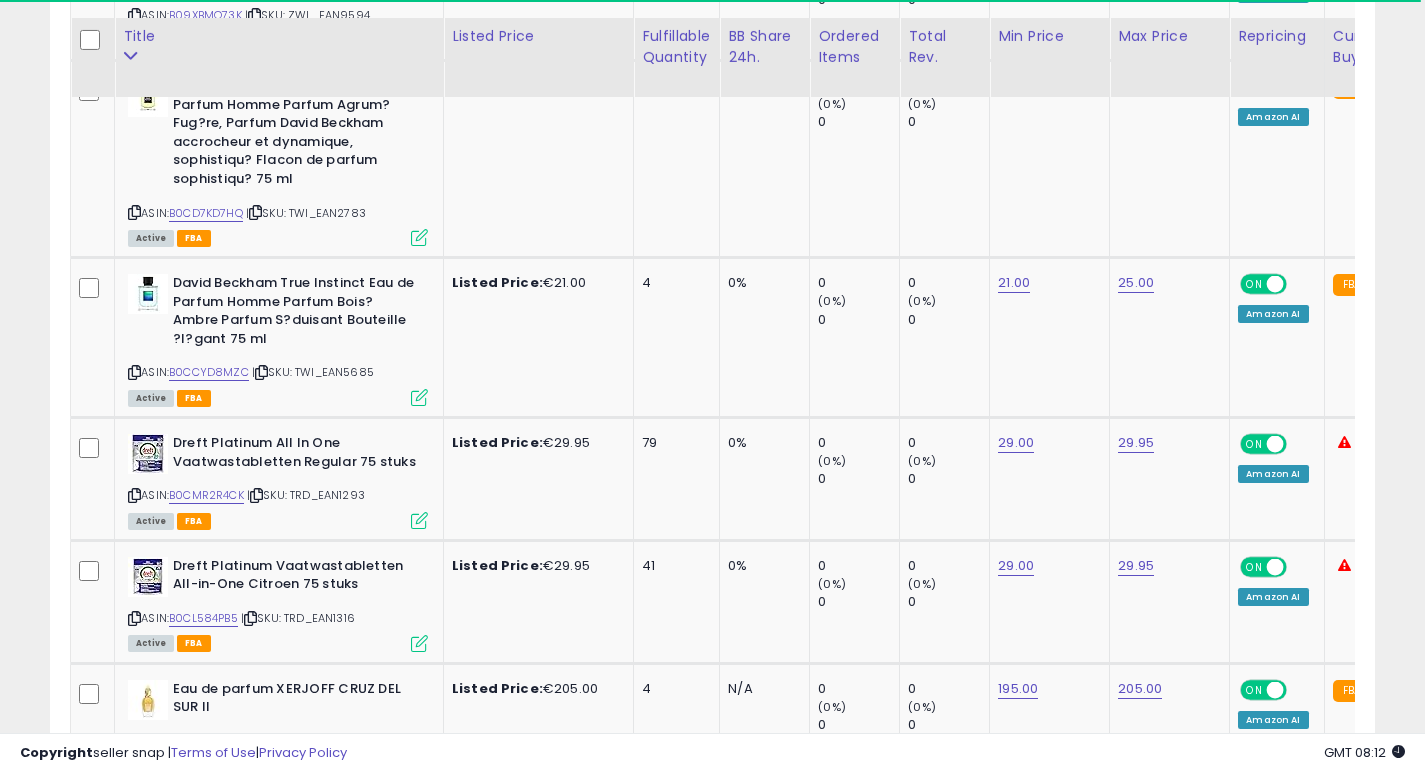scroll, scrollTop: 4570, scrollLeft: 0, axis: vertical 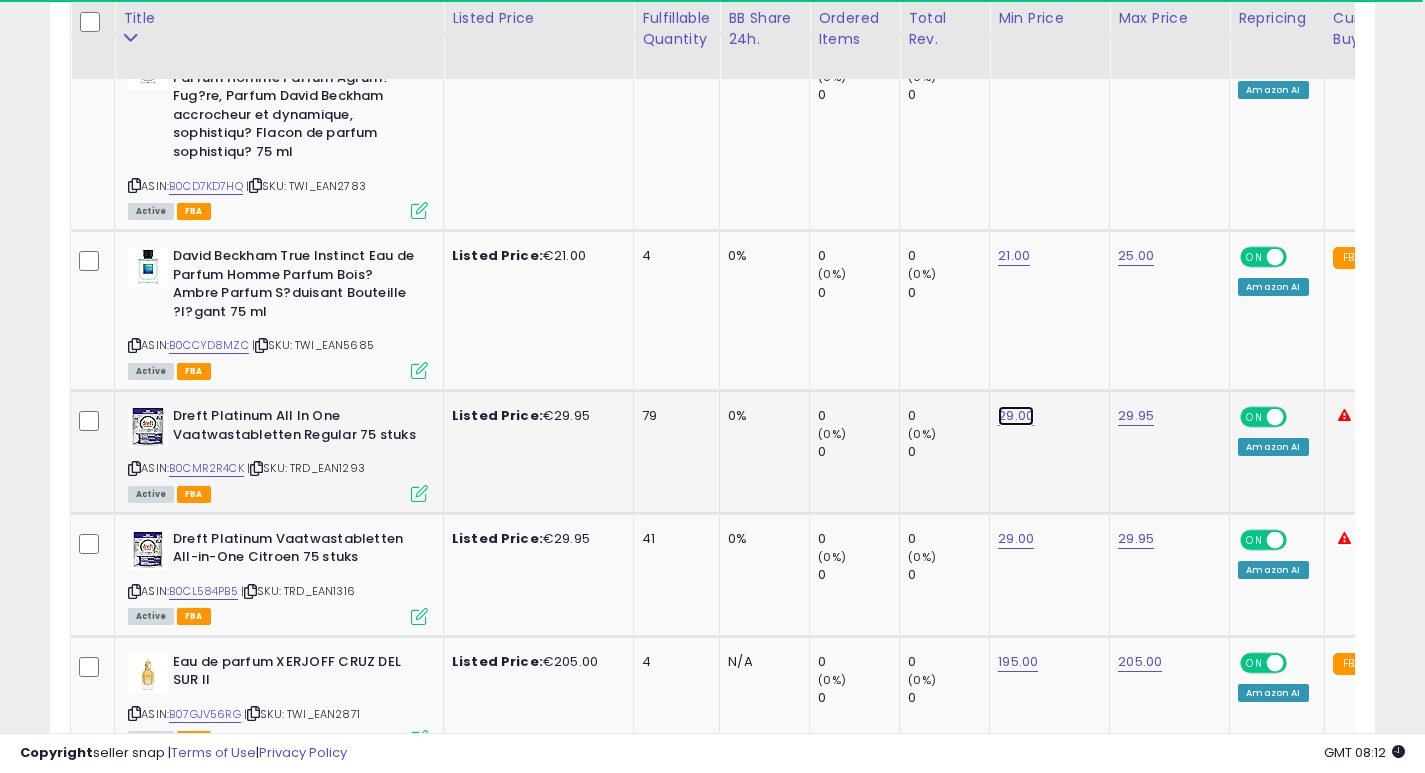click on "29.00" at bounding box center [1016, -3496] 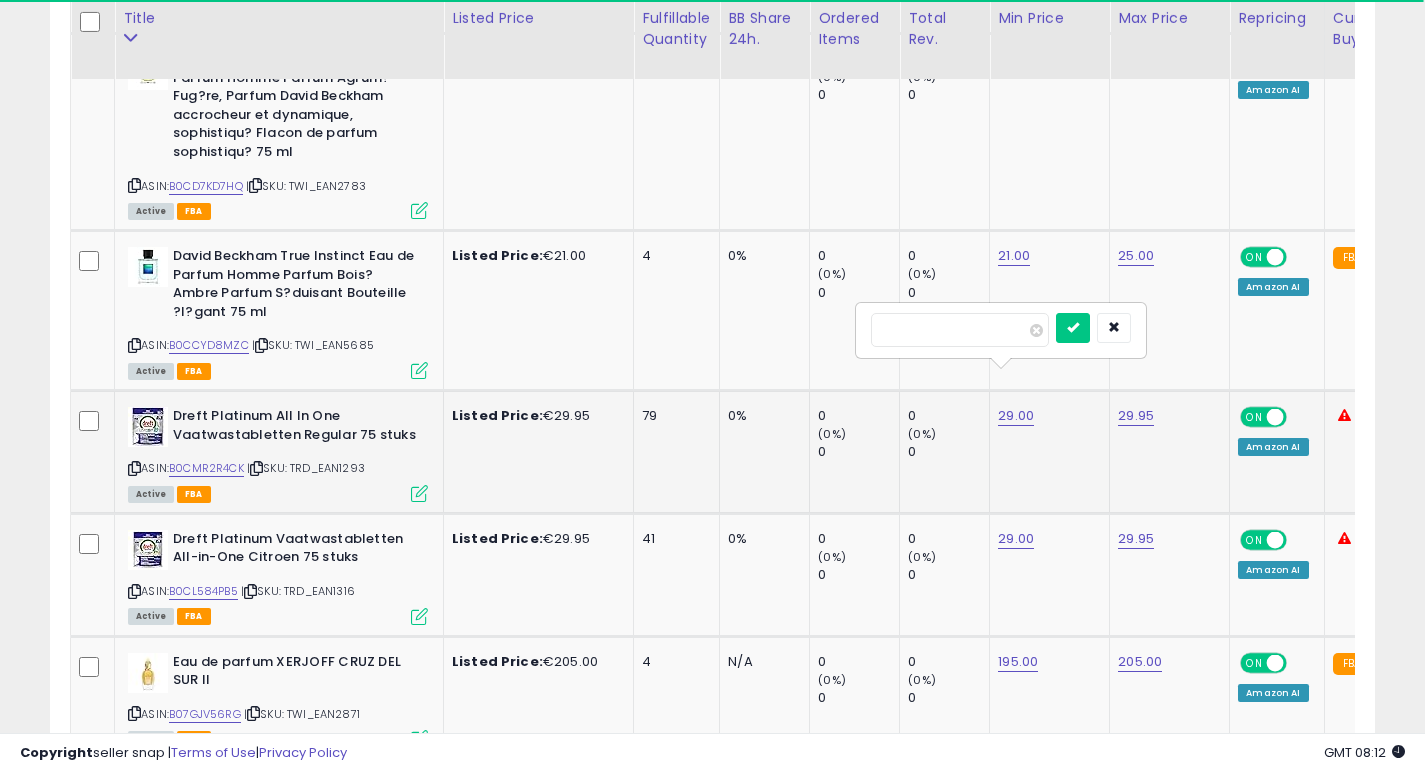 type on "*" 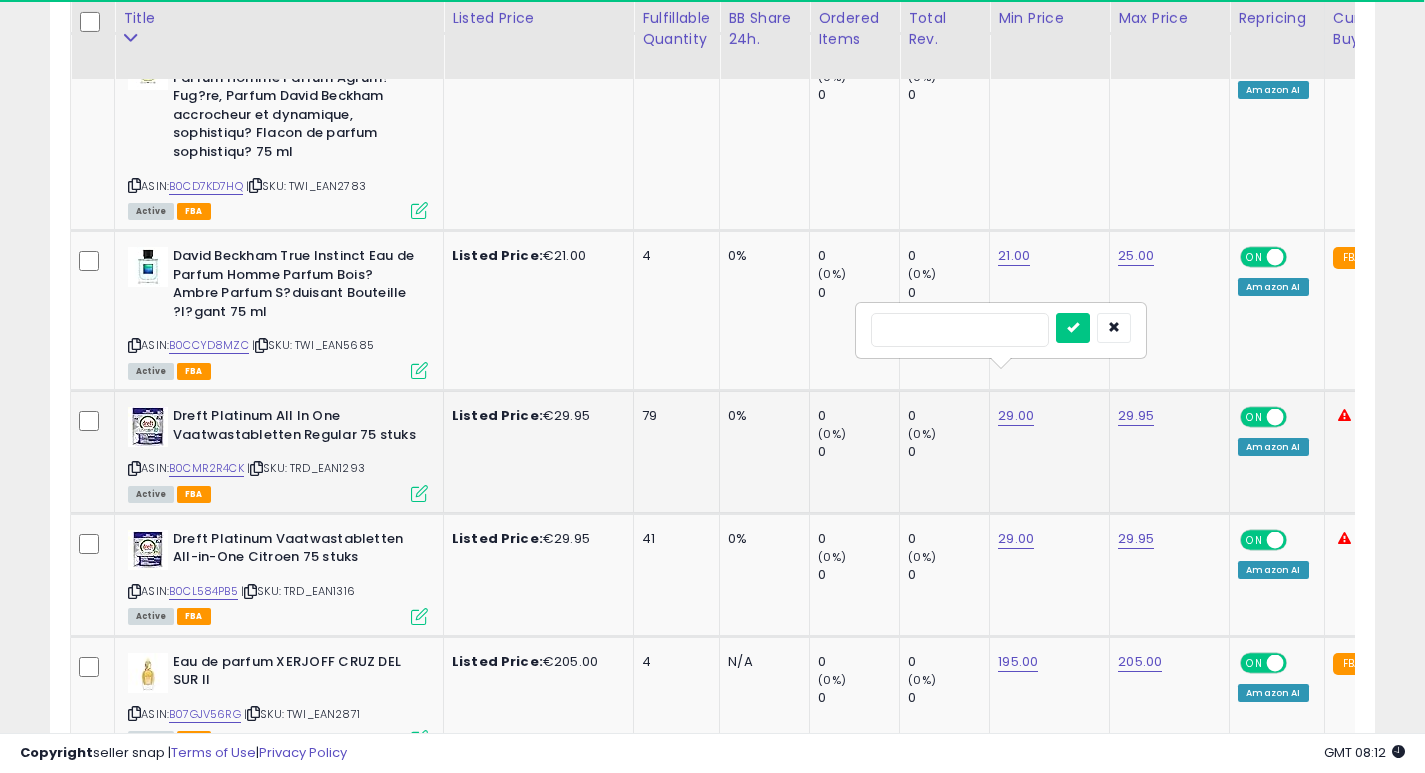 type on "**" 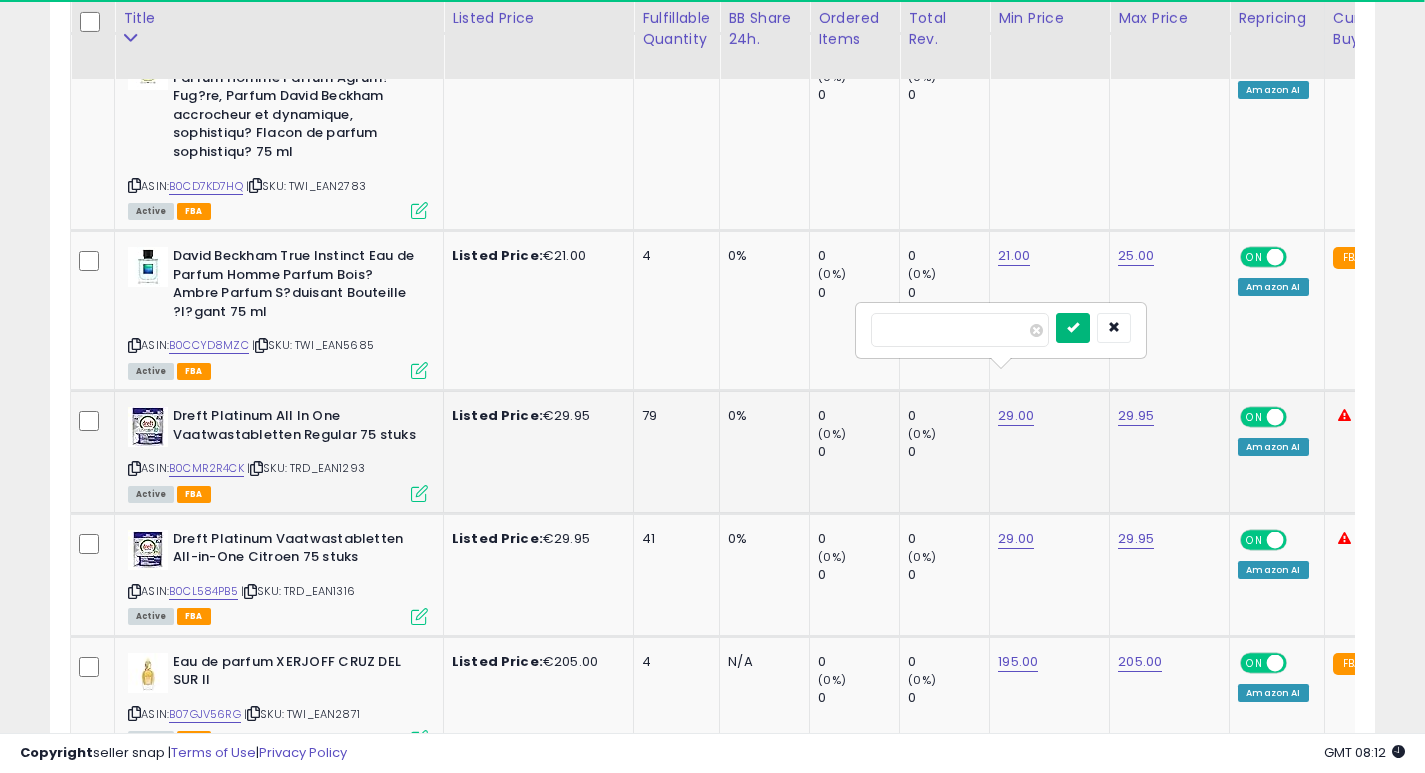 click at bounding box center [1073, 328] 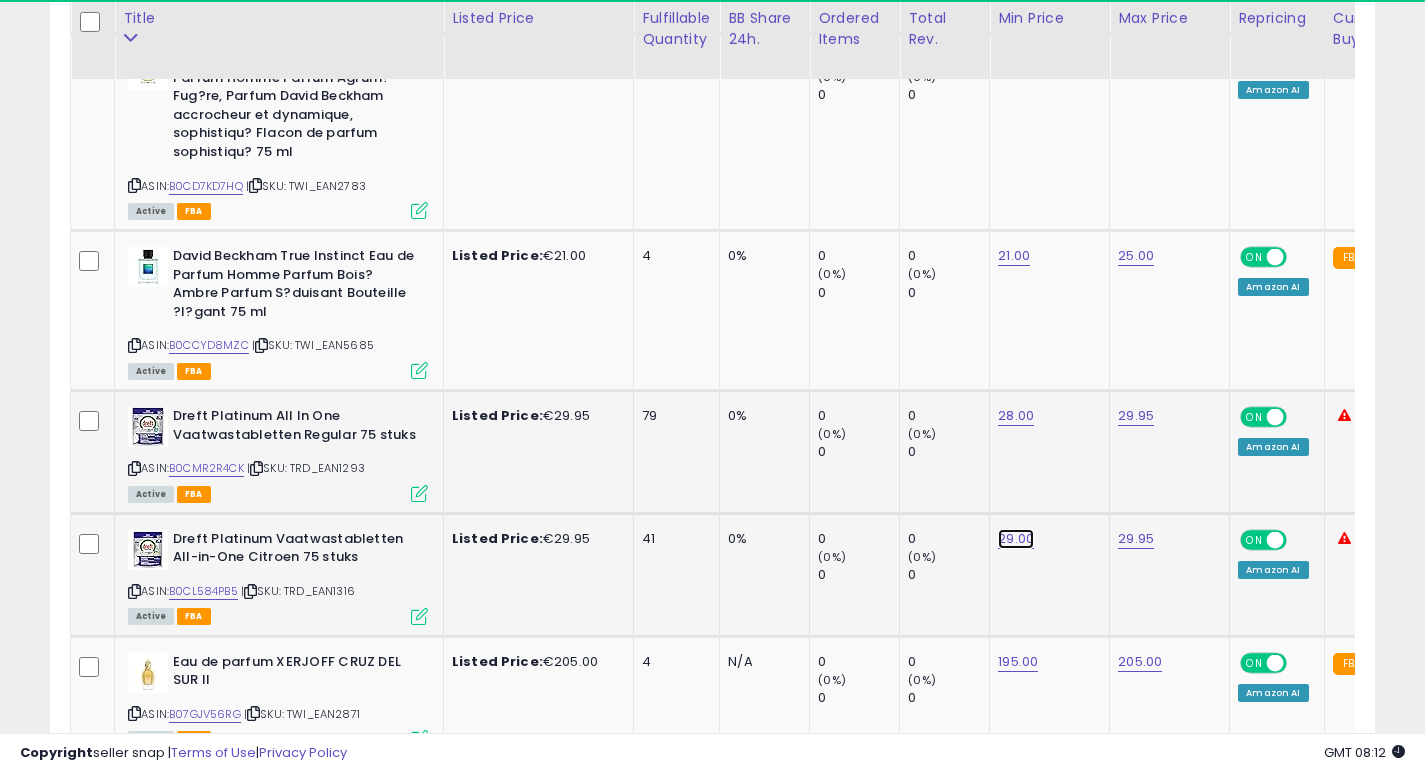 click on "29.00" at bounding box center (1016, -3496) 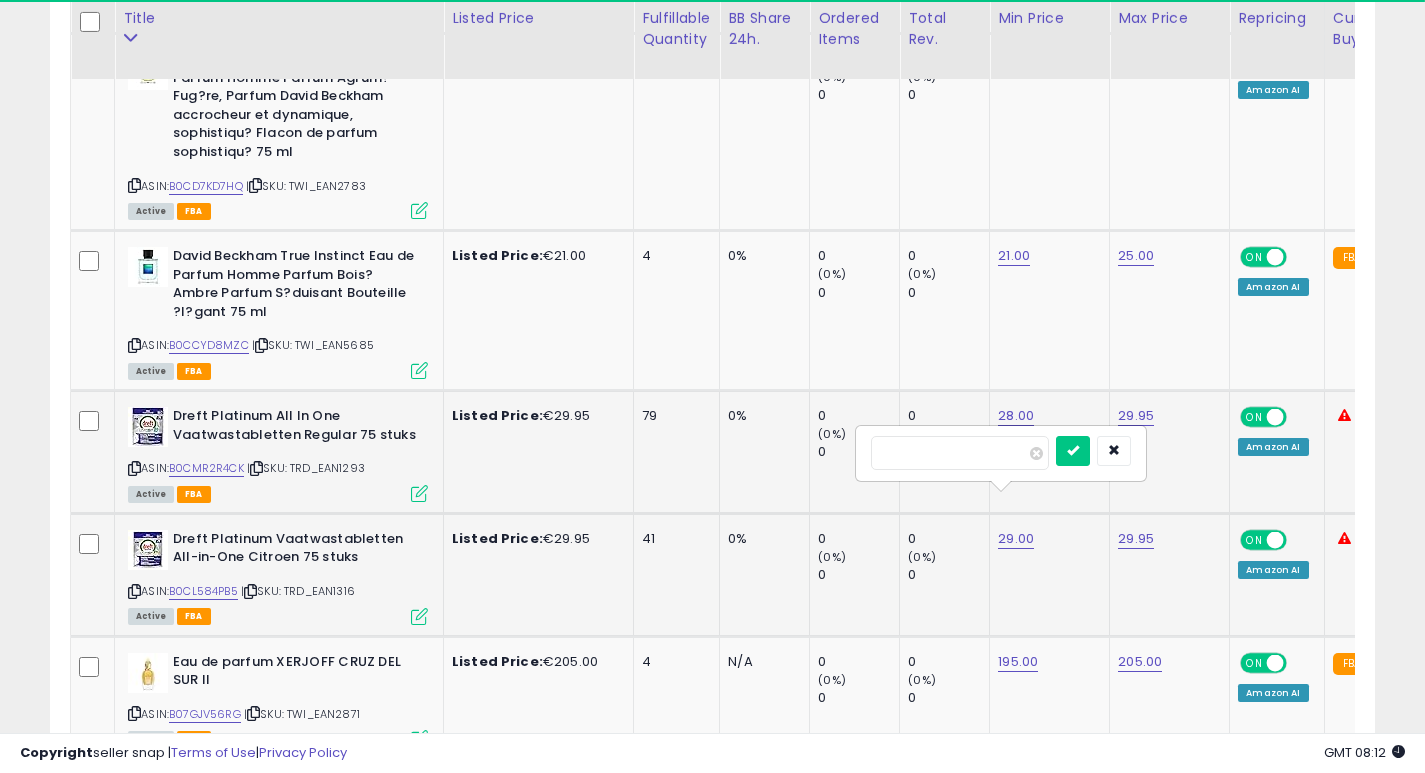 type on "*" 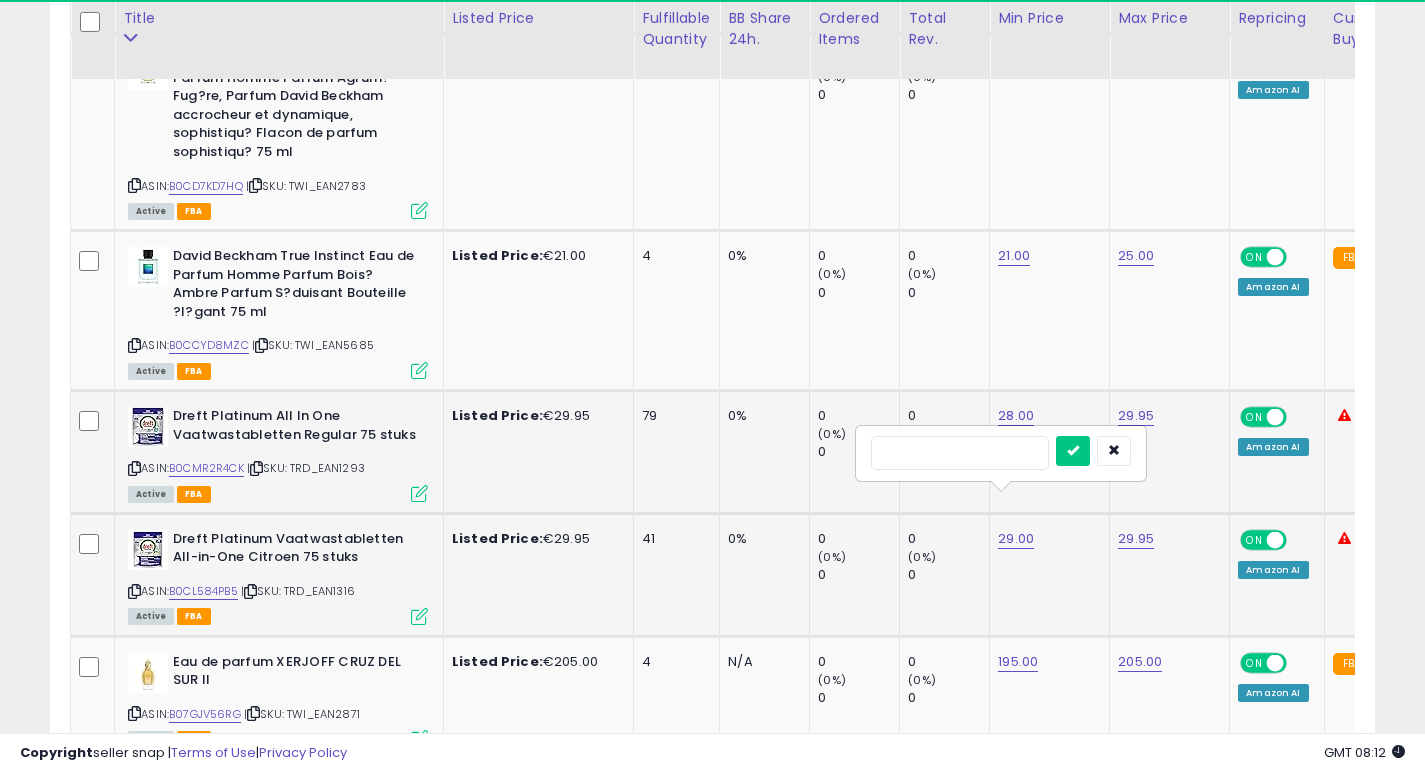 type on "**" 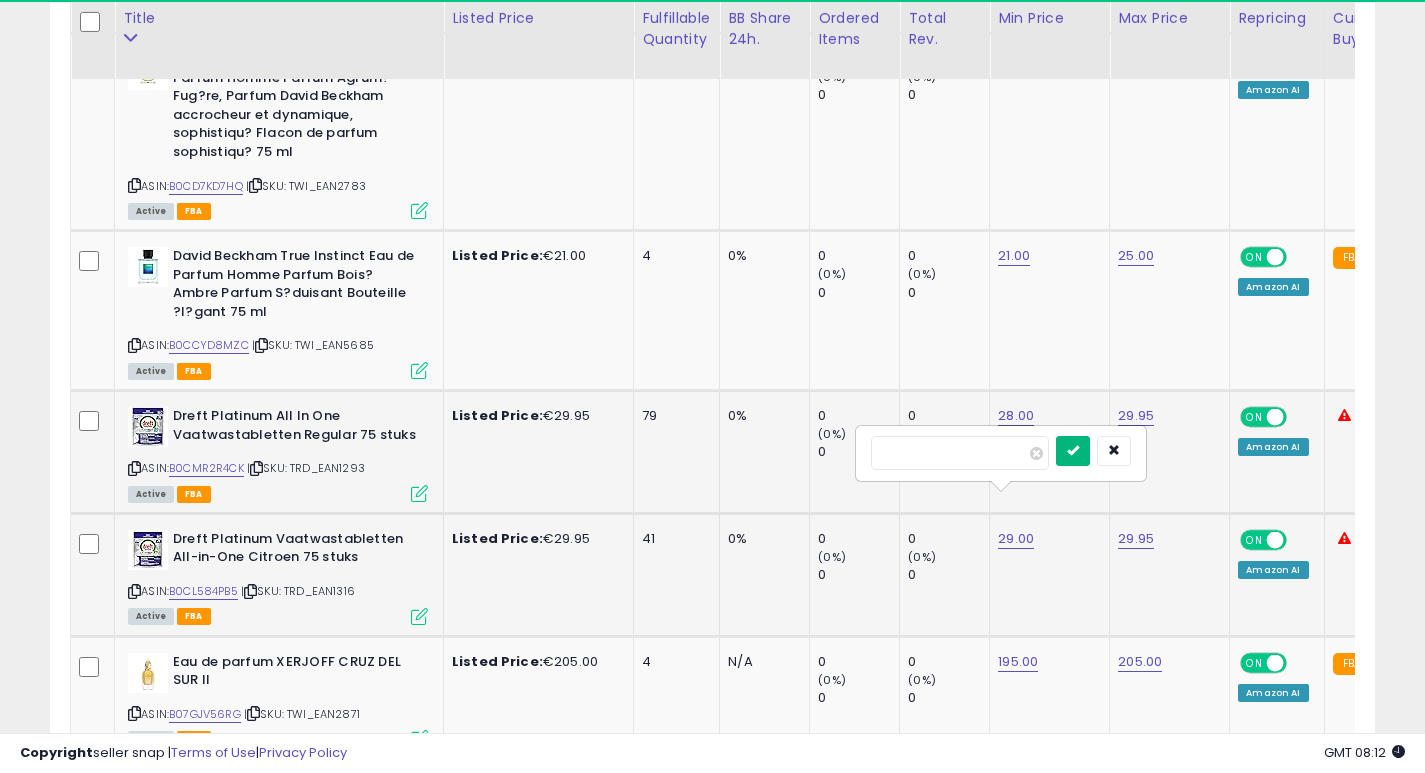 click at bounding box center [1073, 450] 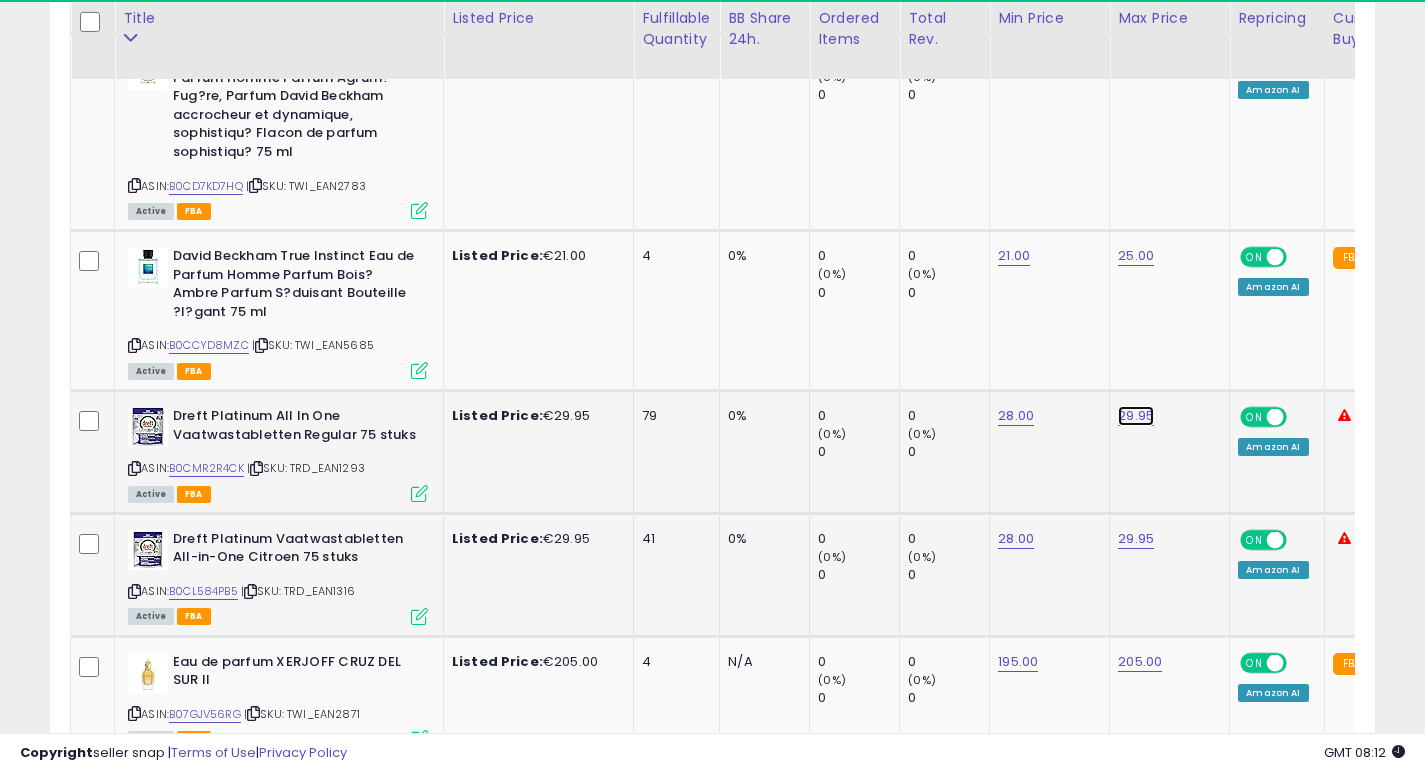 click on "29.95" at bounding box center [1136, -3496] 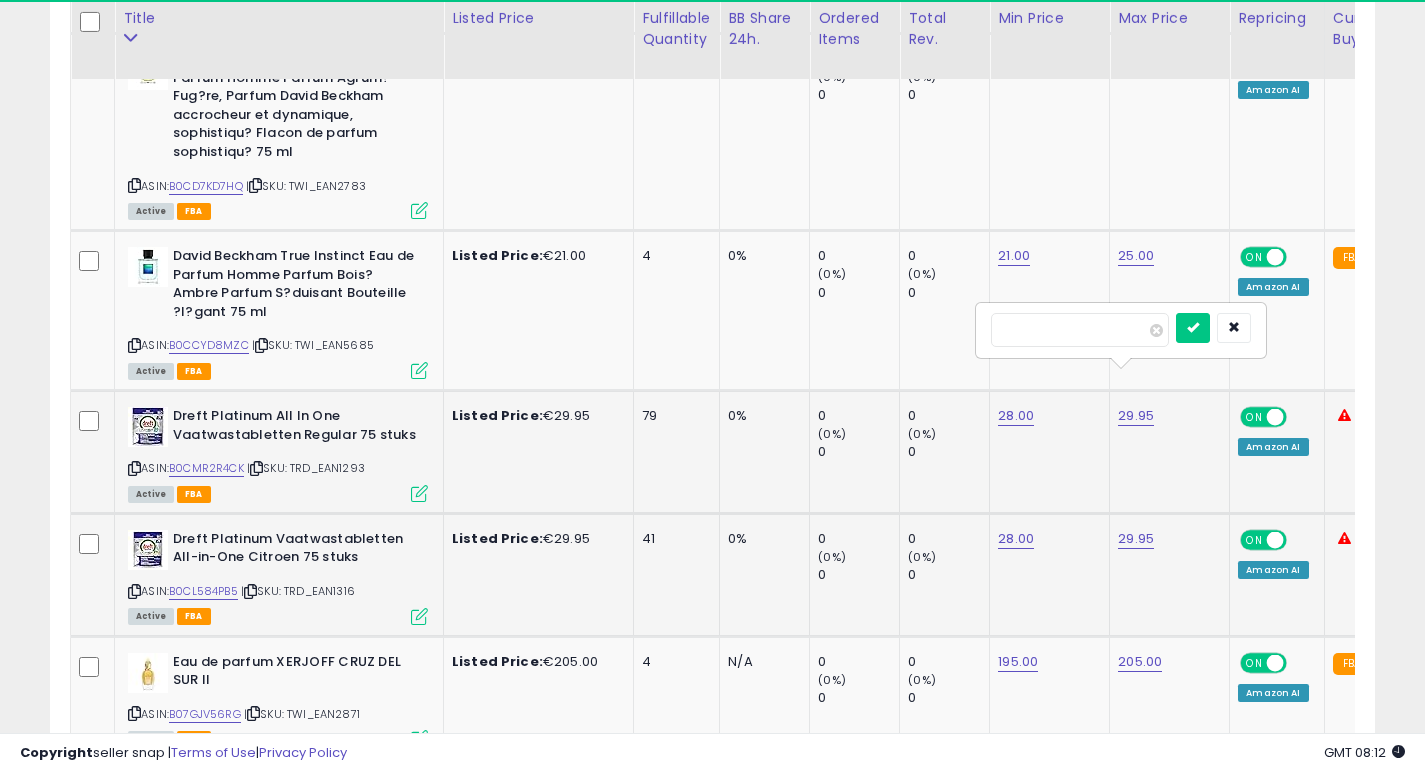 type on "*" 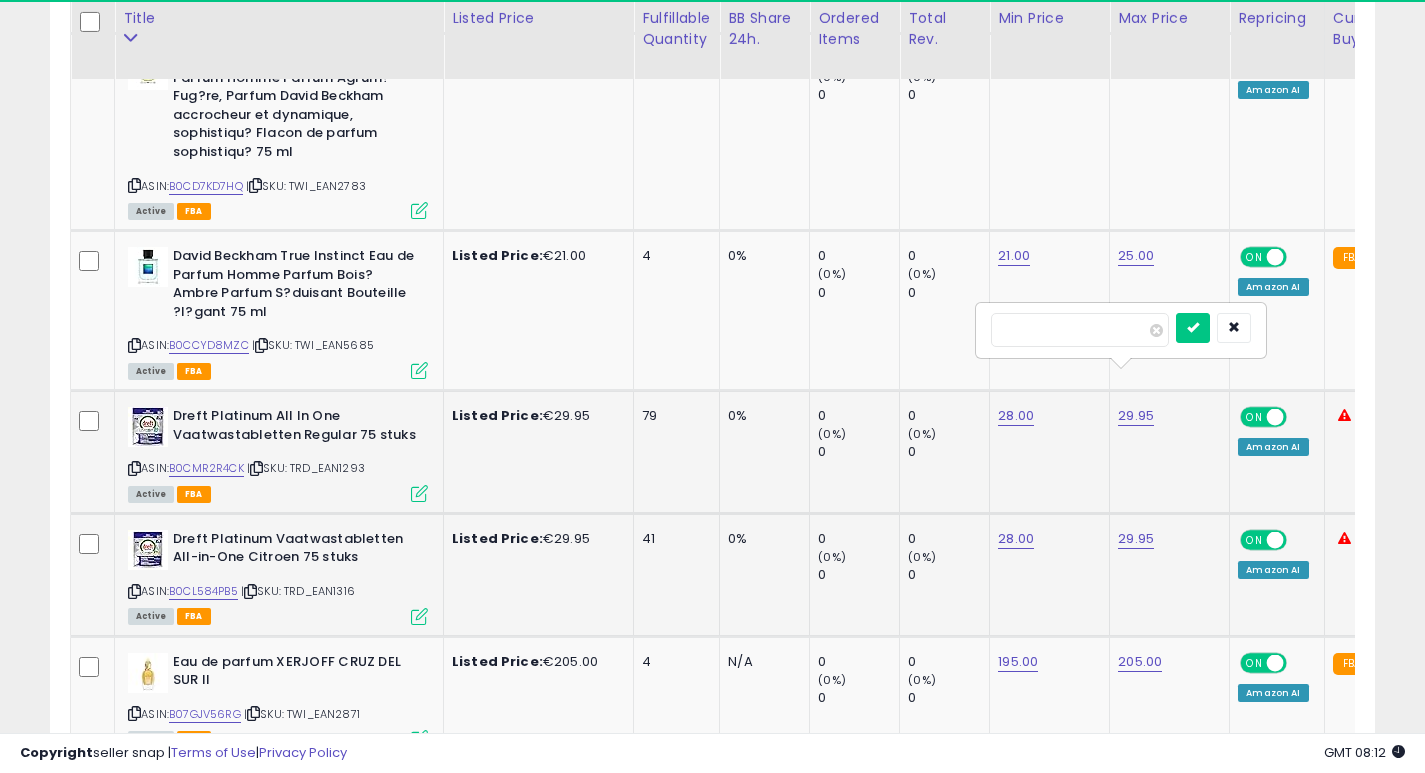 type on "*****" 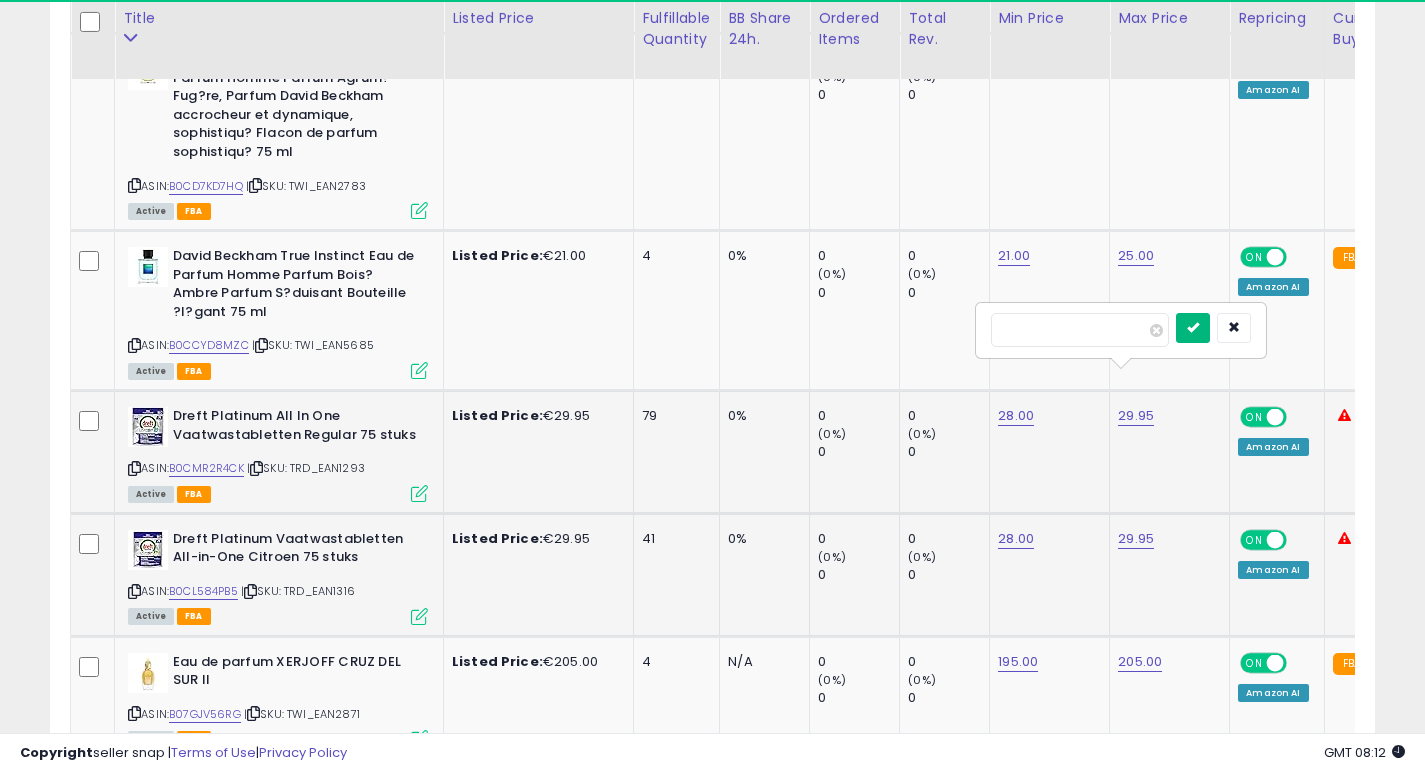 click at bounding box center (1193, 327) 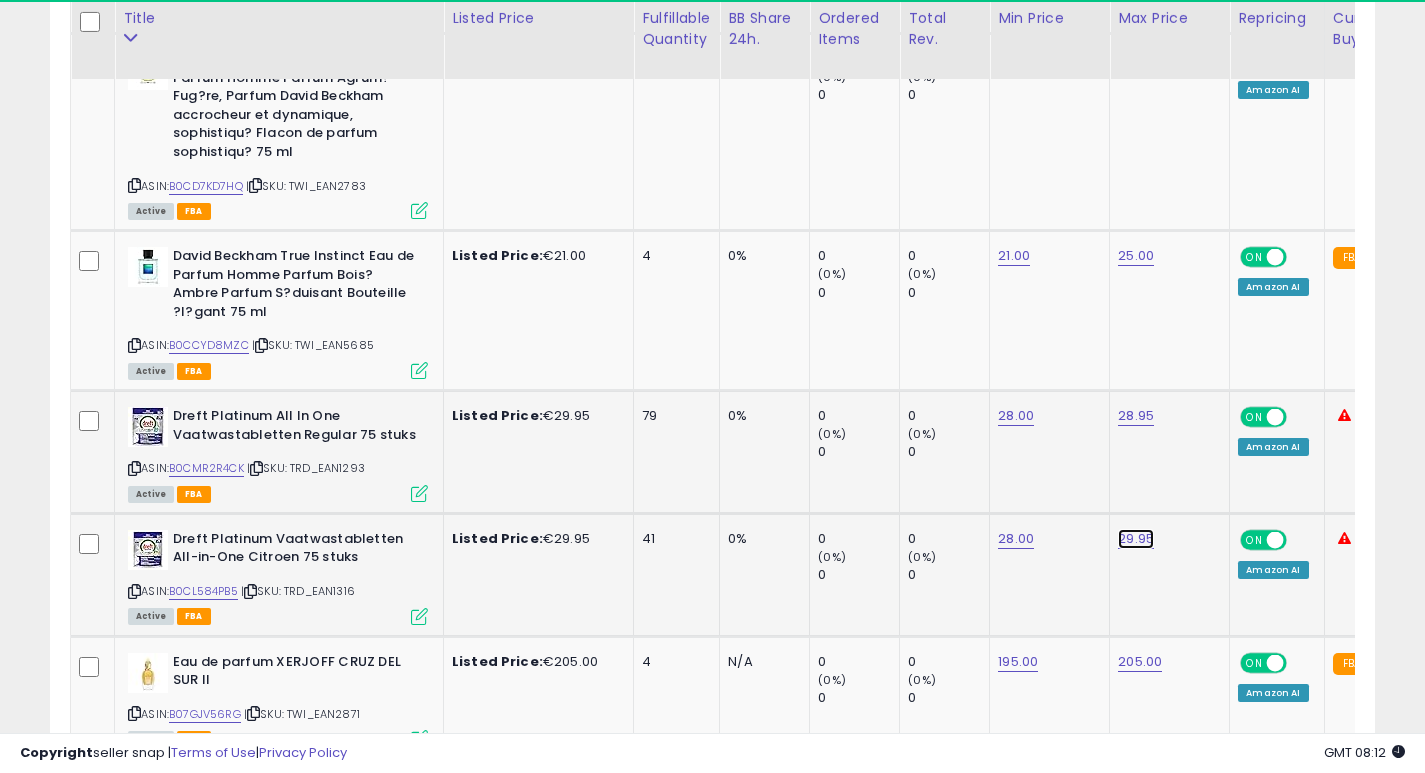 click on "29.95" at bounding box center [1136, -3496] 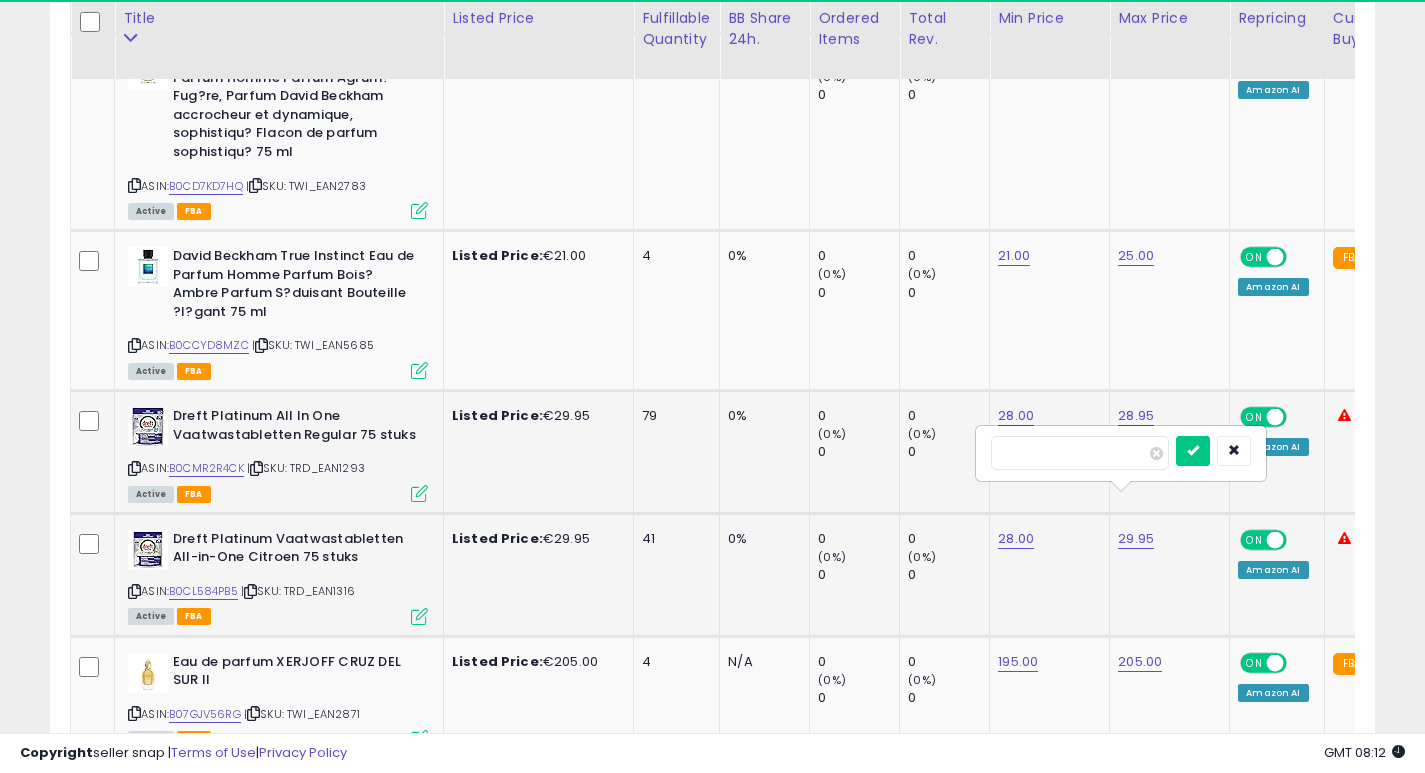 type on "*" 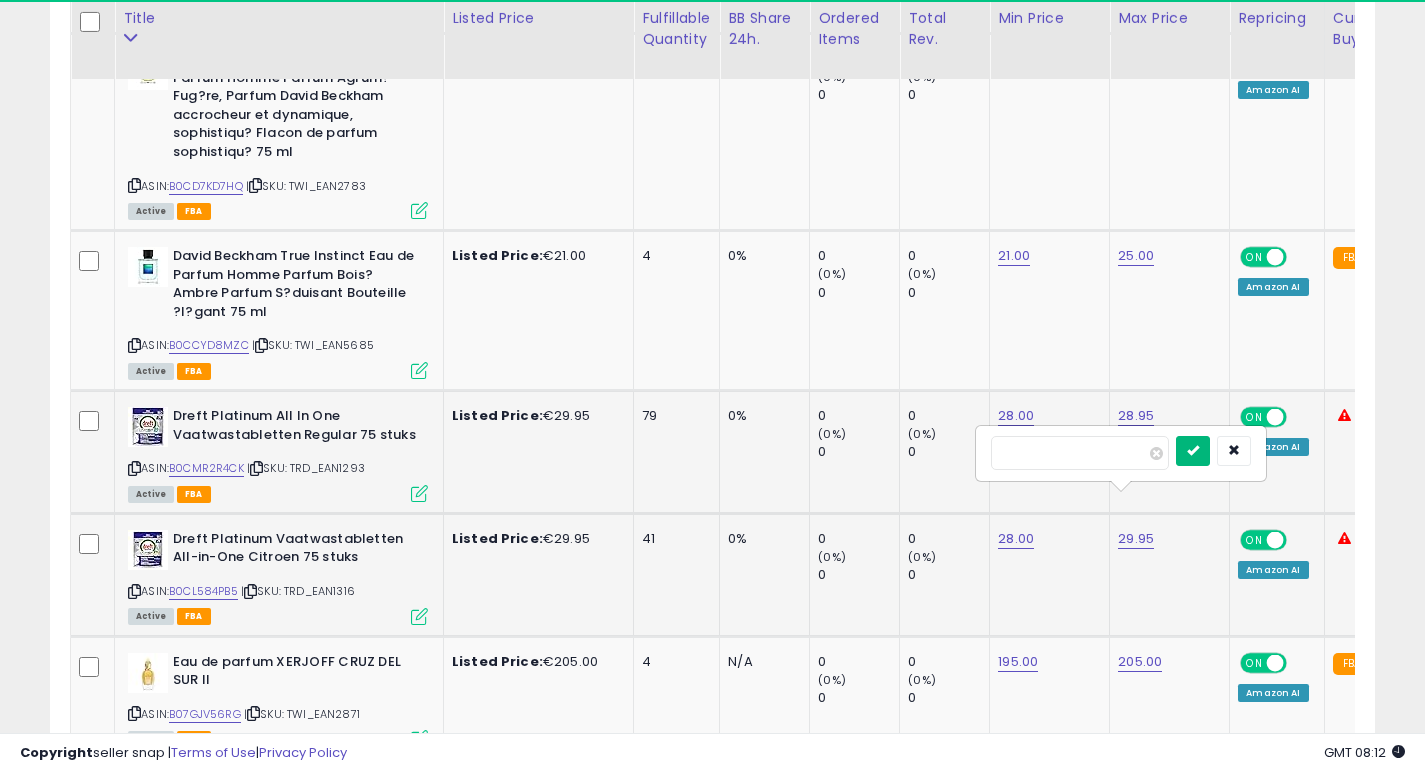 click at bounding box center (1193, 451) 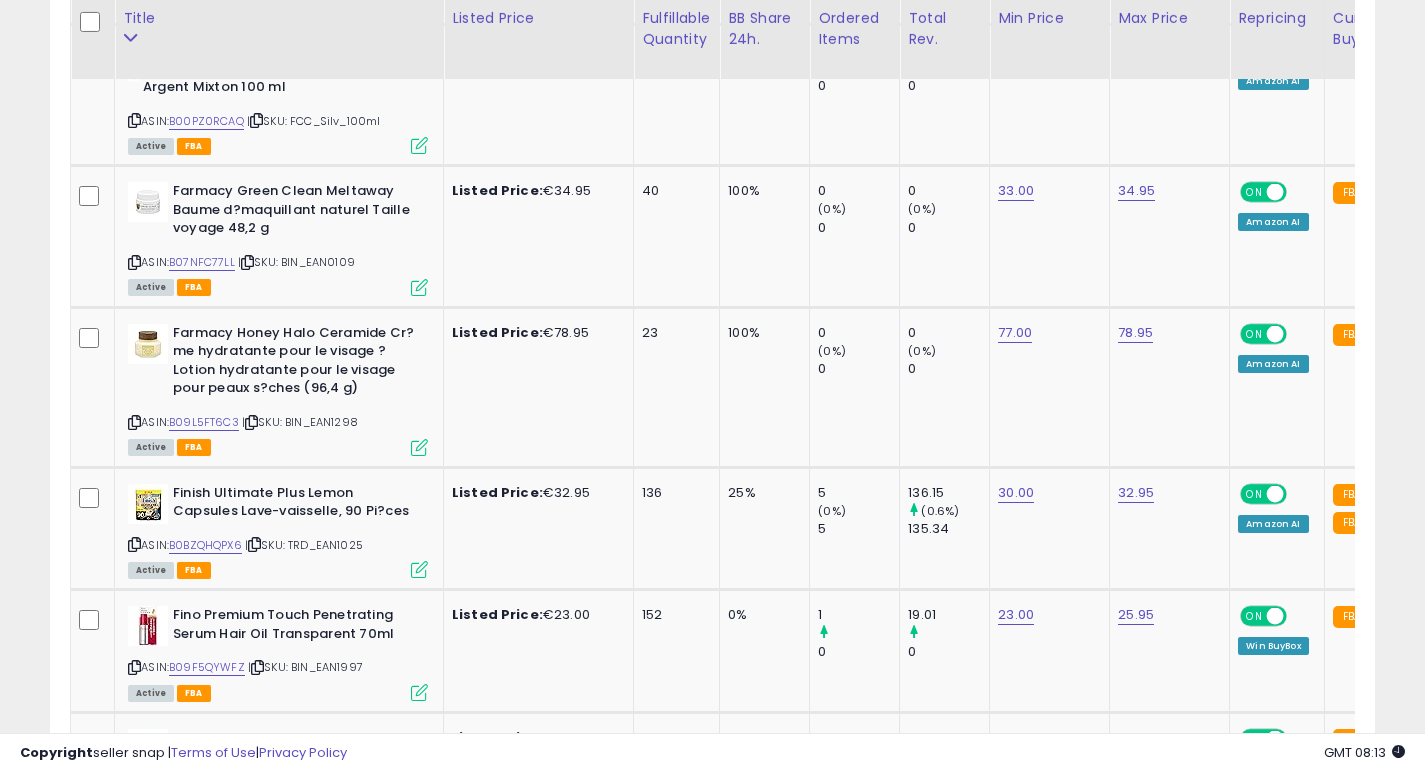 scroll, scrollTop: 6612, scrollLeft: 0, axis: vertical 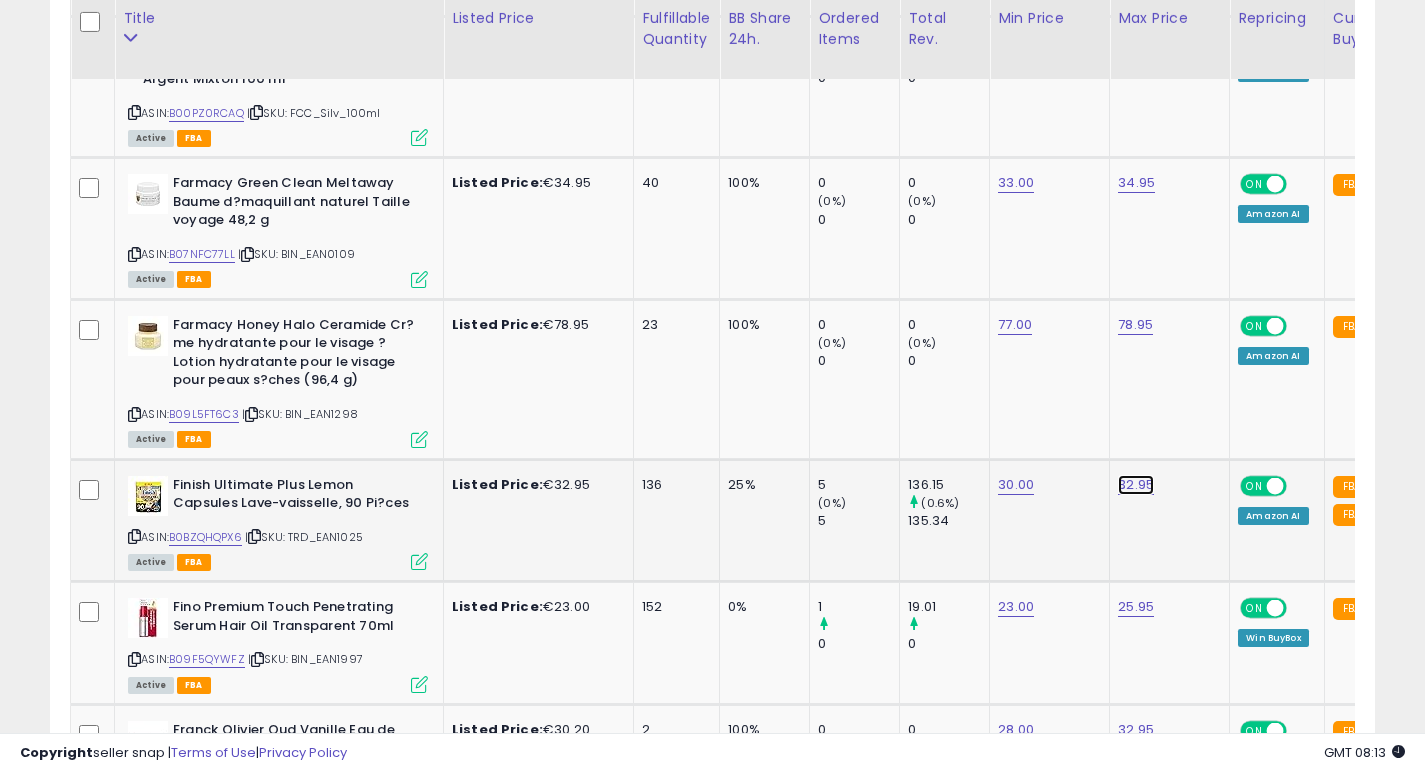 click on "32.95" at bounding box center [1136, -5538] 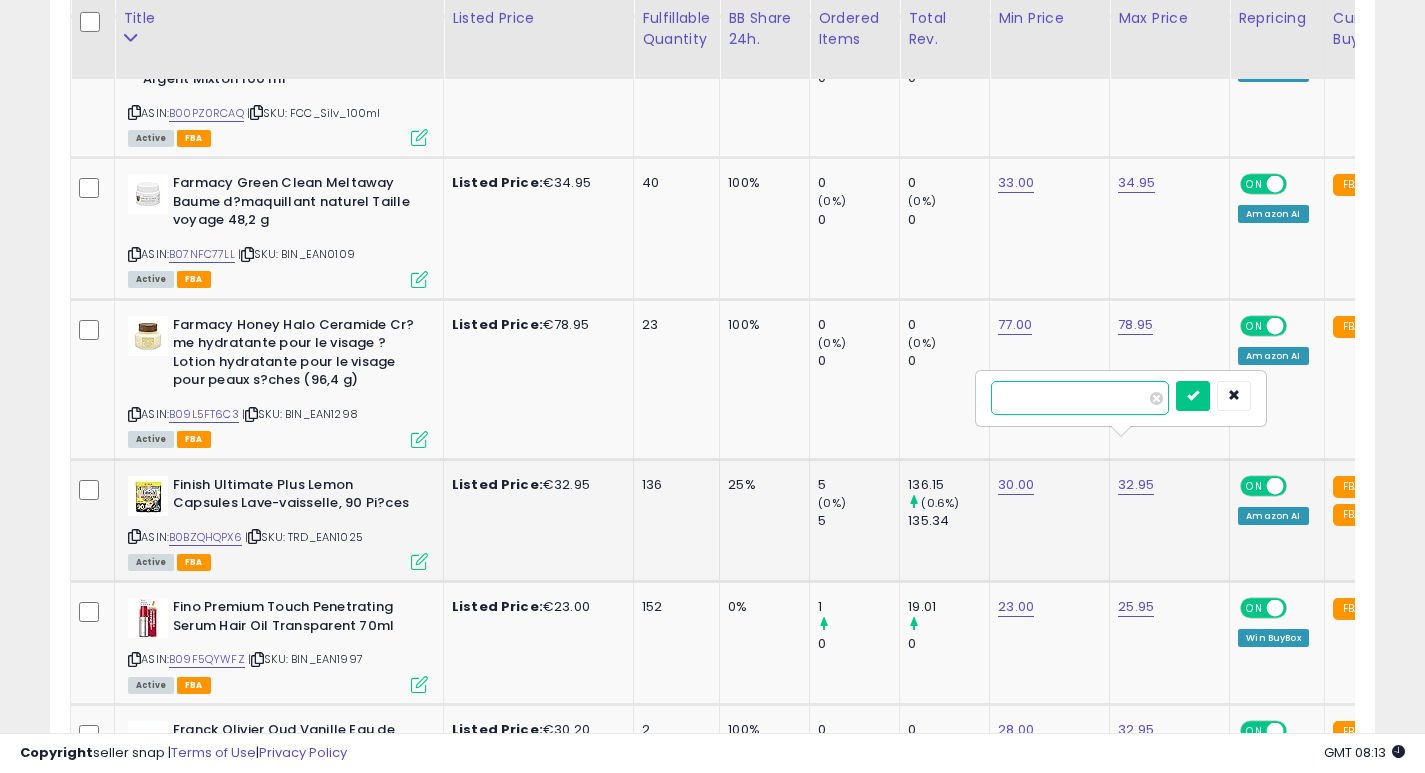 click on "*****" at bounding box center (1080, 398) 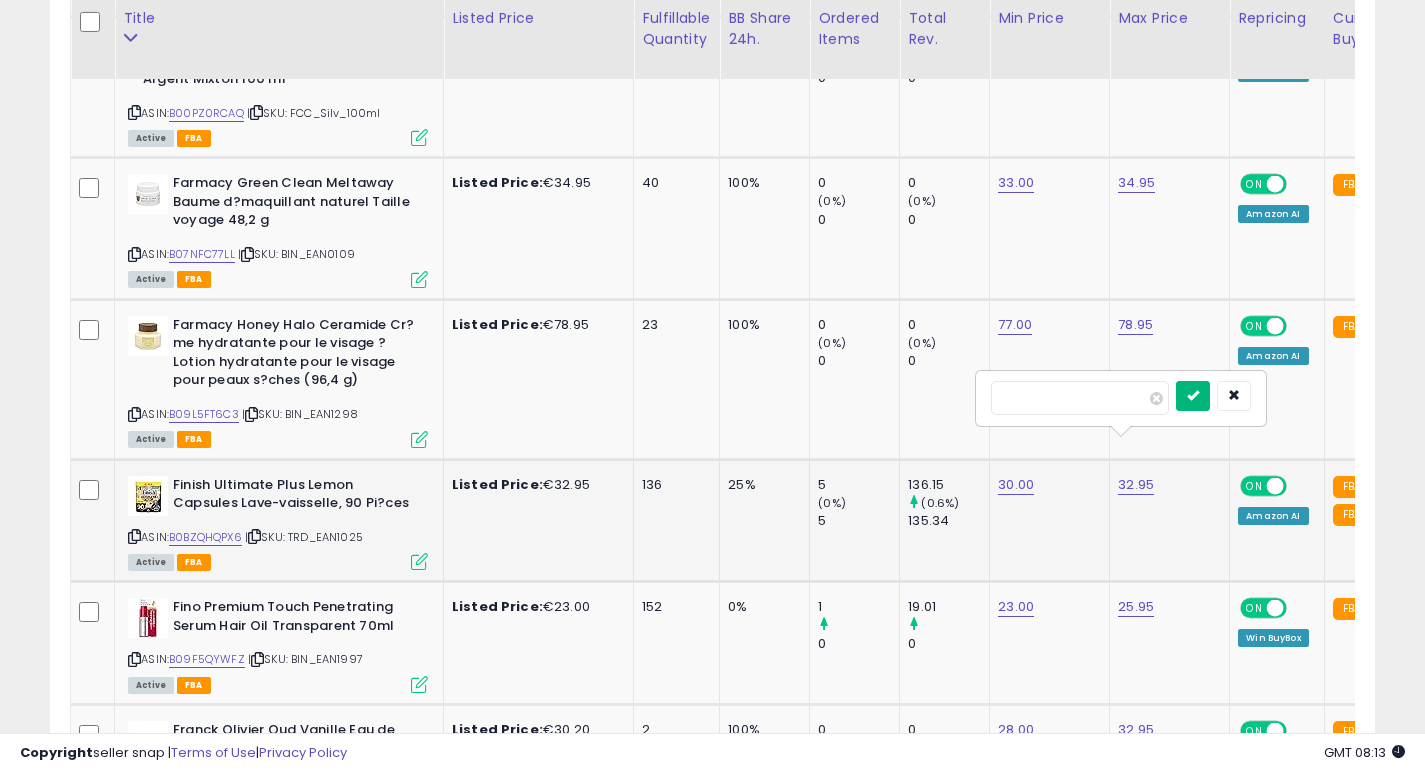 click at bounding box center (1193, 395) 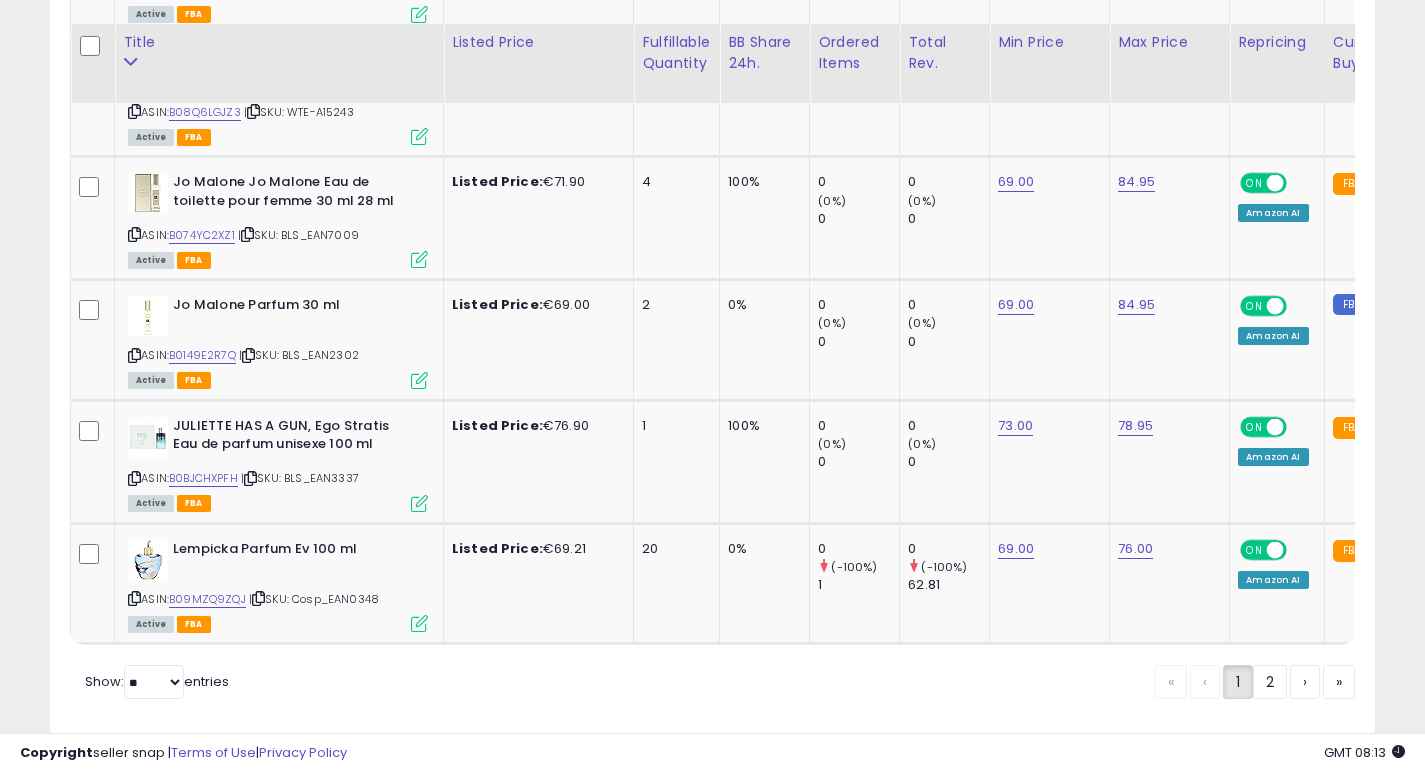 scroll, scrollTop: 7589, scrollLeft: 0, axis: vertical 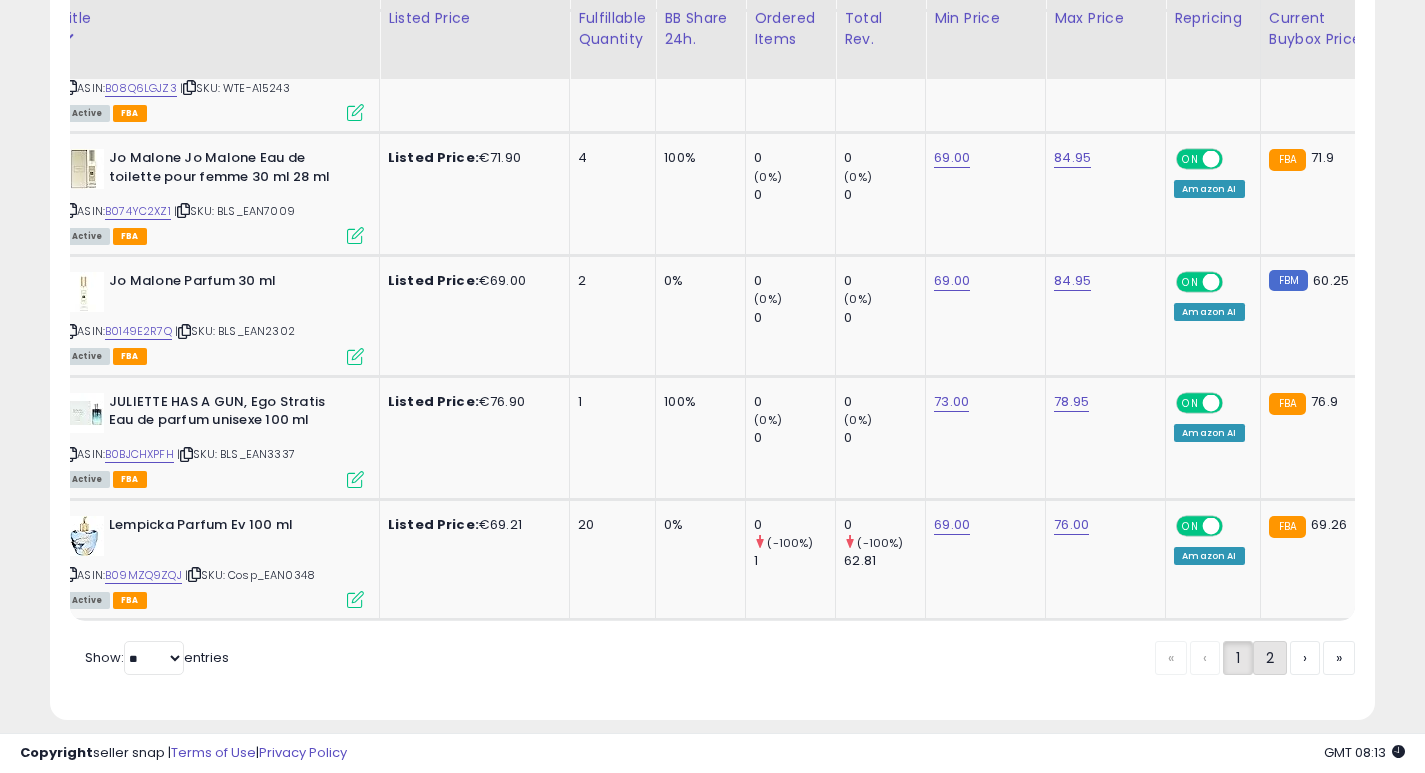 click on "2" 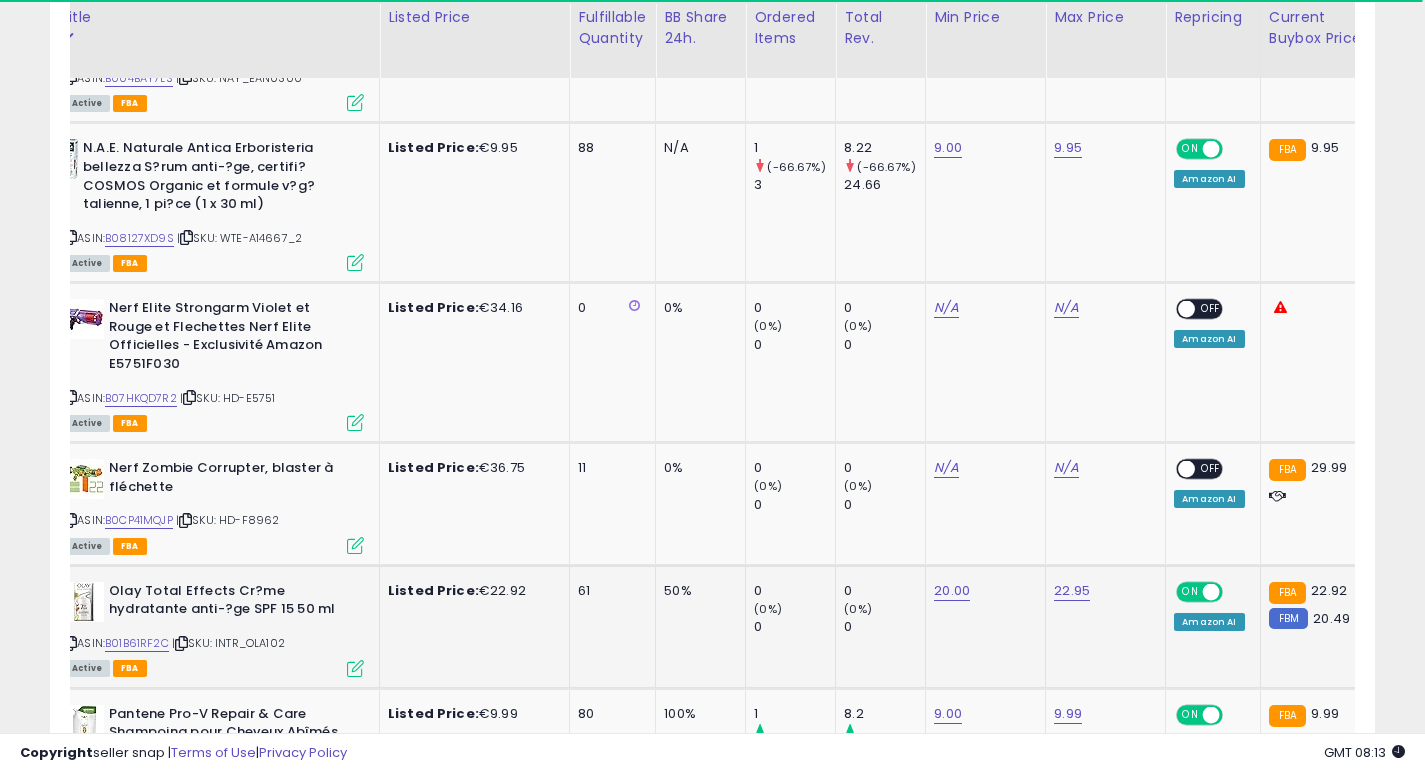 scroll, scrollTop: 1819, scrollLeft: 0, axis: vertical 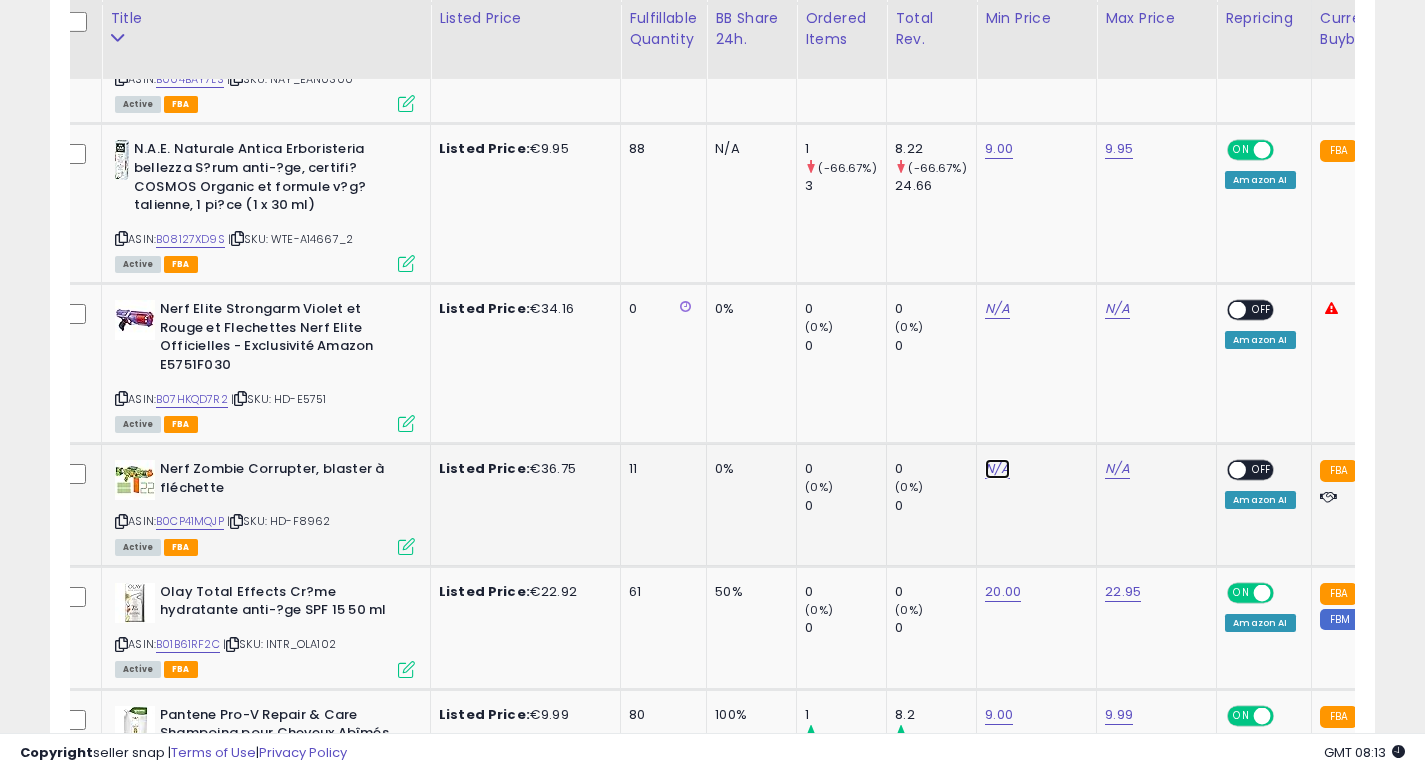 click on "N/A" at bounding box center (997, 309) 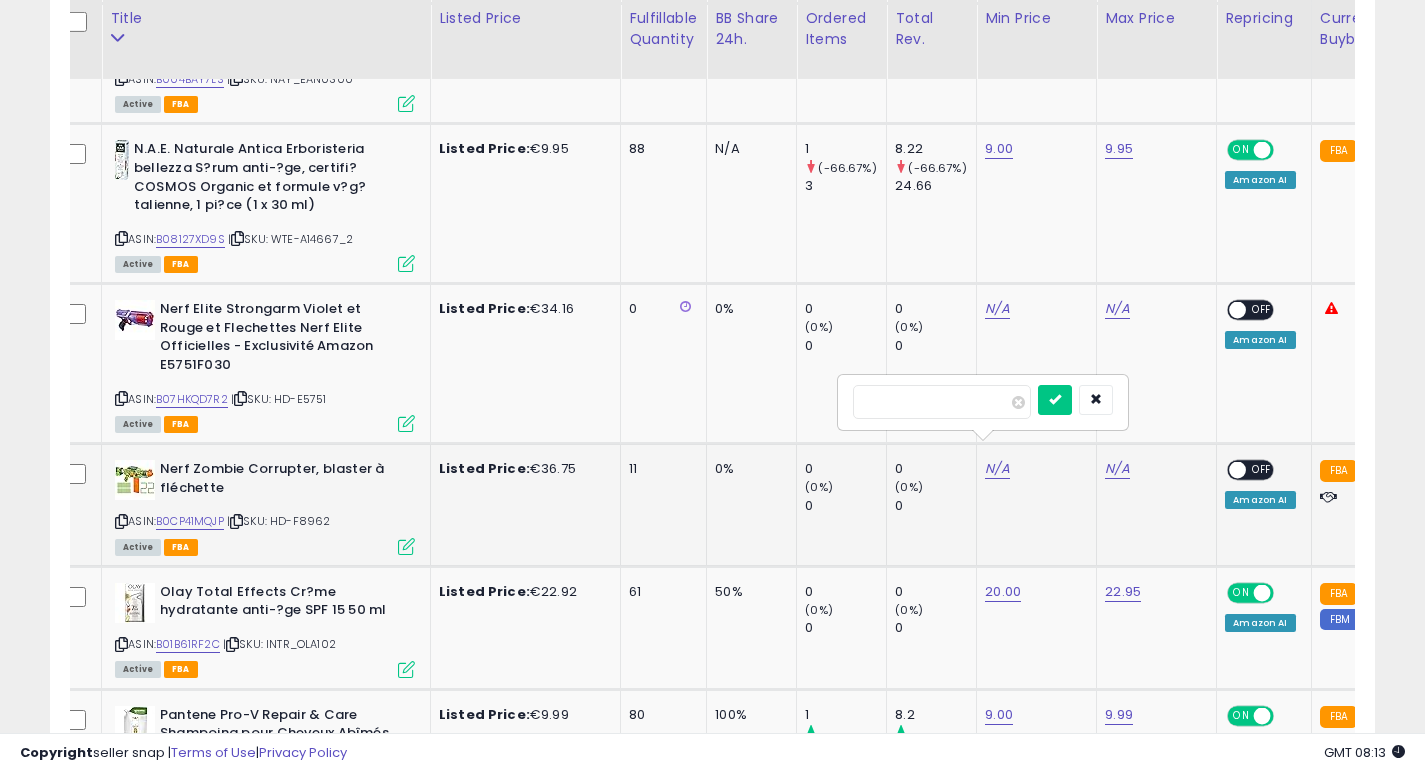 type on "**" 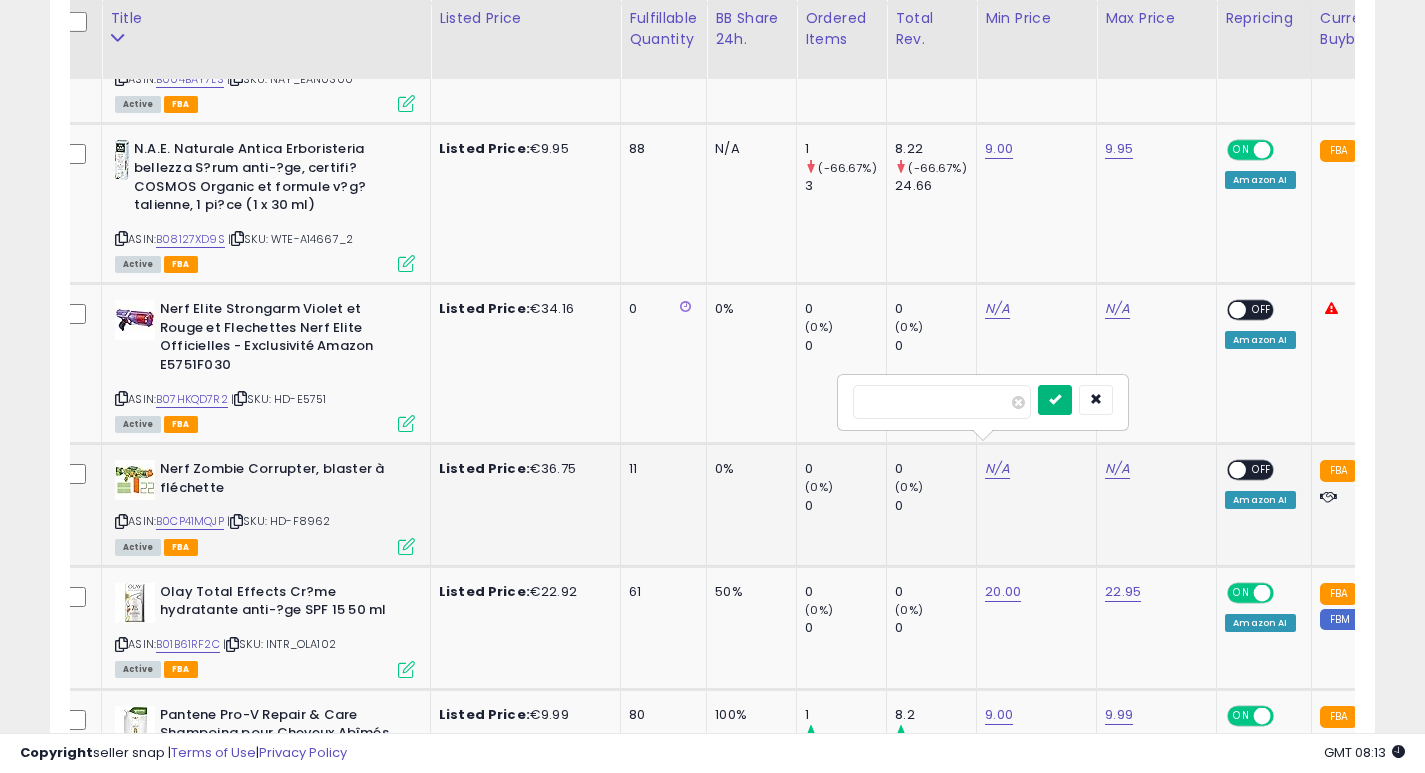 click at bounding box center (1055, 399) 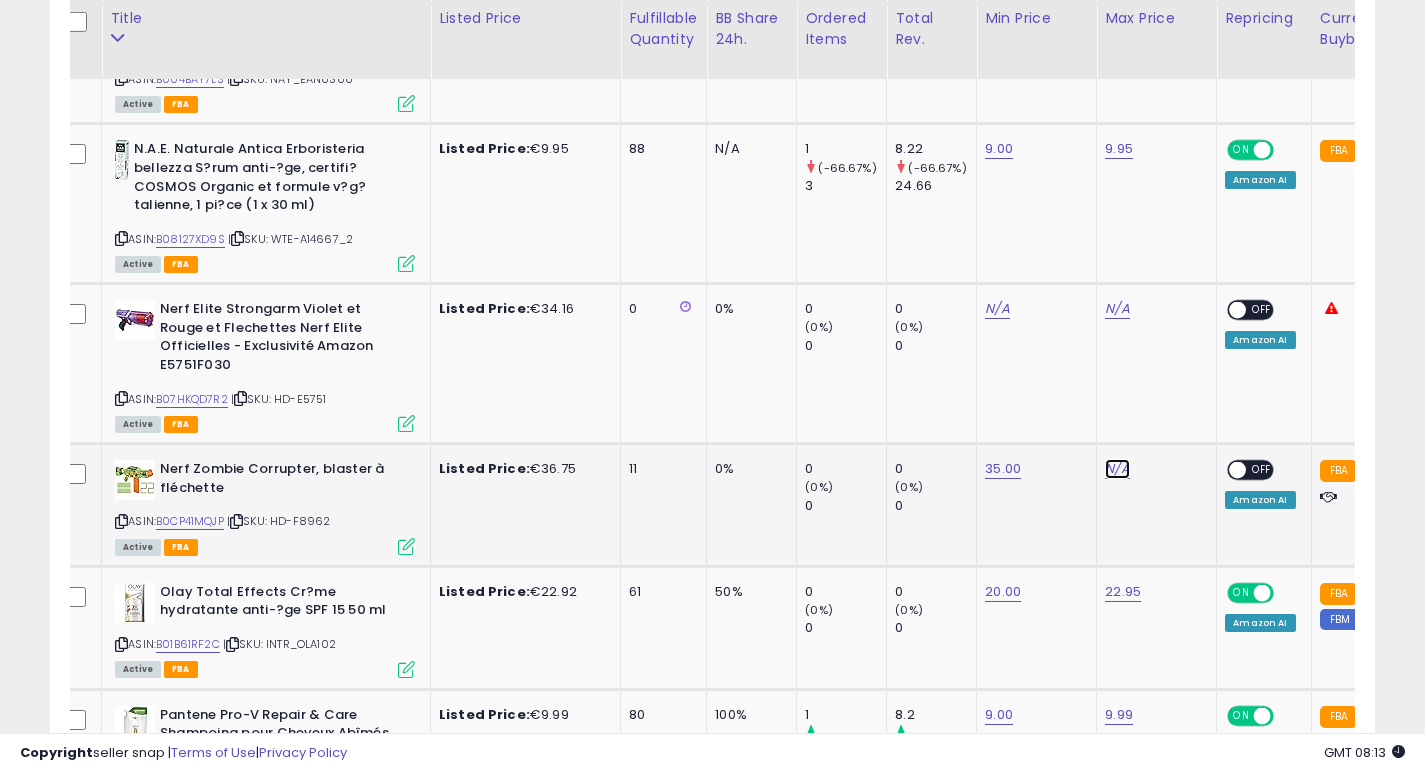 click on "N/A" at bounding box center (1117, 309) 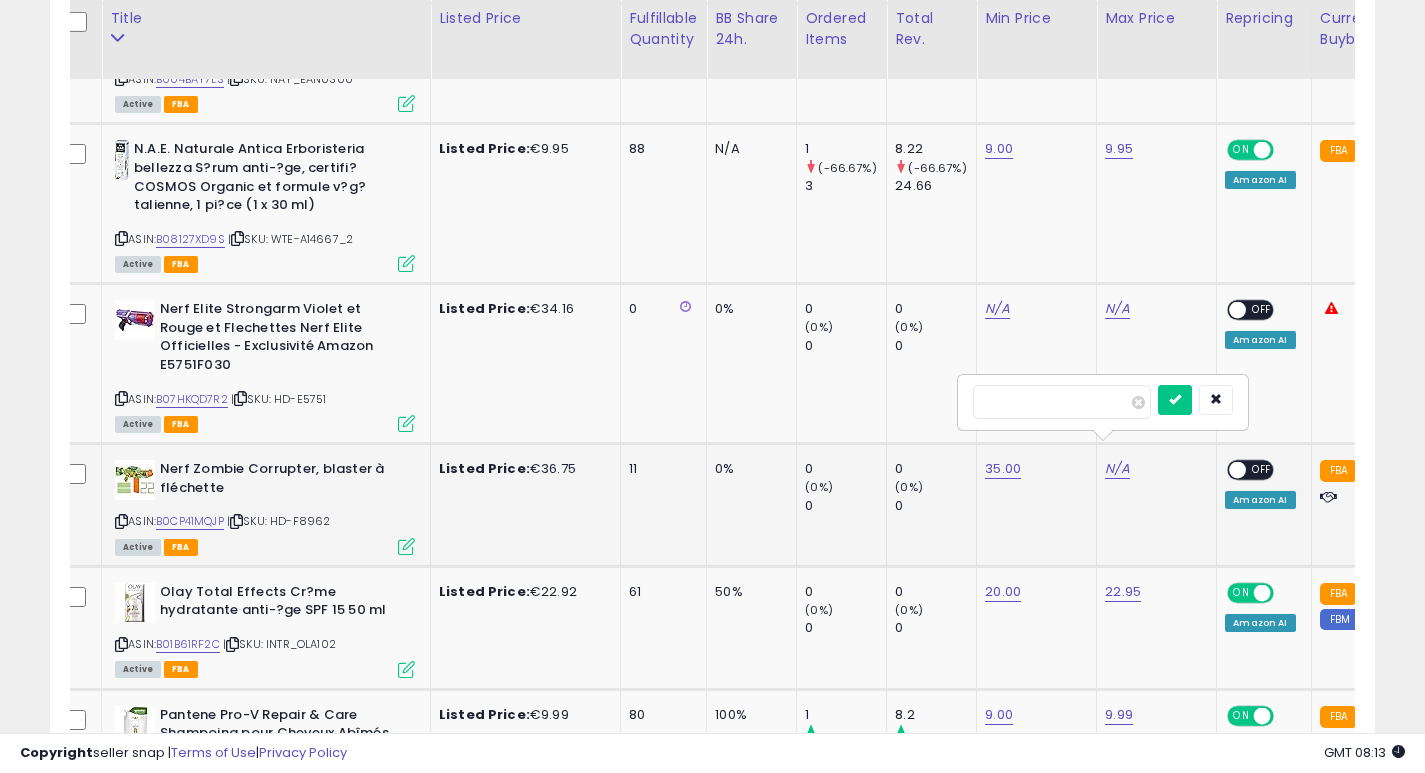 type on "**" 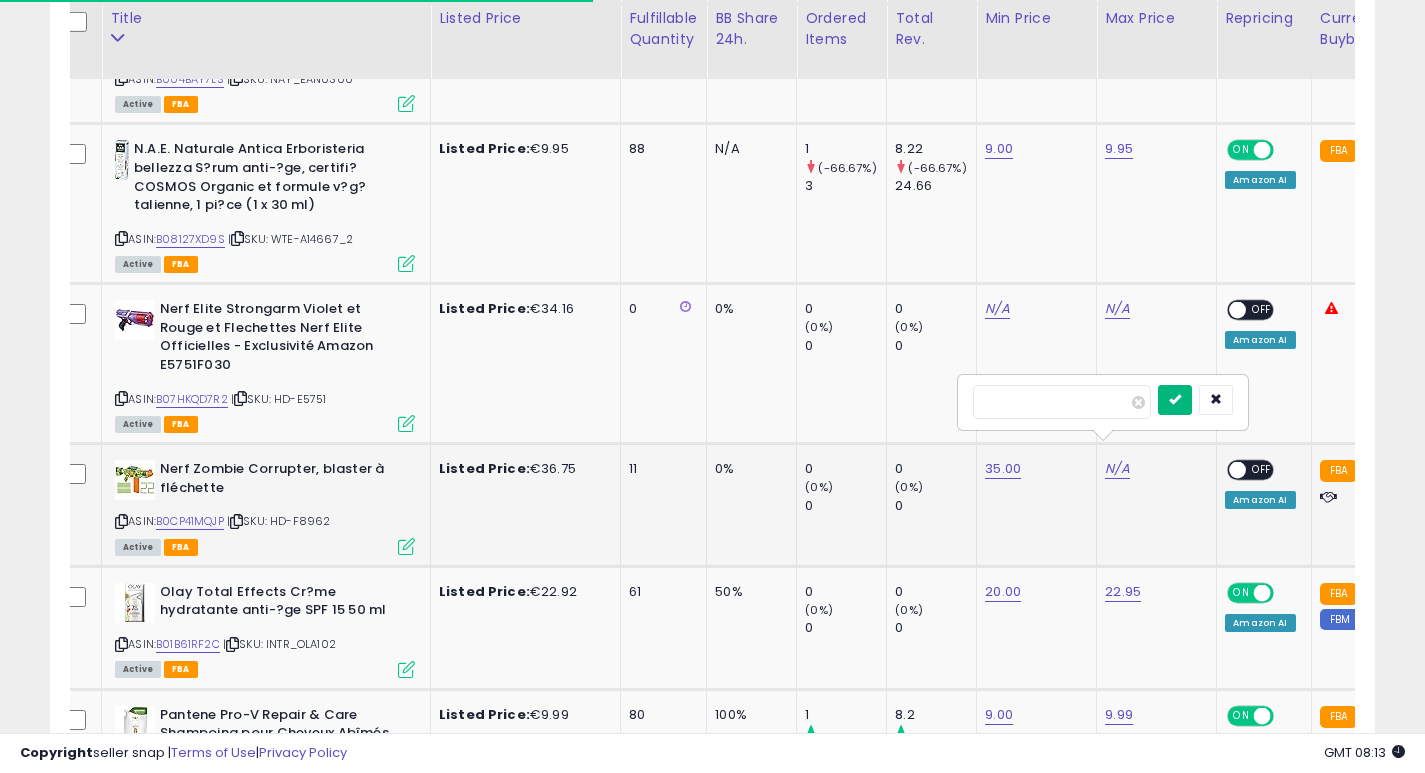 click at bounding box center (1175, 399) 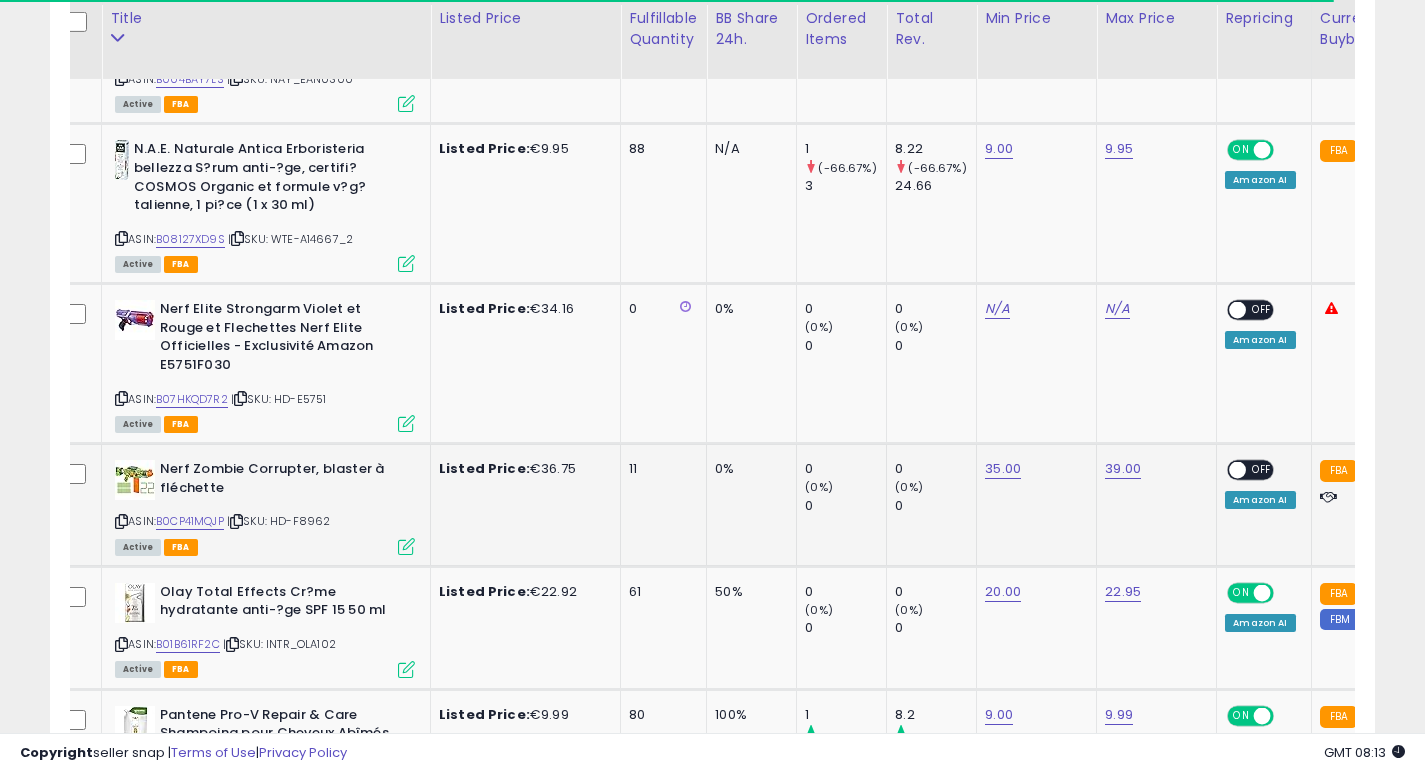 click at bounding box center (1238, 470) 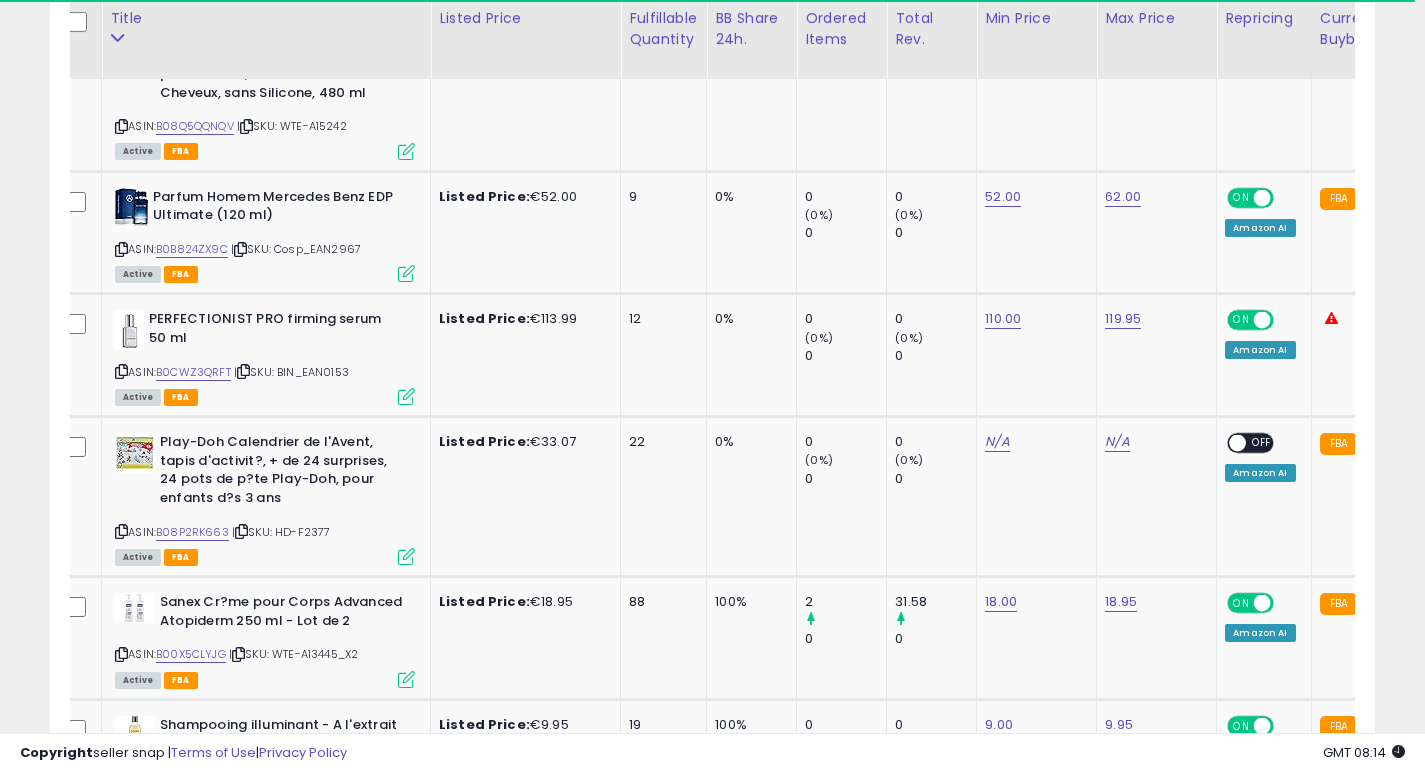 scroll, scrollTop: 2542, scrollLeft: 0, axis: vertical 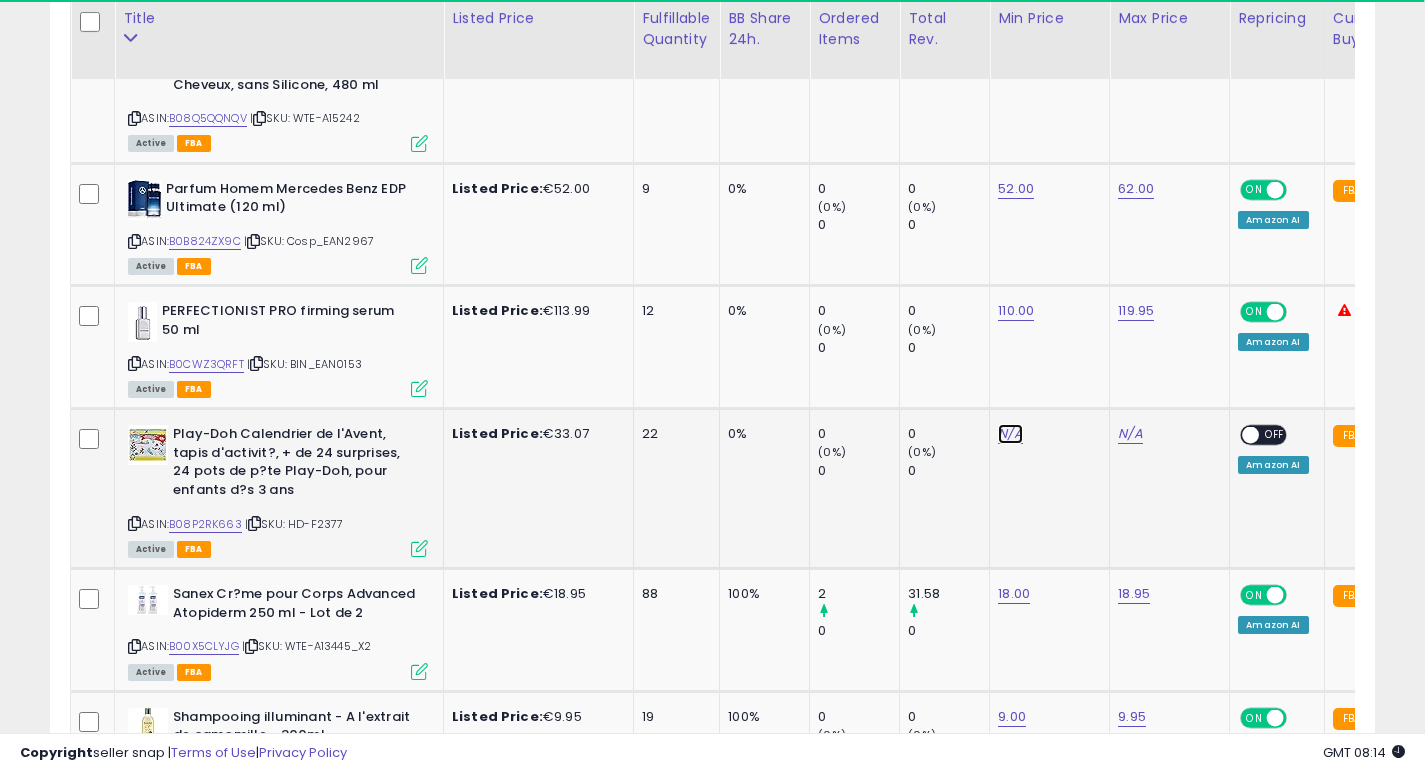 click on "N/A" at bounding box center (1010, -414) 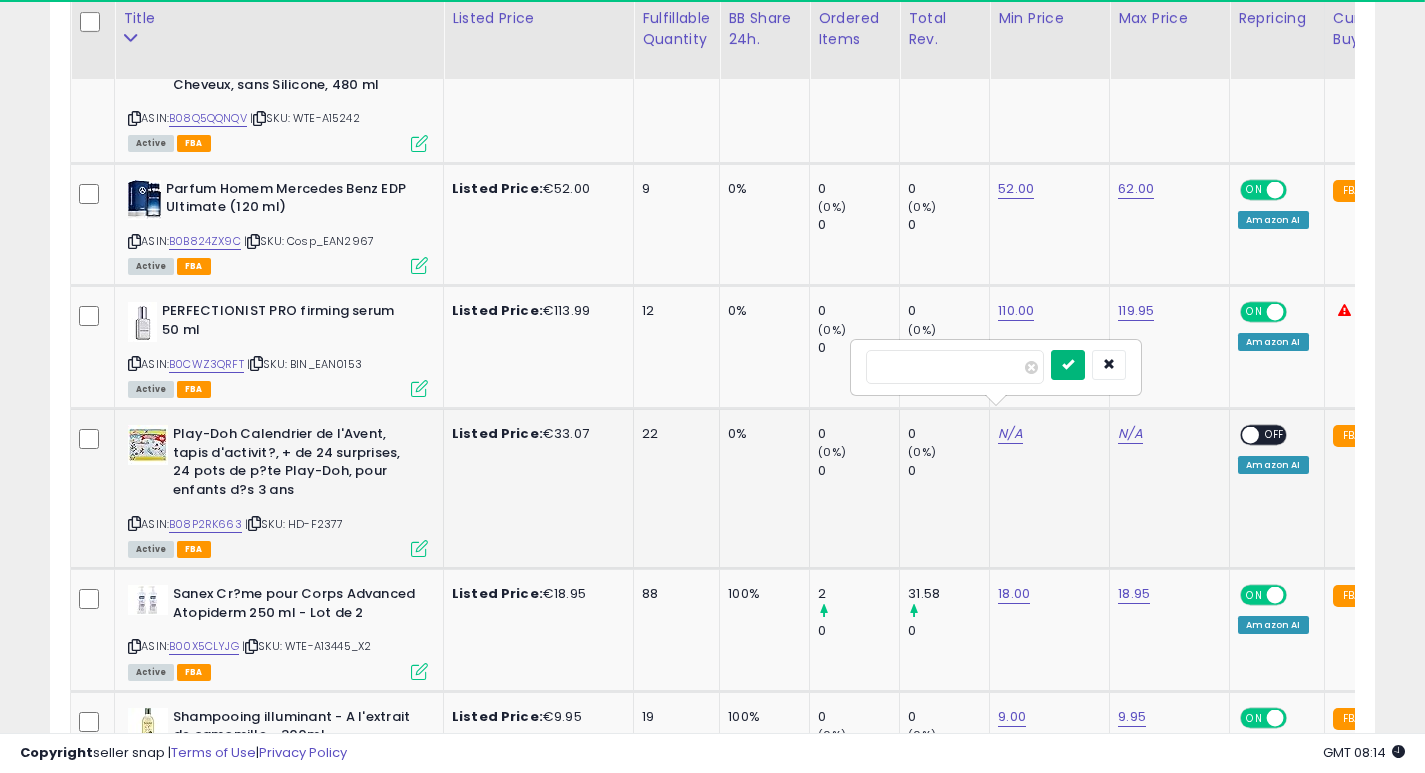type on "**" 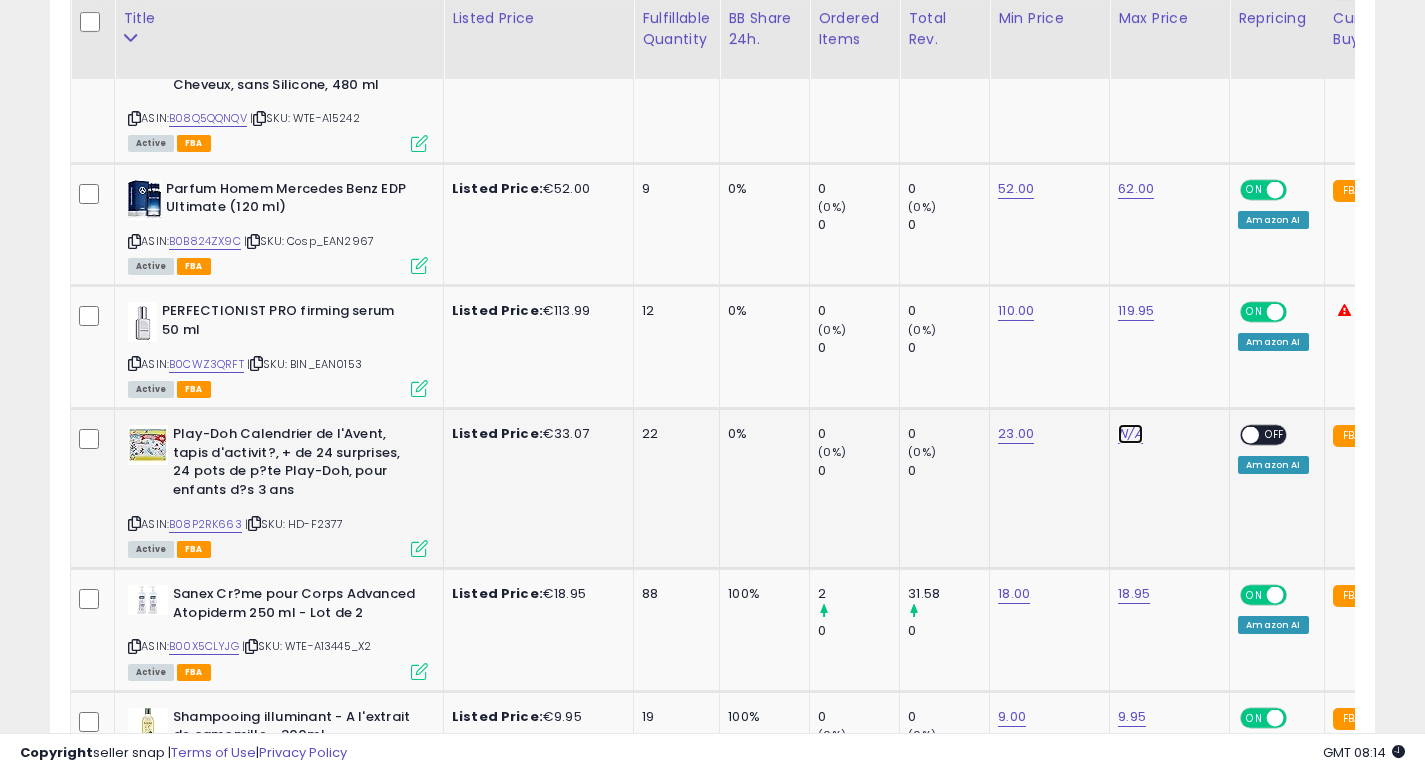 click on "N/A" at bounding box center [1130, -414] 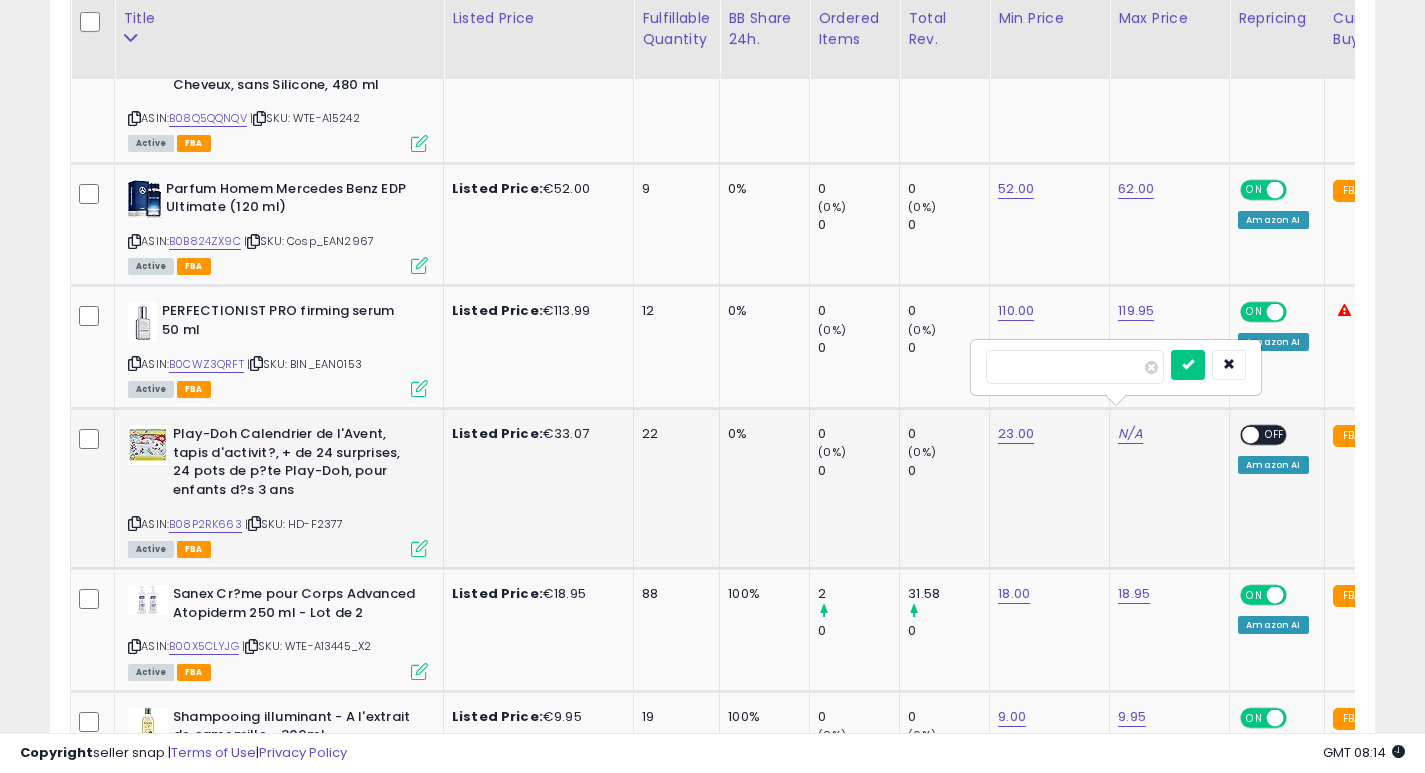 type on "**" 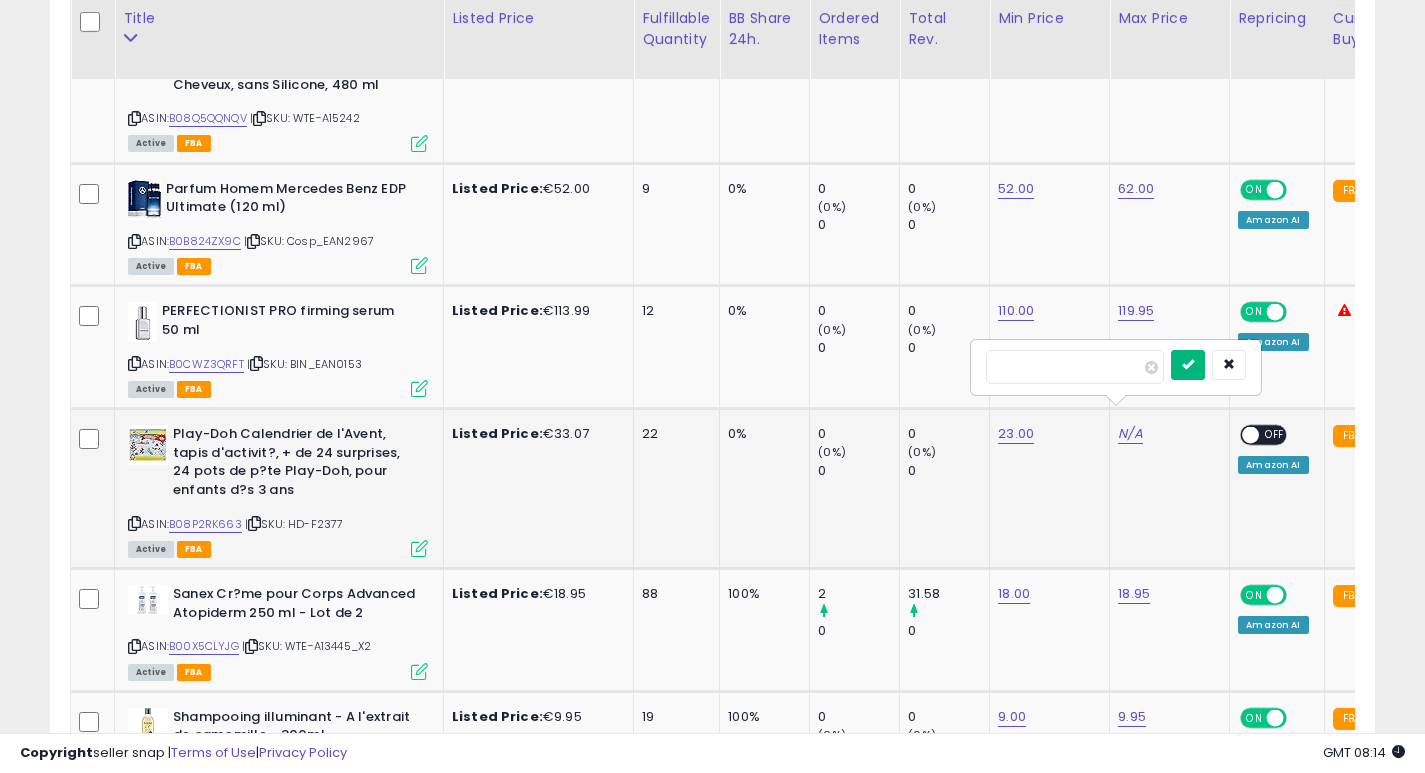 click at bounding box center (1188, 365) 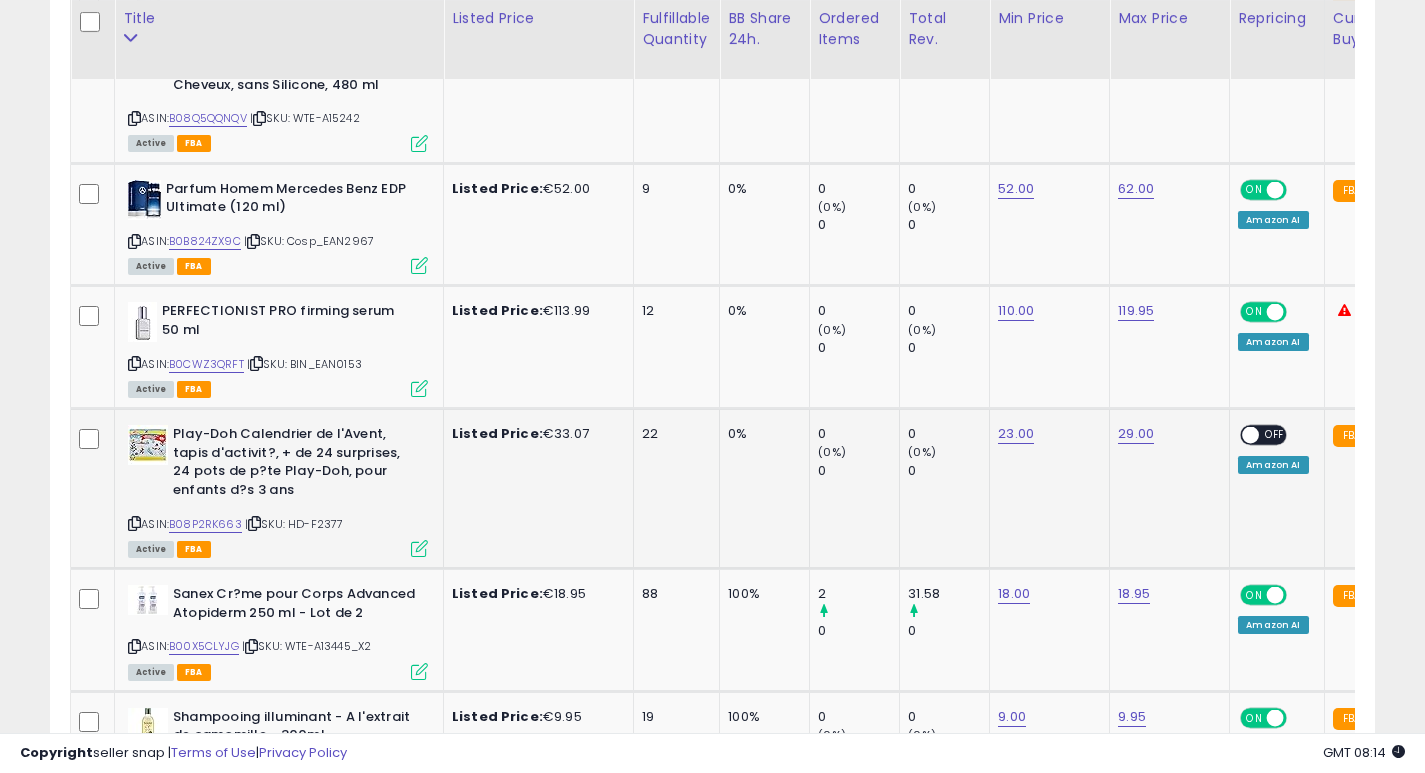 click at bounding box center [1251, 435] 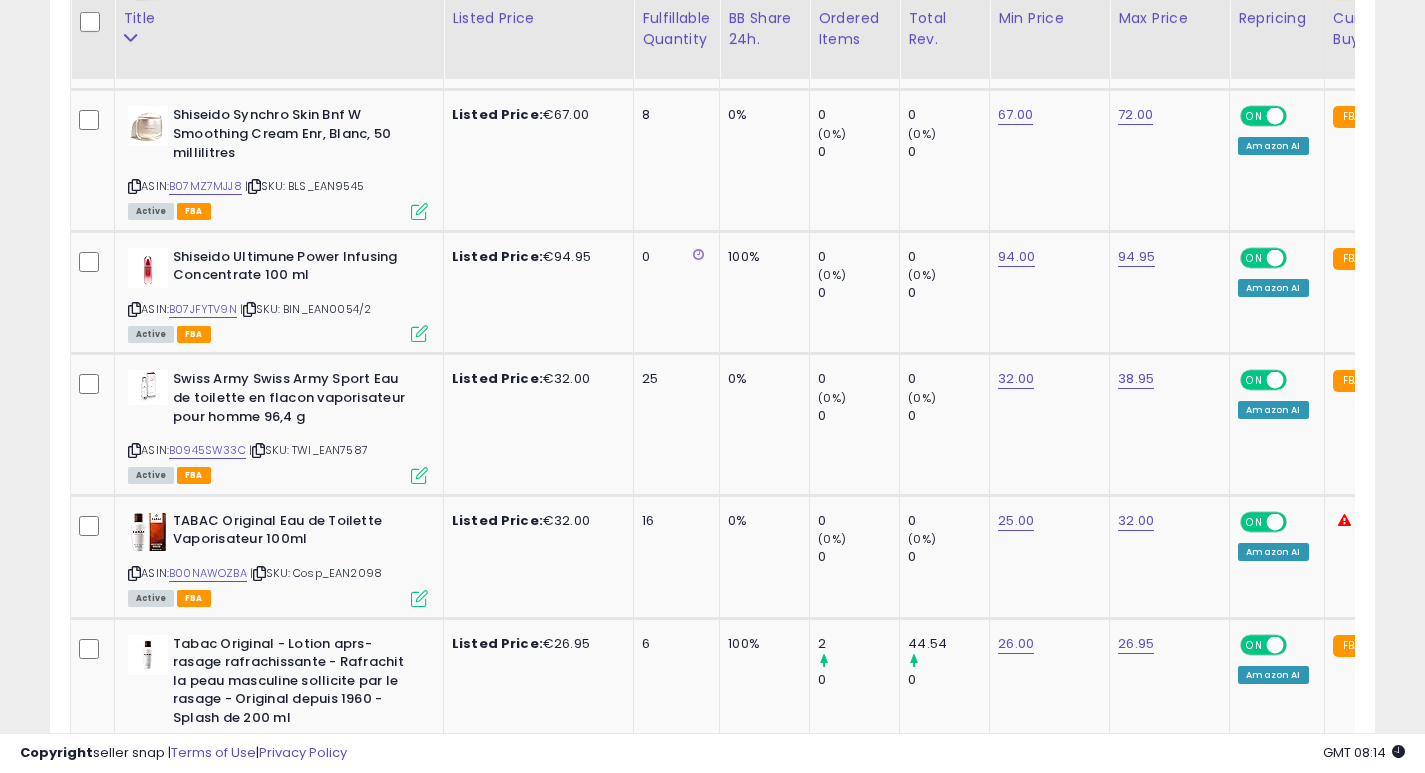 scroll, scrollTop: 3387, scrollLeft: 0, axis: vertical 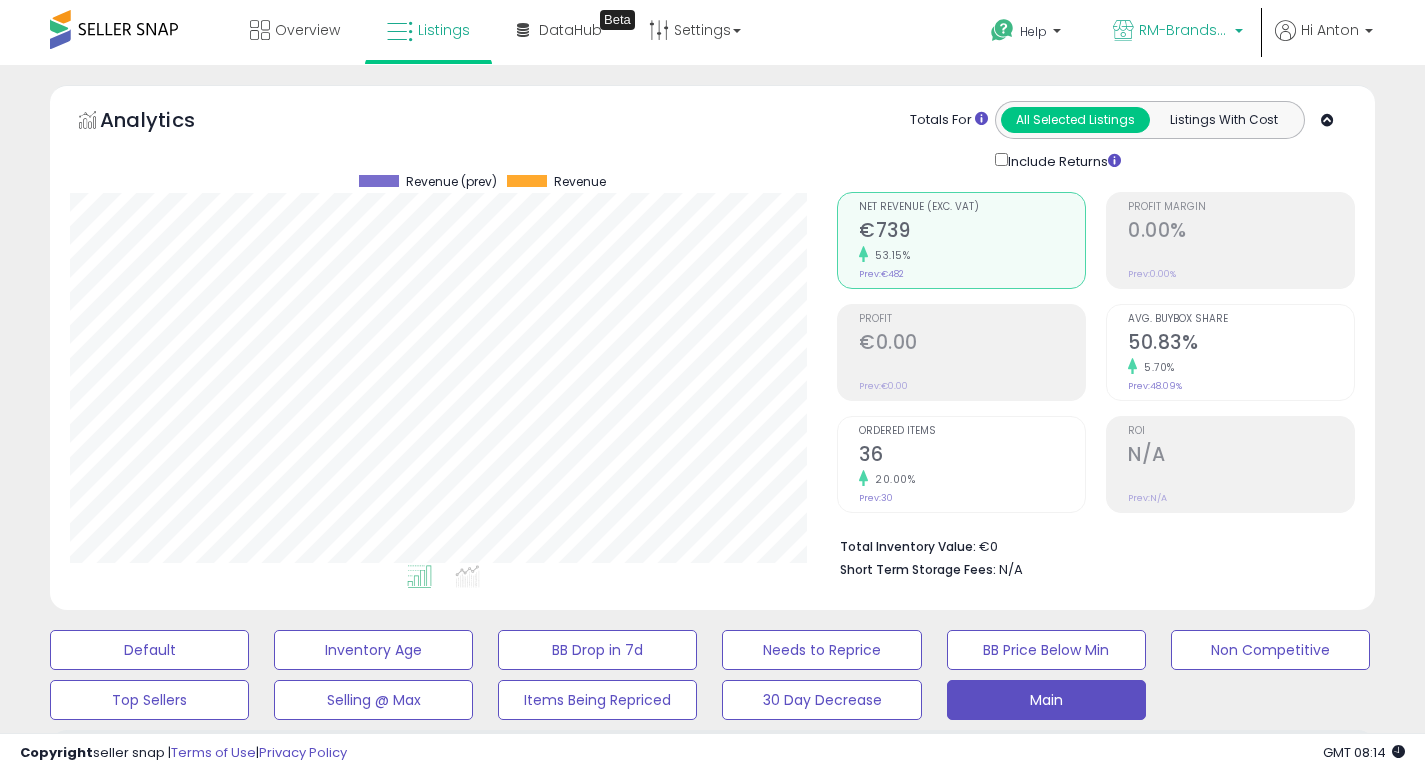 click on "RM-Brands (BE)" at bounding box center (1184, 30) 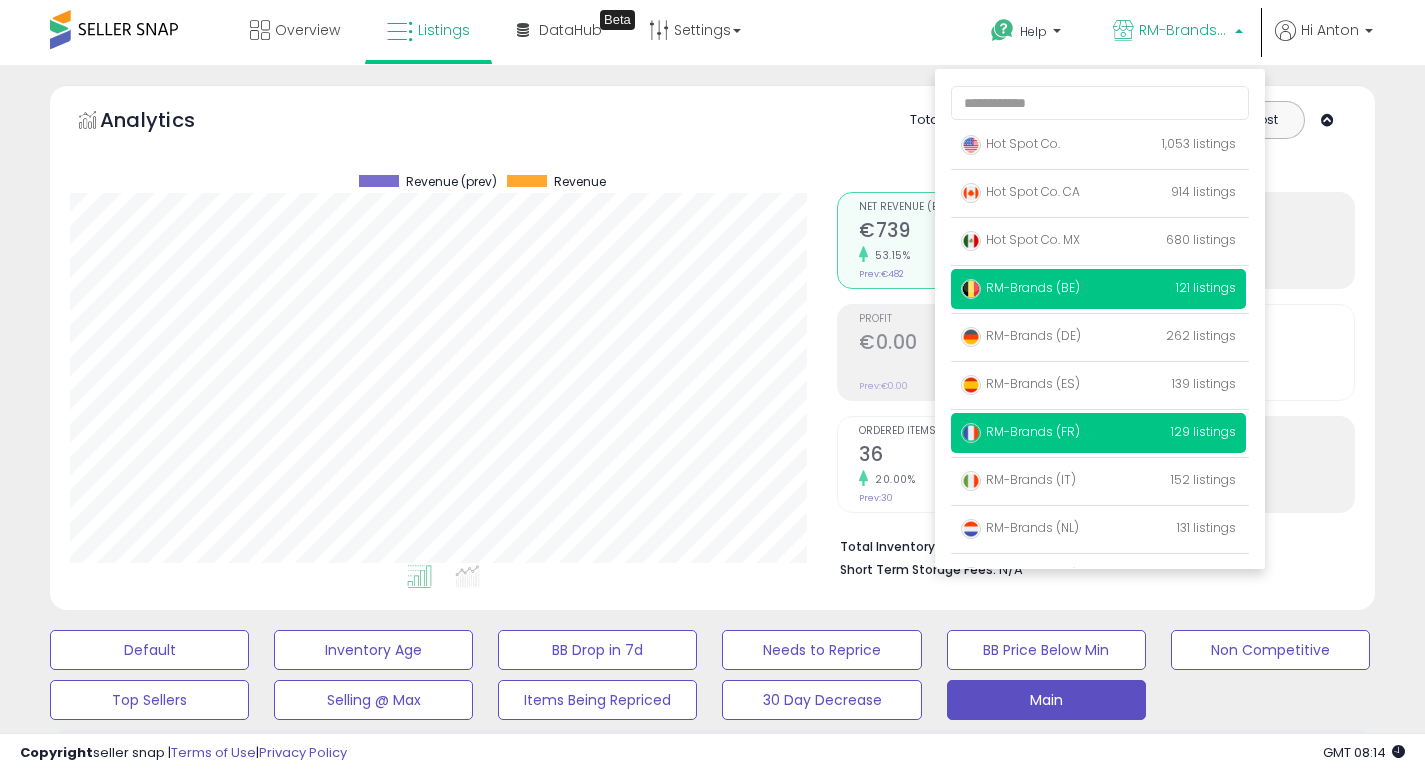 click on "RM-Brands (FR)" at bounding box center [1020, 431] 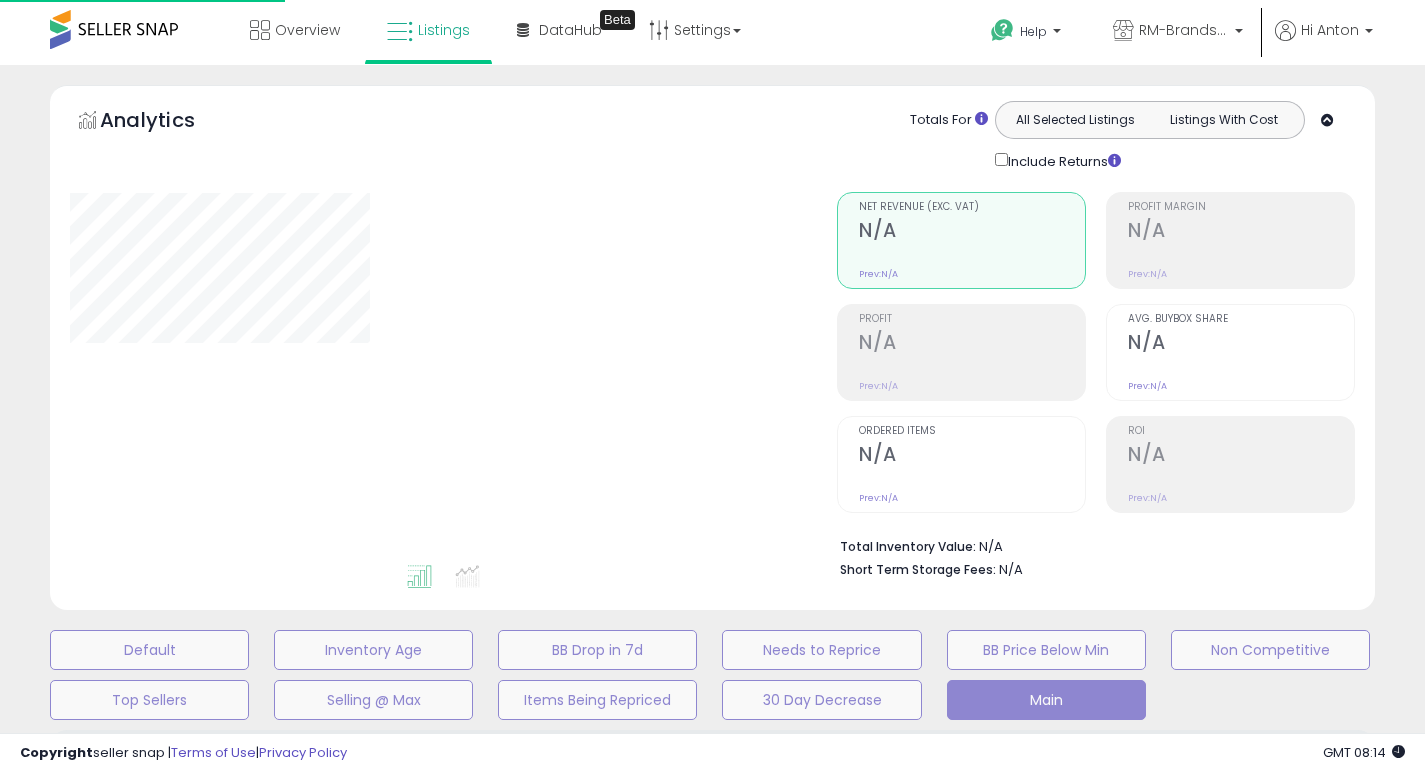 select on "**" 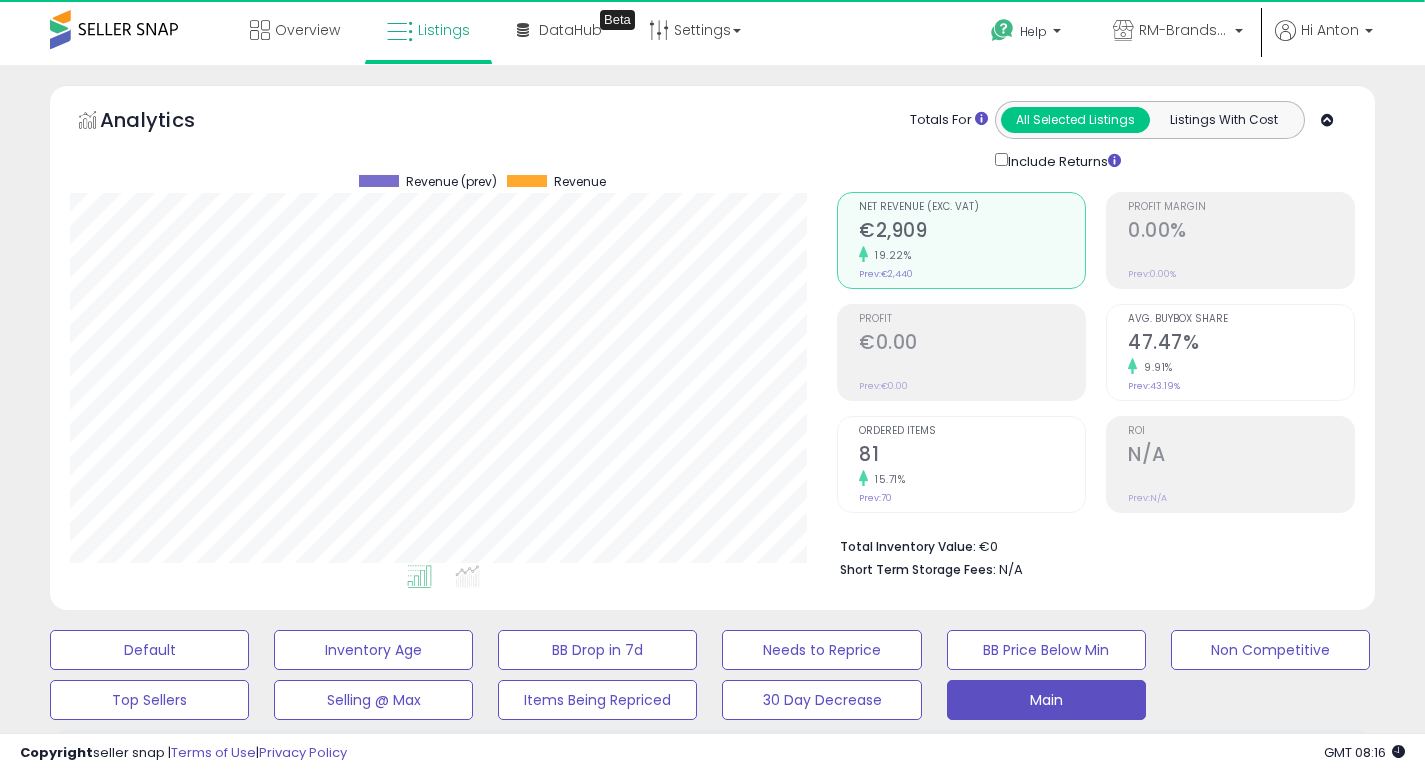 click on "0%" 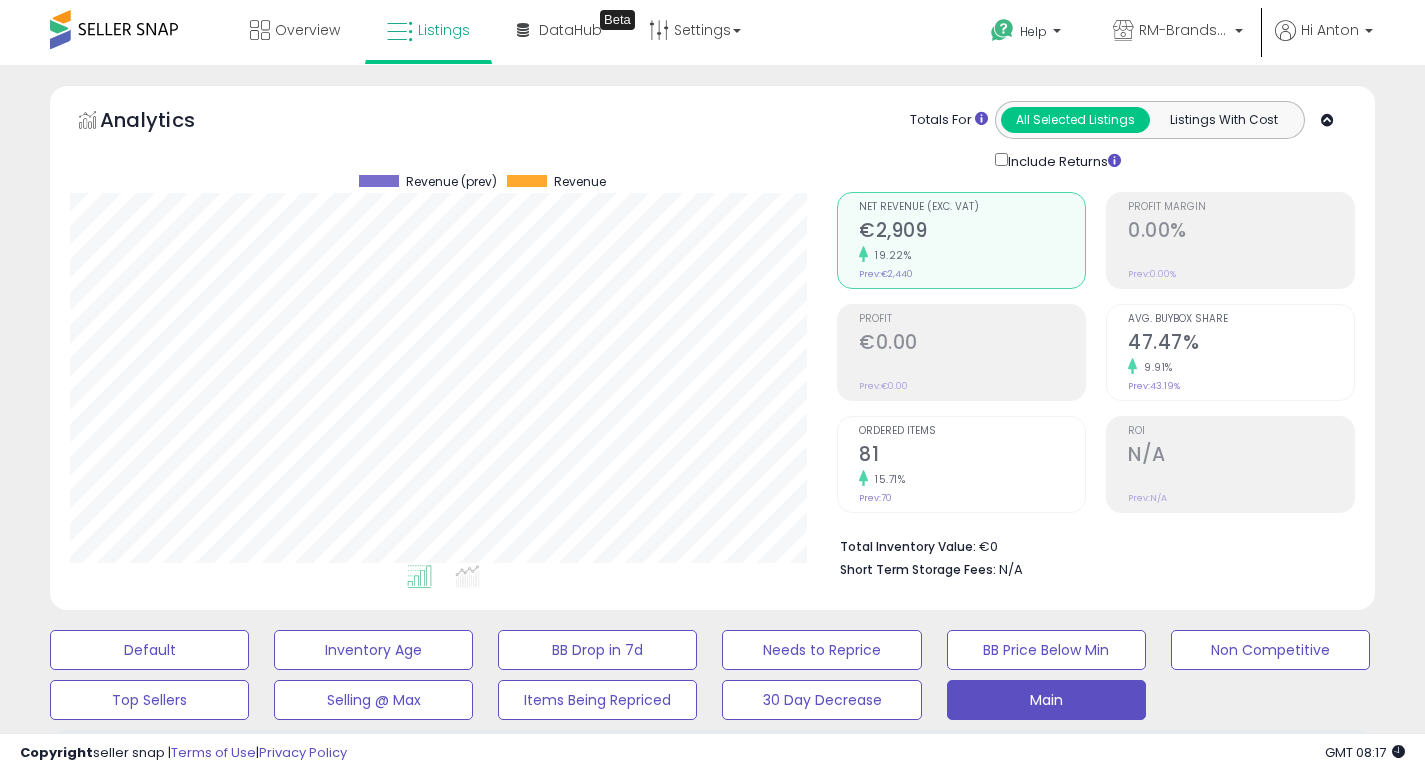 click on "B00CVZ3NJ2" at bounding box center [205, 2926] 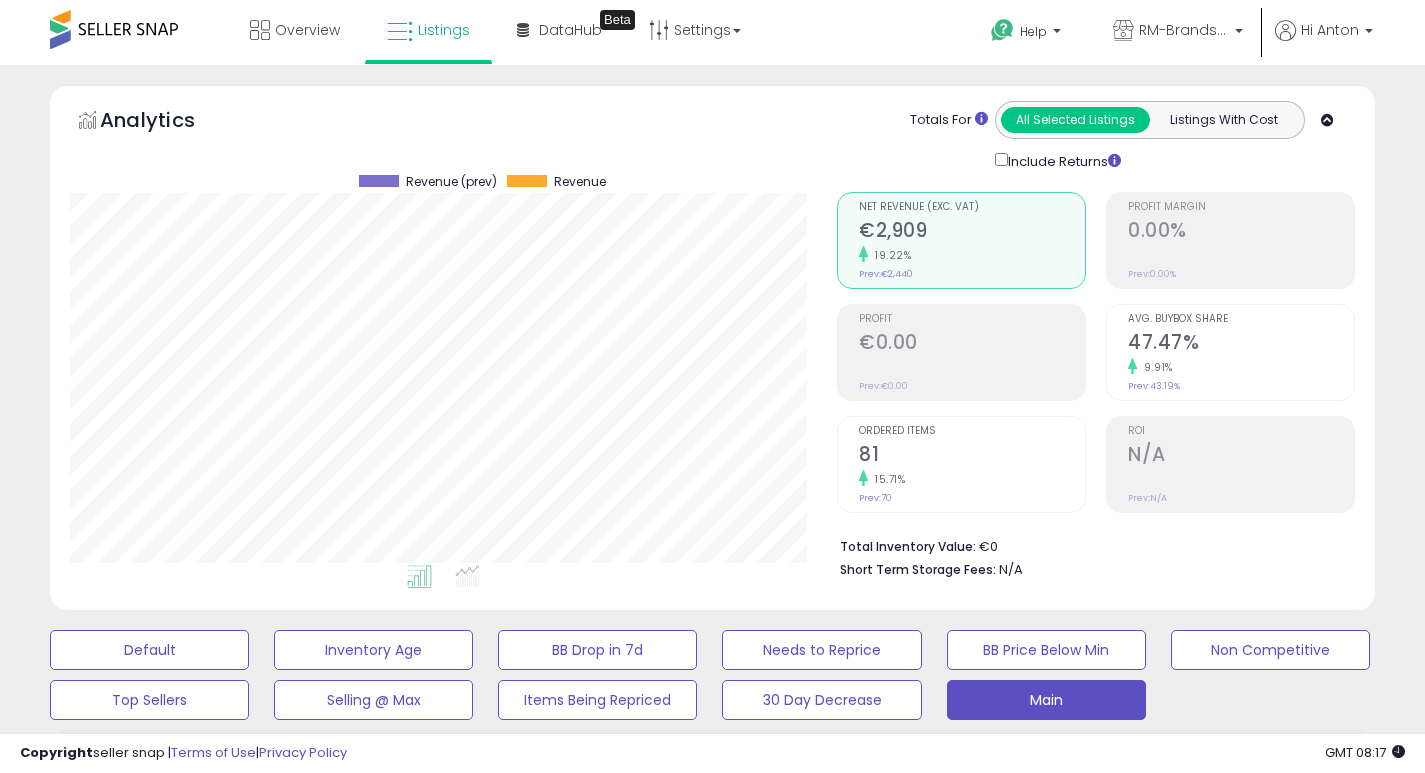 click on "33.00" at bounding box center [1016, 1074] 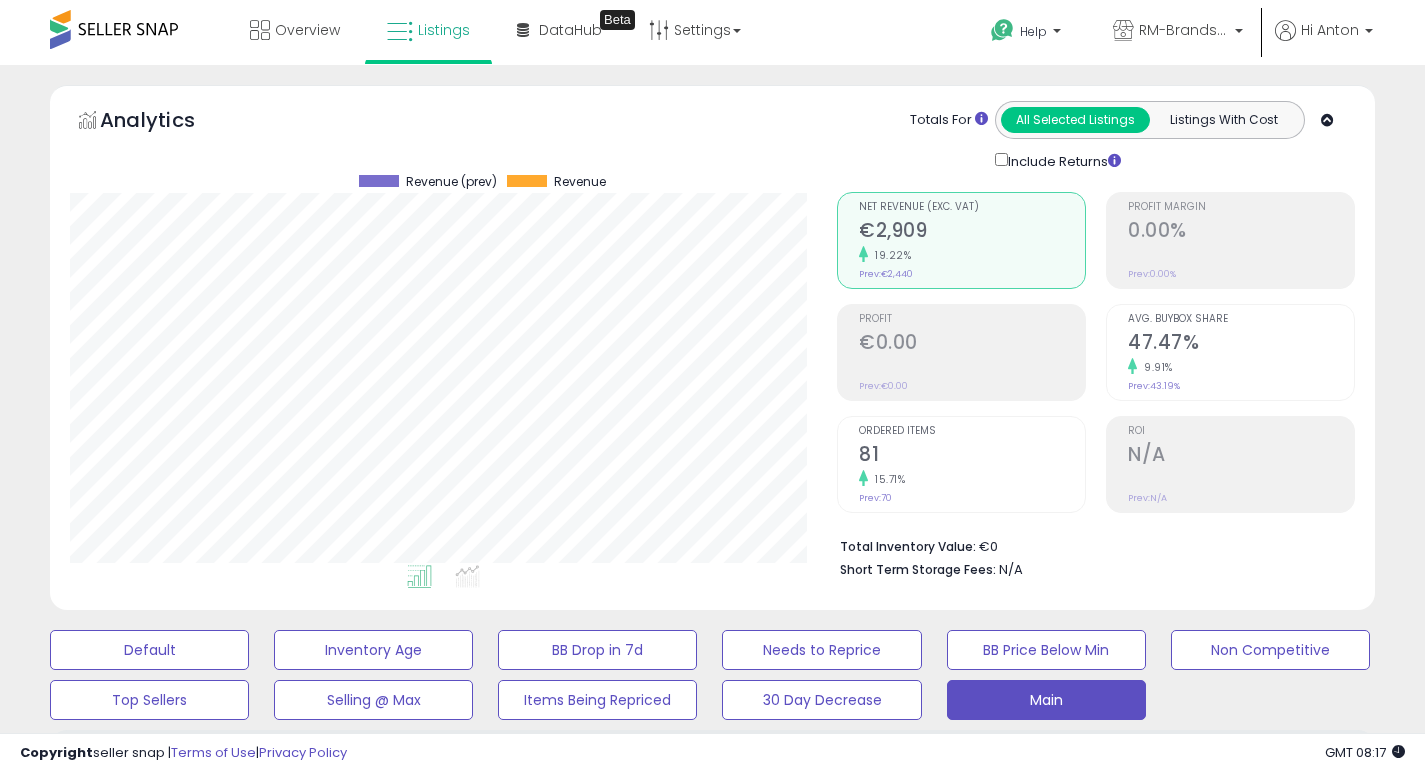 type on "****" 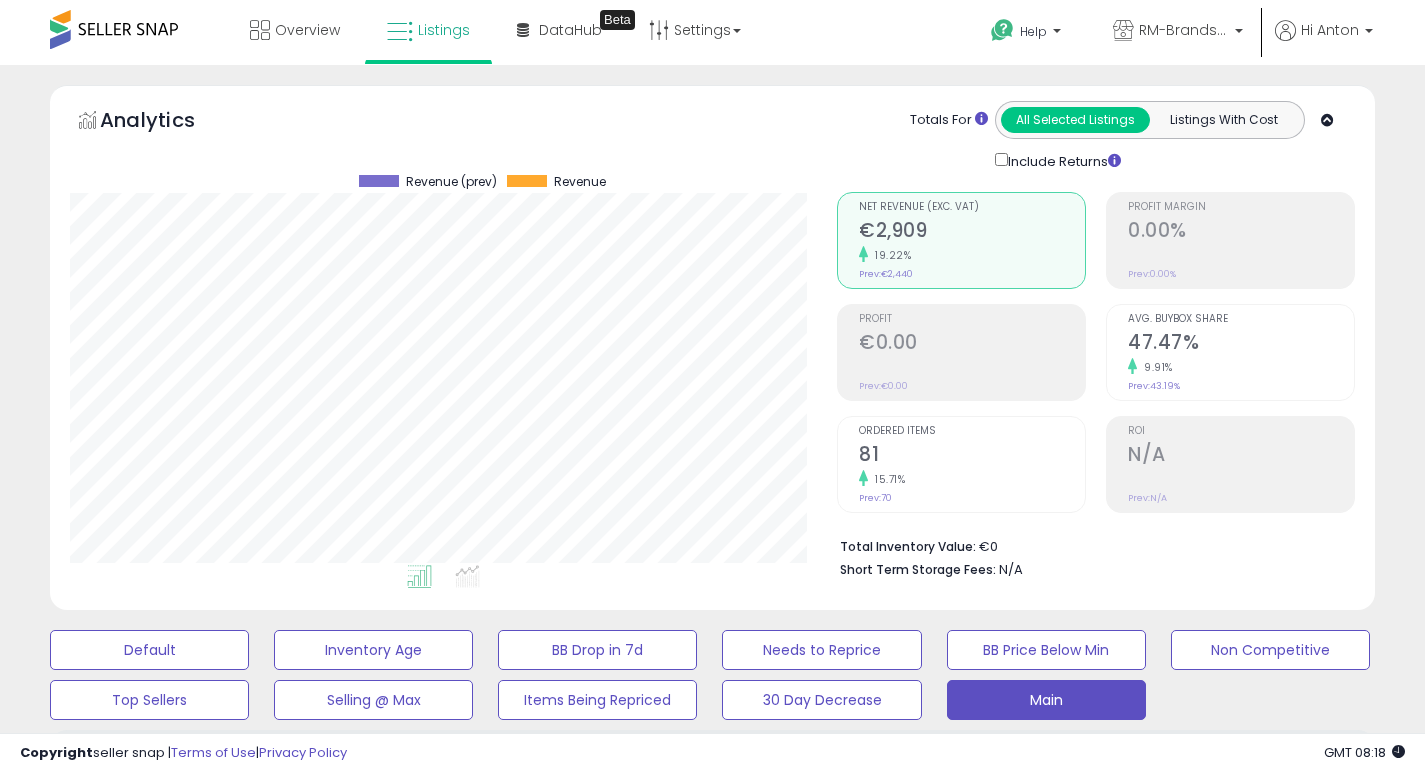 click at bounding box center (1073, 2823) 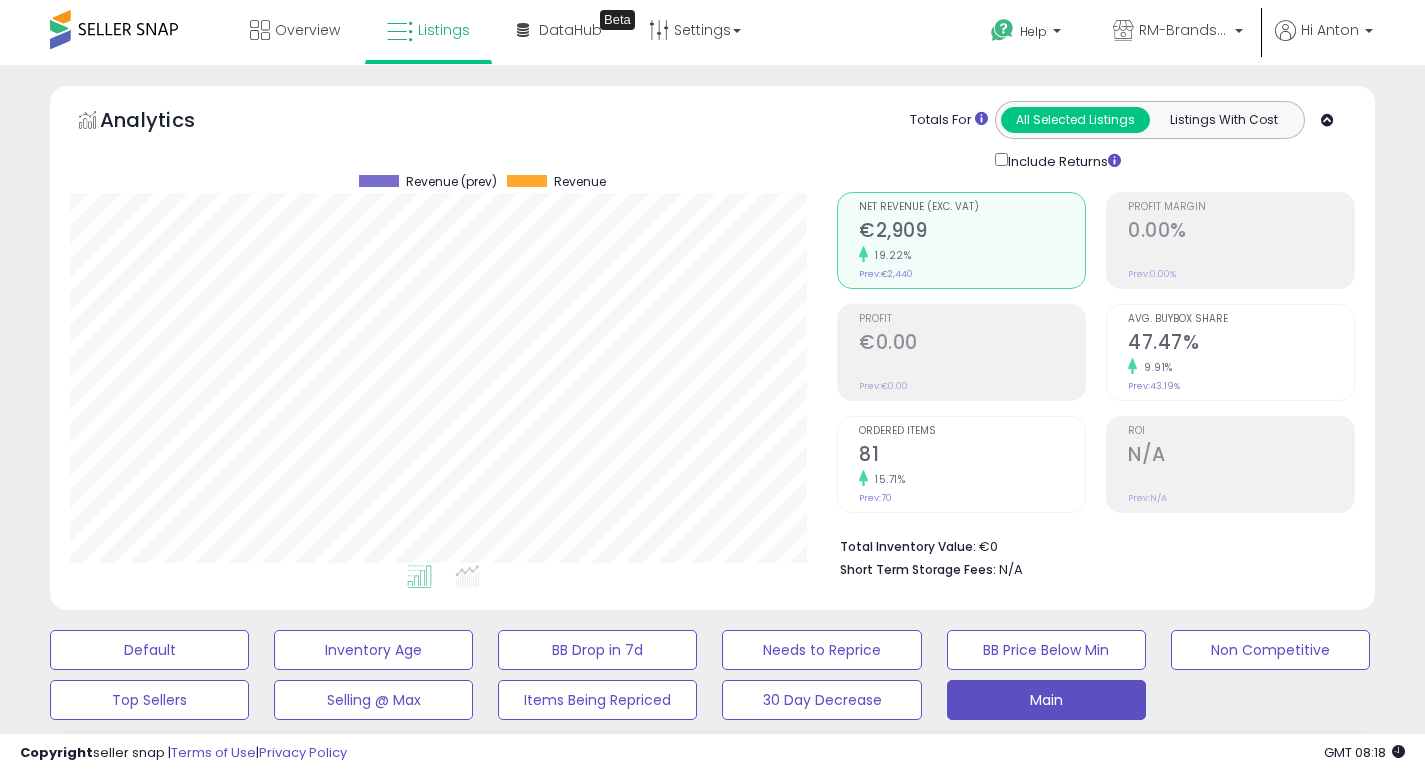 click on "34.00" at bounding box center (1016, 1074) 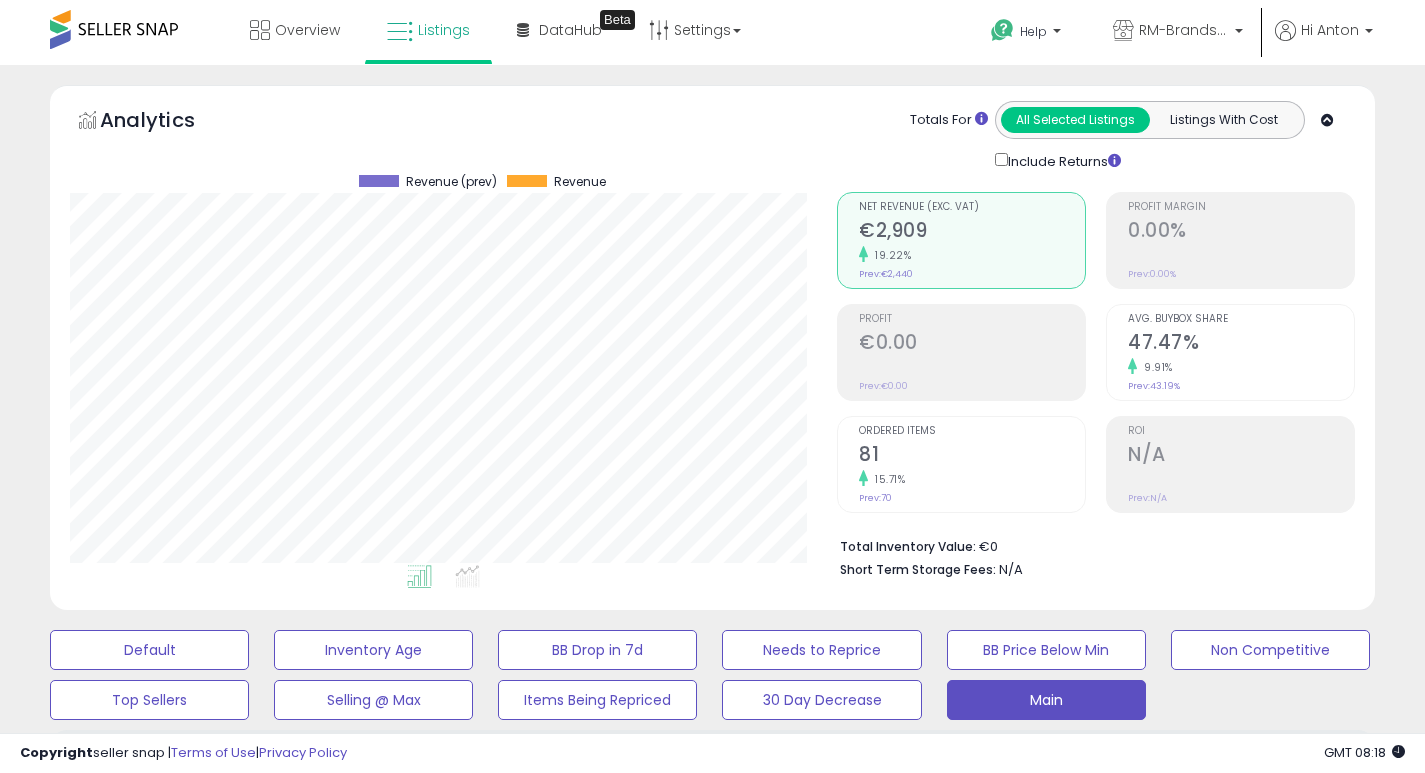 click at bounding box center [1073, 2699] 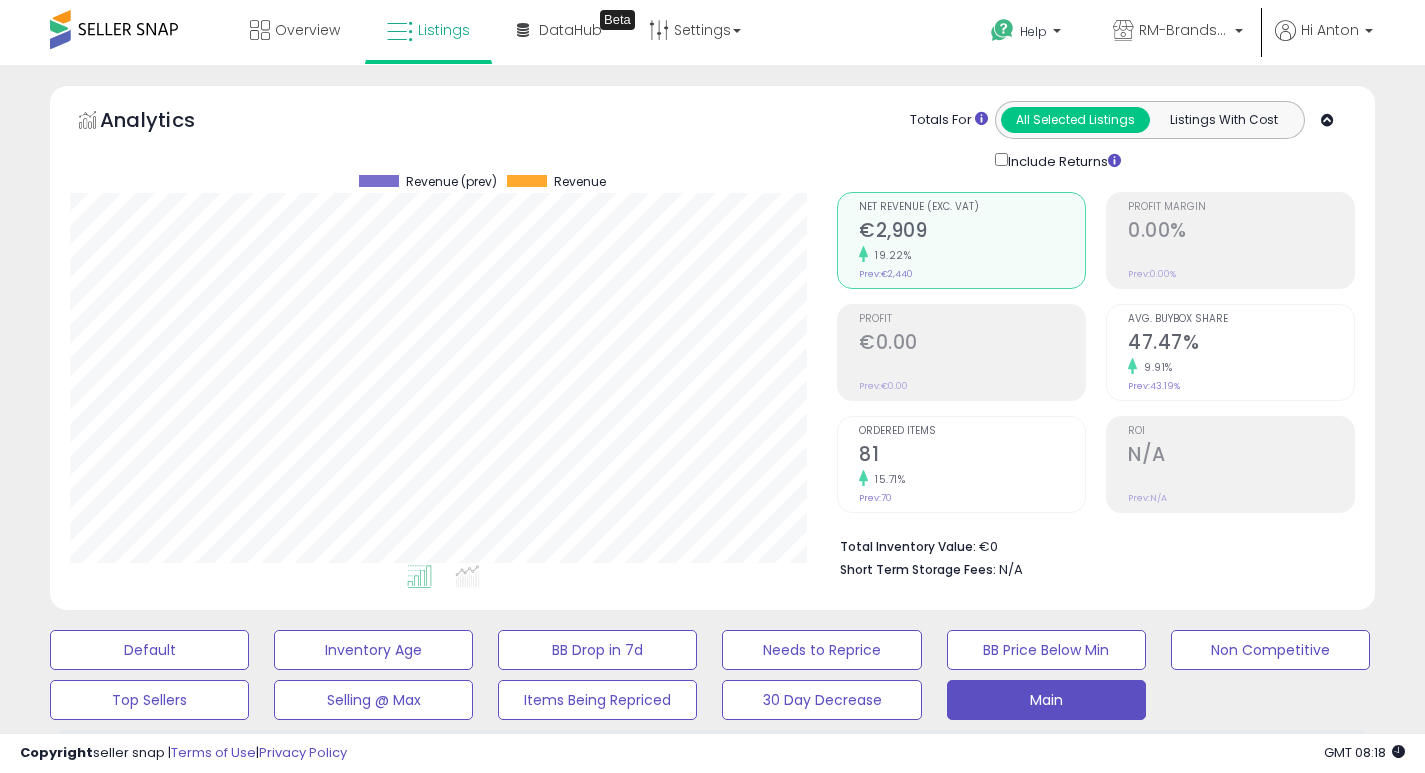 click on "34.95" at bounding box center [1136, 1074] 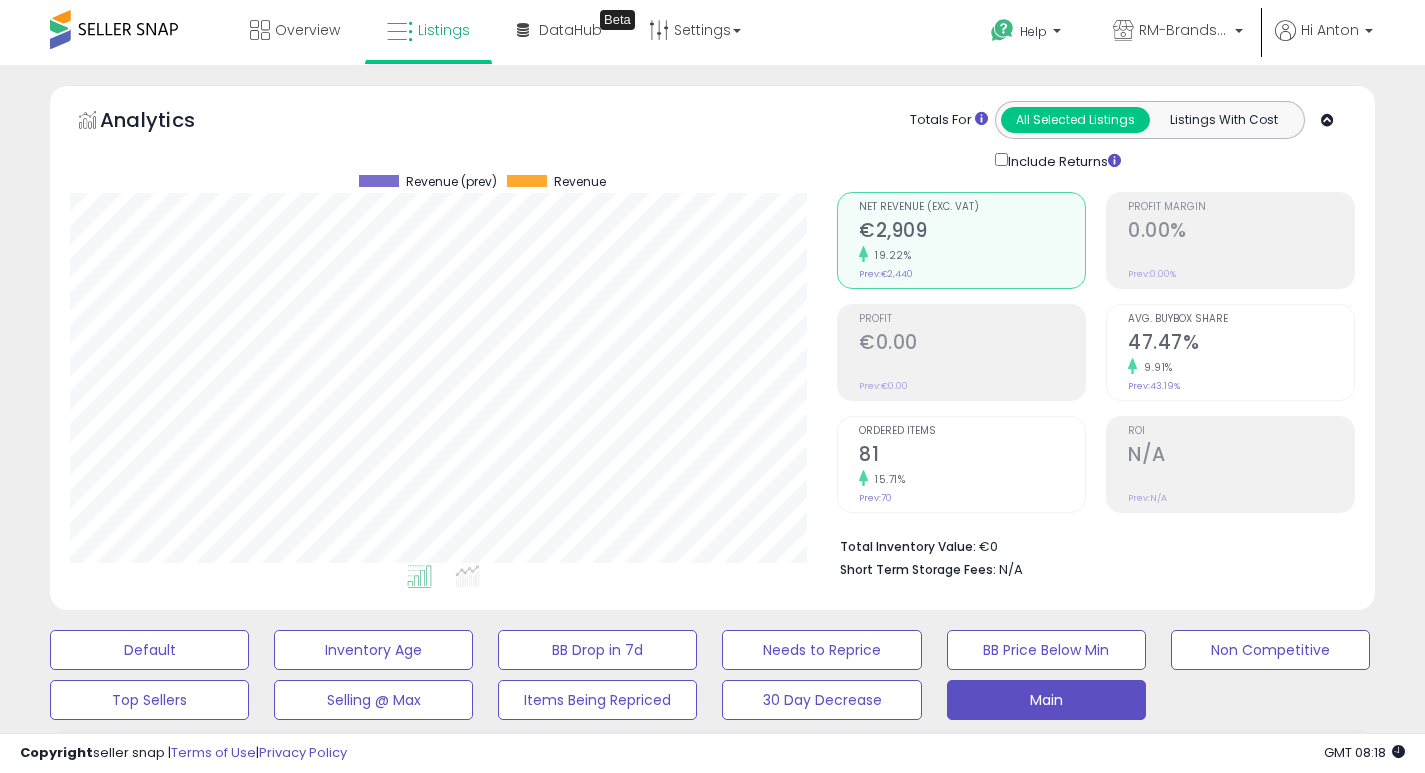click at bounding box center (1193, 2699) 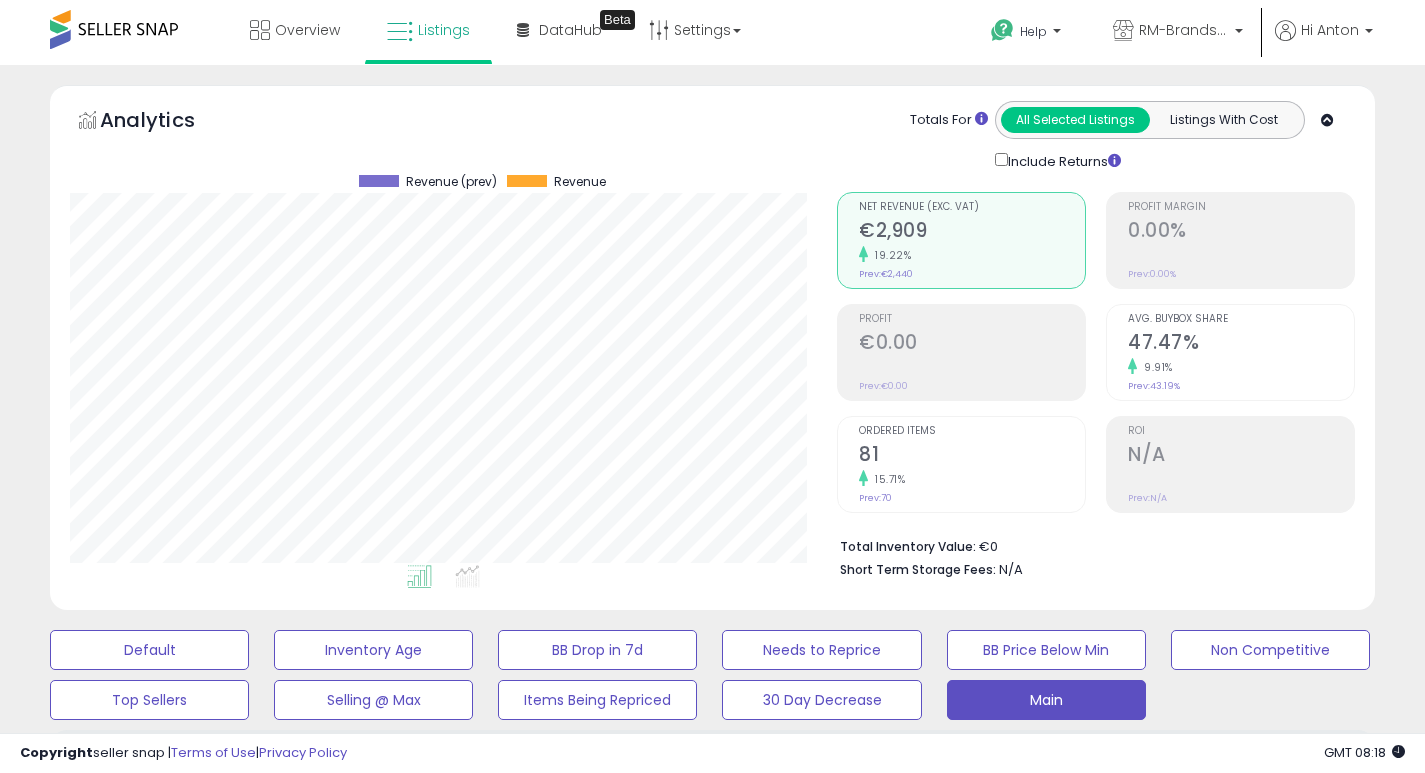 click on "31.00" at bounding box center [1016, 1074] 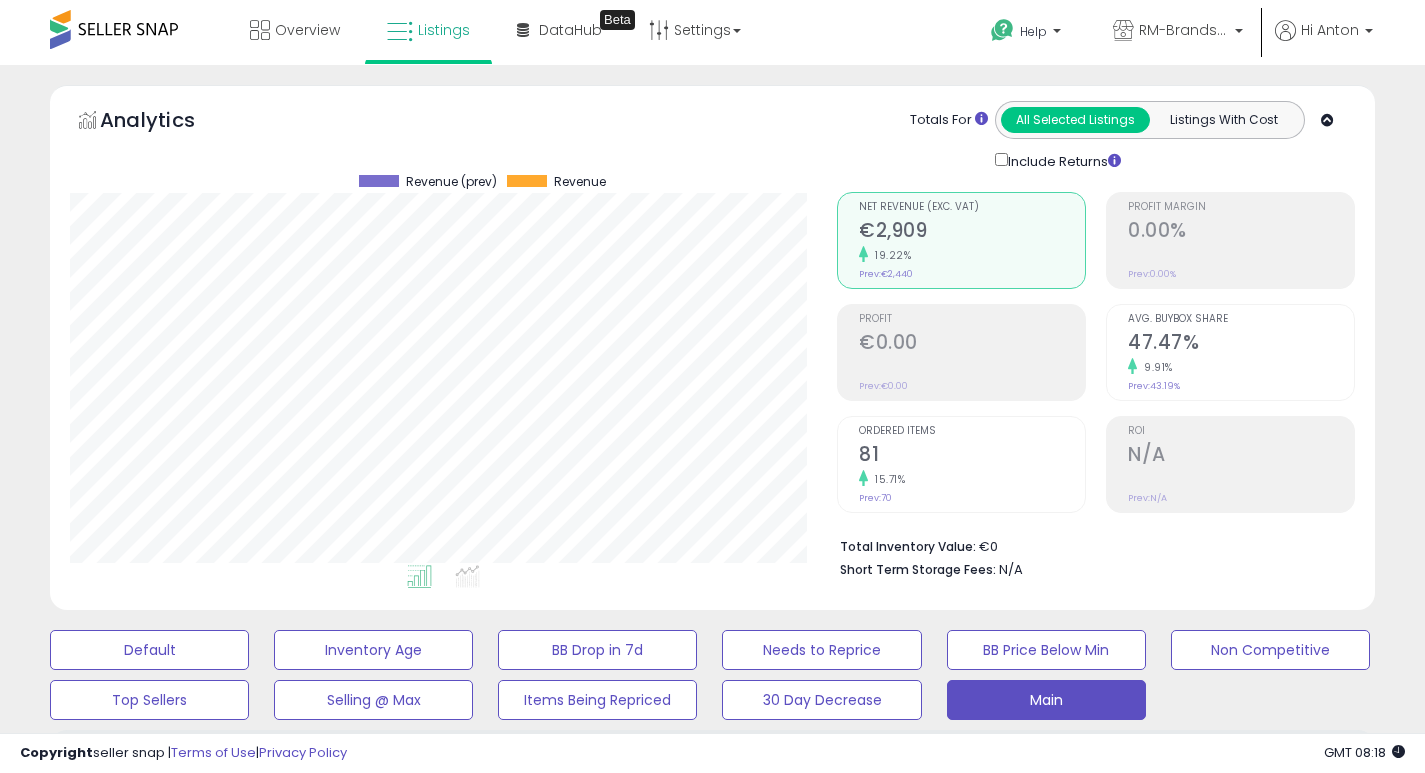 click at bounding box center (1071, 2578) 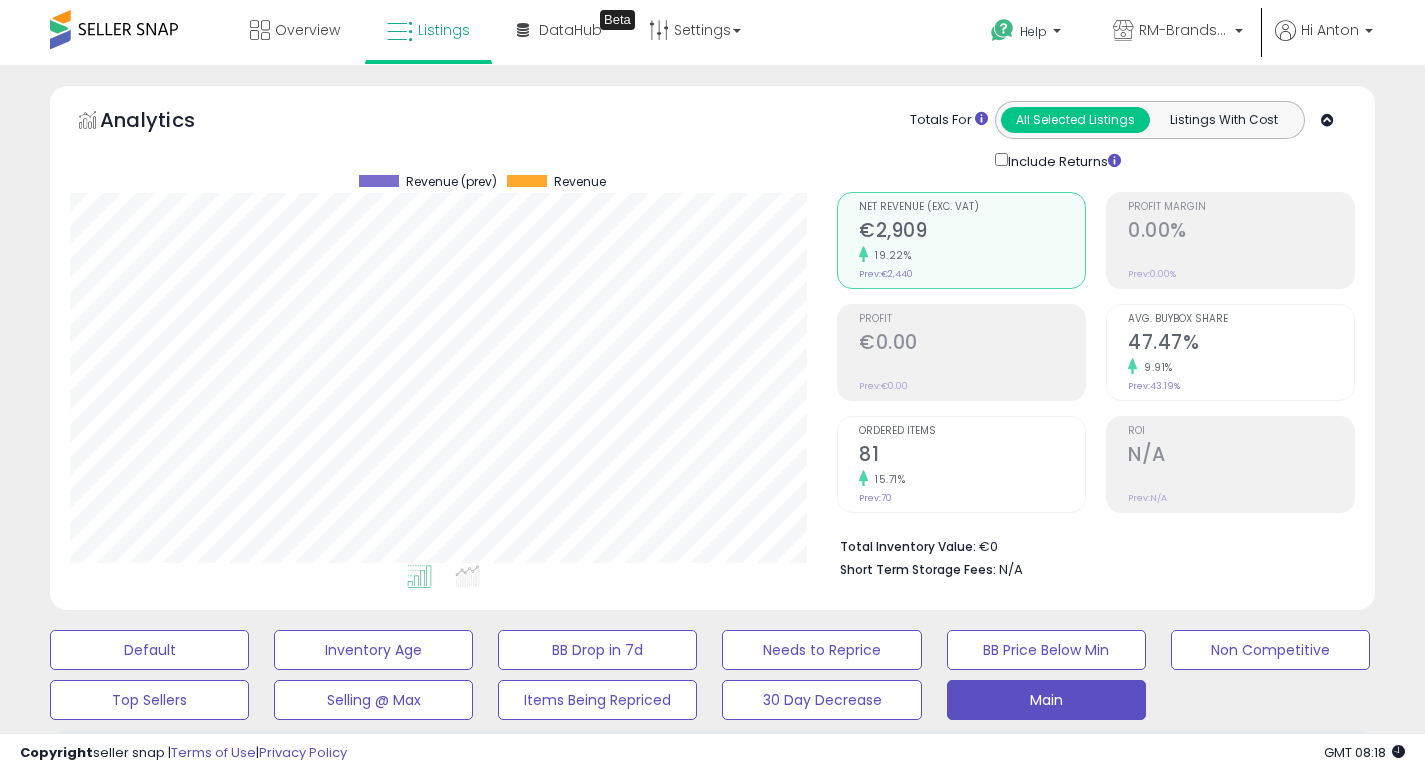 click on "32.95" at bounding box center (1136, 1074) 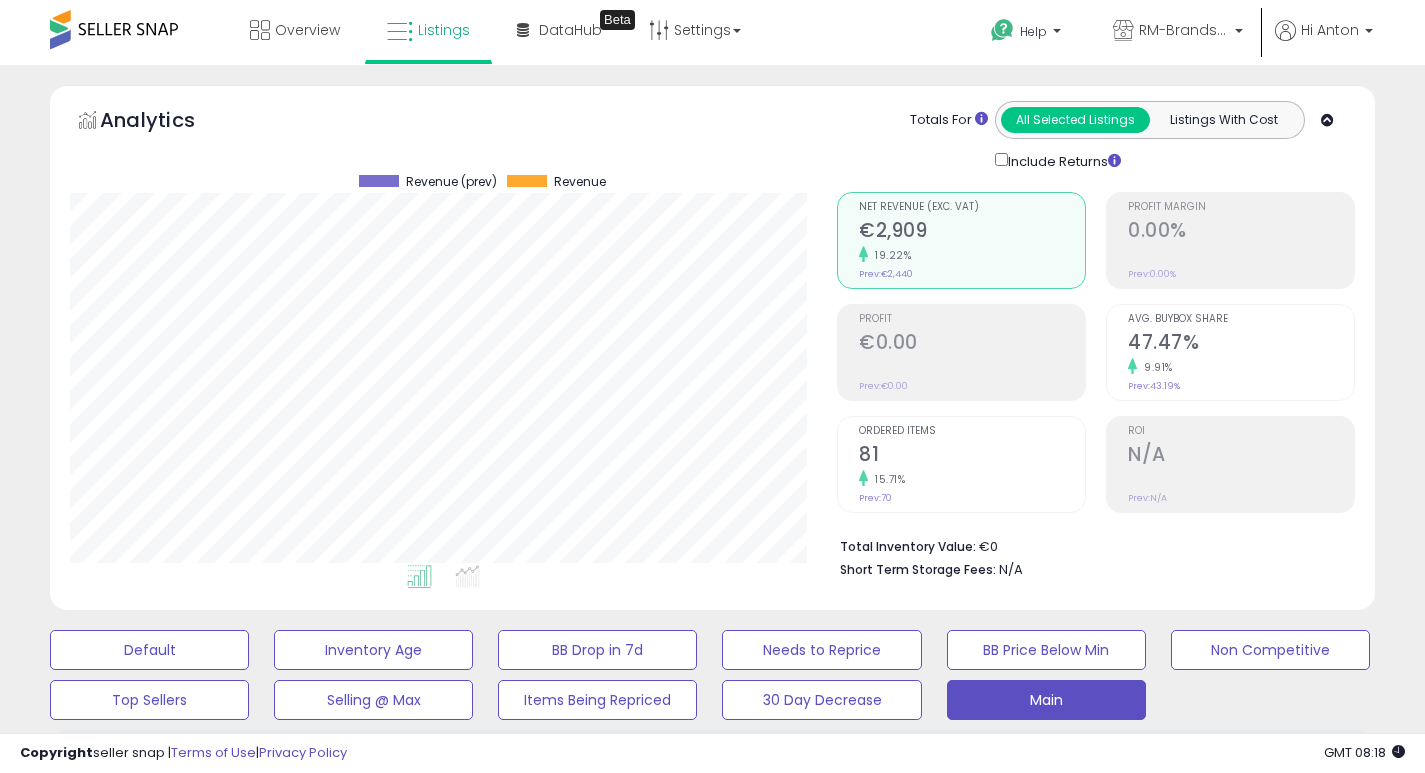 click at bounding box center [1193, 4768] 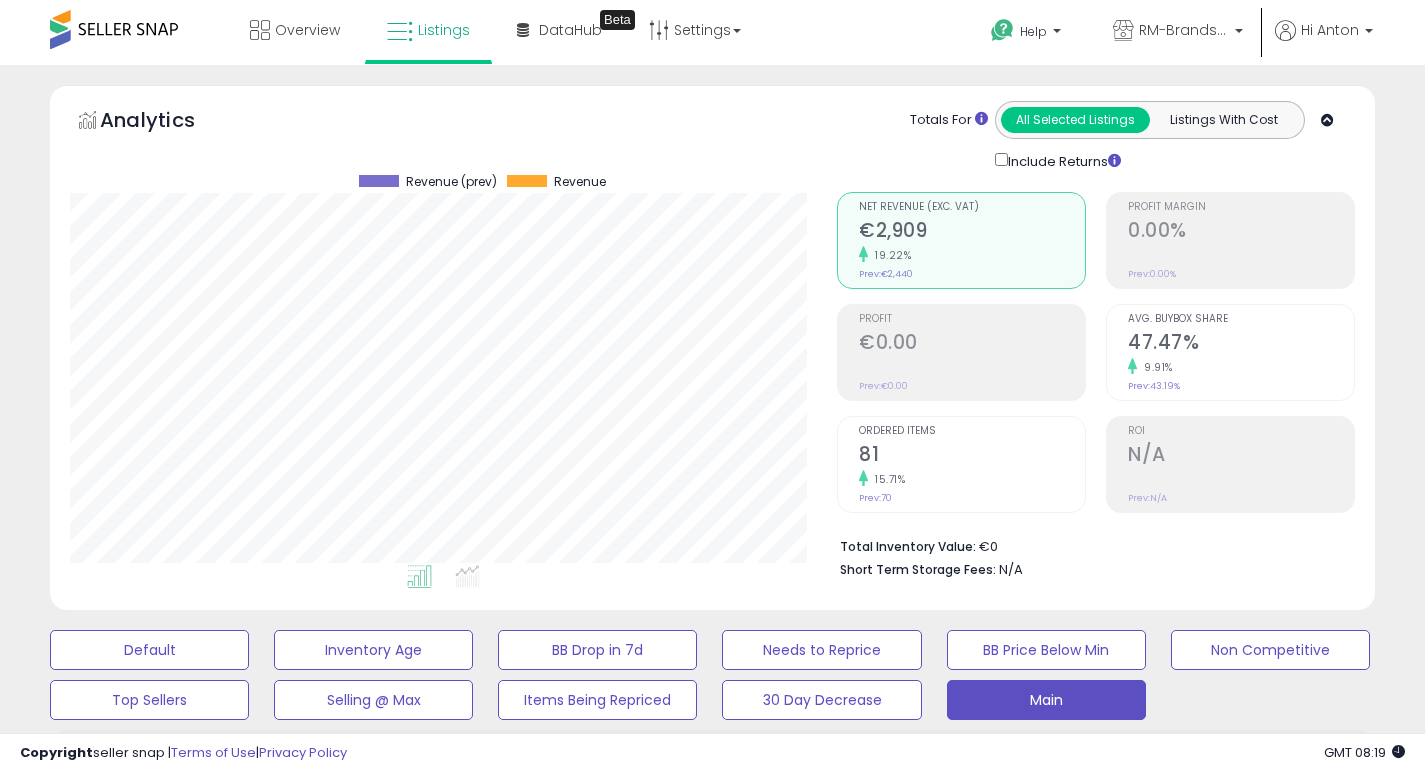 click on "0     (0%)   0" 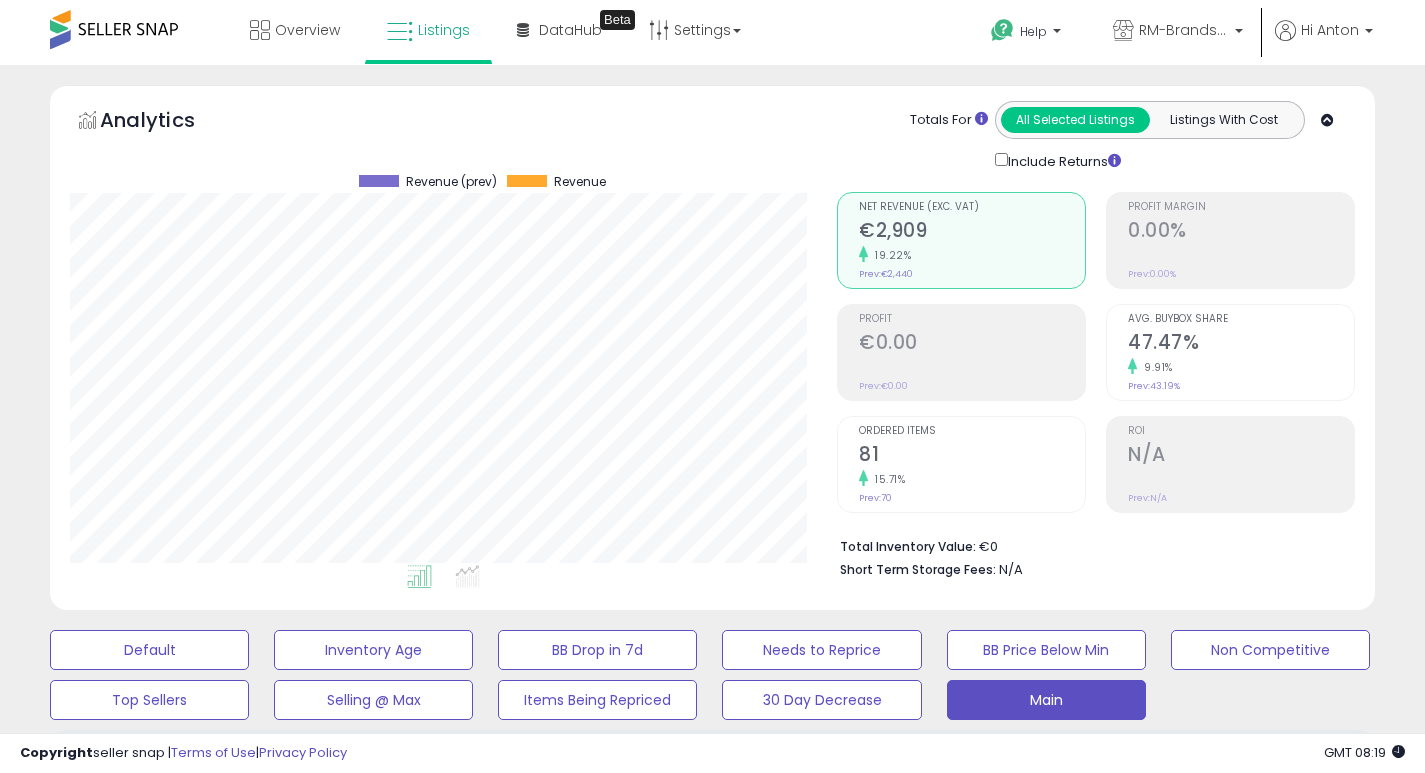 click on "2" 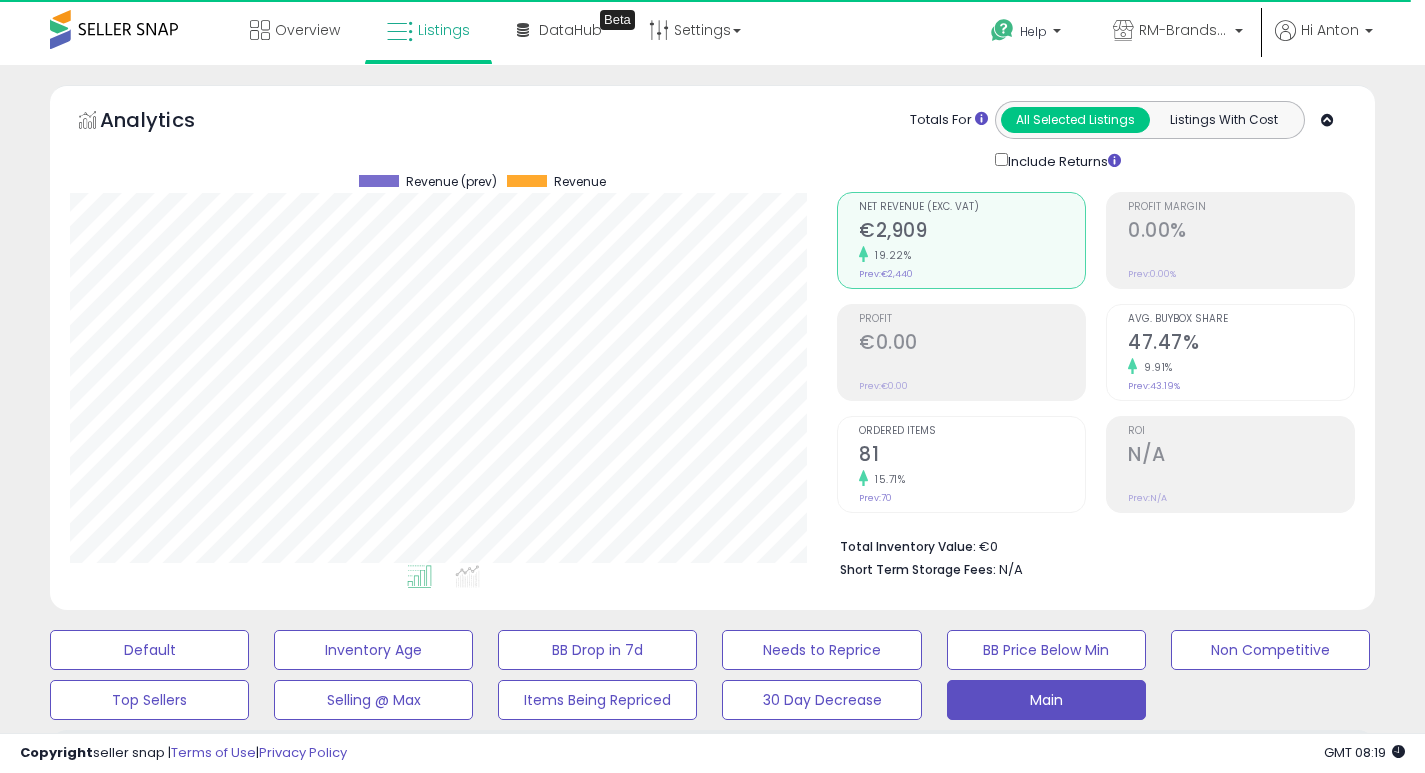click at bounding box center [134, 1427] 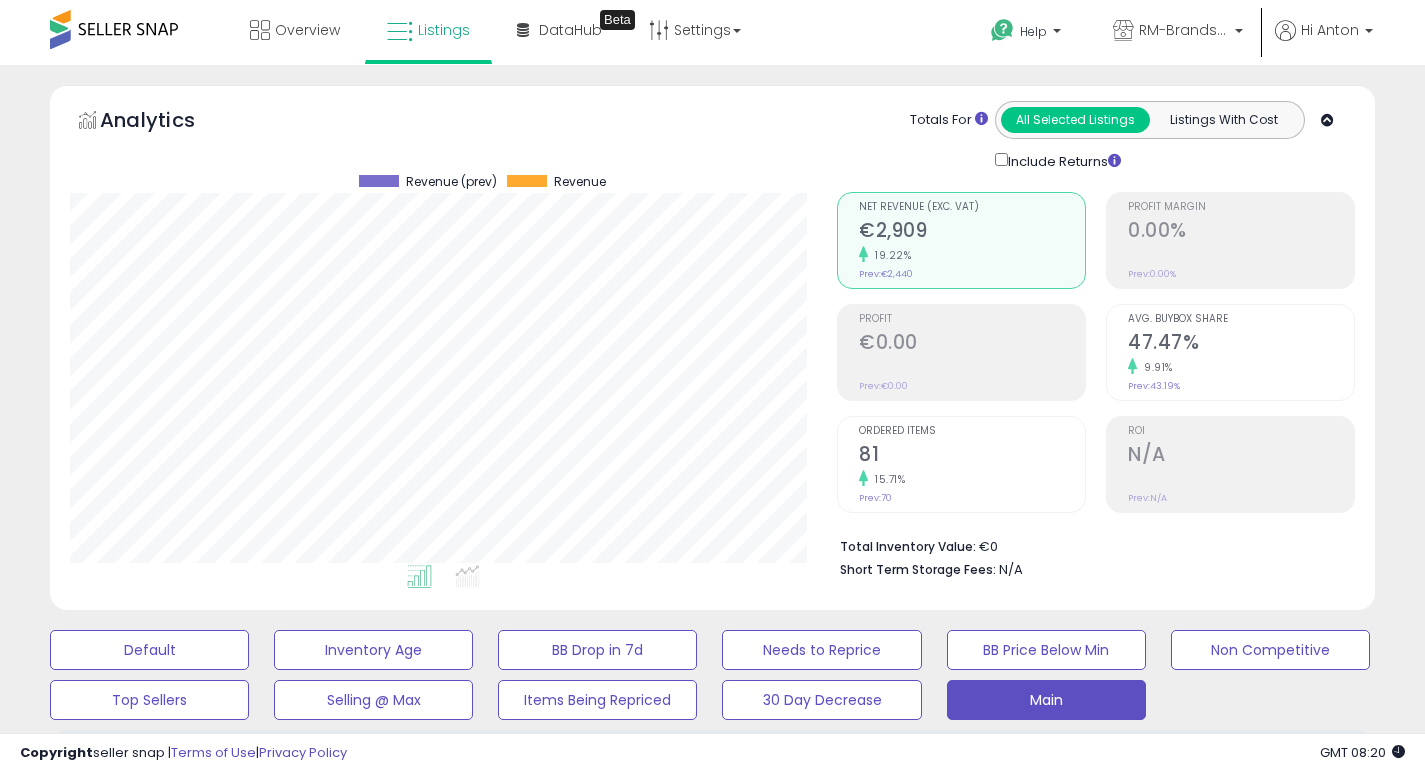 click on "ASIN:  B08P2RK663    |   SKU: HD-F2377 Active FBA" at bounding box center [278, 3712] 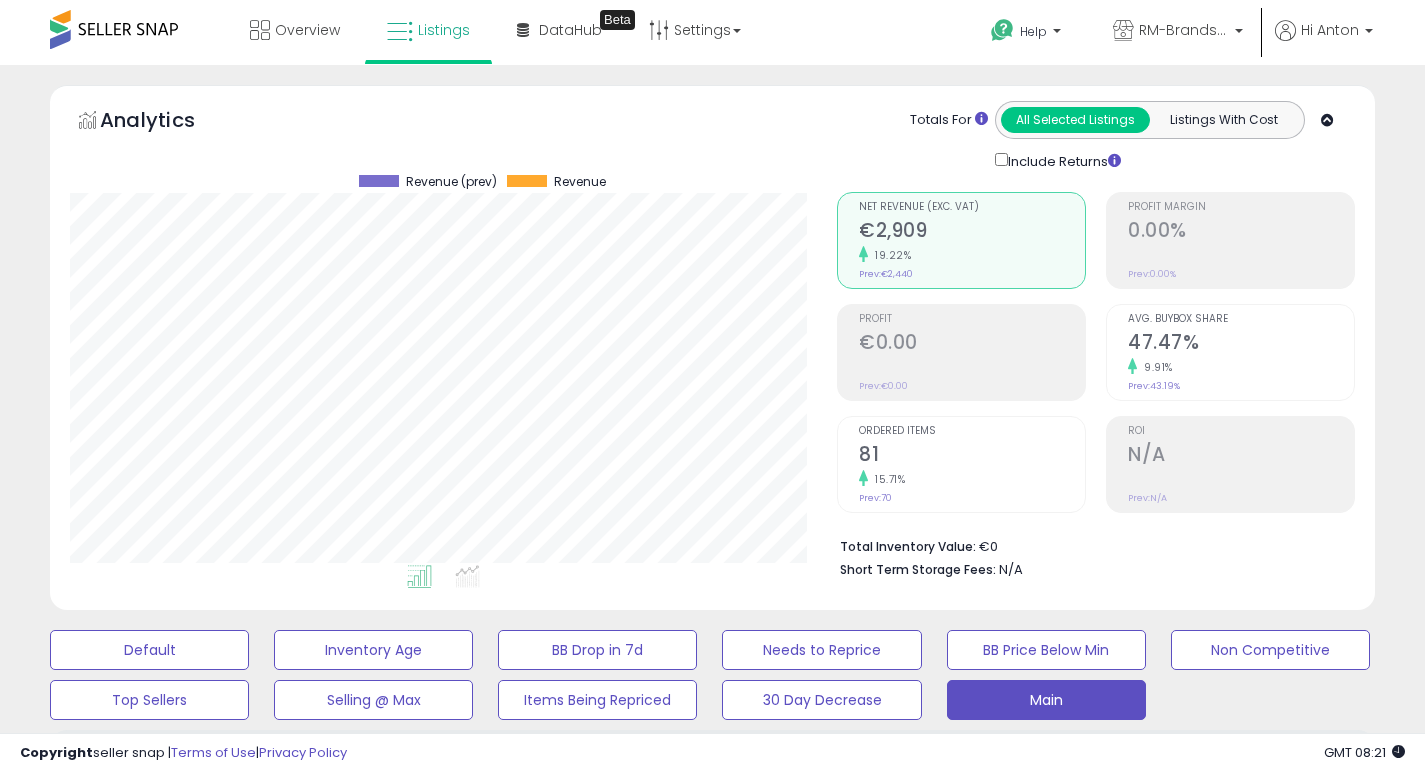 click on "B08P2RK663" at bounding box center [205, 3746] 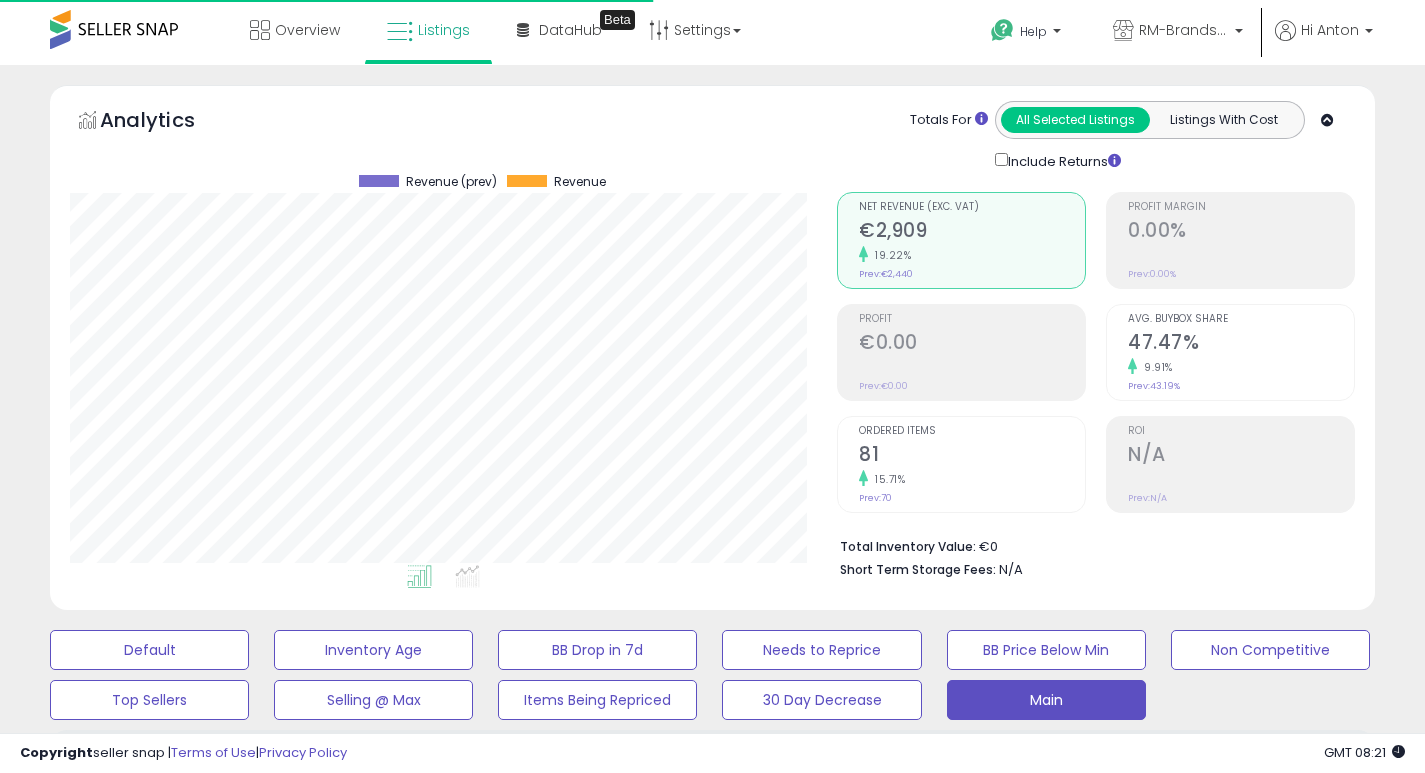 click on "109.00" at bounding box center [1015, 1074] 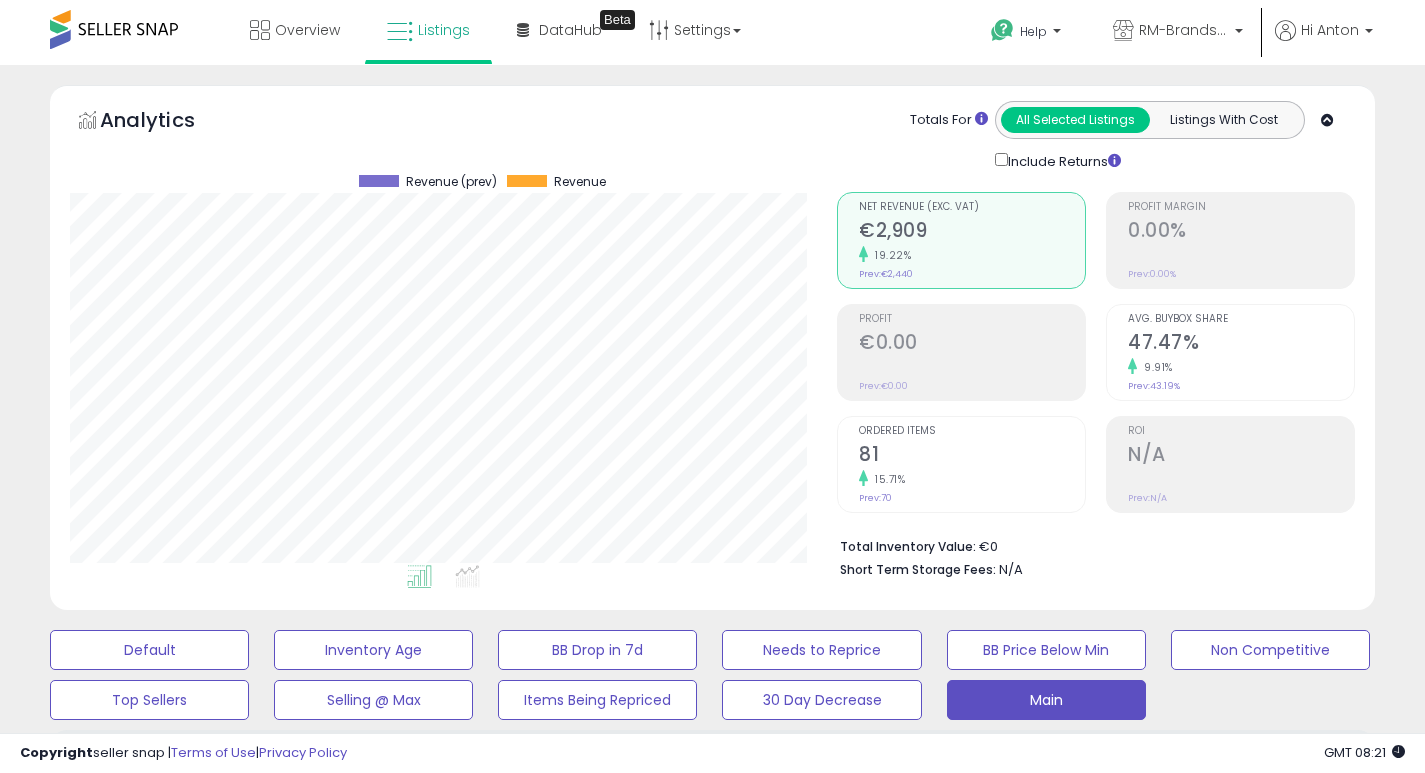 type on "***" 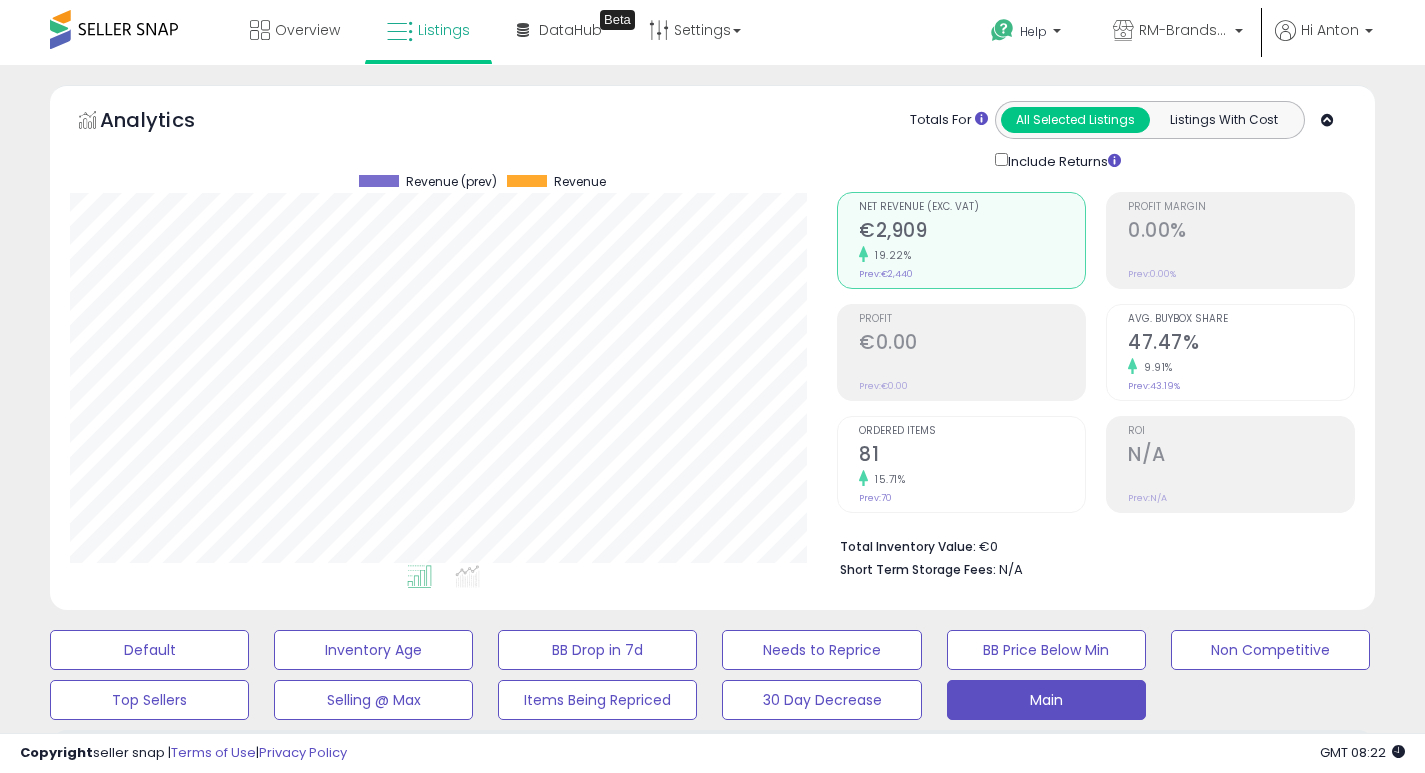 click on "0%" 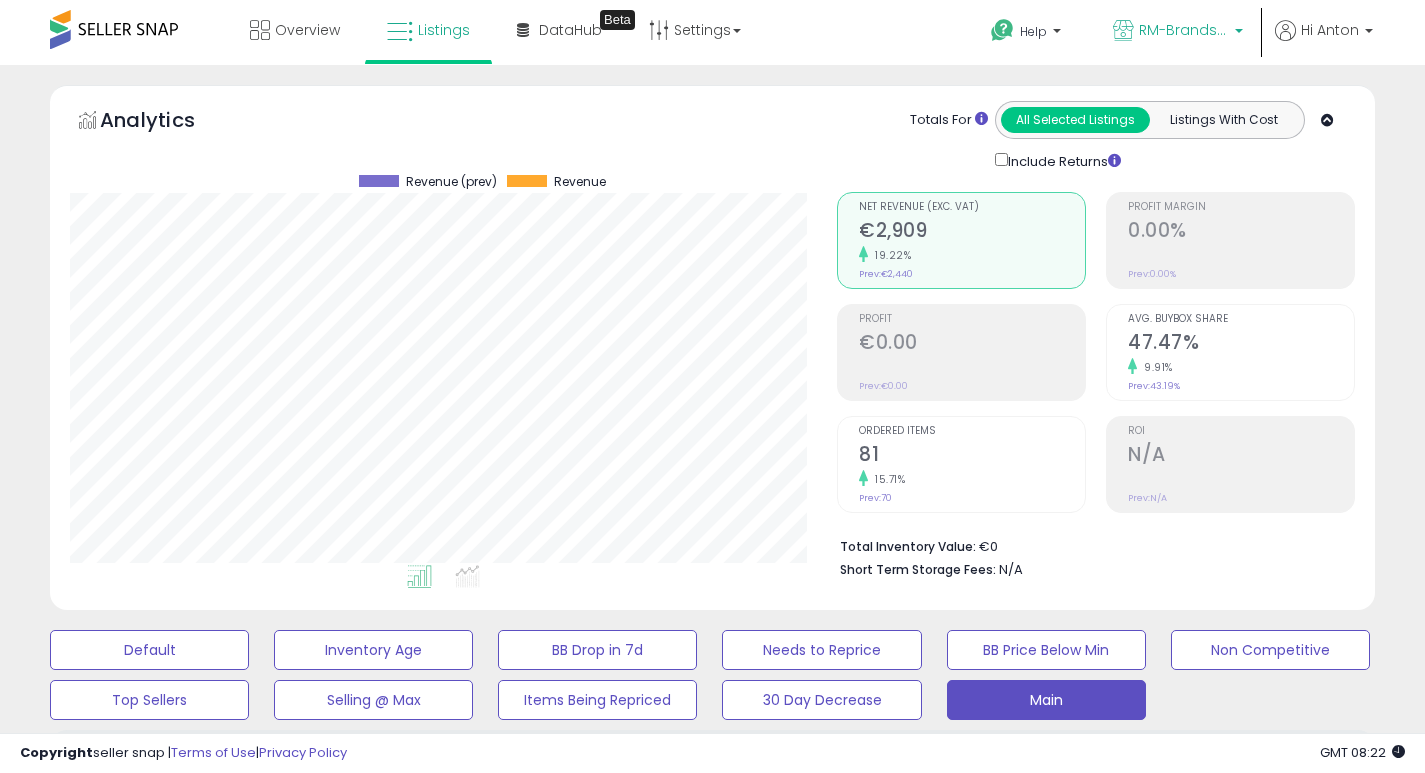 click on "RM-Brands (FR)" at bounding box center [1184, 30] 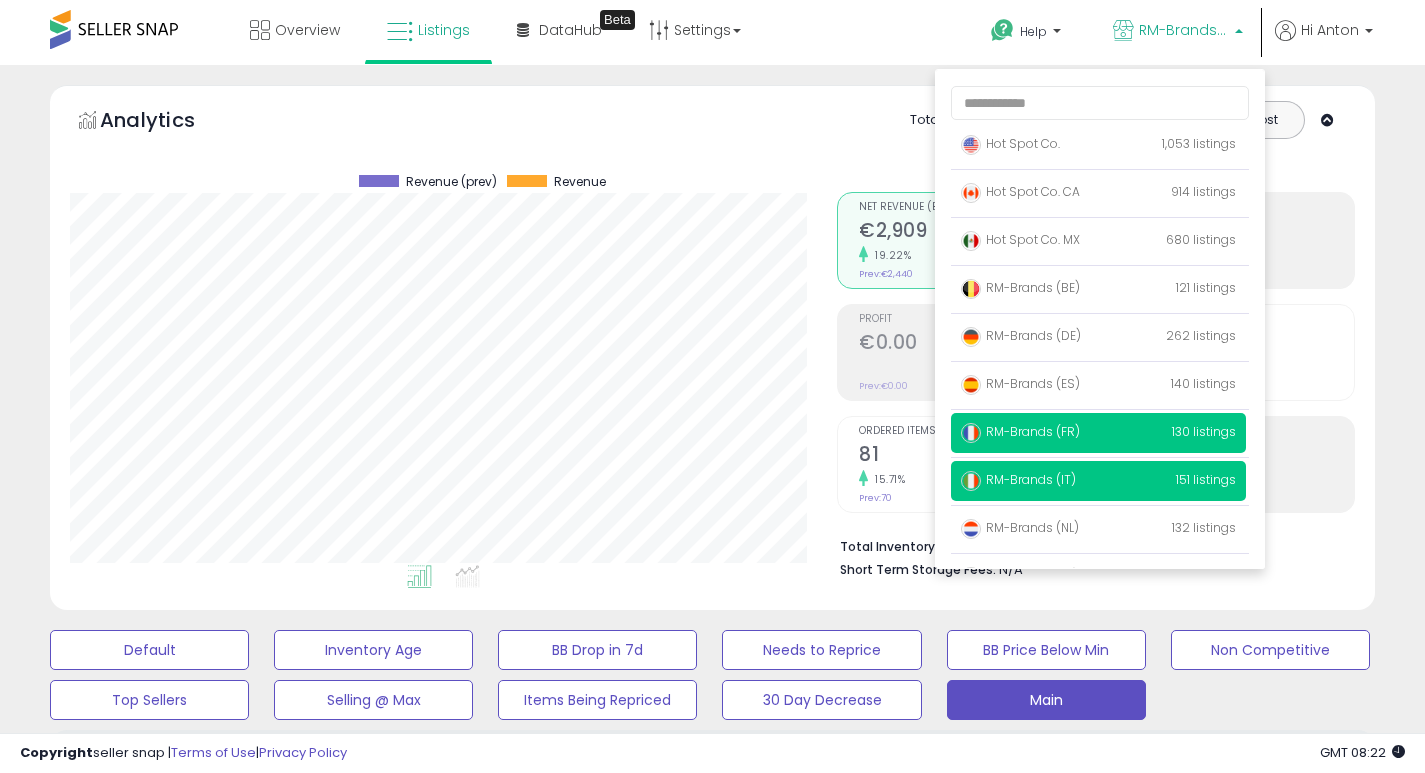 click on "RM-Brands (IT)" at bounding box center (1018, 479) 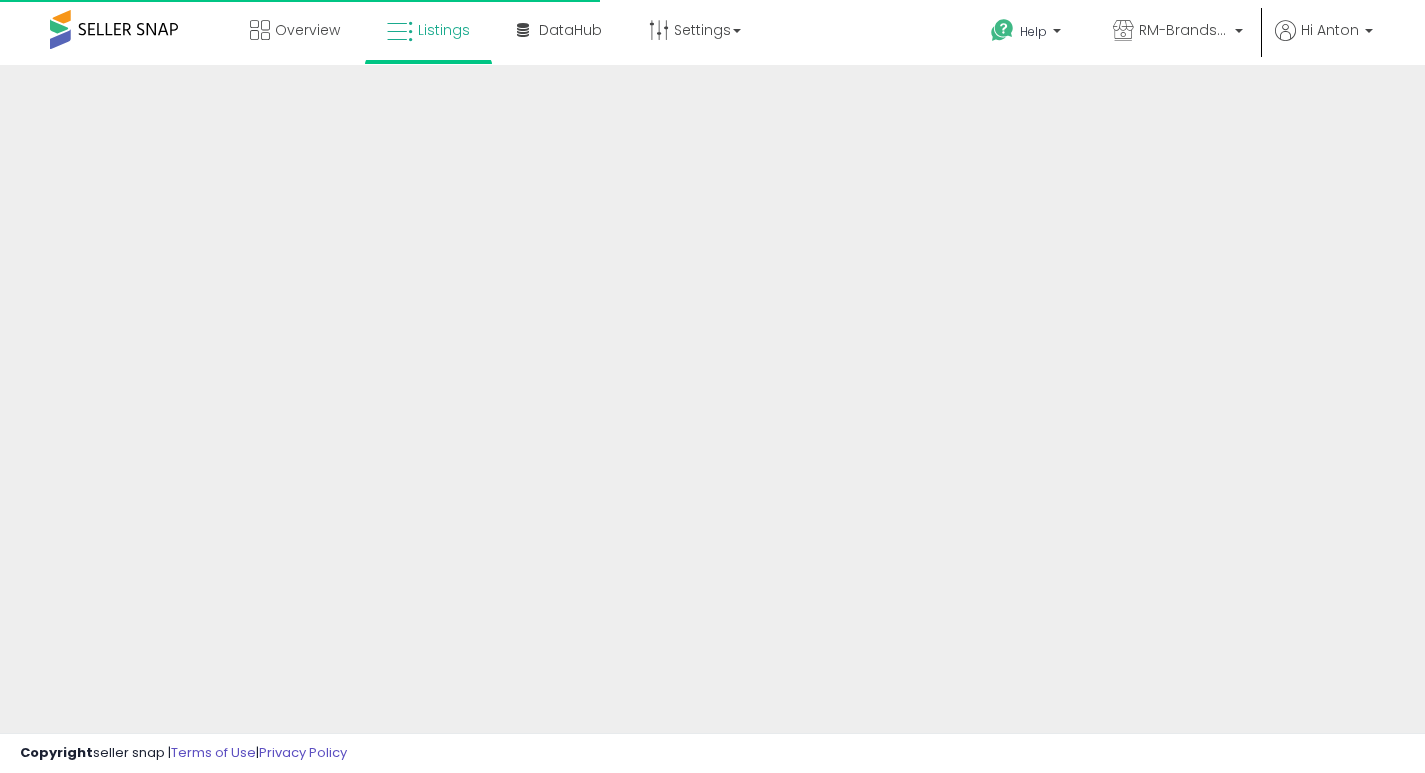 scroll, scrollTop: 0, scrollLeft: 0, axis: both 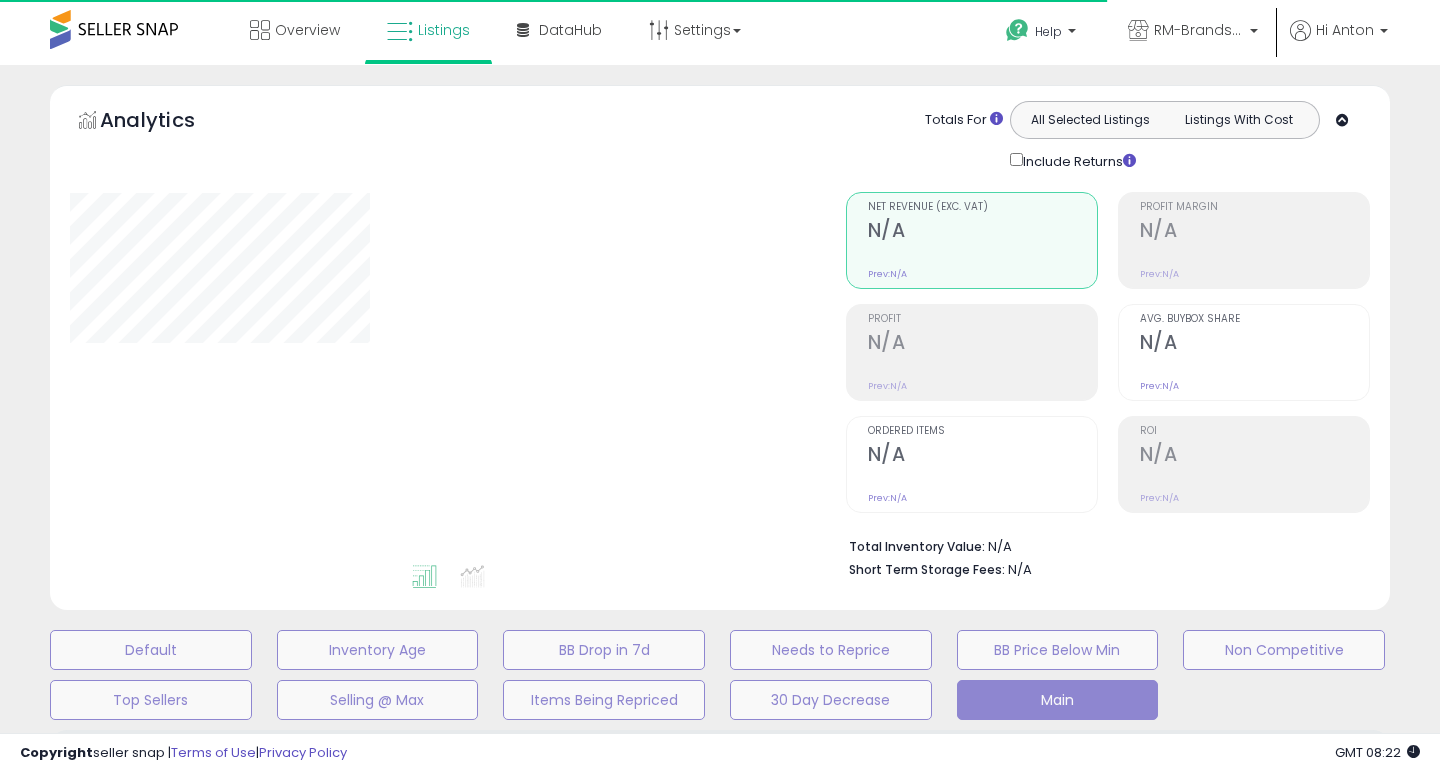 select on "**" 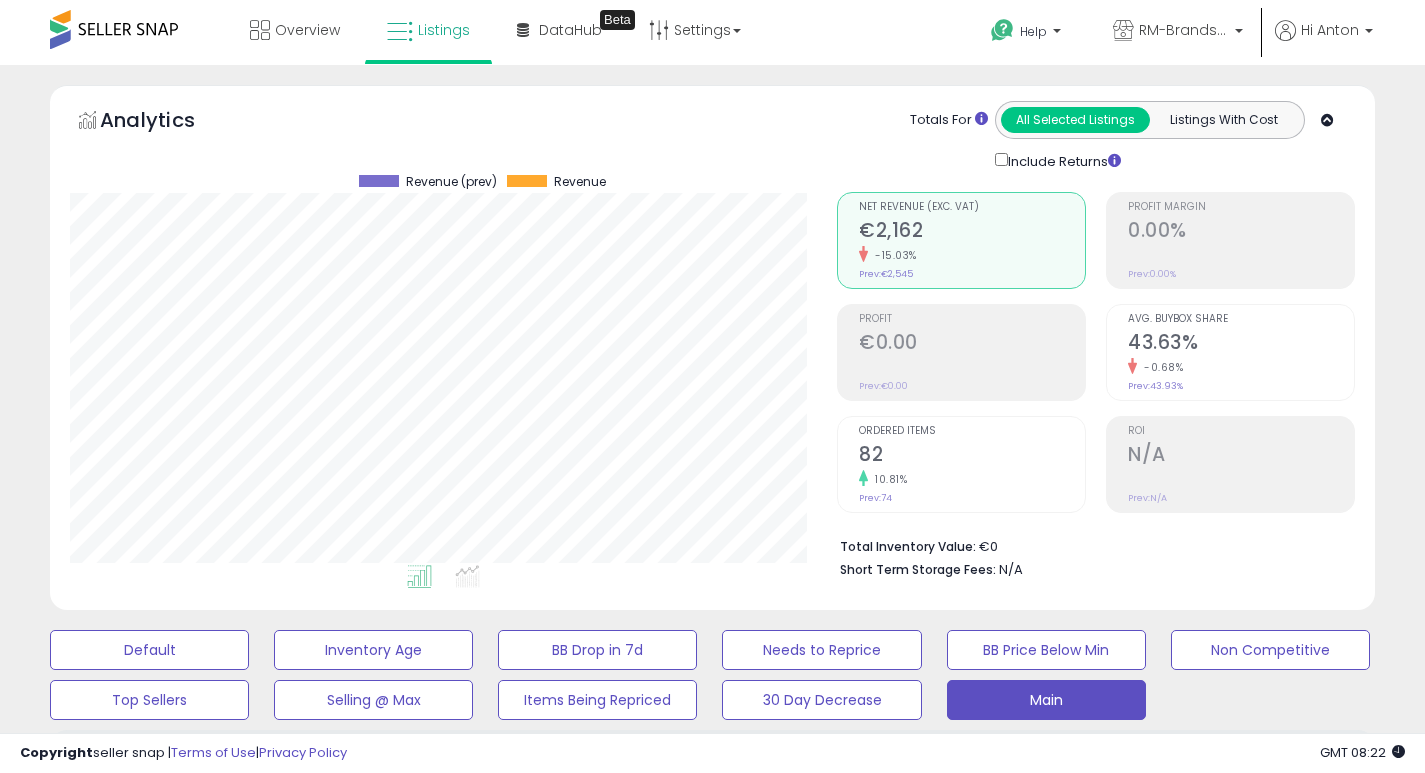 scroll, scrollTop: 999590, scrollLeft: 999233, axis: both 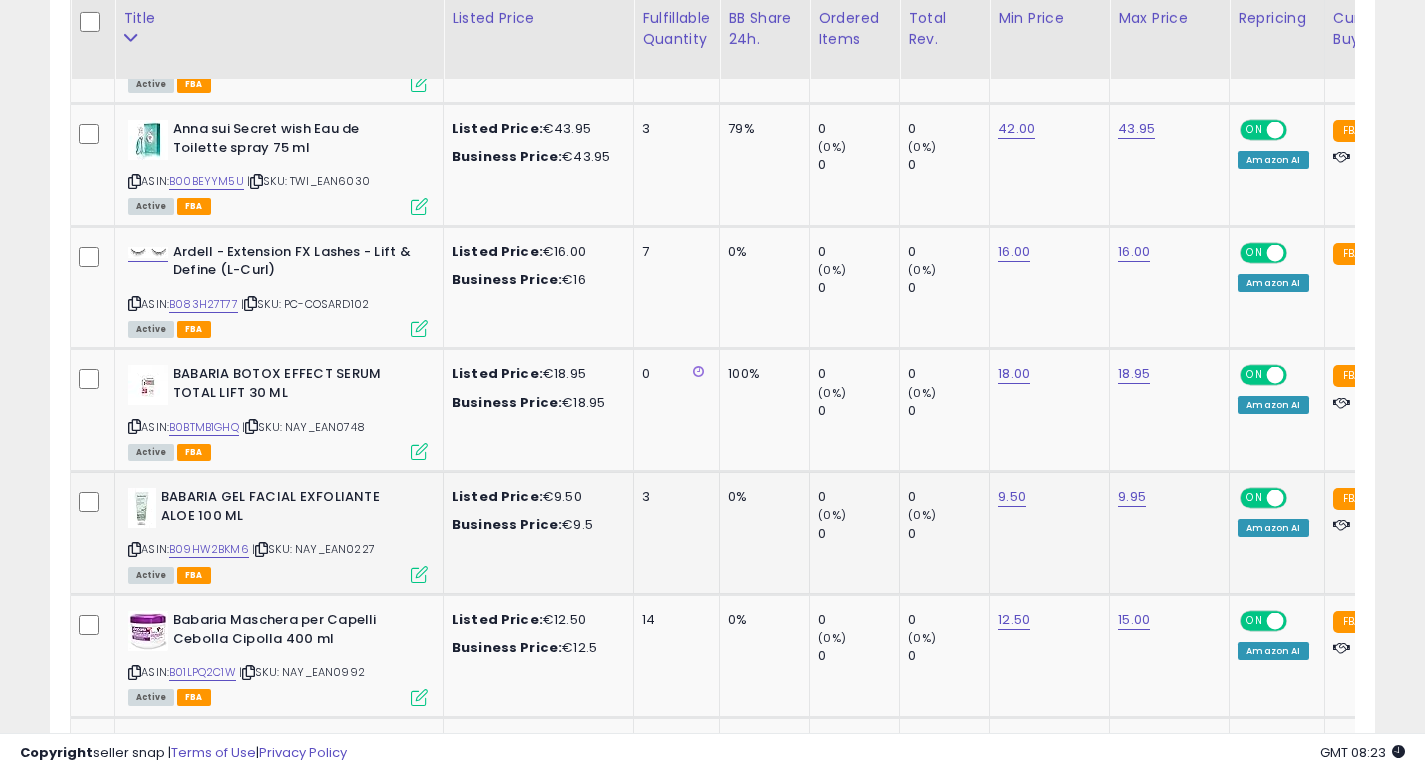 click on "3" 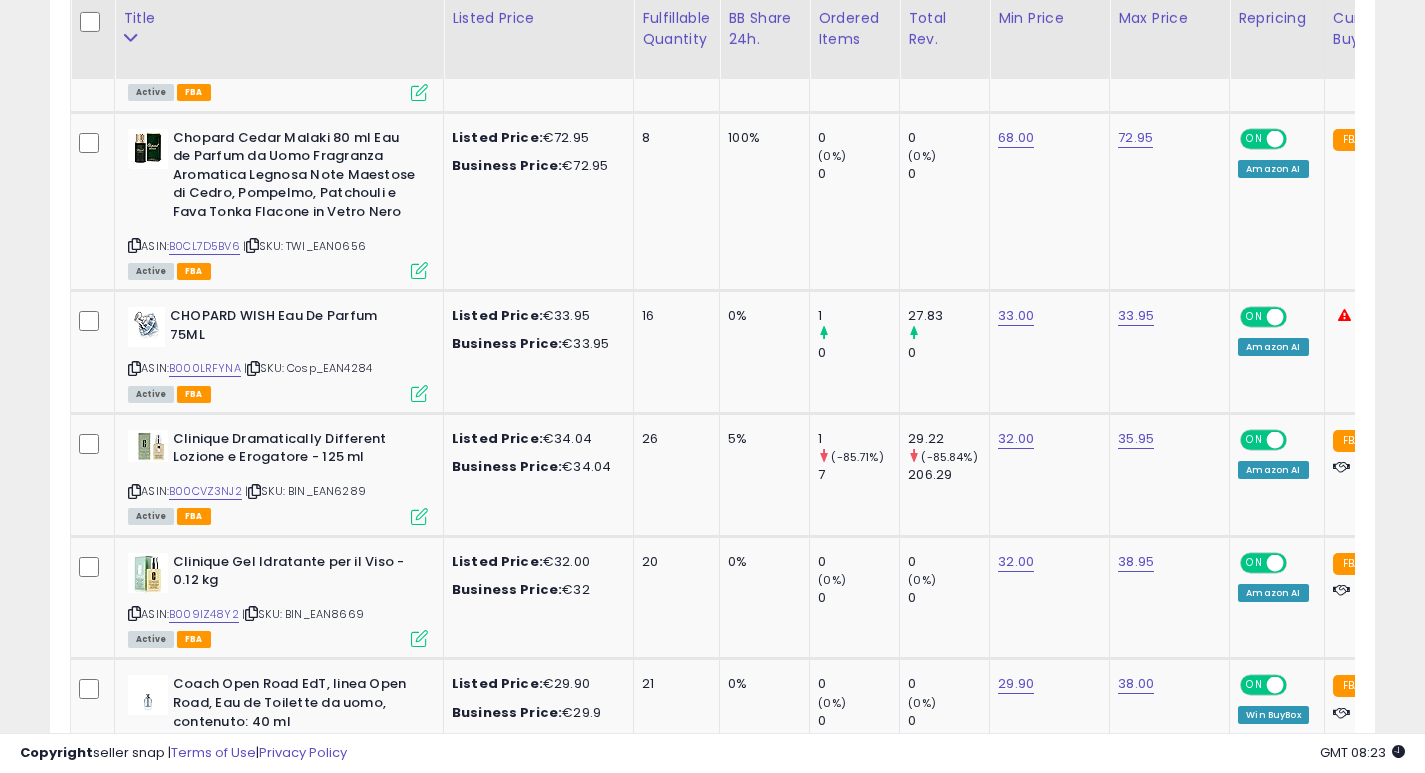 scroll, scrollTop: 2339, scrollLeft: 0, axis: vertical 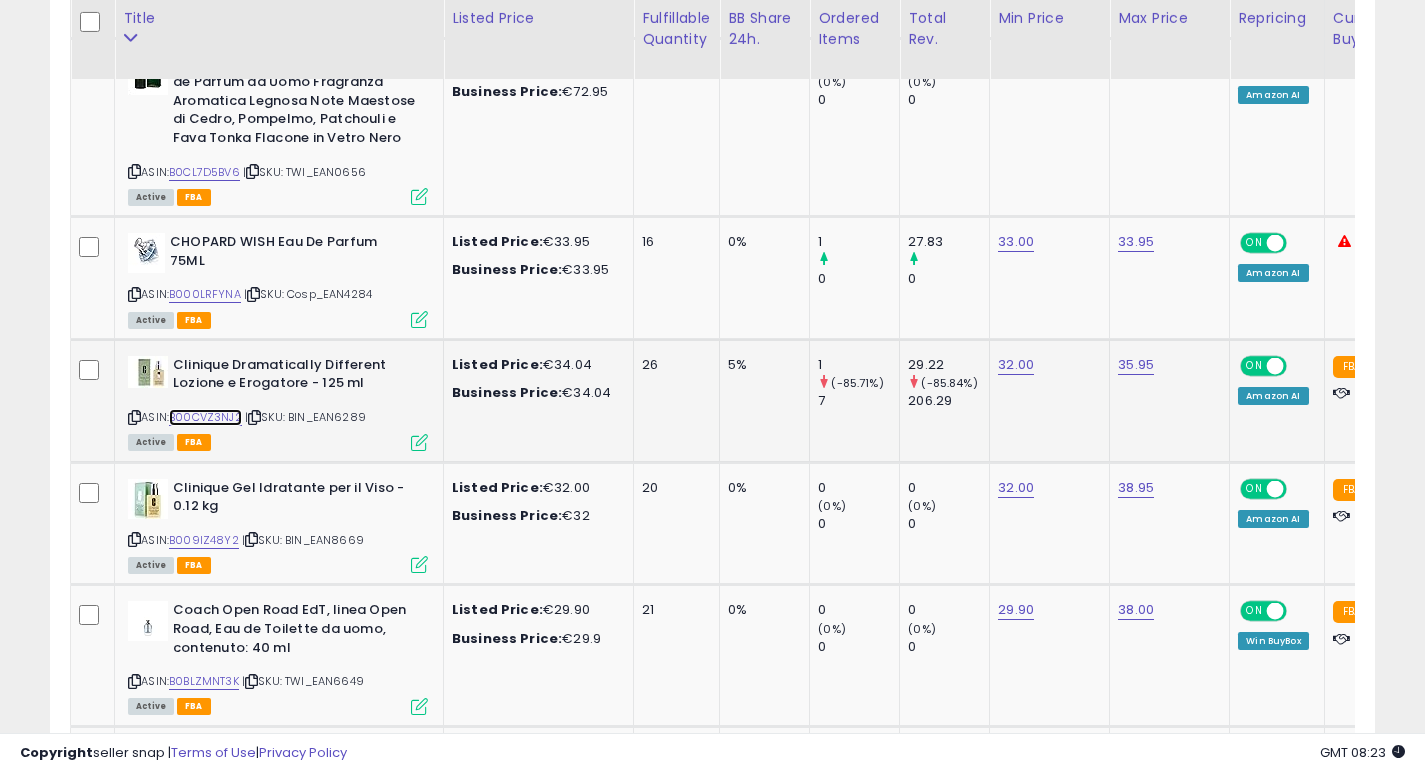 click on "B00CVZ3NJ2" at bounding box center [205, 417] 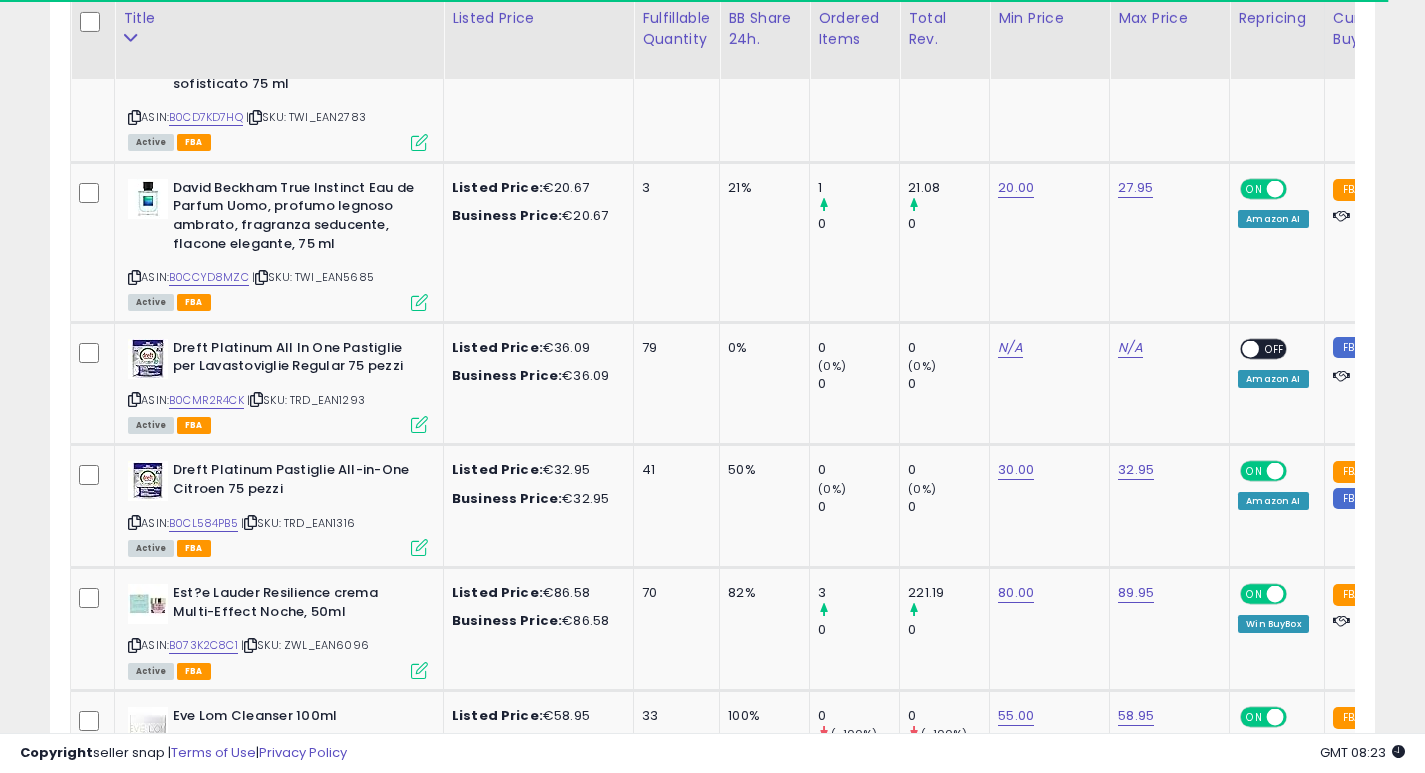 scroll, scrollTop: 4460, scrollLeft: 0, axis: vertical 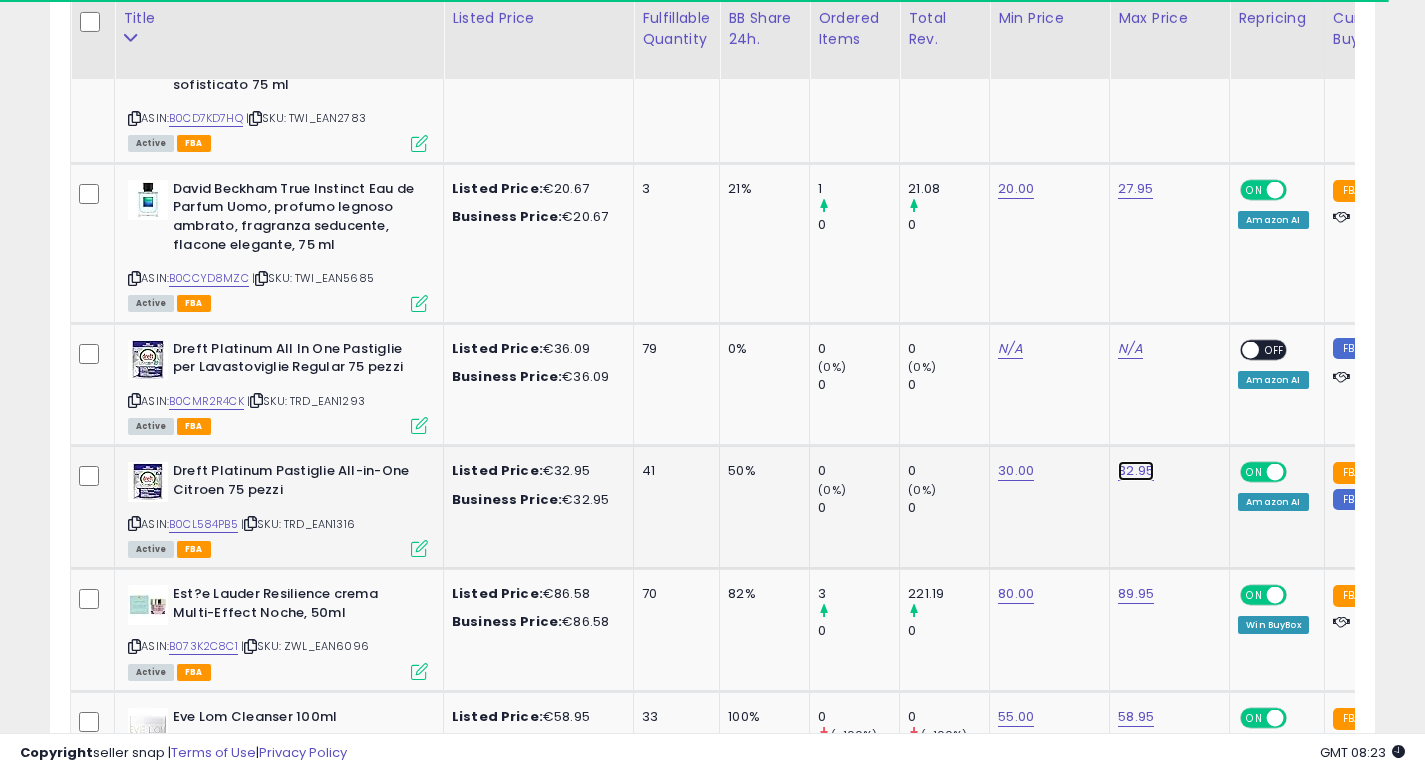 click on "32.95" at bounding box center [1136, -3386] 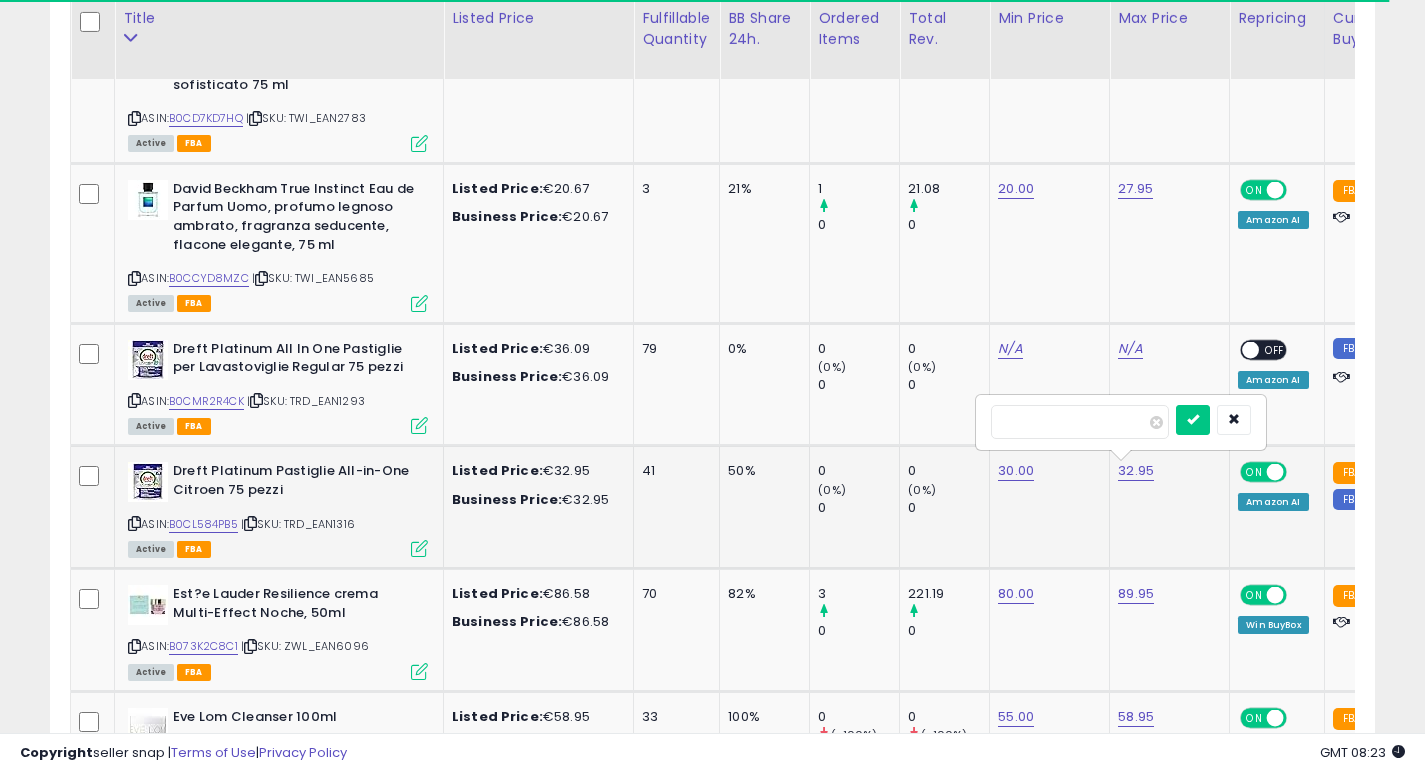 click on "*****" at bounding box center [1080, 422] 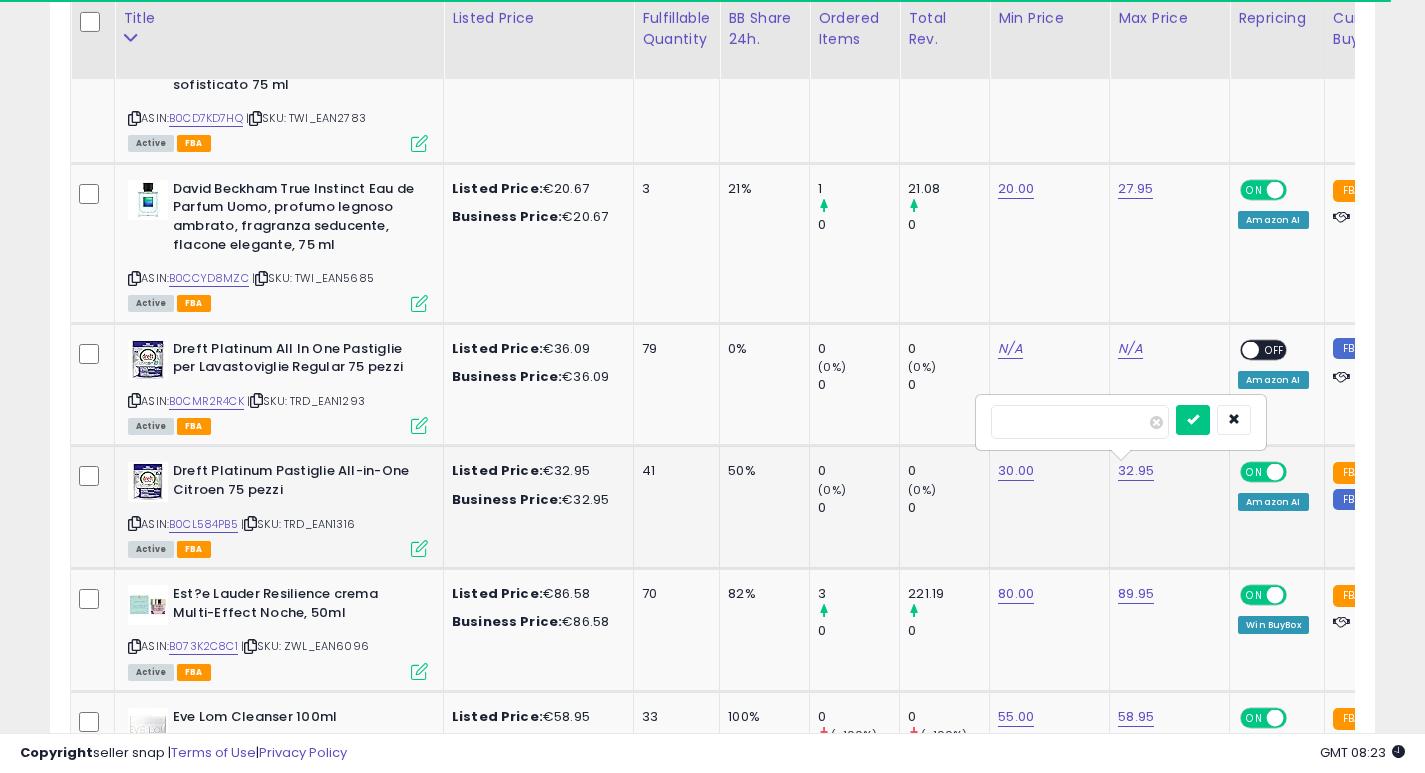 type on "*****" 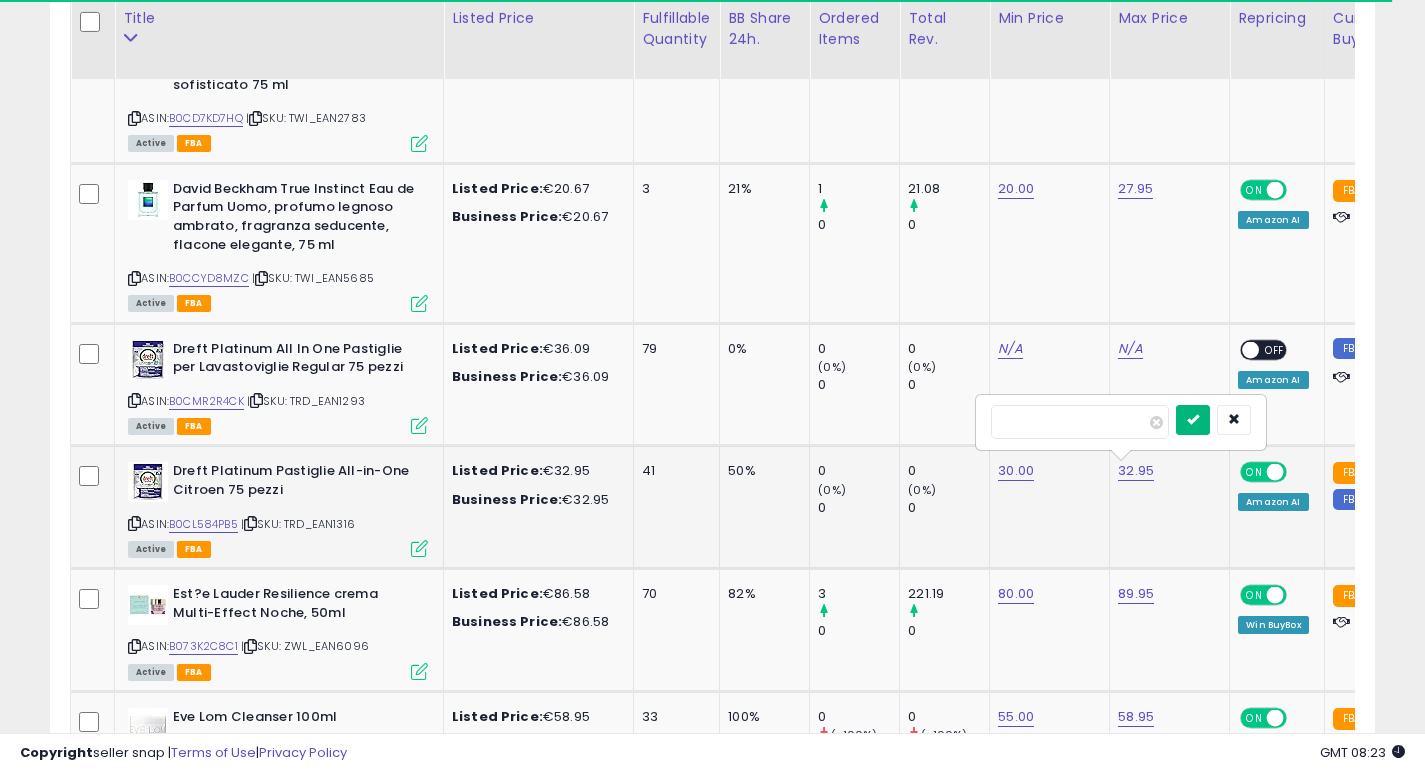 click at bounding box center [1193, 420] 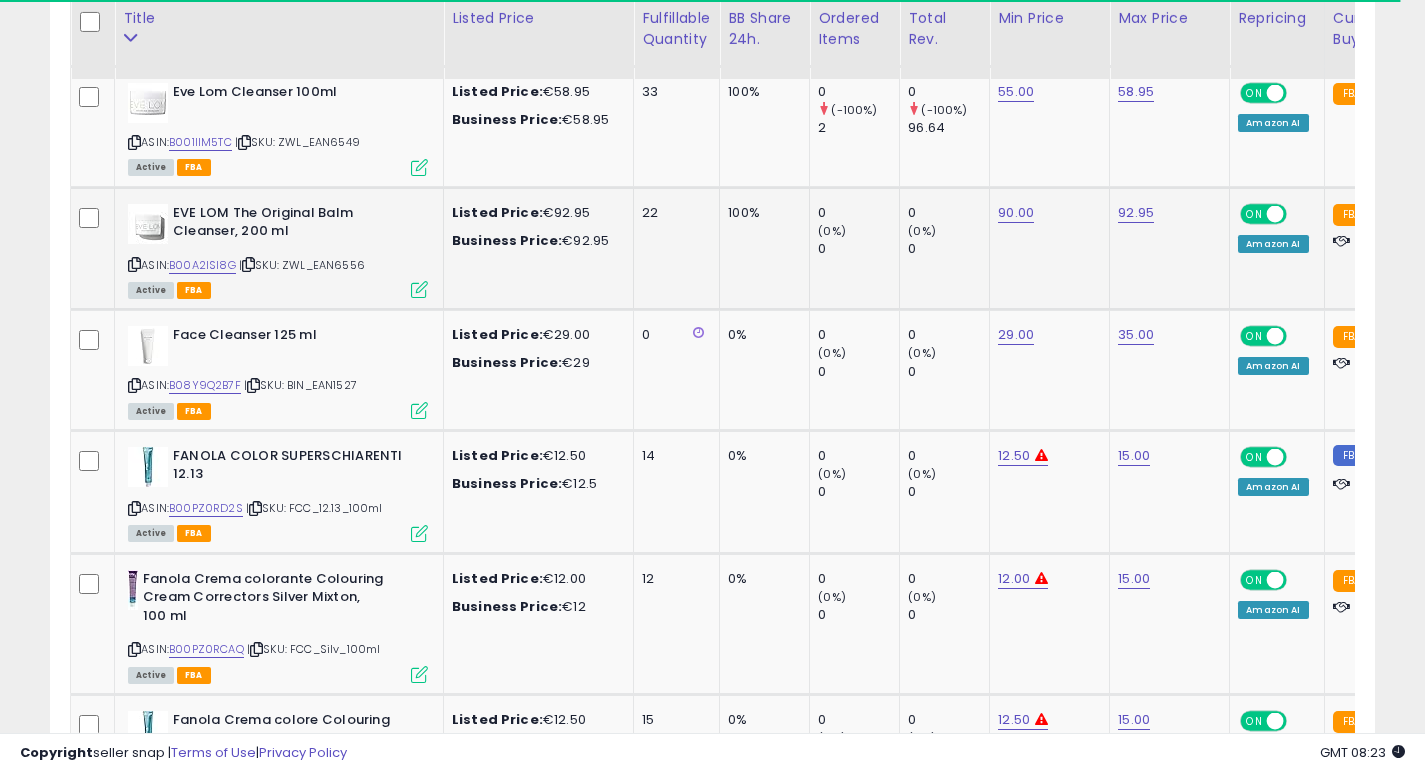 scroll, scrollTop: 5087, scrollLeft: 0, axis: vertical 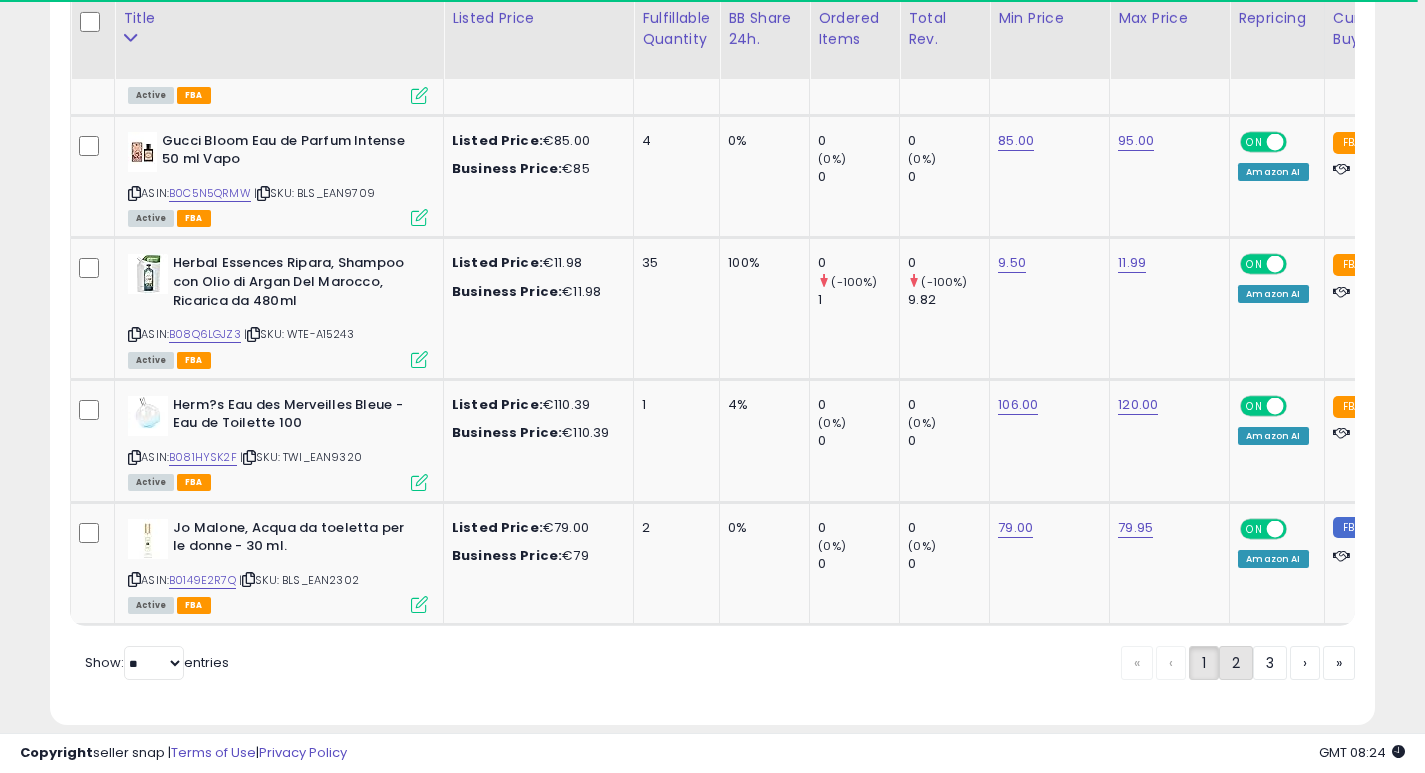 click on "2" 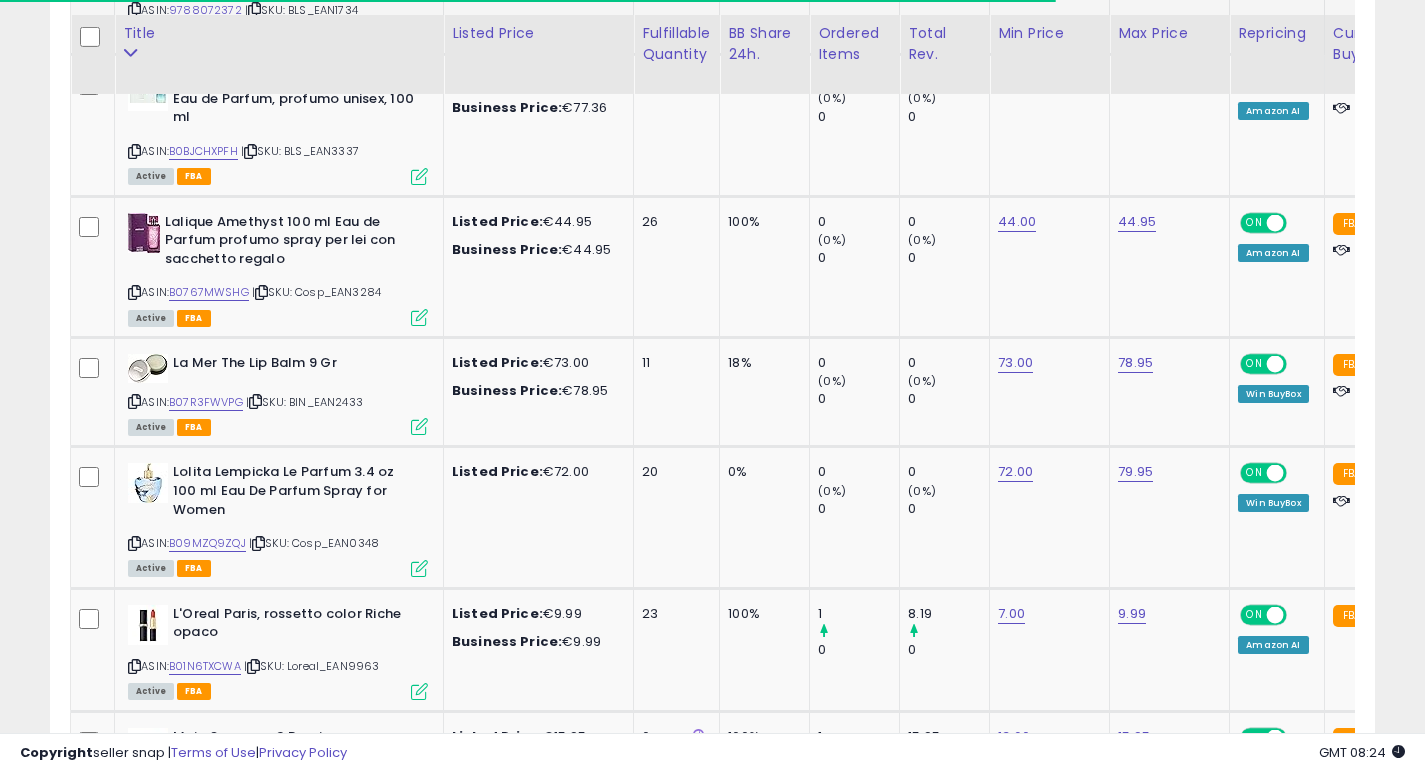 scroll, scrollTop: 1381, scrollLeft: 0, axis: vertical 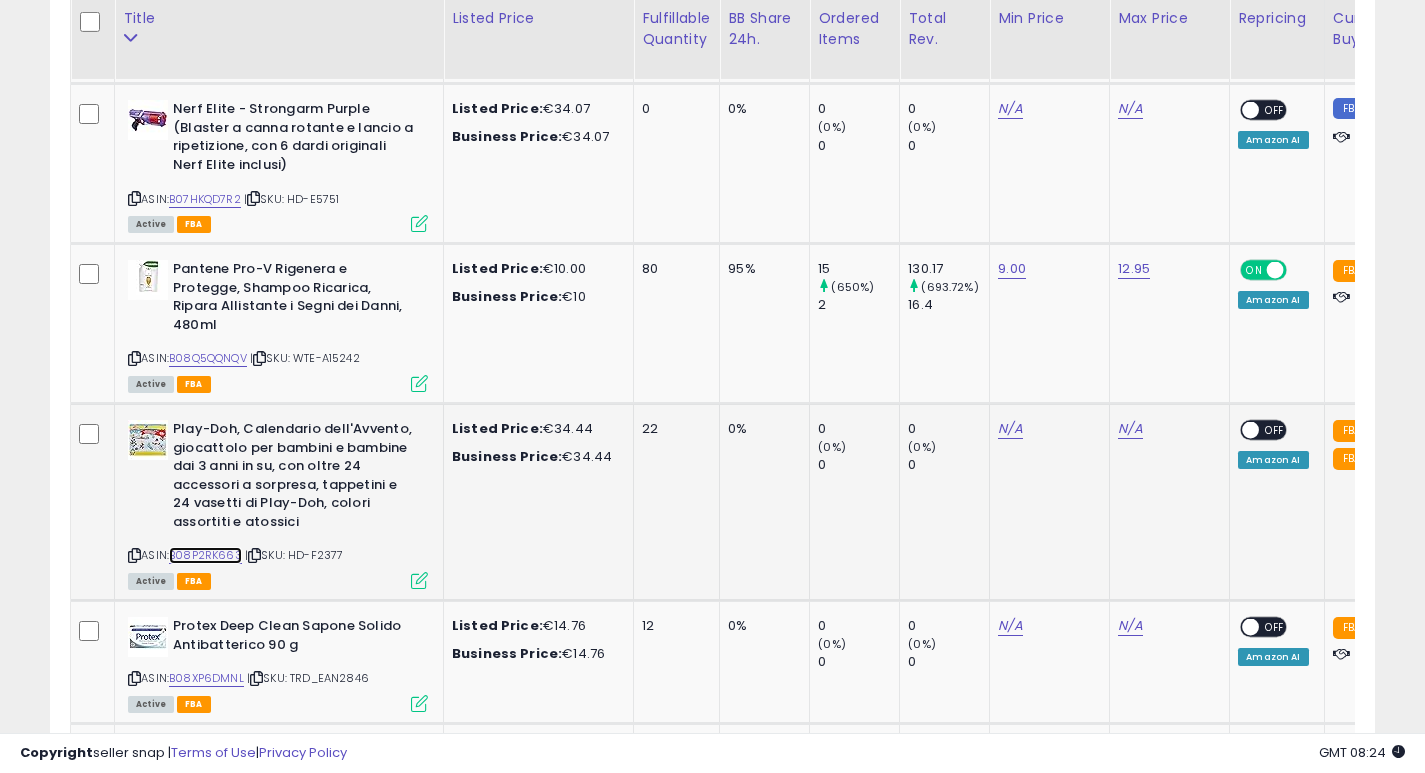 click on "B08P2RK663" at bounding box center (205, 555) 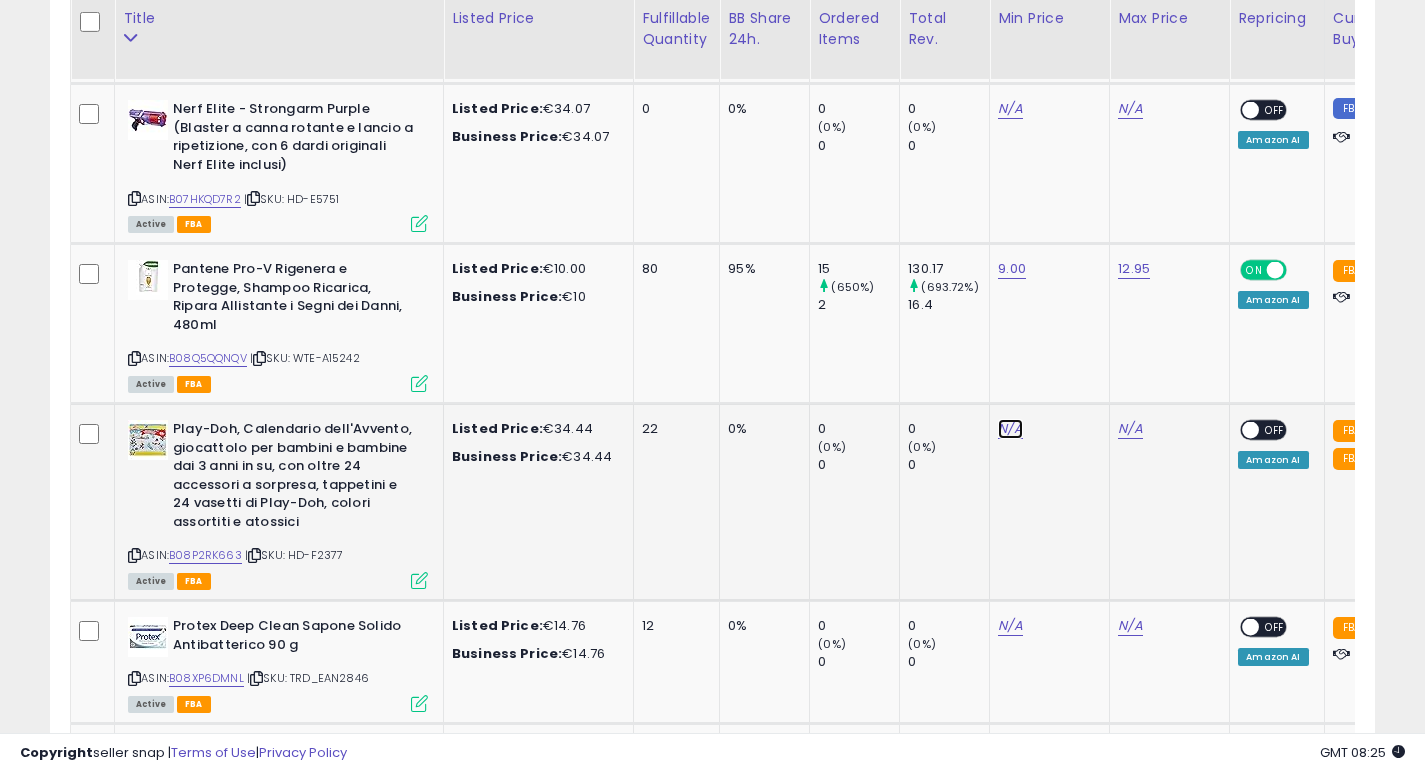 click on "N/A" at bounding box center [1010, 109] 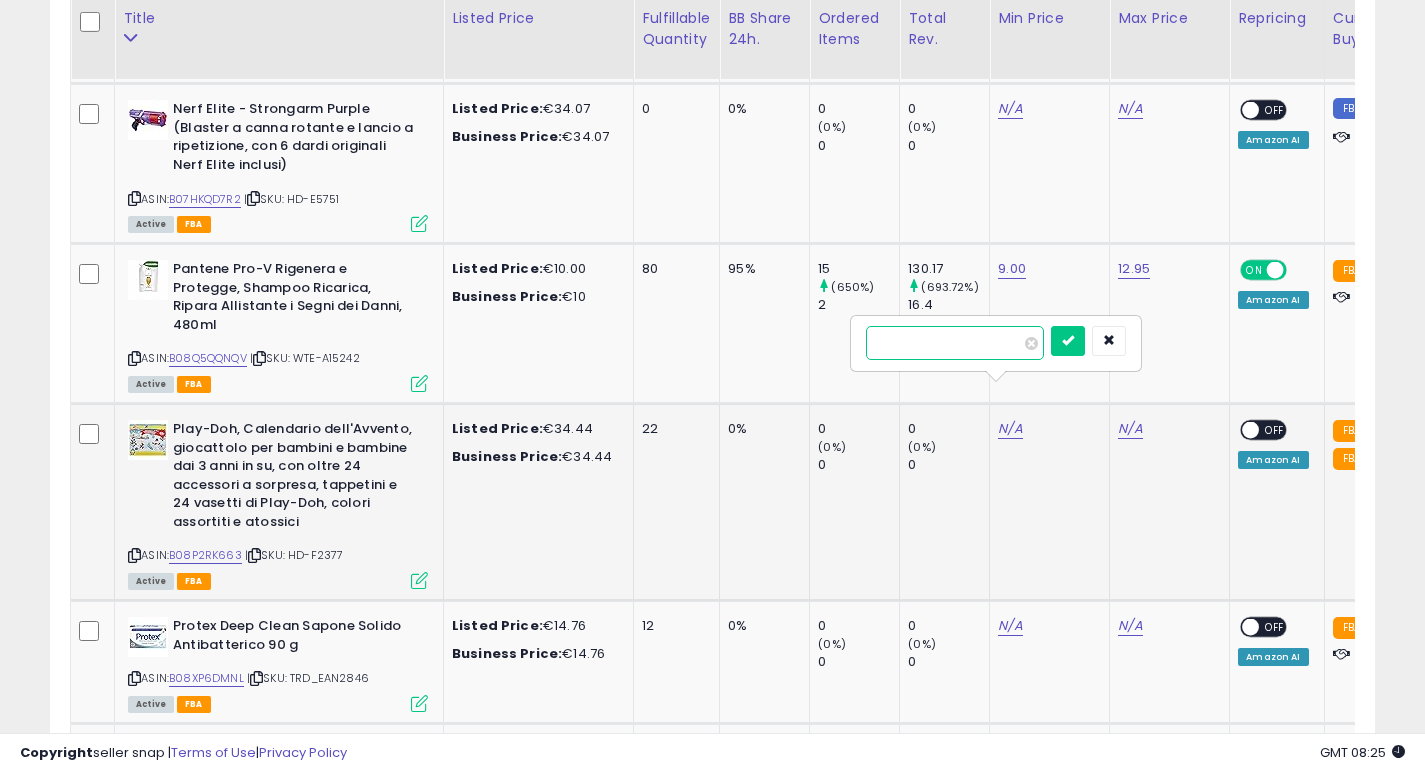 type on "**" 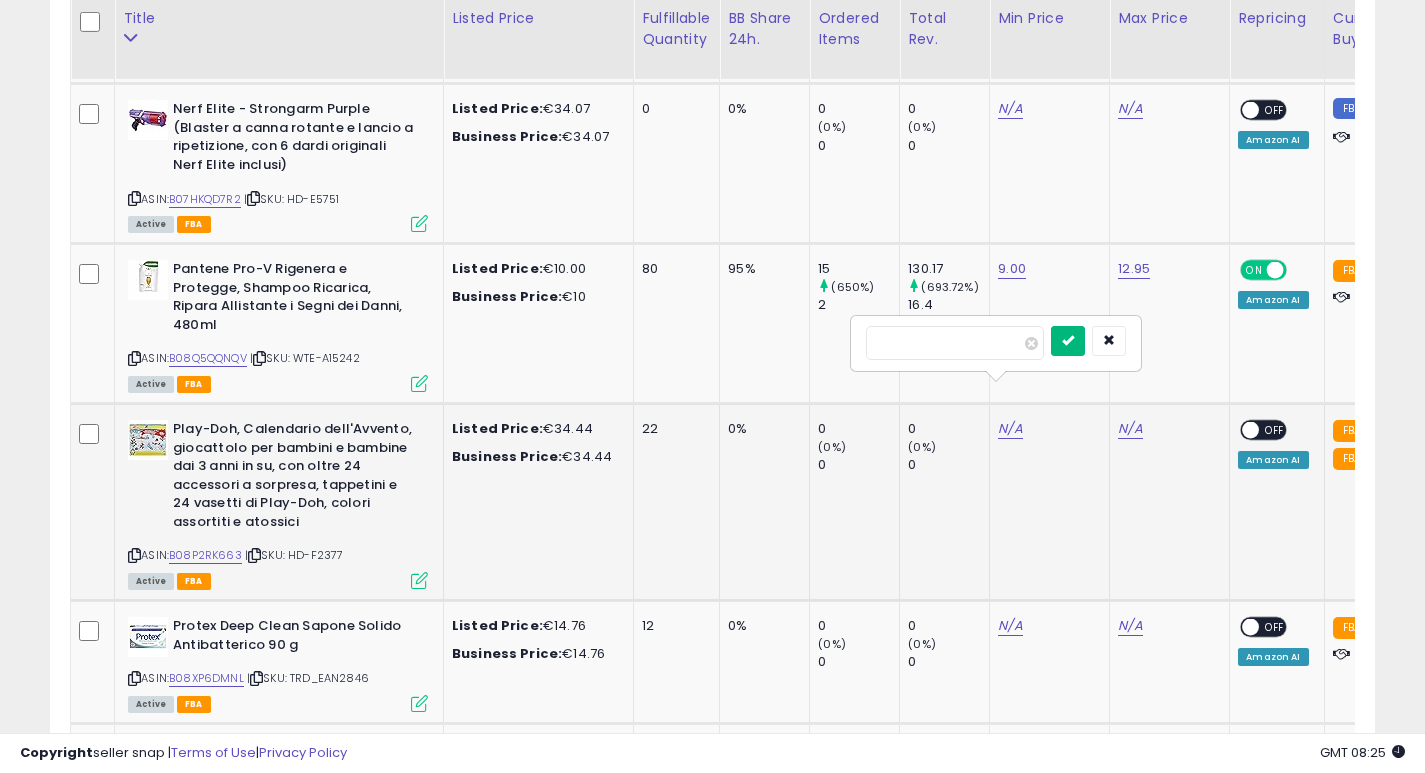 click at bounding box center (1068, 340) 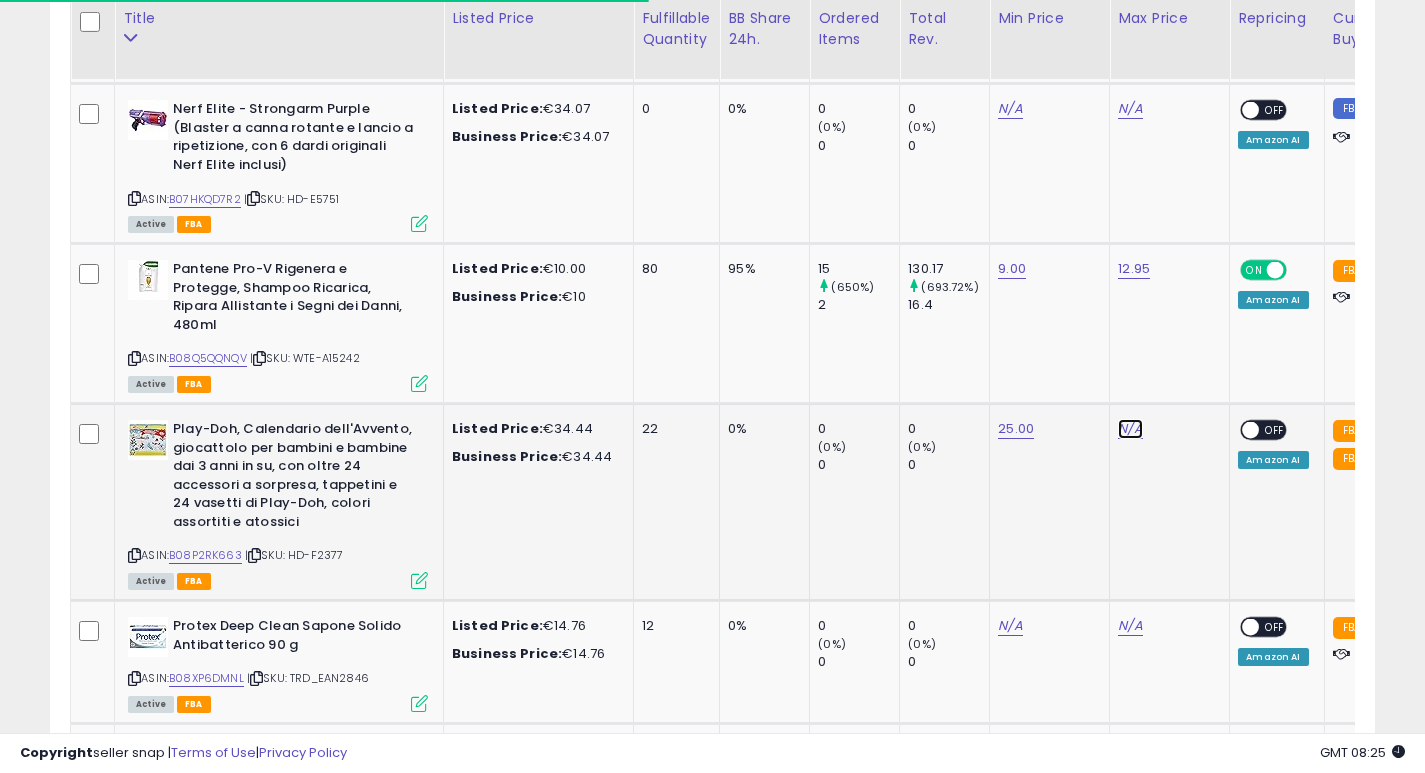 click on "N/A" at bounding box center (1130, 109) 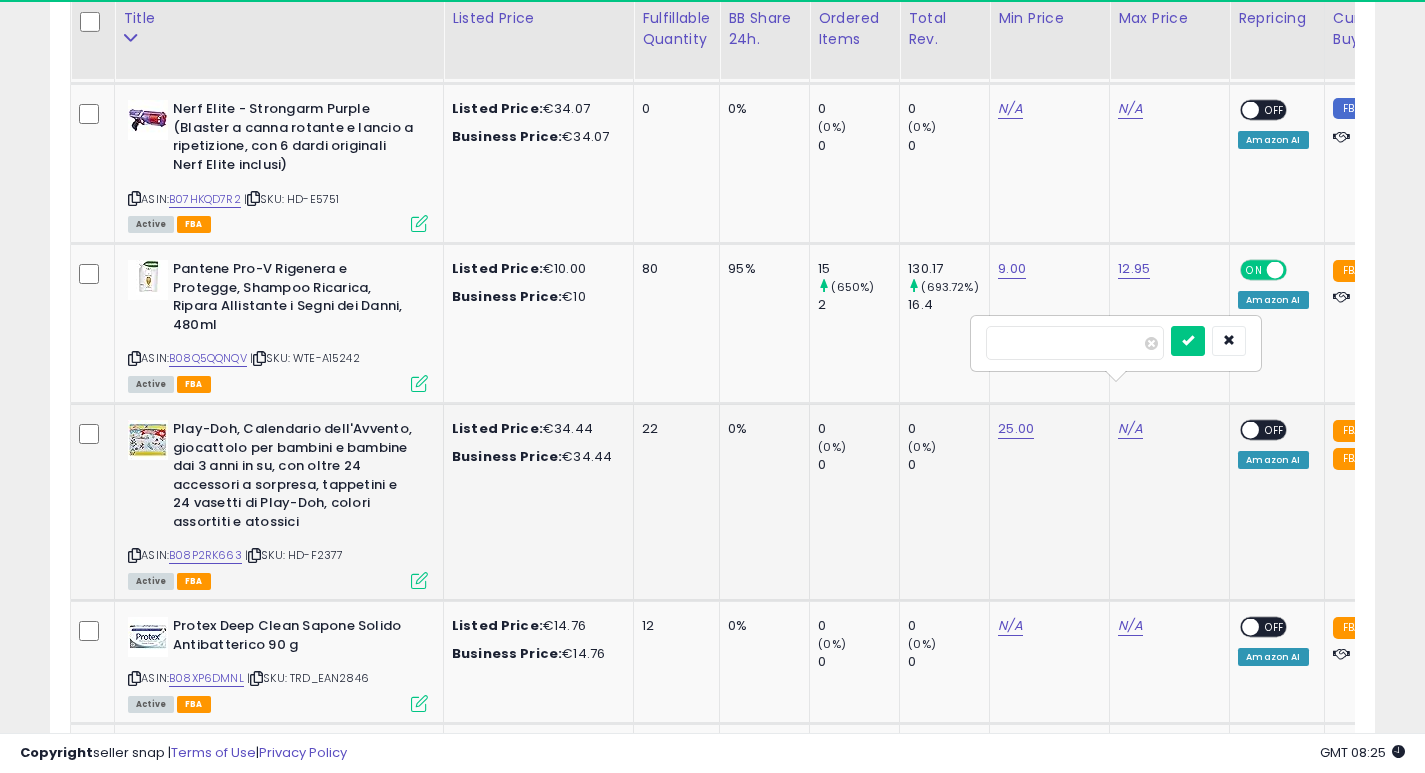 type on "**" 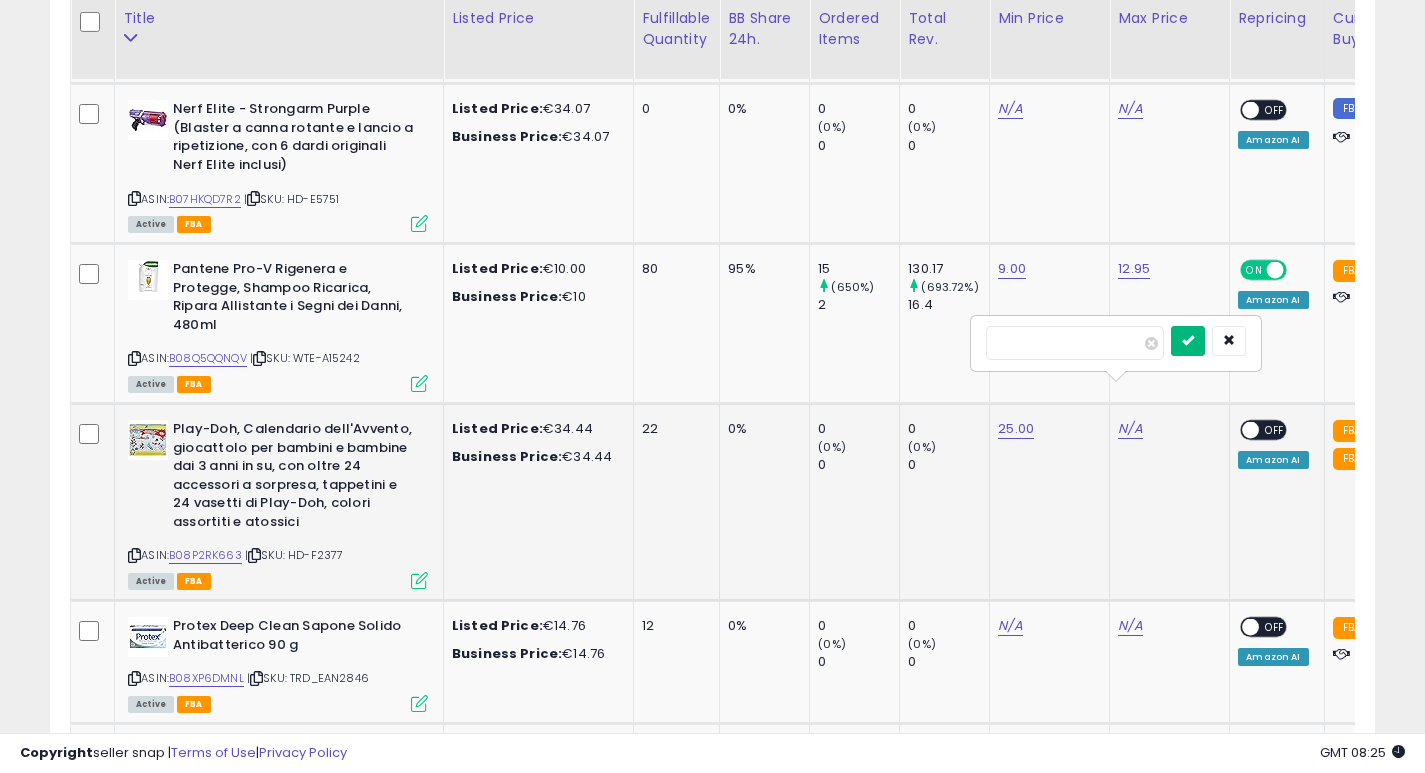 click at bounding box center (1188, 340) 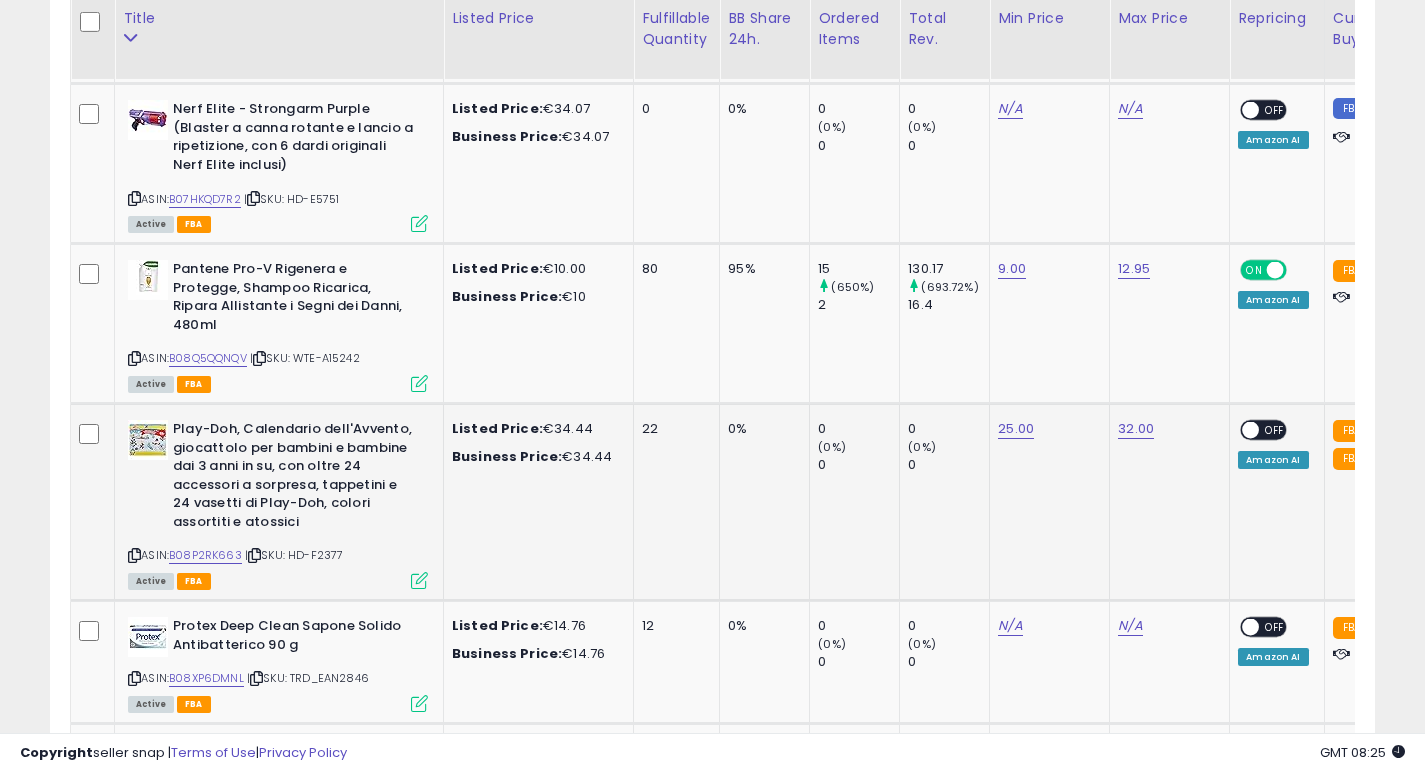 click at bounding box center (1251, 430) 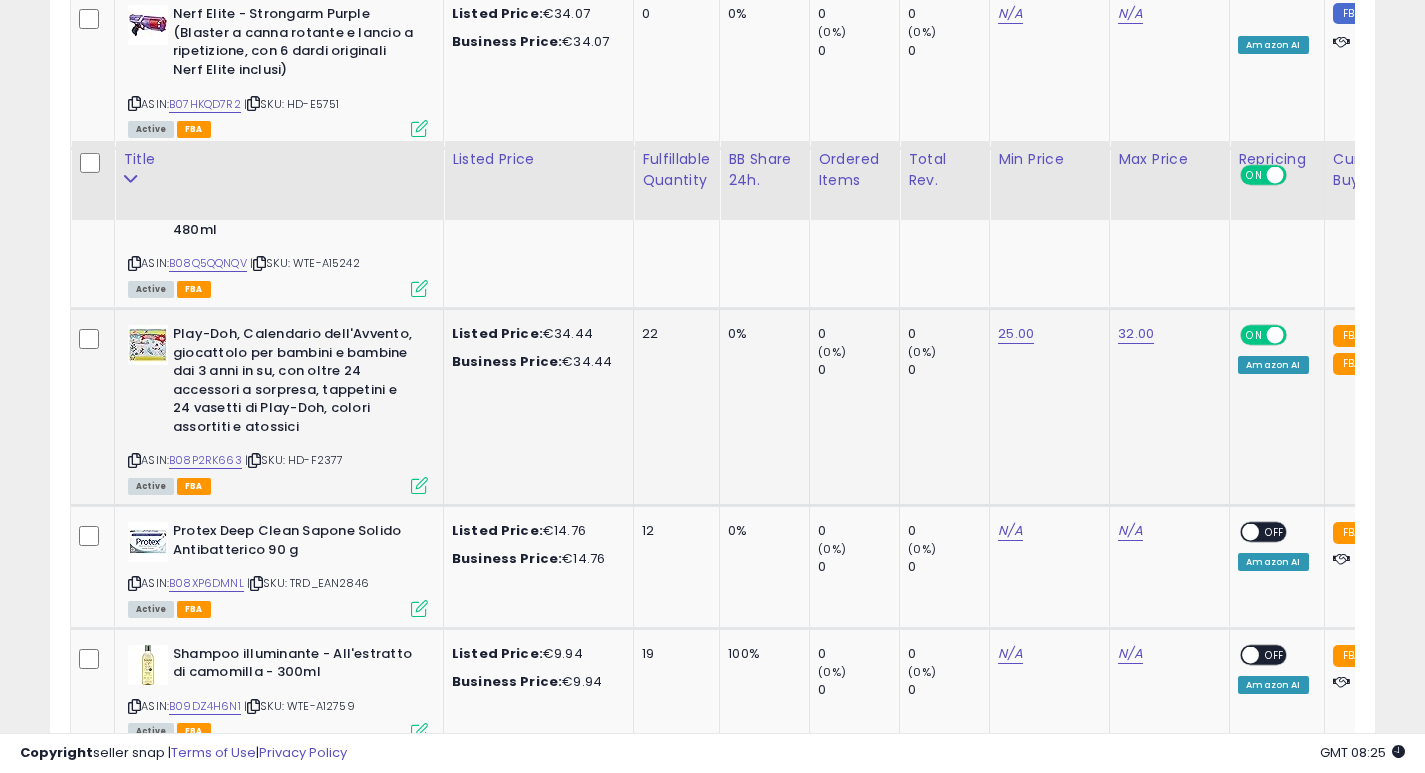 scroll, scrollTop: 3660, scrollLeft: 0, axis: vertical 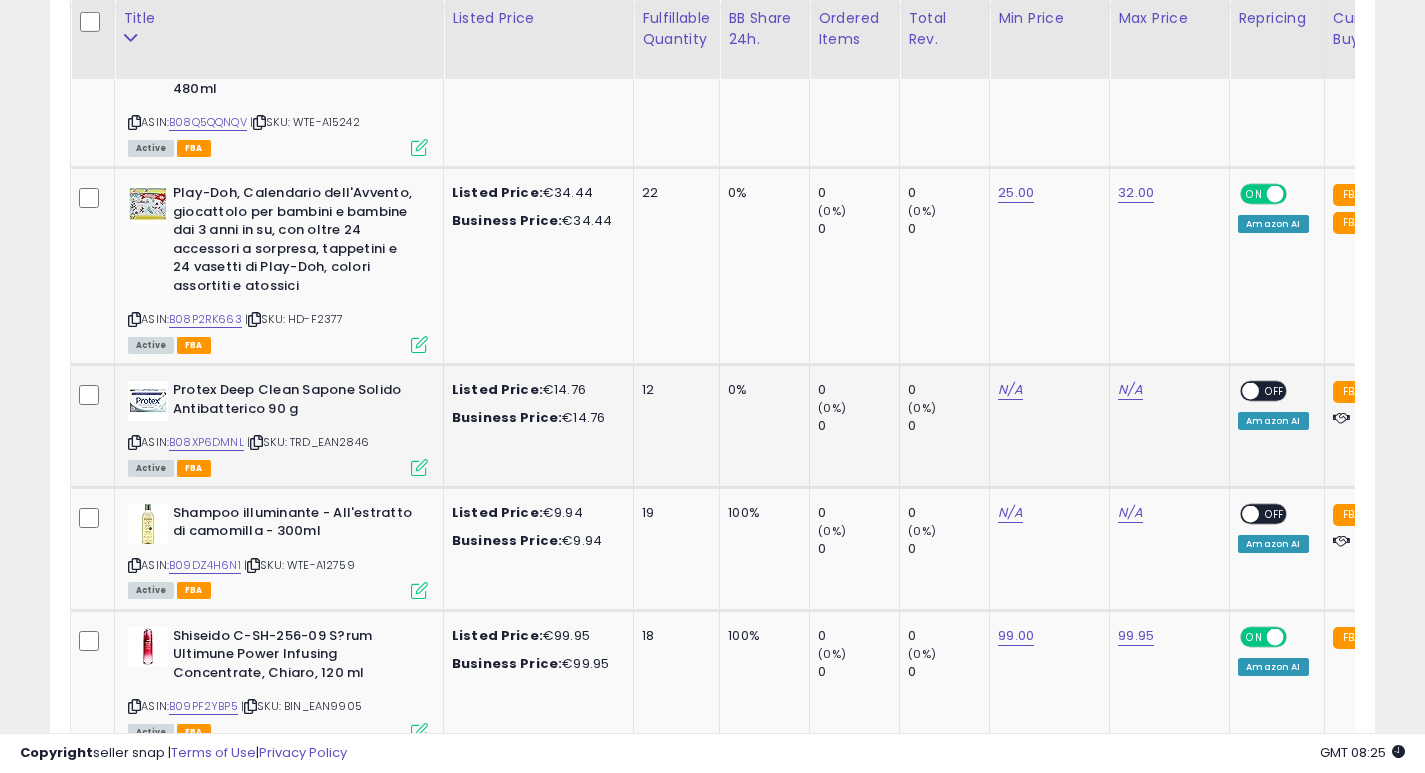 click at bounding box center (134, 442) 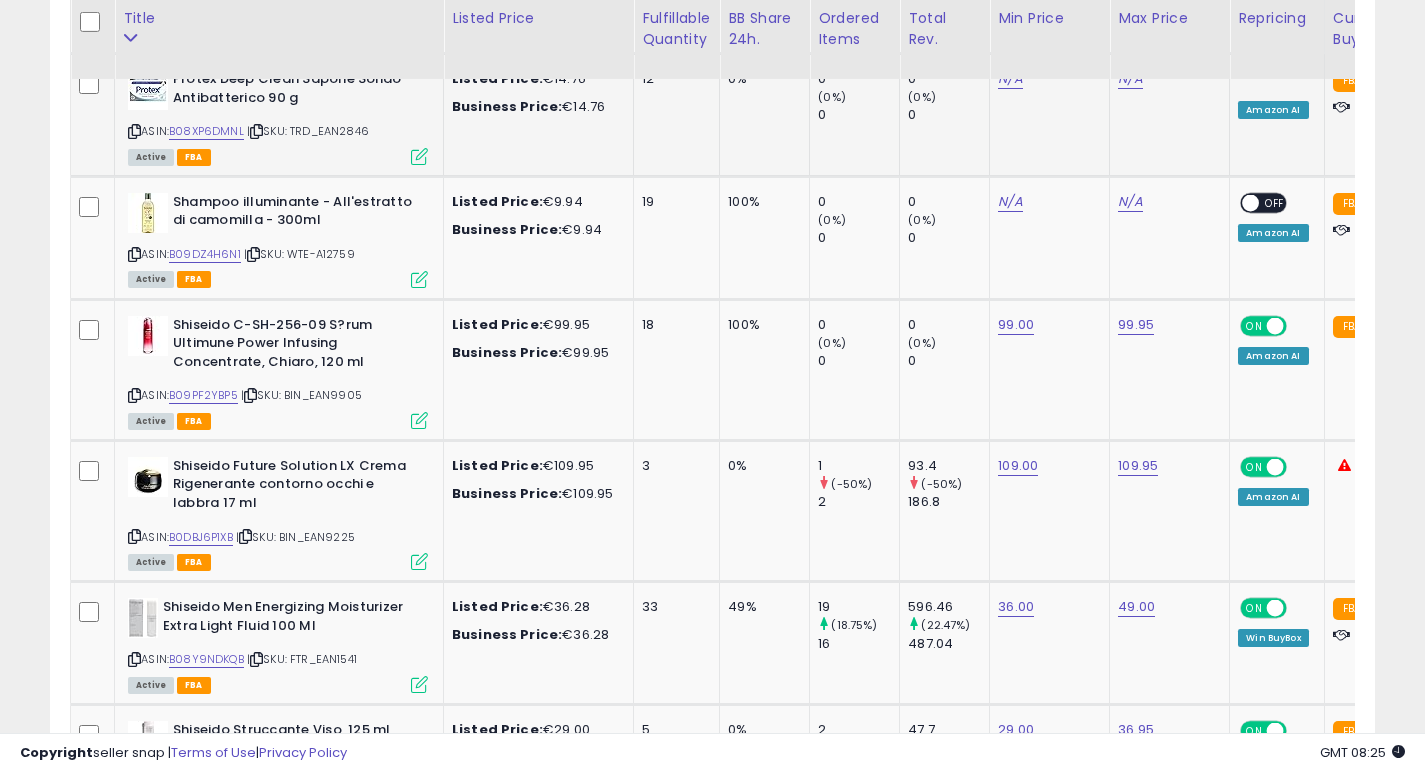 scroll, scrollTop: 3976, scrollLeft: 0, axis: vertical 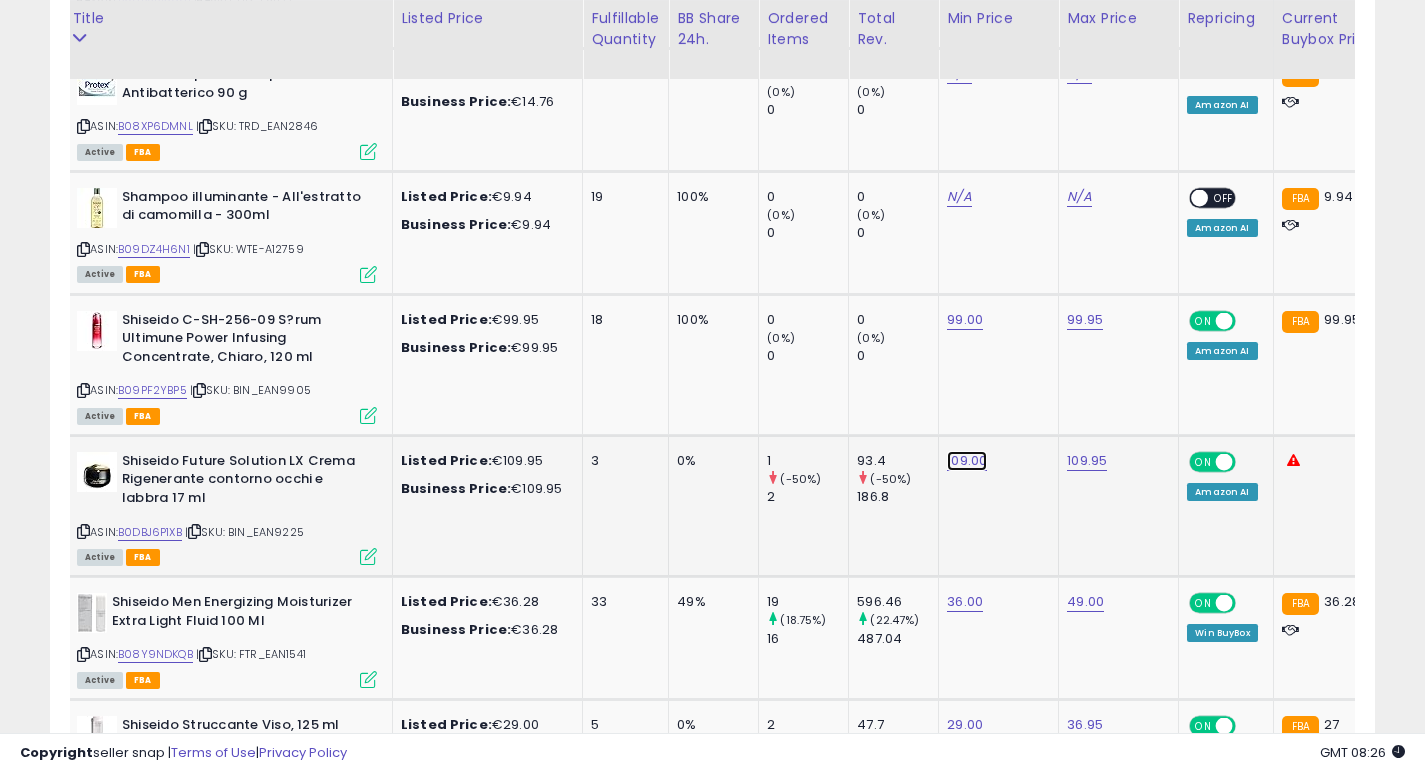 click on "109.00" at bounding box center [965, -2902] 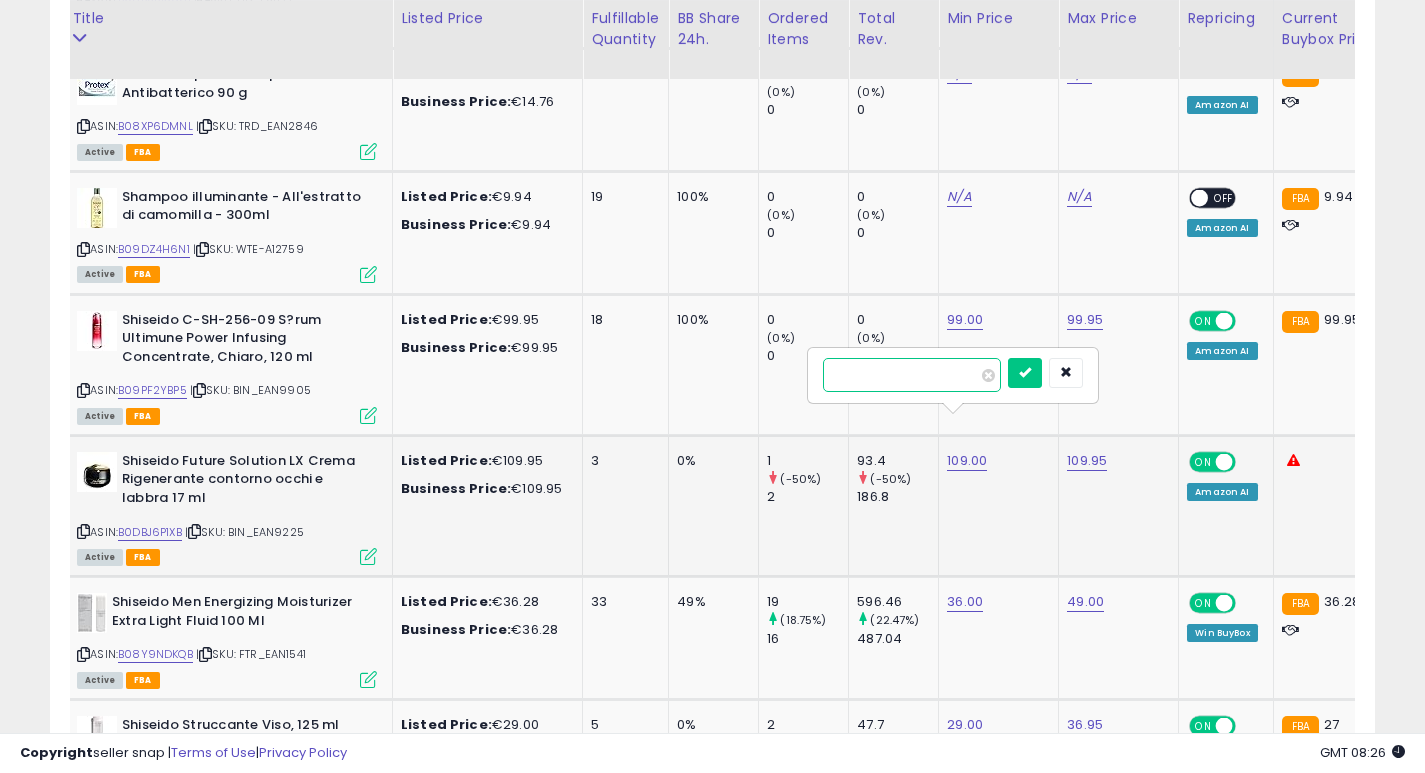 type on "***" 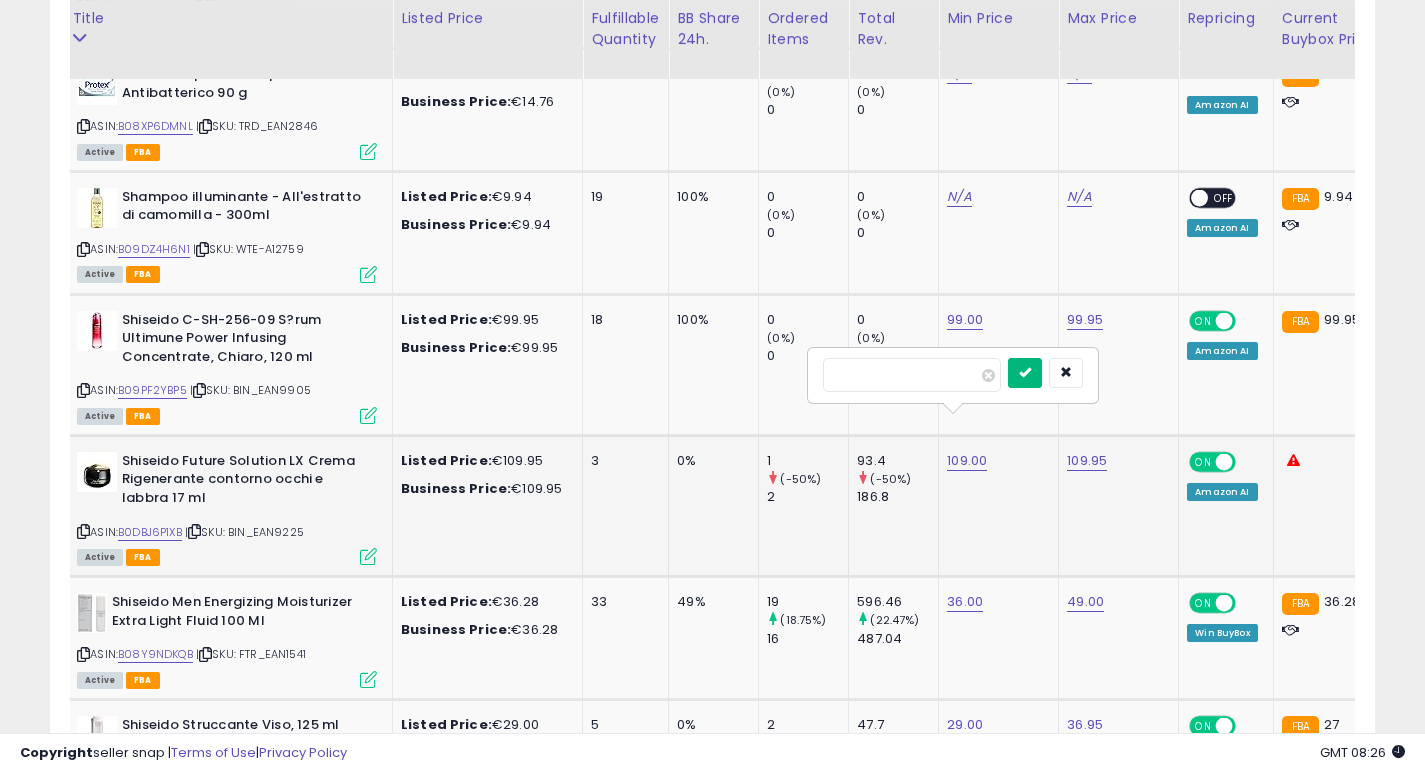 click at bounding box center (1025, 372) 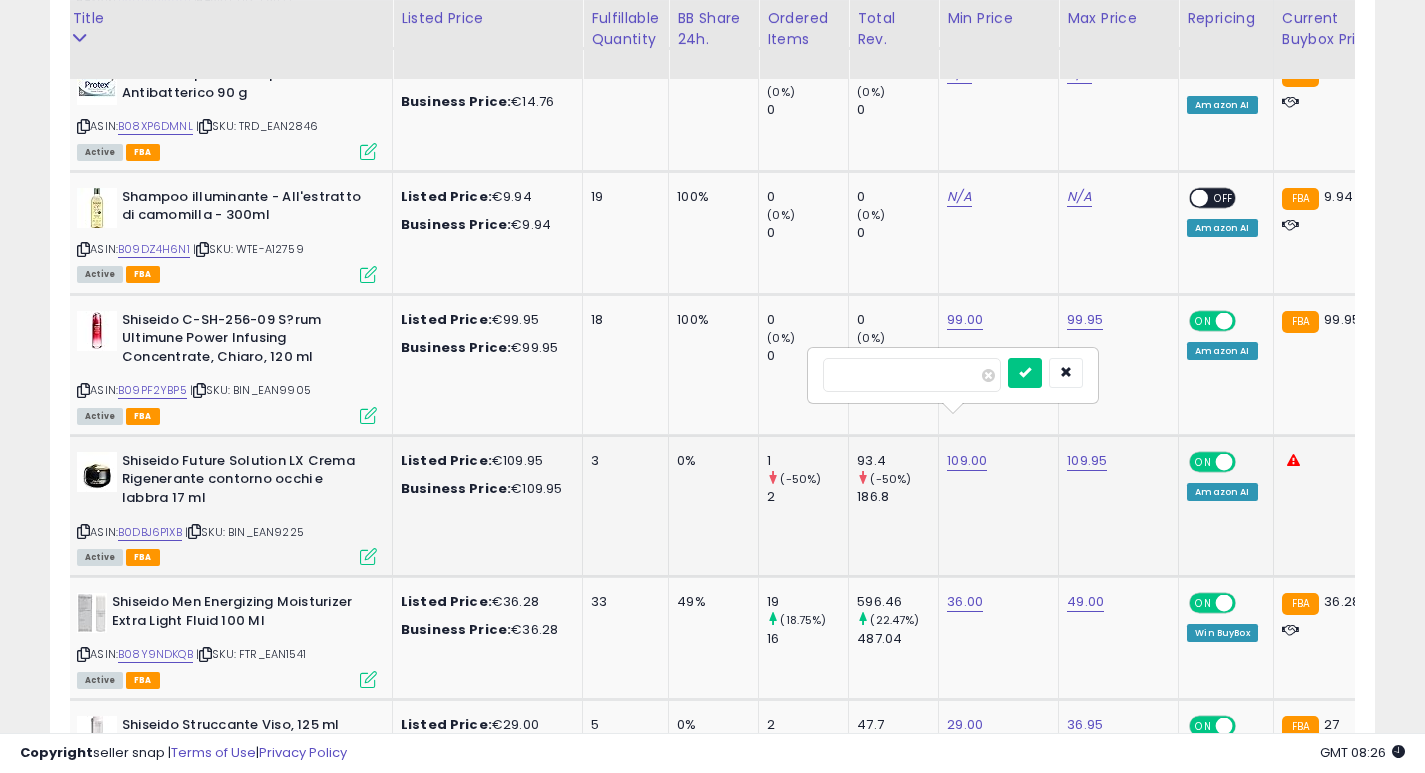 click at bounding box center (0, 0) 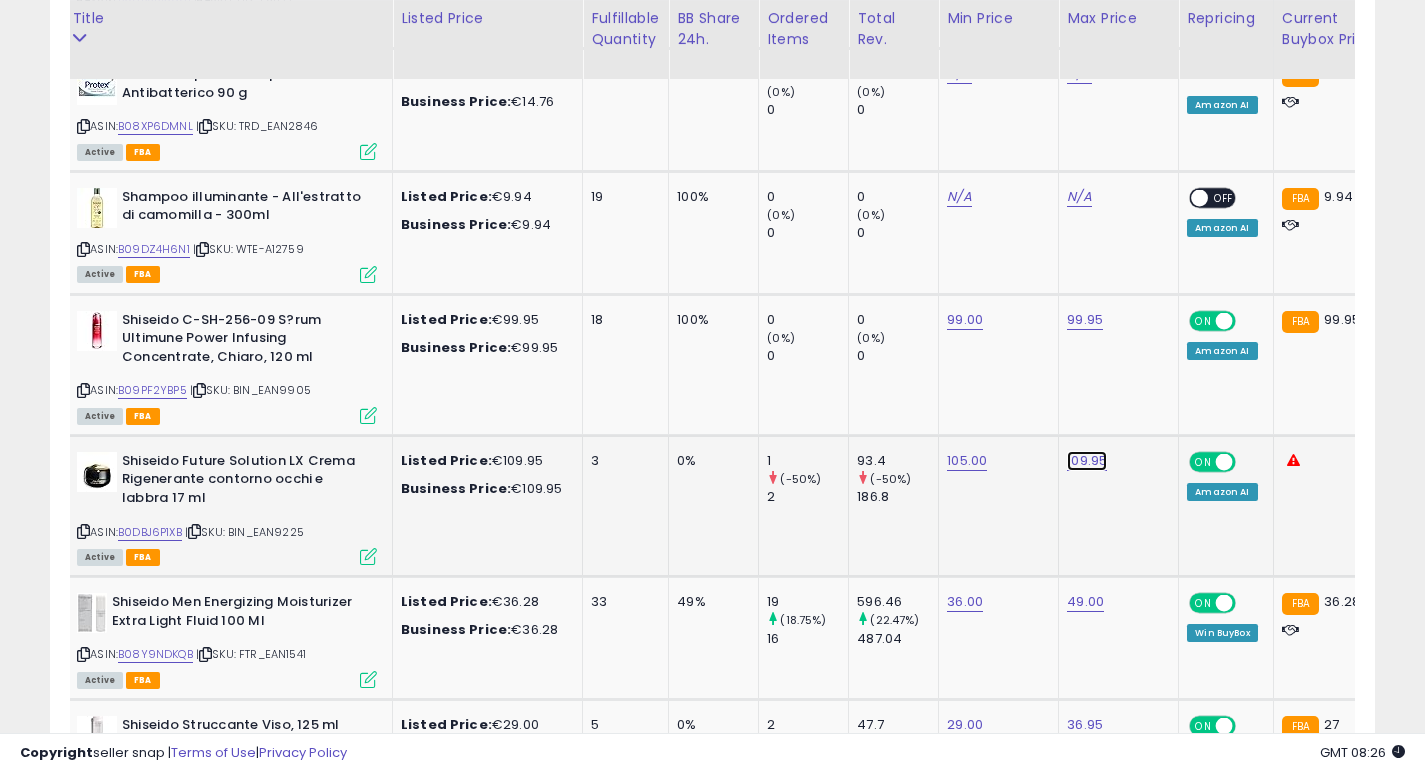 click on "109.95" at bounding box center [1085, -2902] 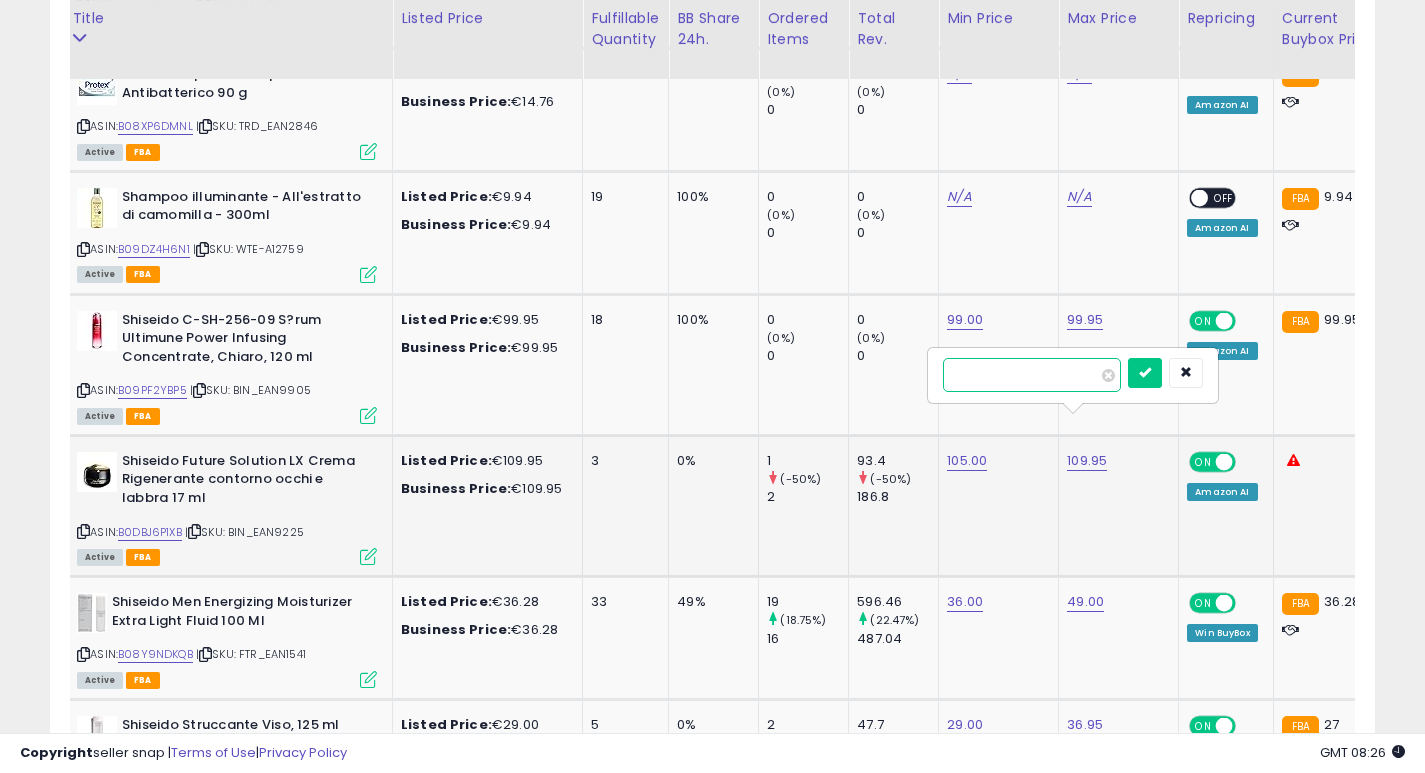 click on "******" at bounding box center (1032, 375) 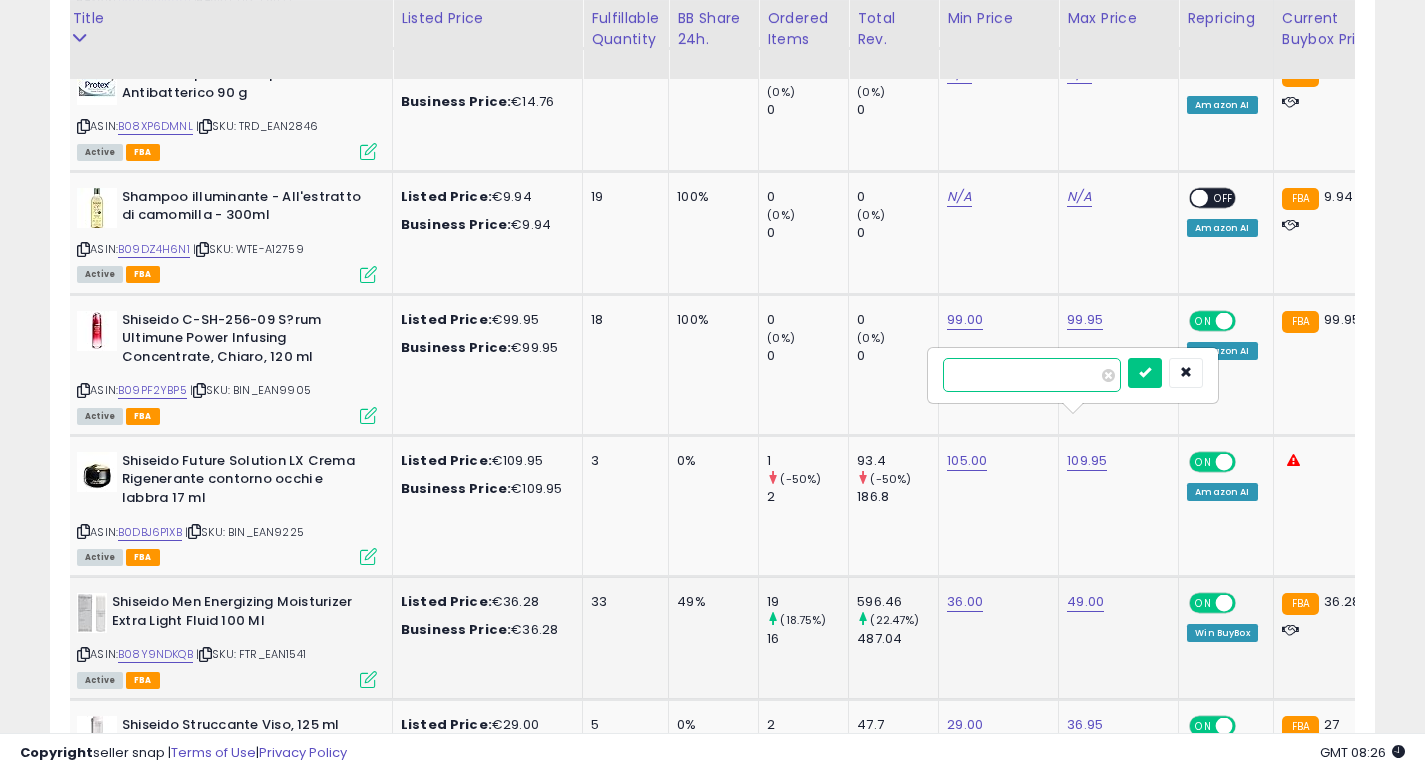 type on "******" 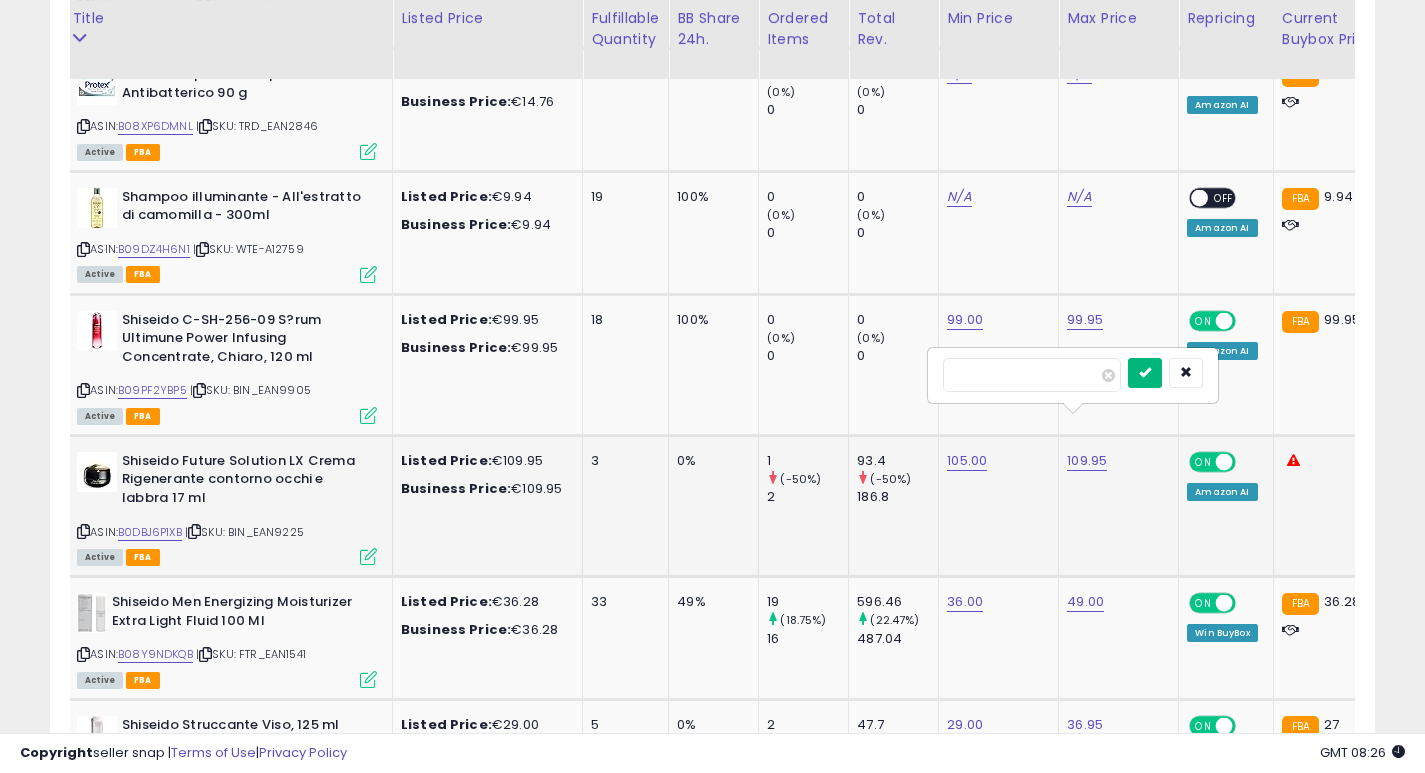 click at bounding box center (1145, 372) 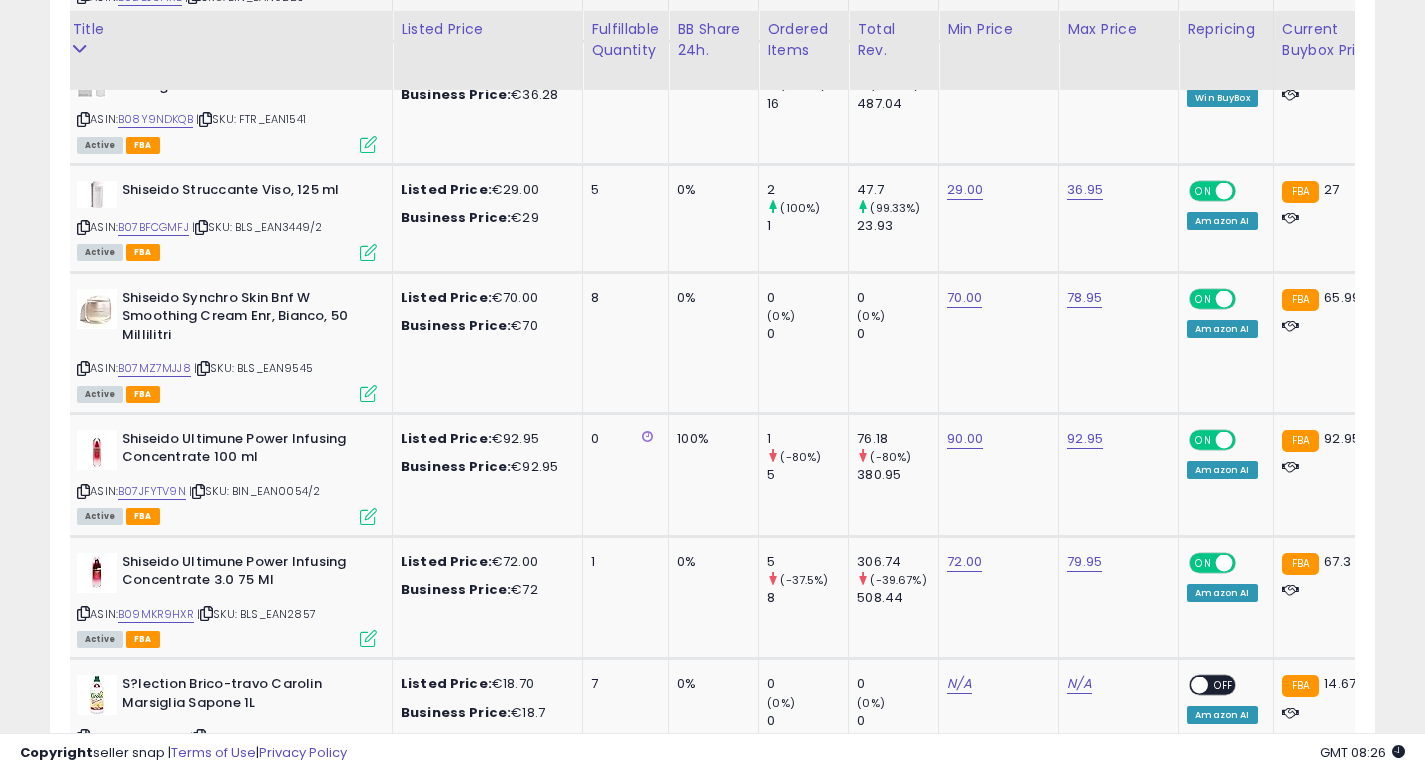 scroll, scrollTop: 4578, scrollLeft: 0, axis: vertical 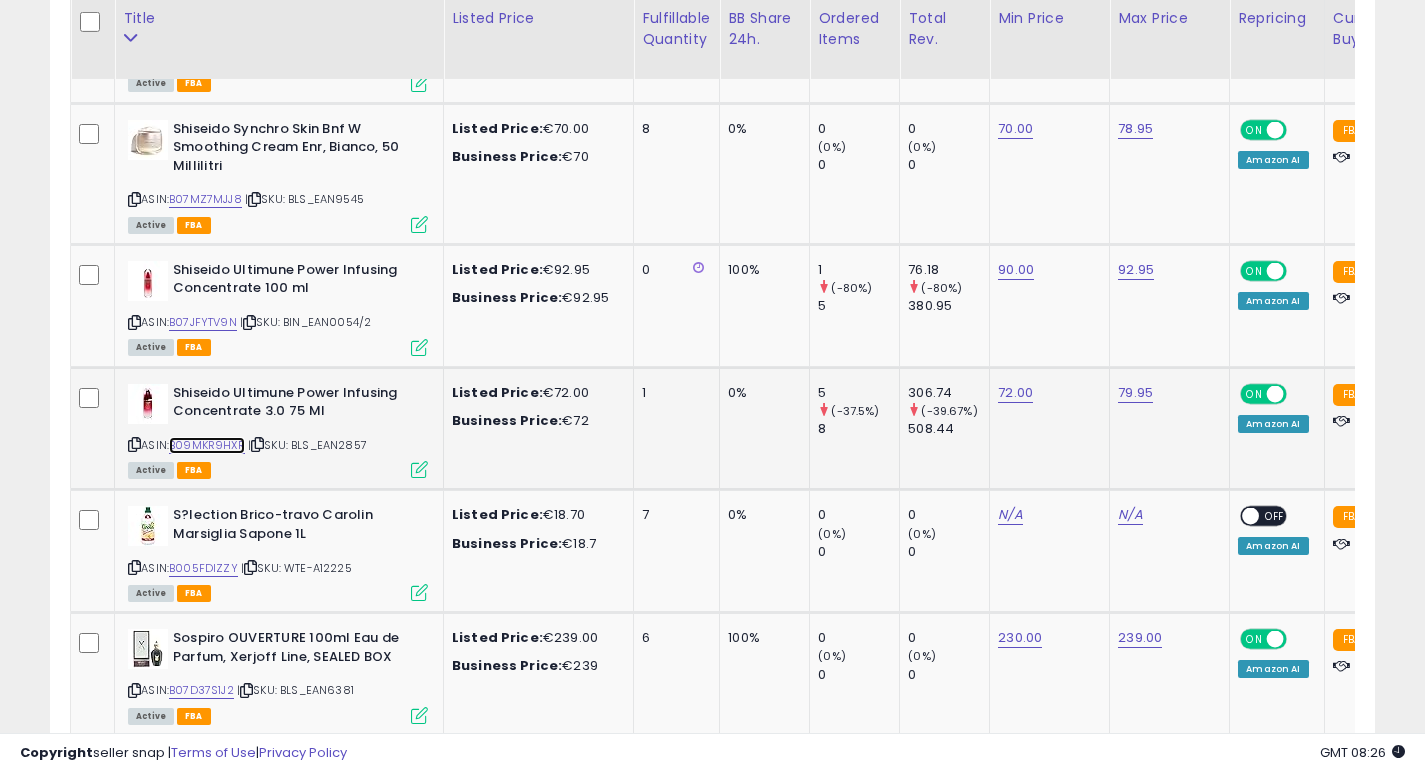 click on "B09MKR9HXR" at bounding box center (207, 445) 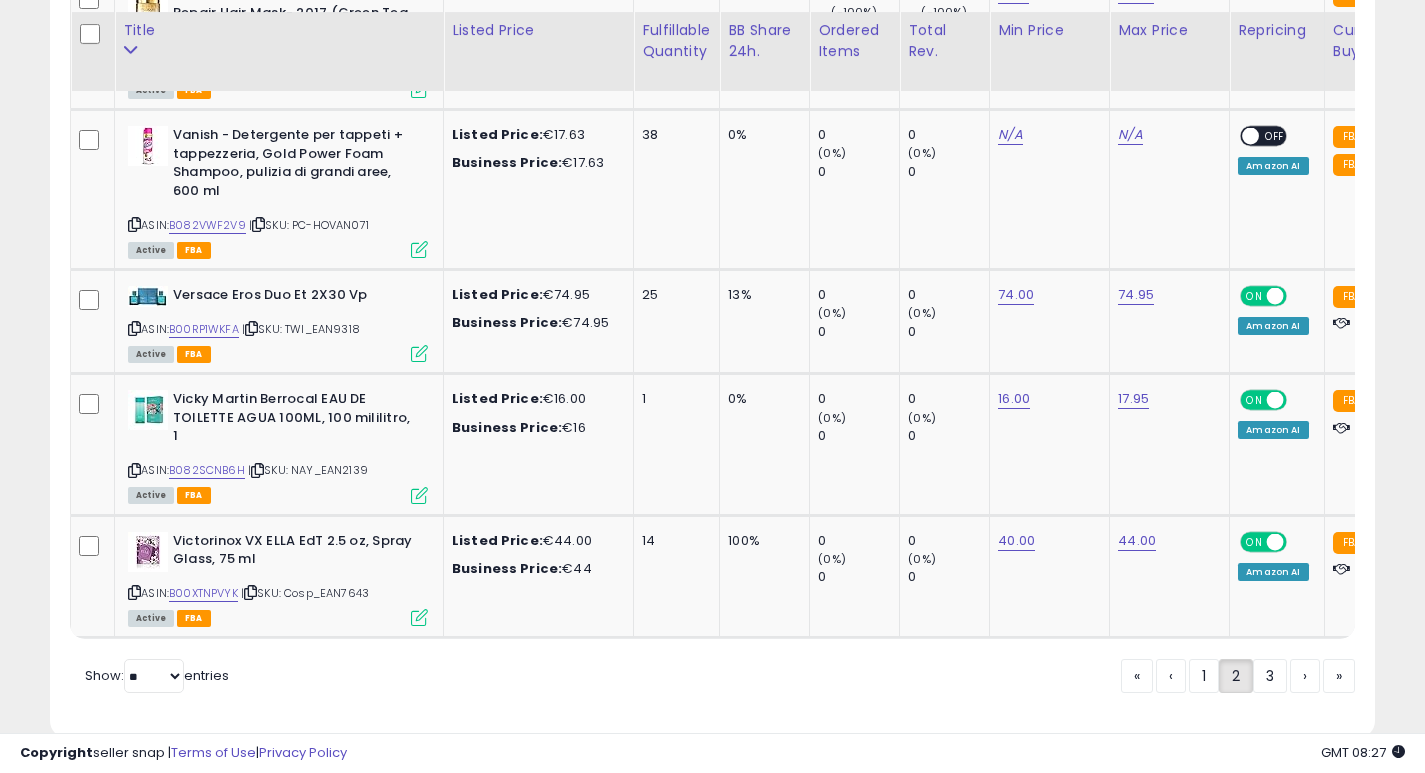 scroll, scrollTop: 7456, scrollLeft: 0, axis: vertical 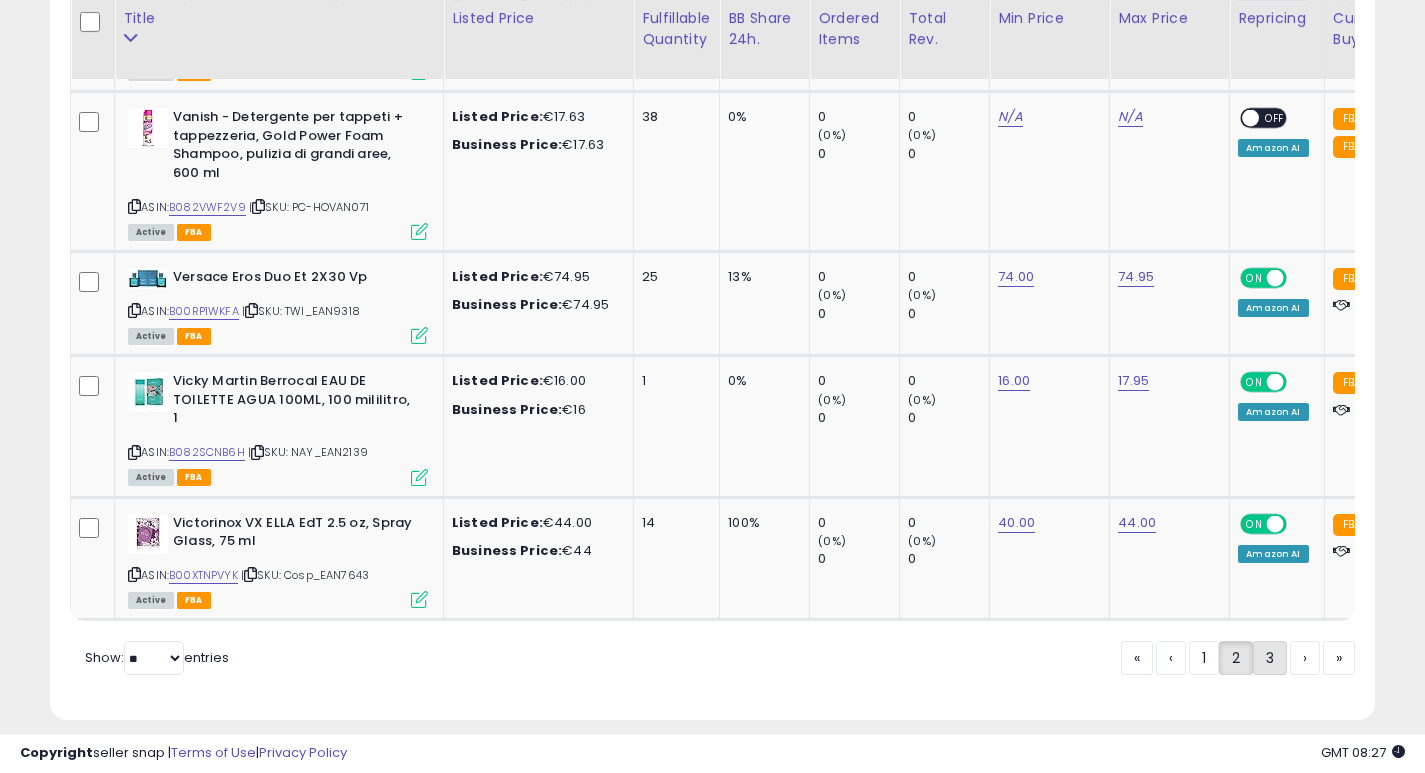 click on "3" 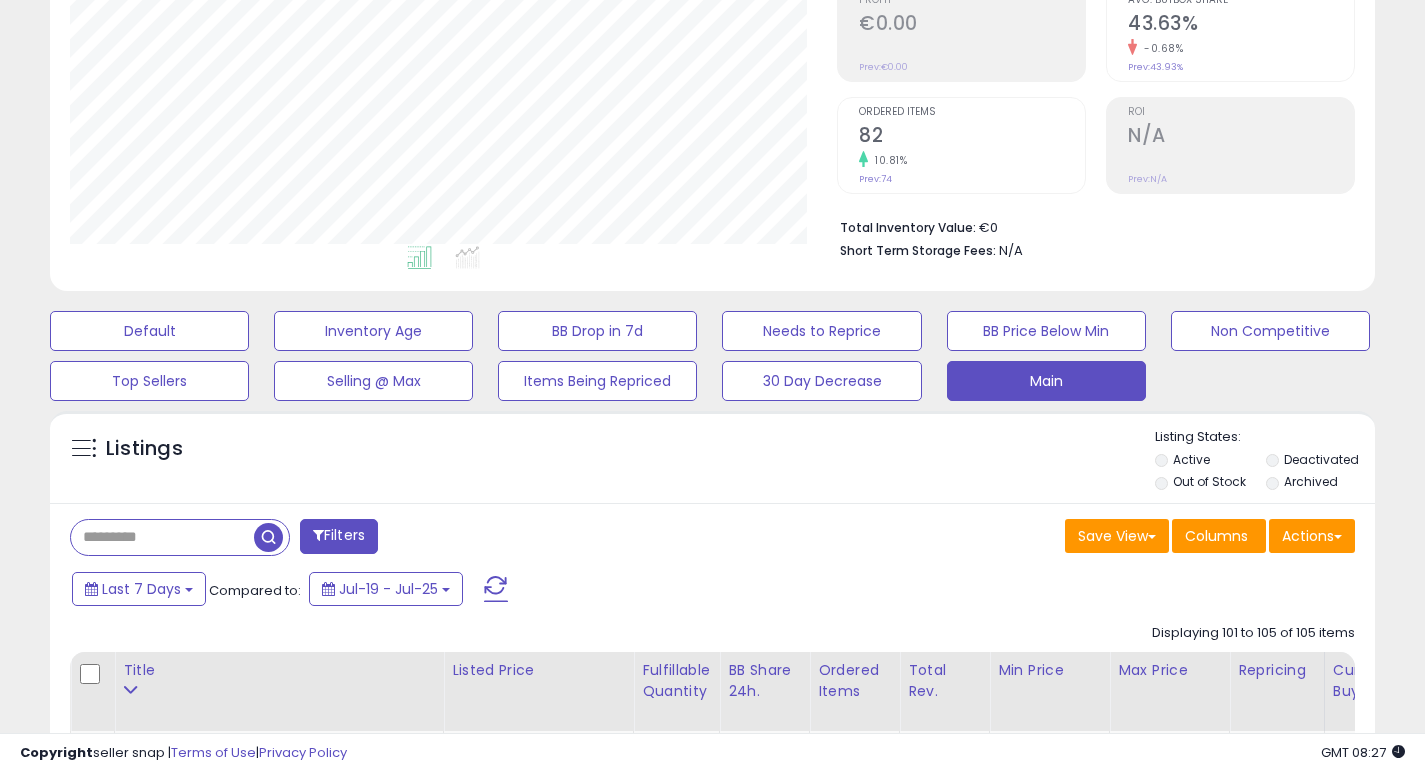 scroll, scrollTop: 0, scrollLeft: 0, axis: both 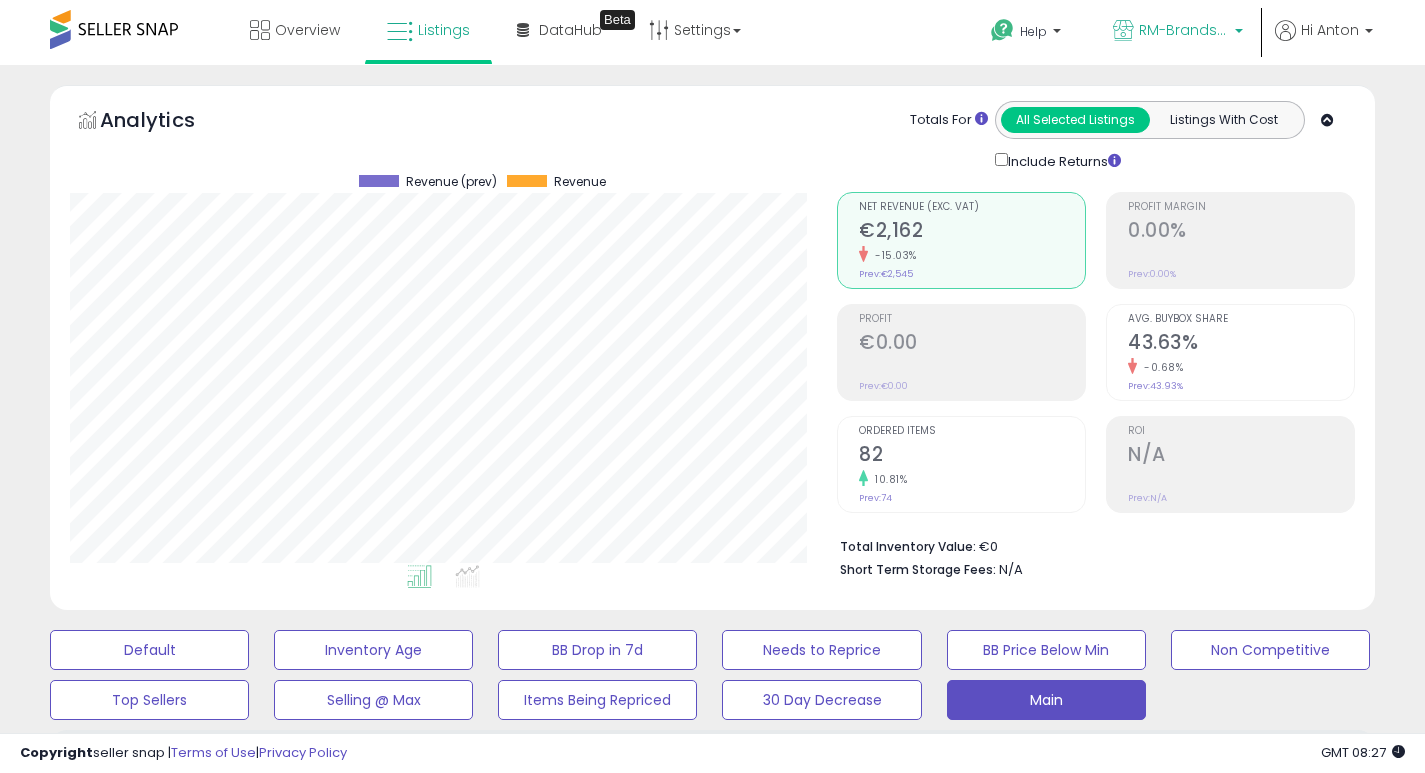 click on "RM-Brands (IT)" at bounding box center (1178, 32) 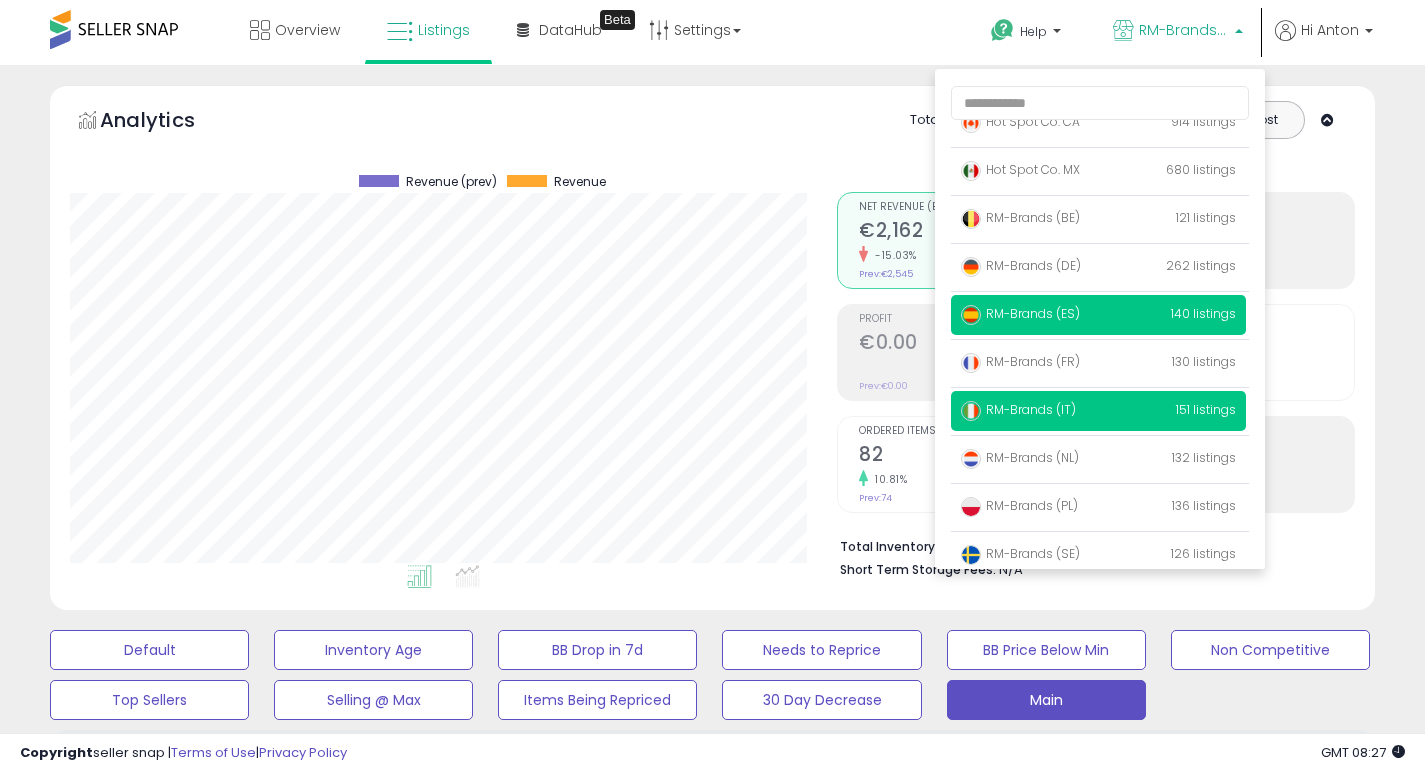 scroll, scrollTop: 73, scrollLeft: 0, axis: vertical 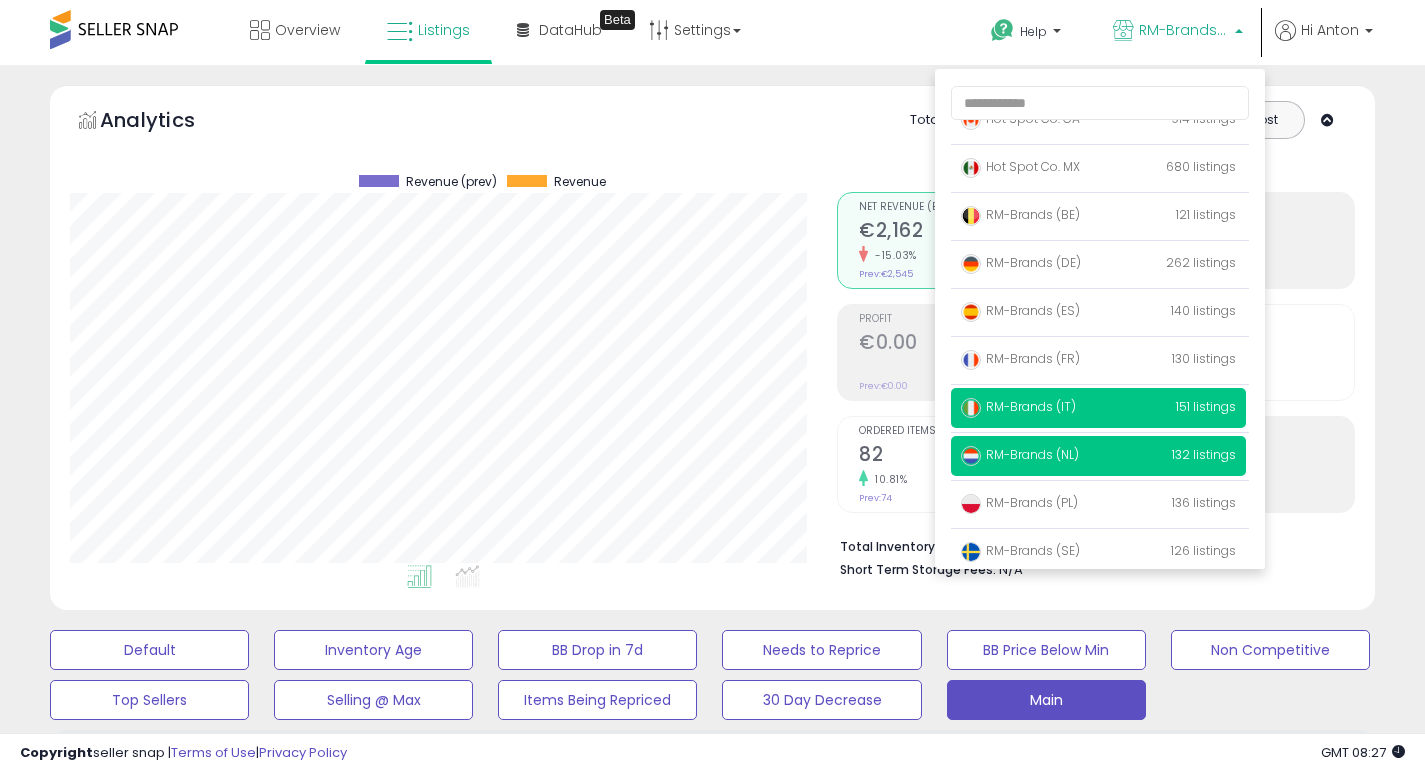 click on "RM-Brands (NL)" at bounding box center [1020, 454] 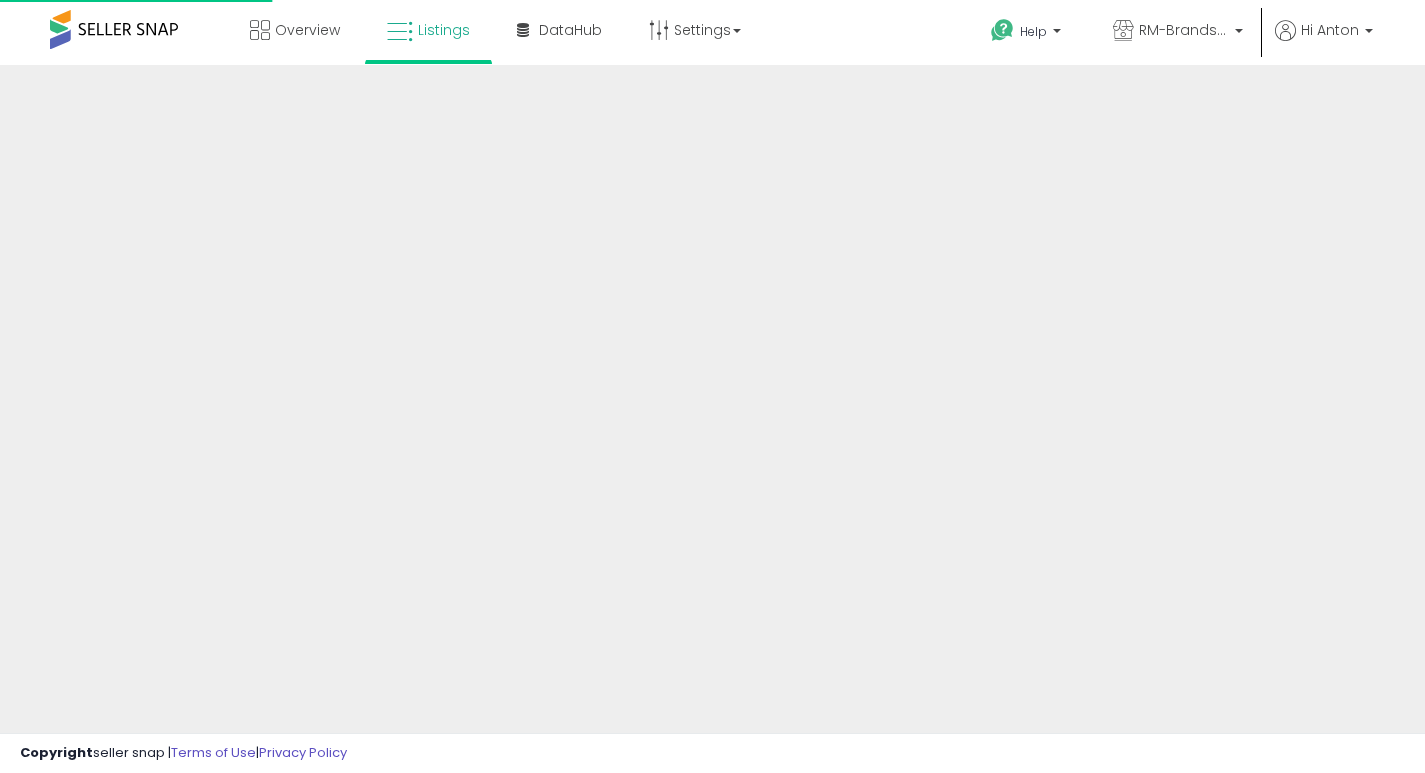 scroll, scrollTop: 0, scrollLeft: 0, axis: both 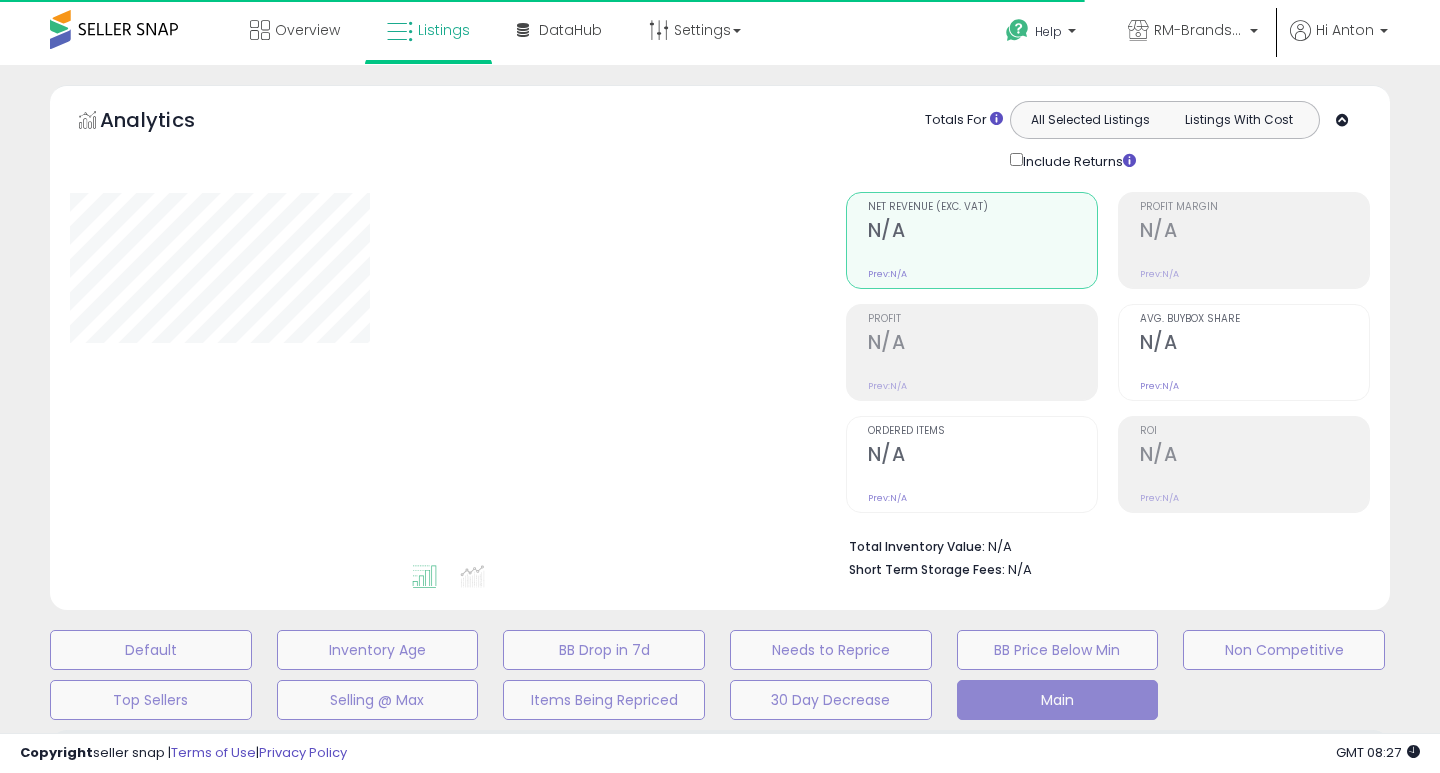 select on "**" 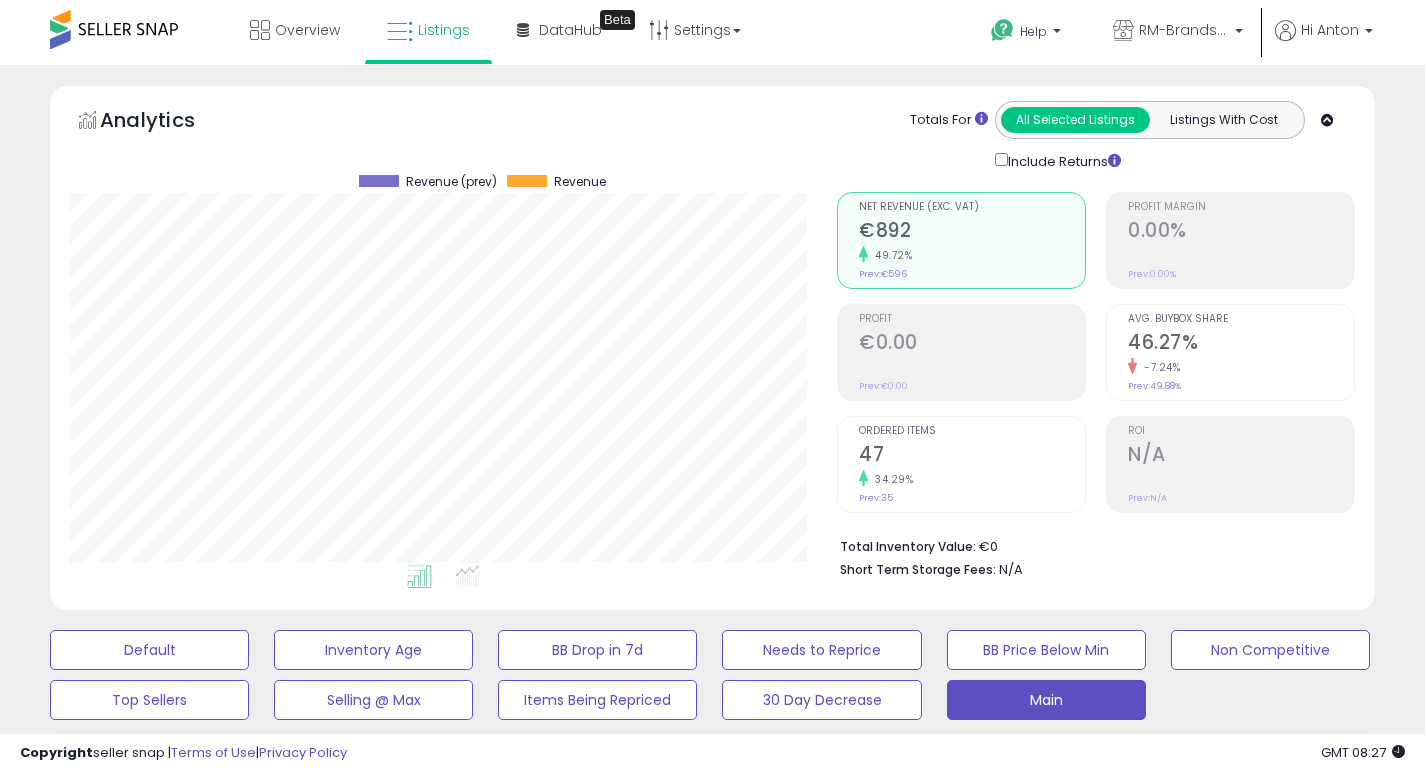 scroll, scrollTop: 999590, scrollLeft: 999233, axis: both 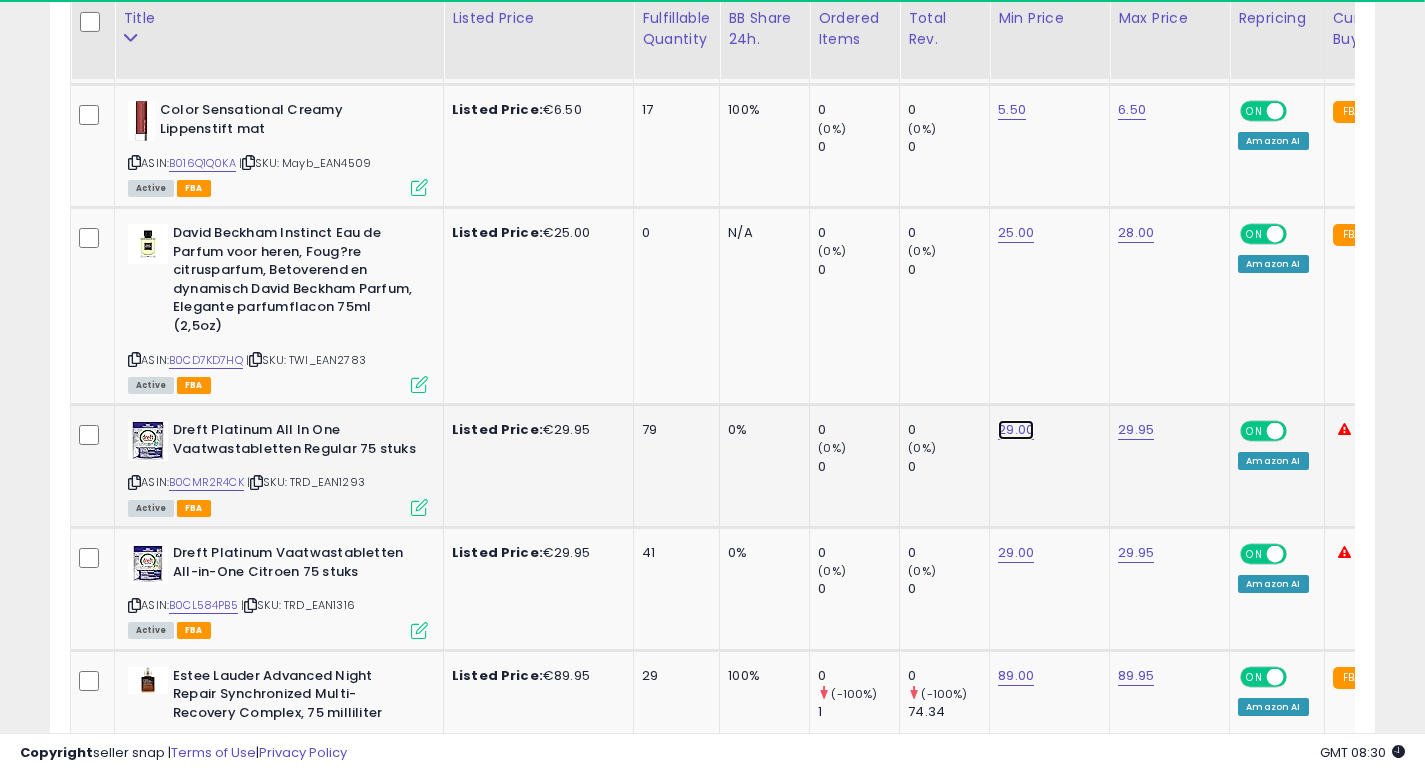 click on "29.00" at bounding box center [1016, -2799] 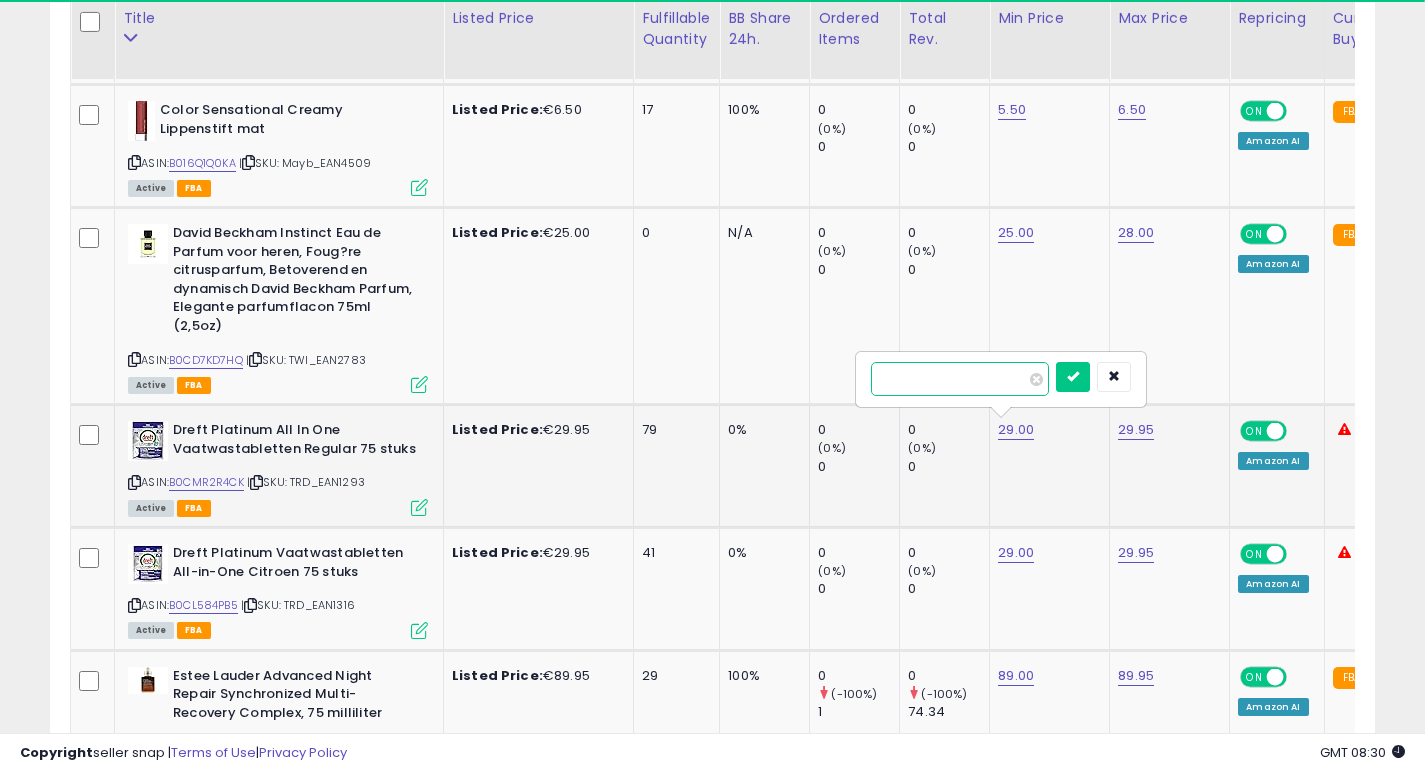 type on "*" 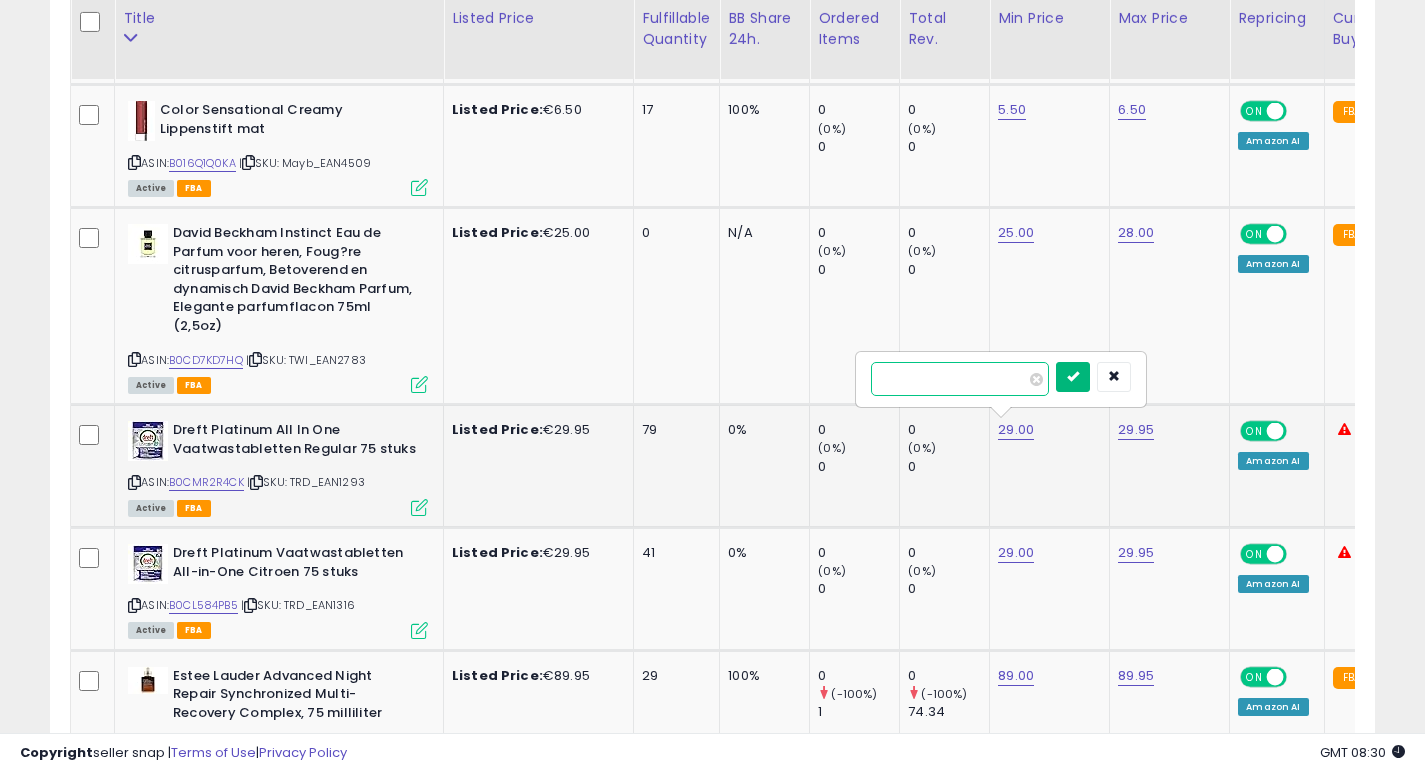 type on "*" 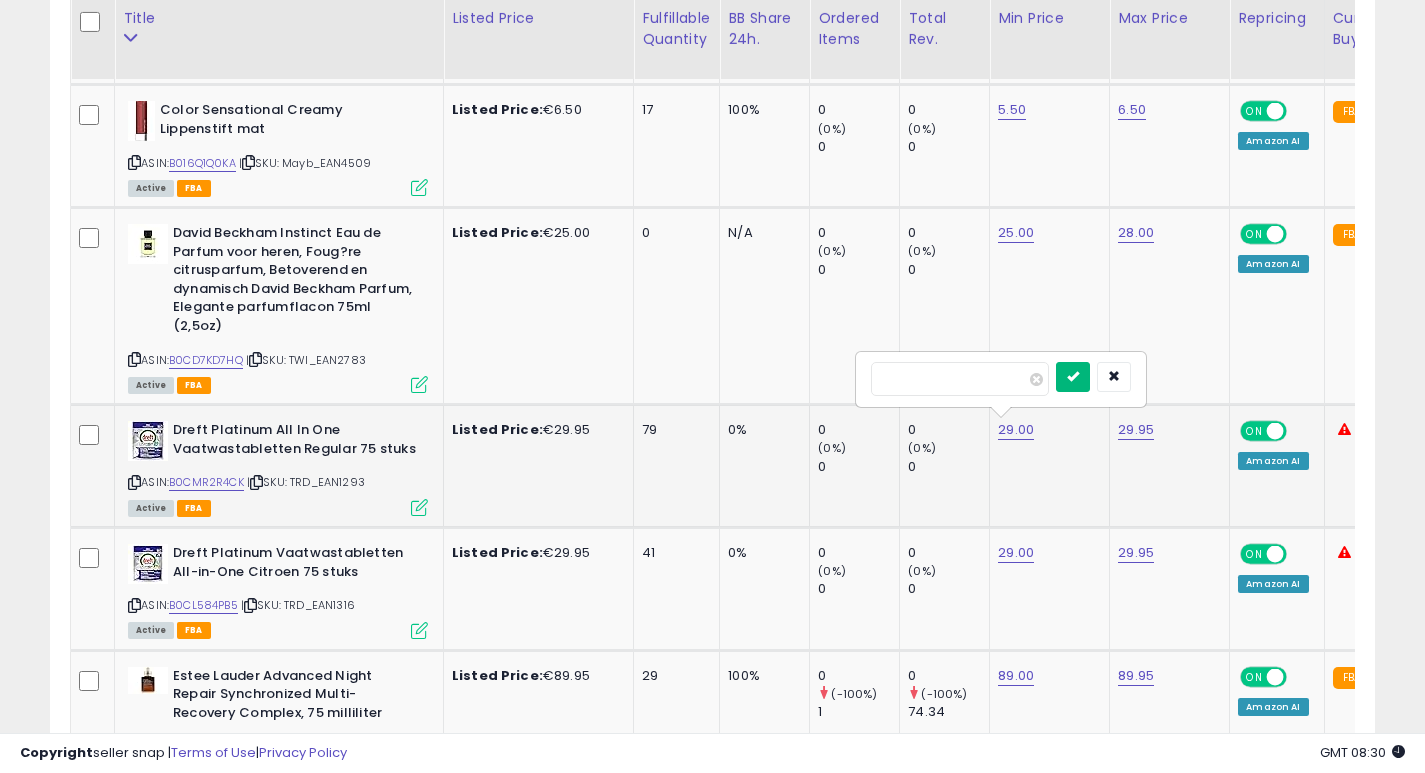 click at bounding box center (1073, 376) 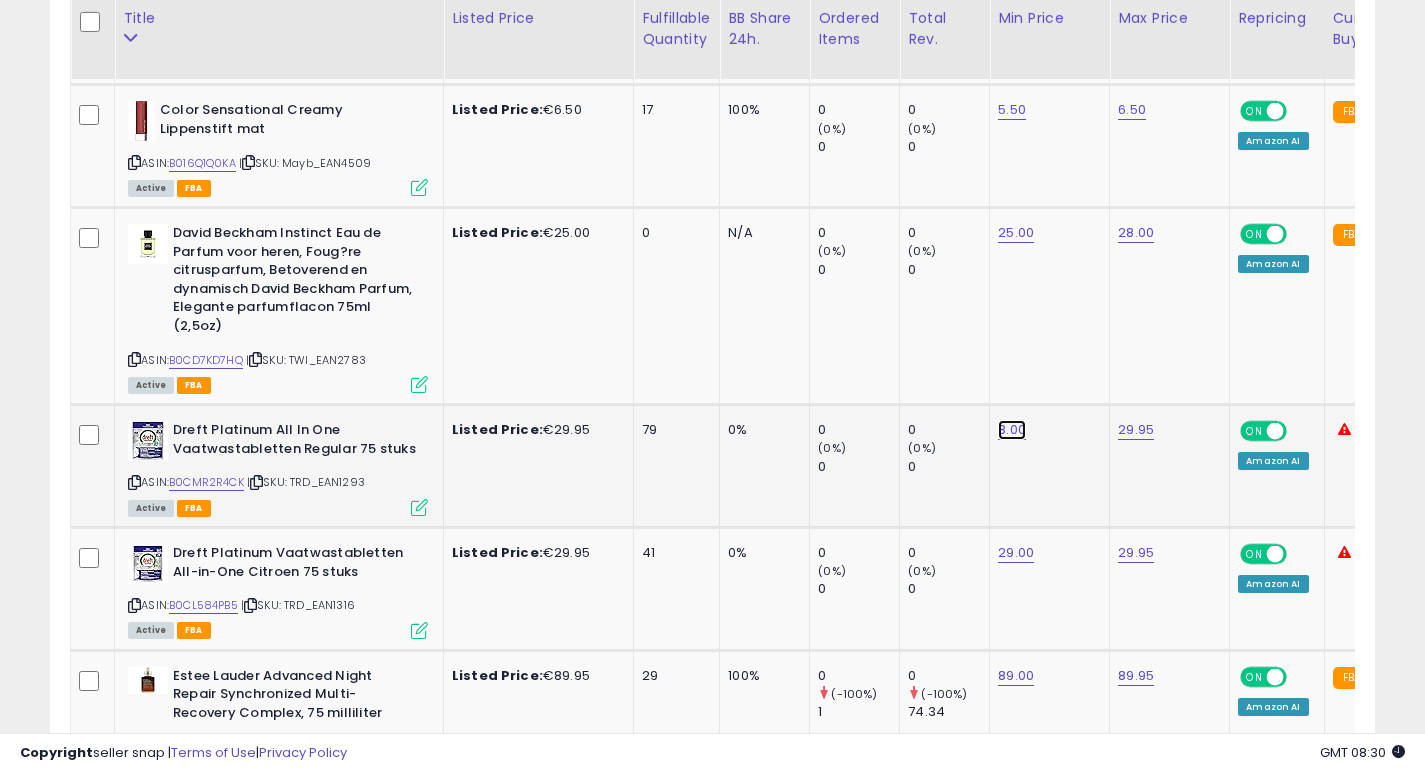 click on "8.00" at bounding box center [1016, -2799] 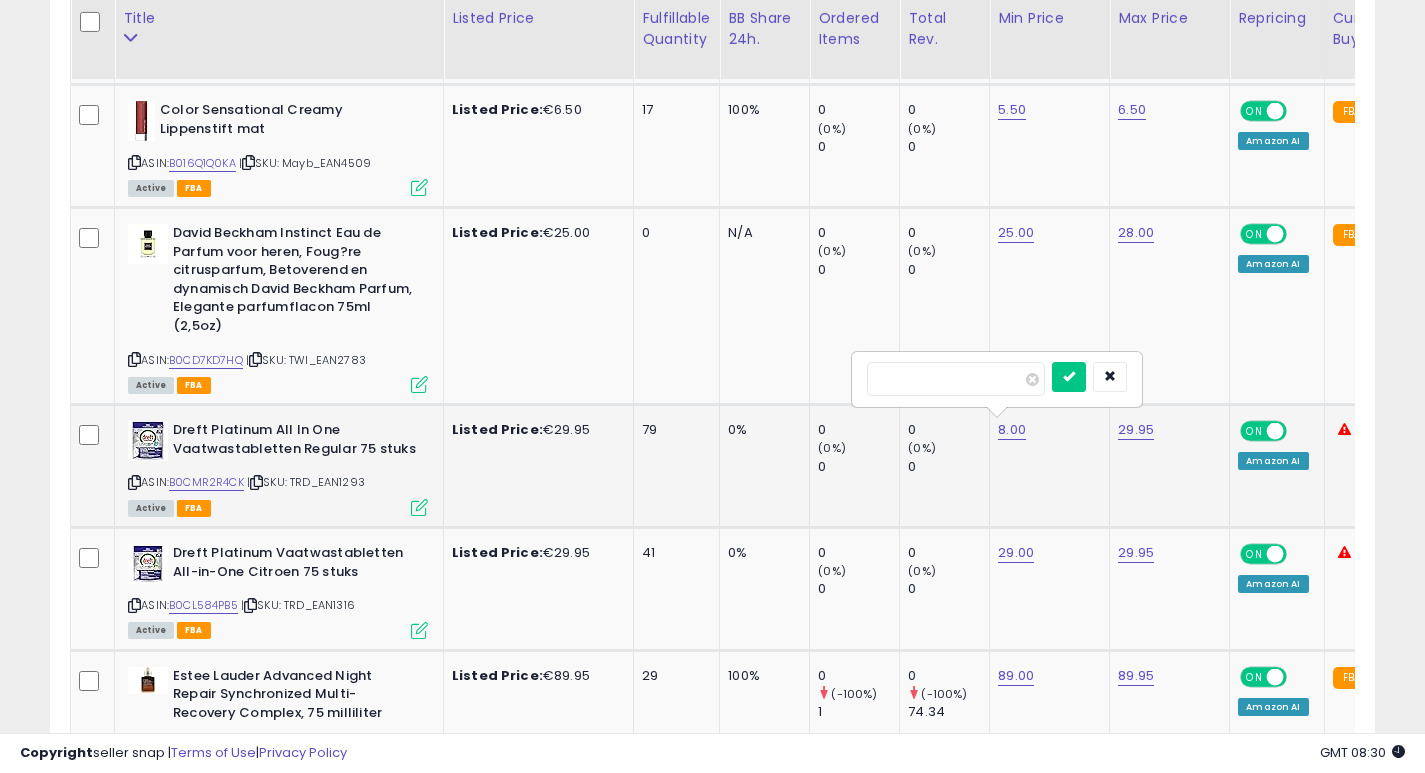 type on "*" 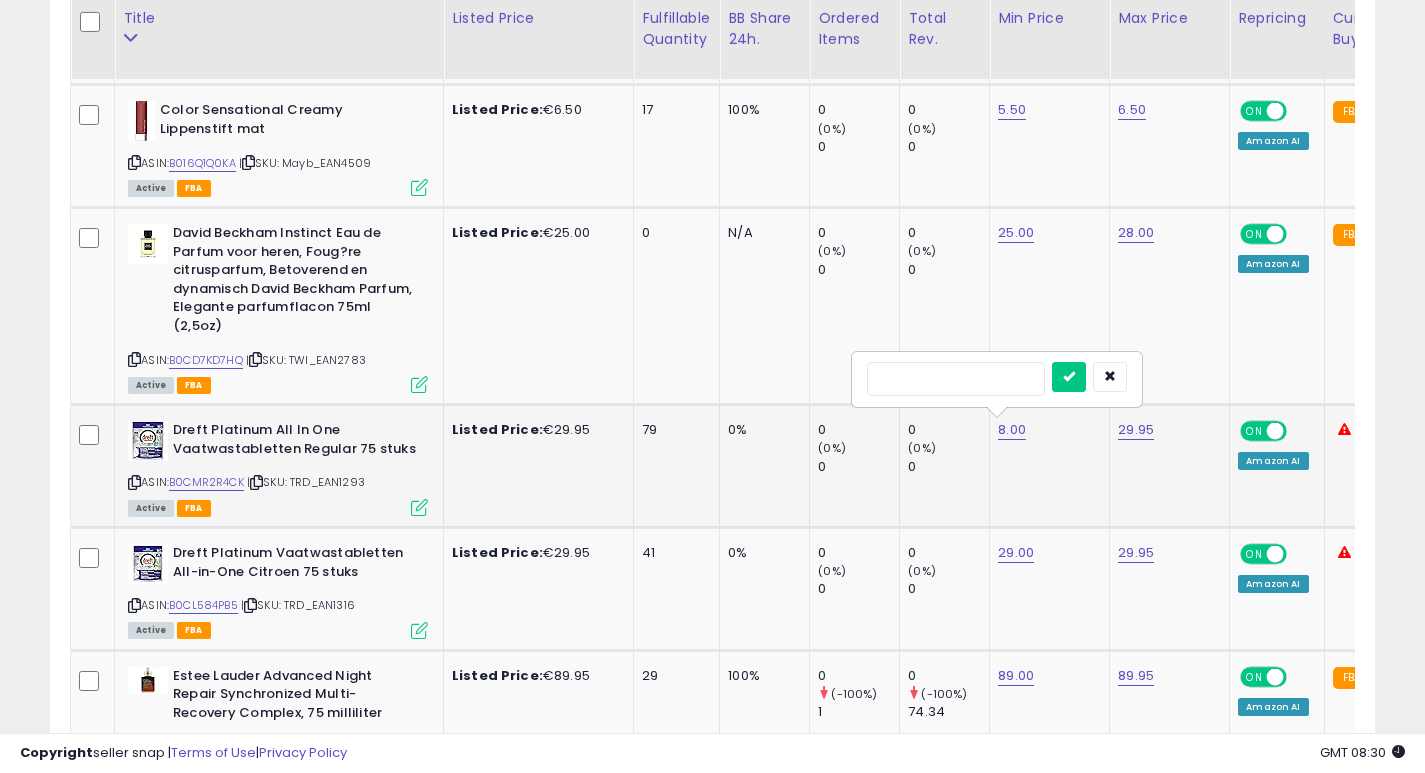 type on "**" 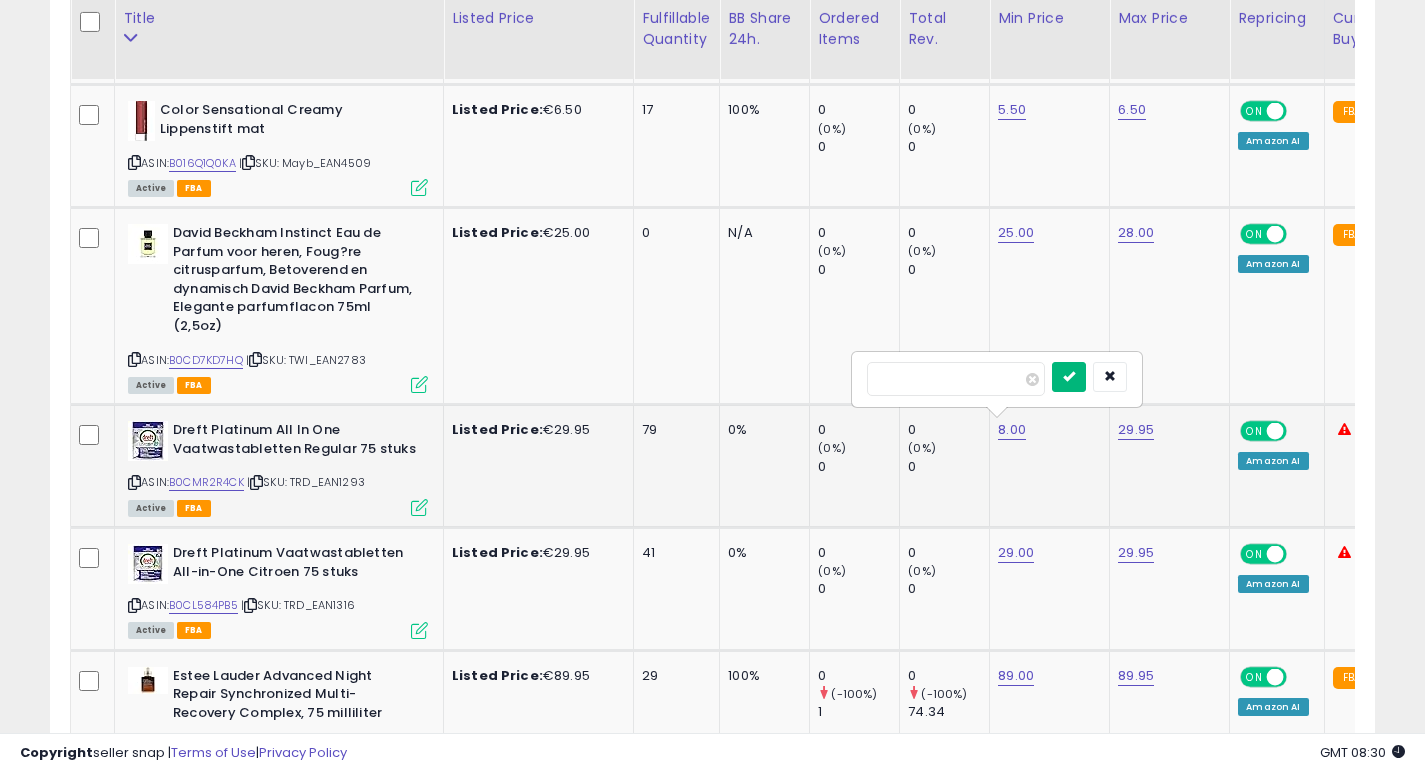 click at bounding box center (1069, 376) 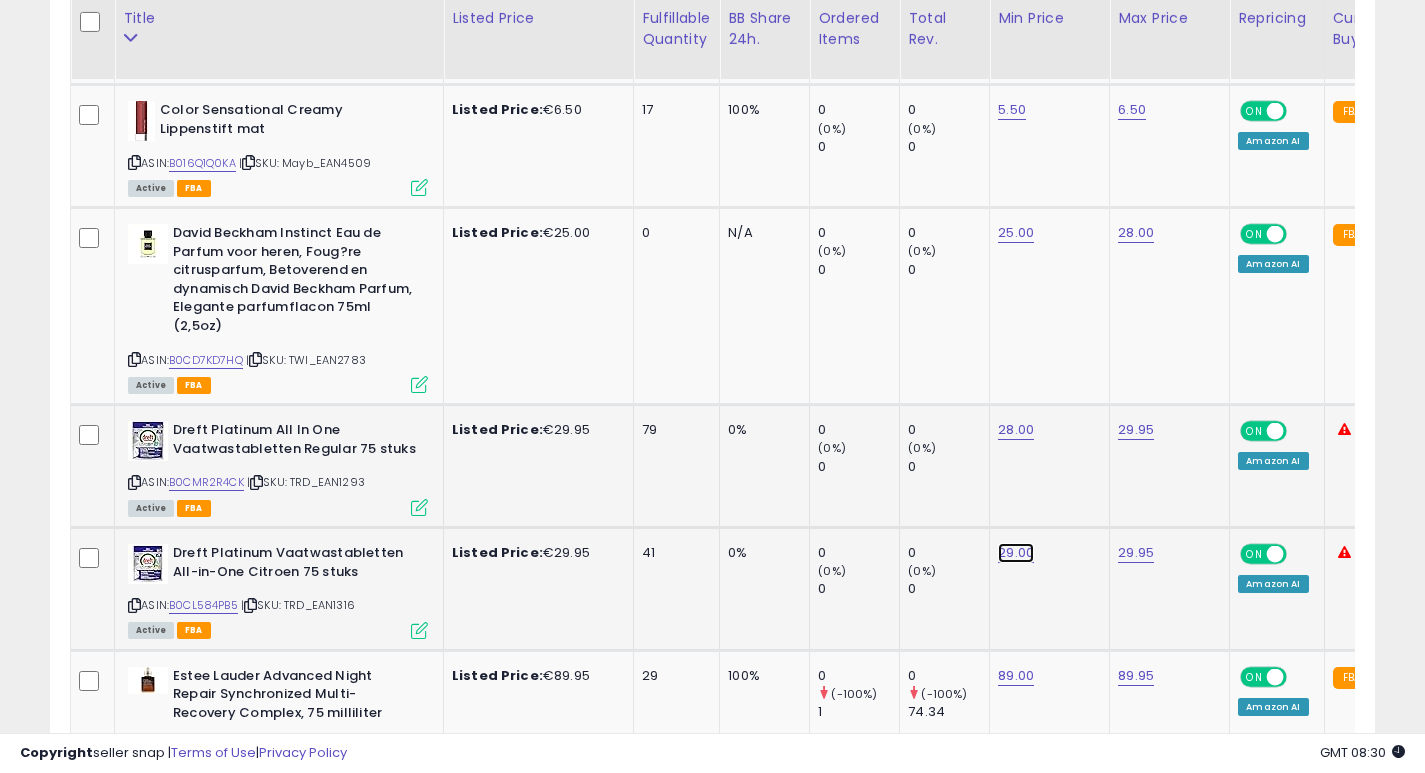 click on "29.00" at bounding box center [1016, -2799] 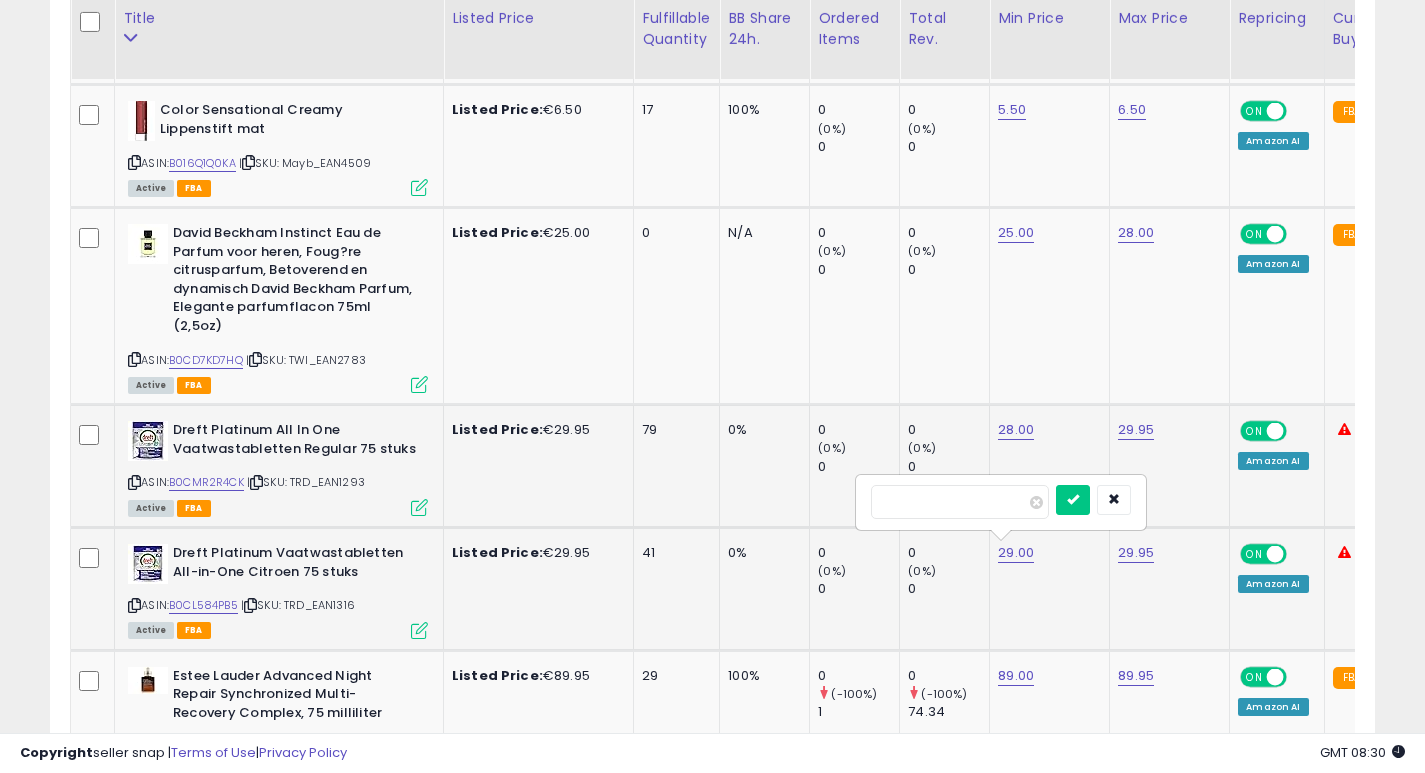 type on "*" 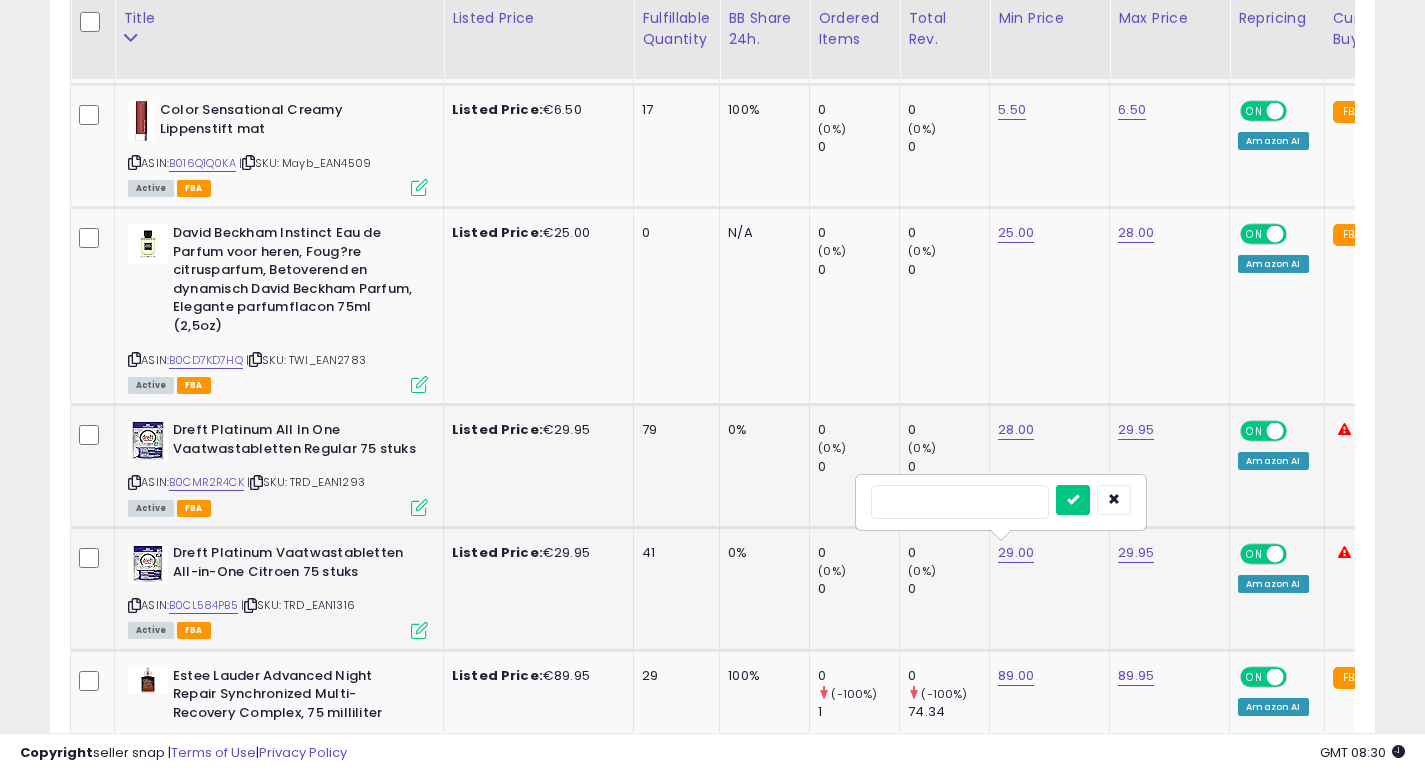 type on "**" 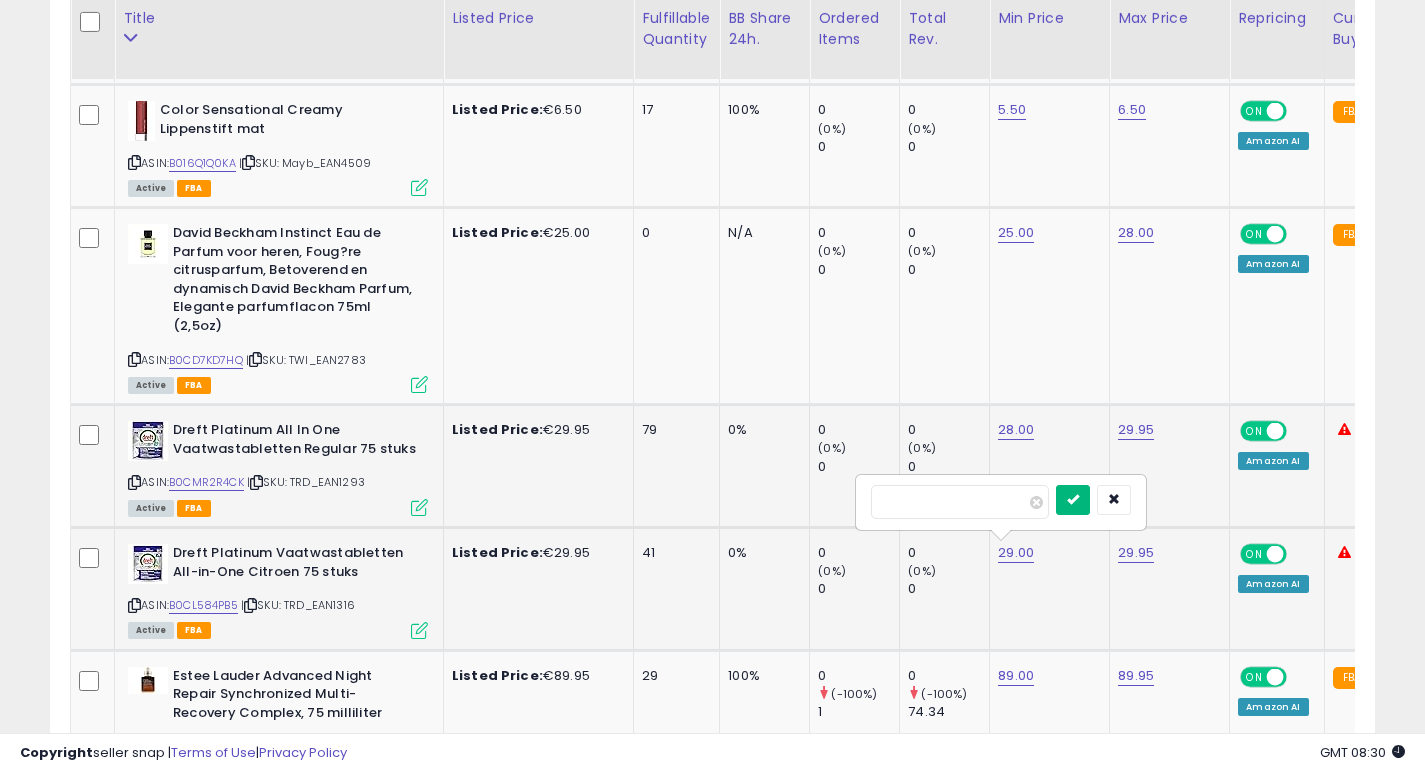click at bounding box center [1073, 500] 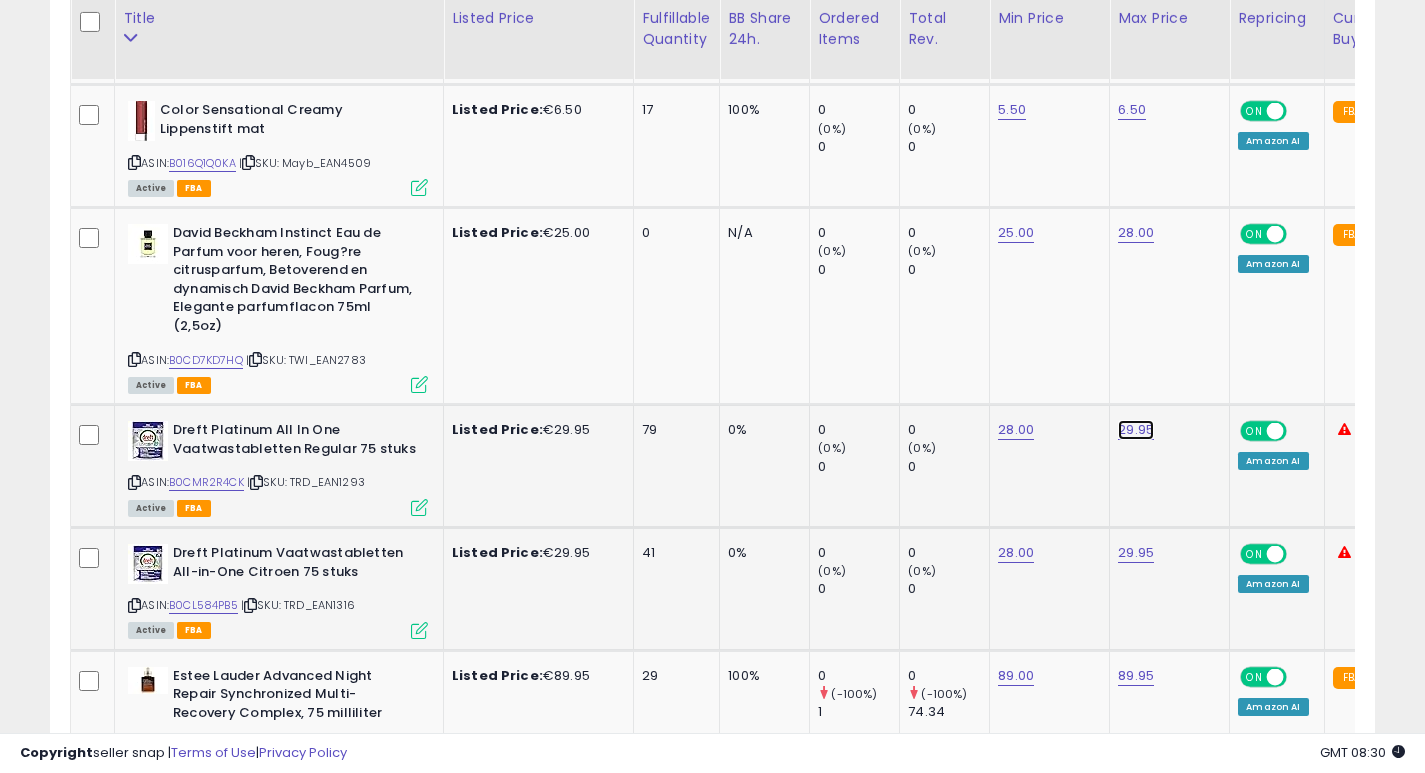click on "29.95" at bounding box center [1136, -2799] 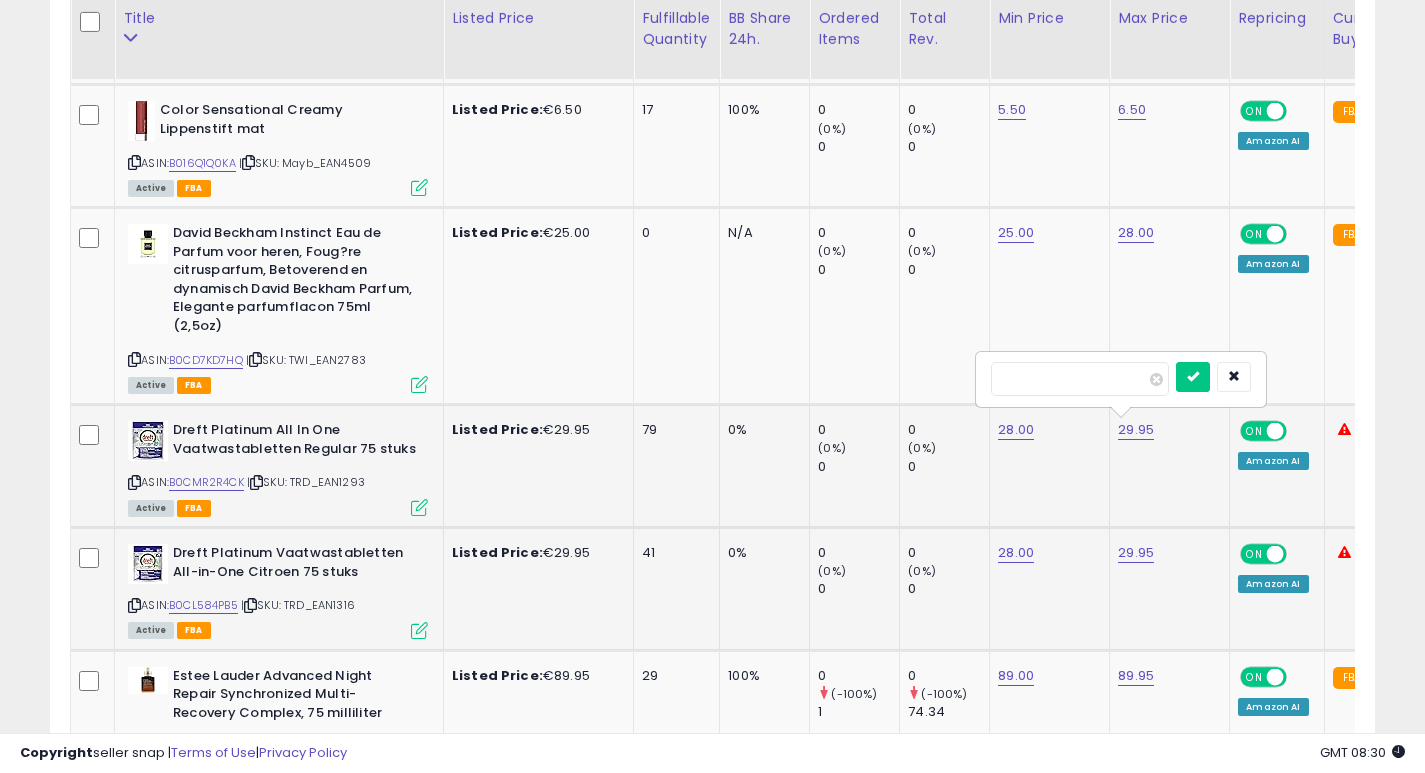 click on "*****" at bounding box center [1080, 379] 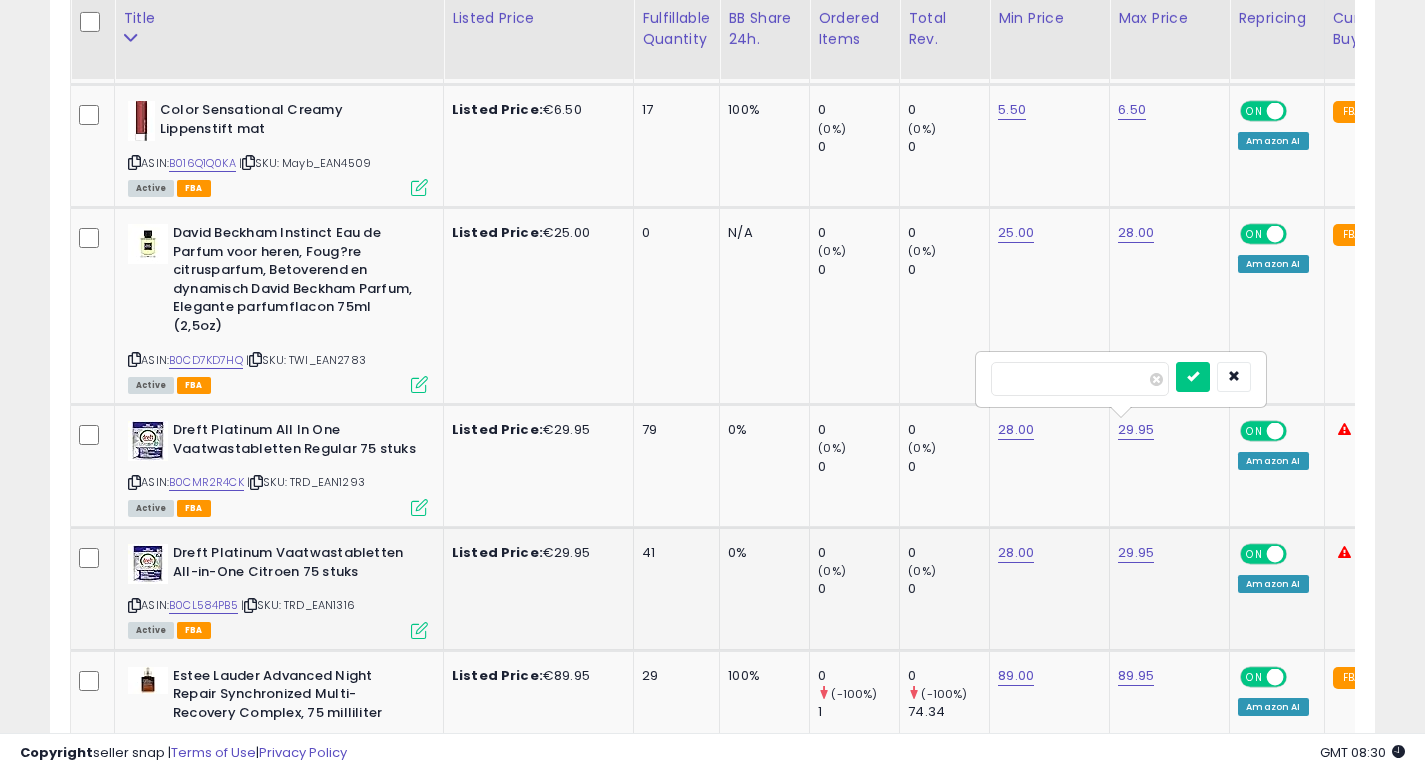 type on "*****" 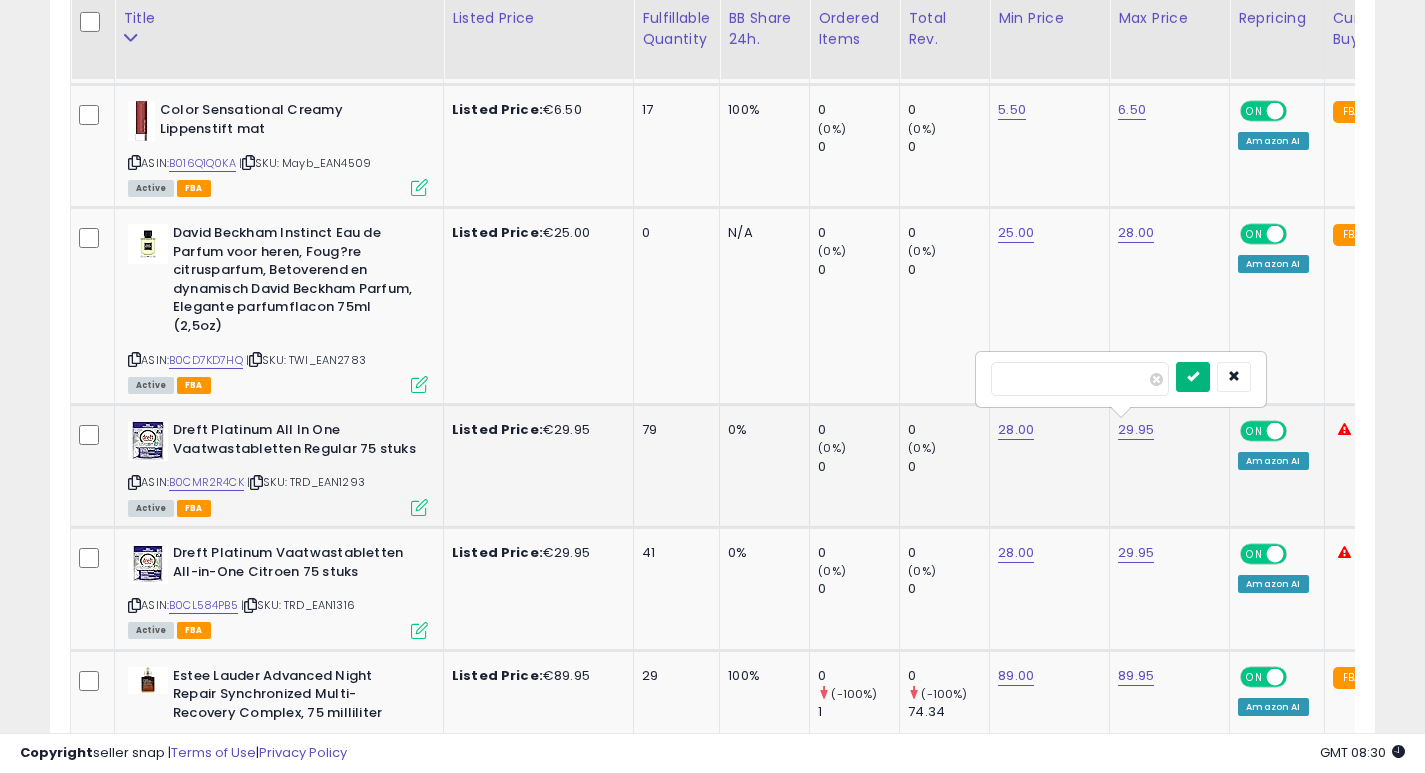 click at bounding box center [1193, 376] 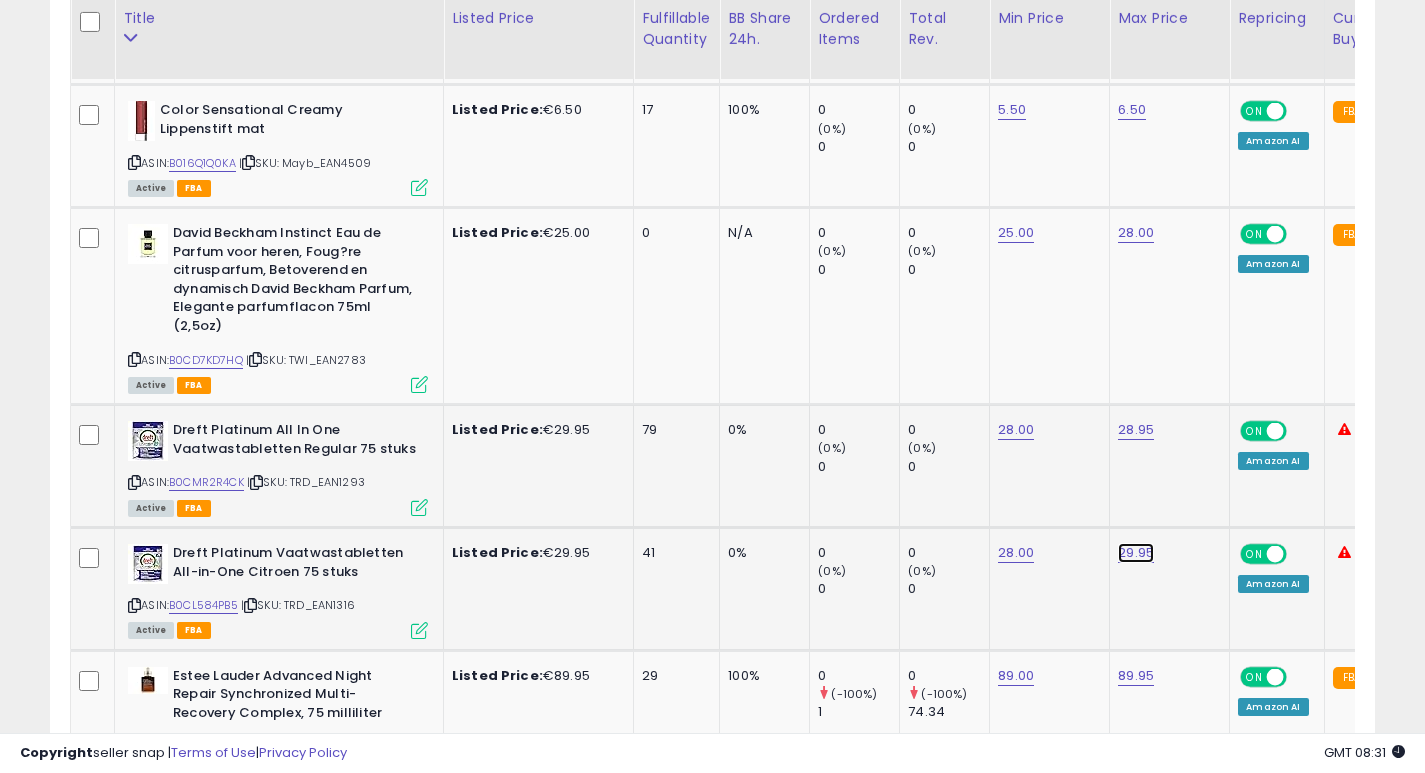 click on "29.95" at bounding box center (1136, -2799) 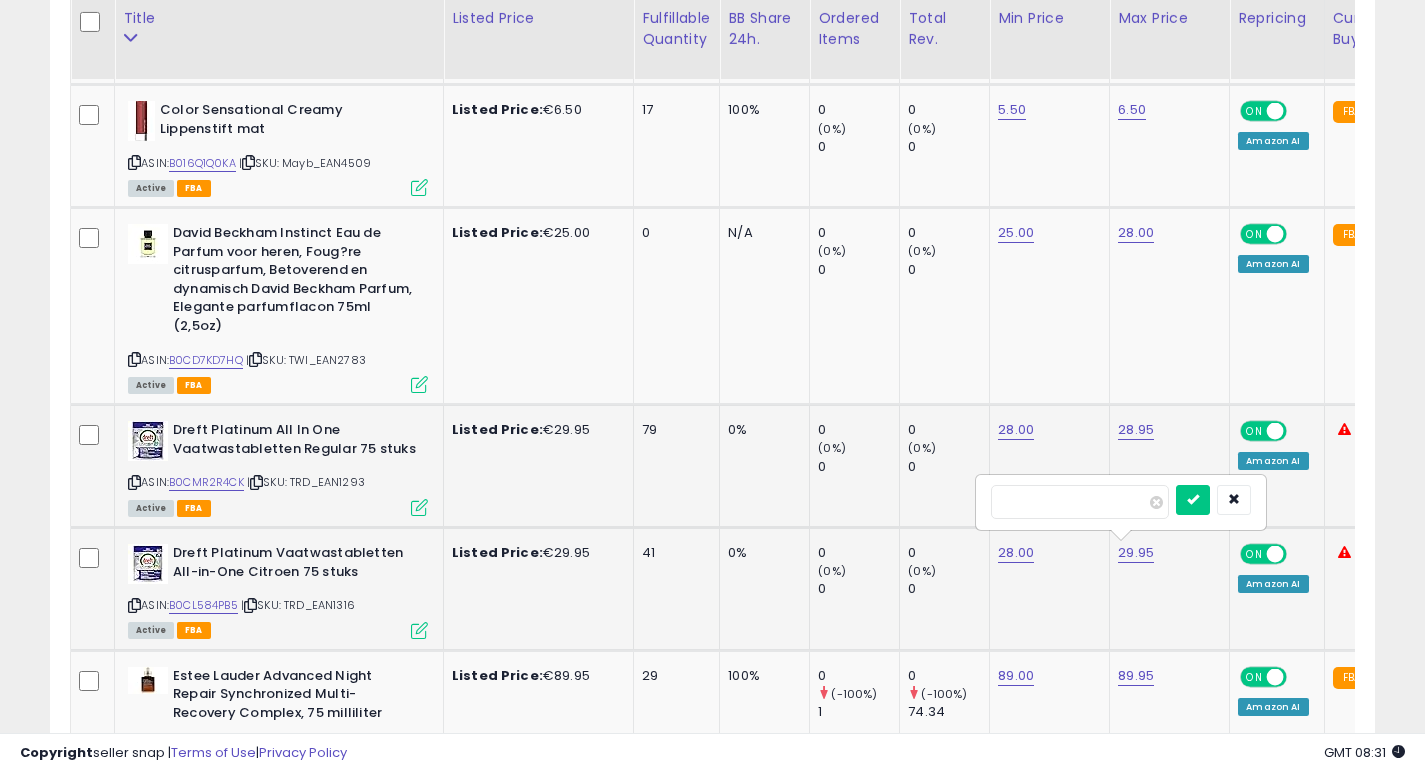 click on "*****" at bounding box center (1080, 502) 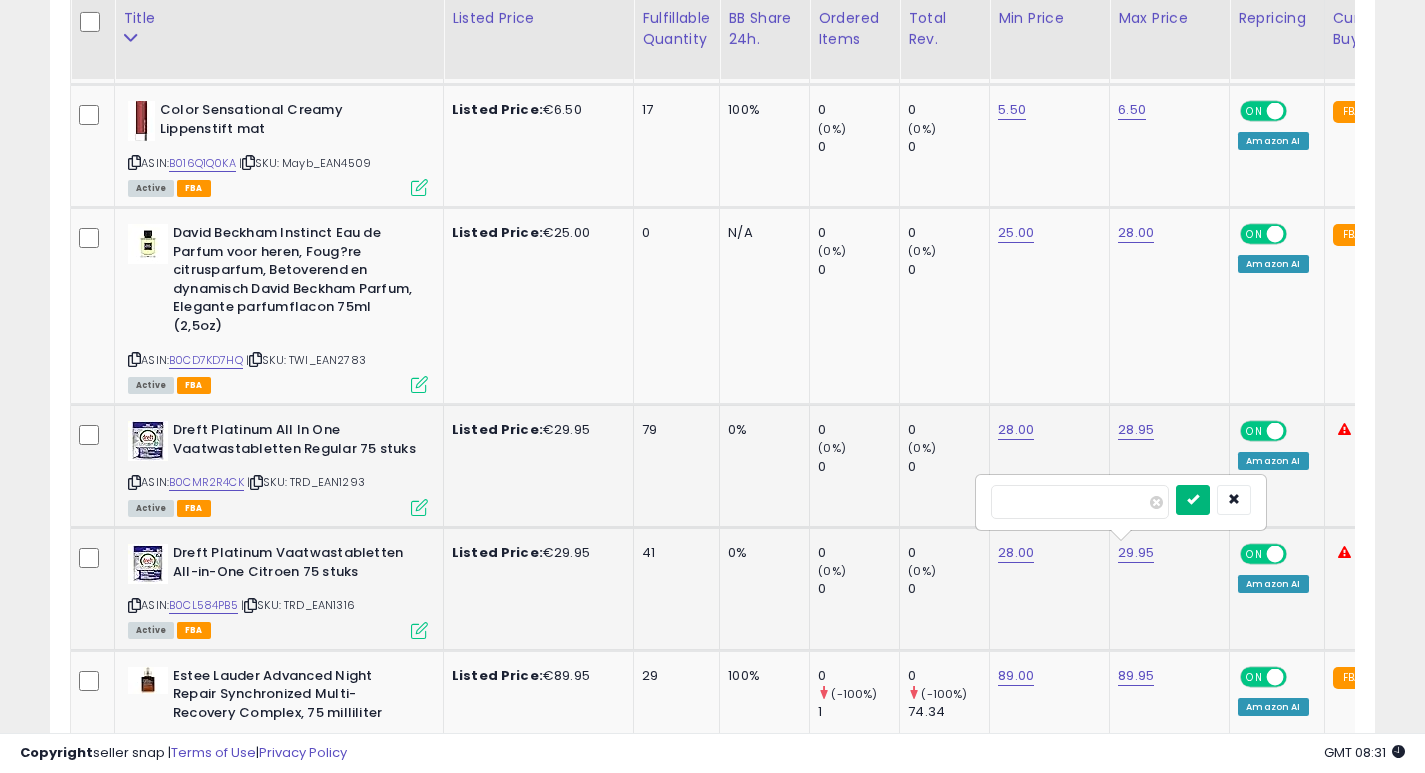 click at bounding box center [1193, 499] 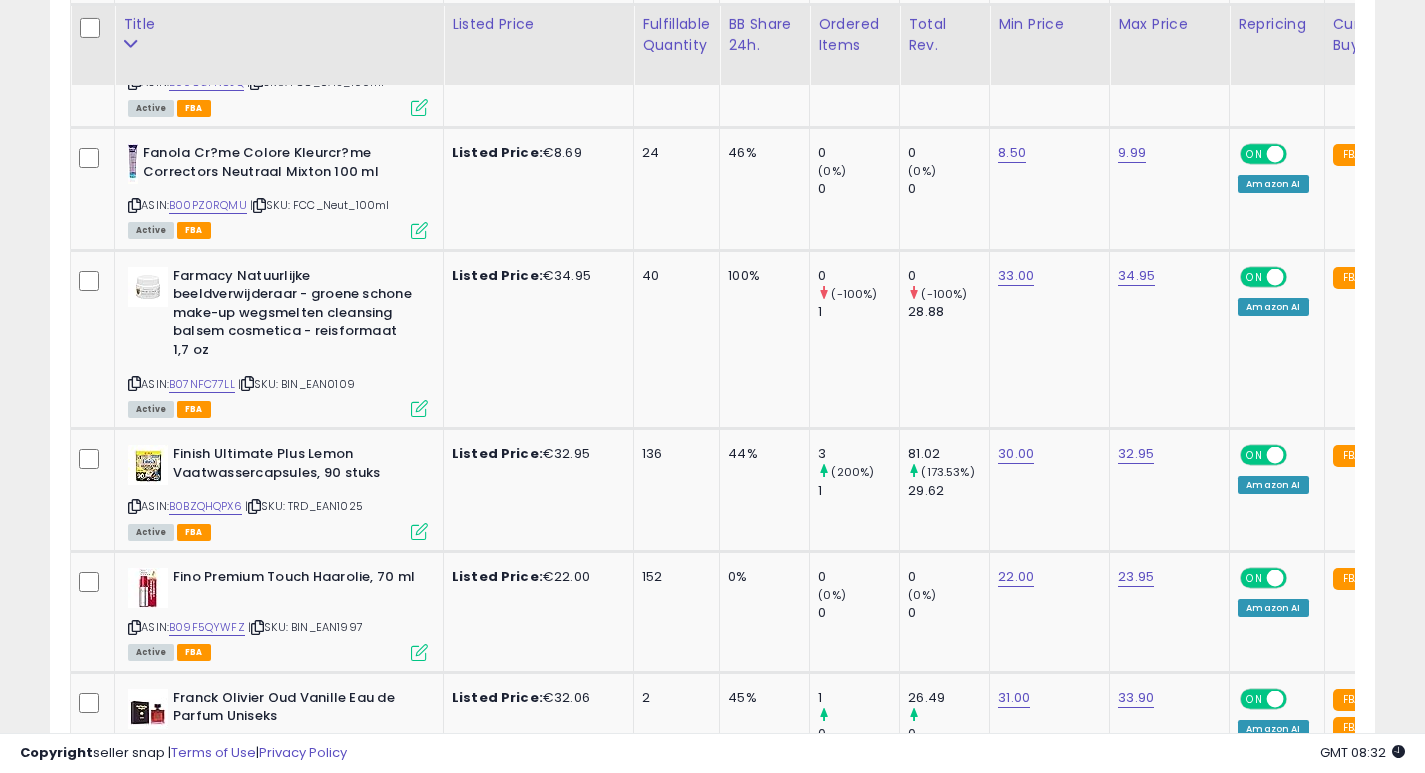 scroll, scrollTop: 5549, scrollLeft: 0, axis: vertical 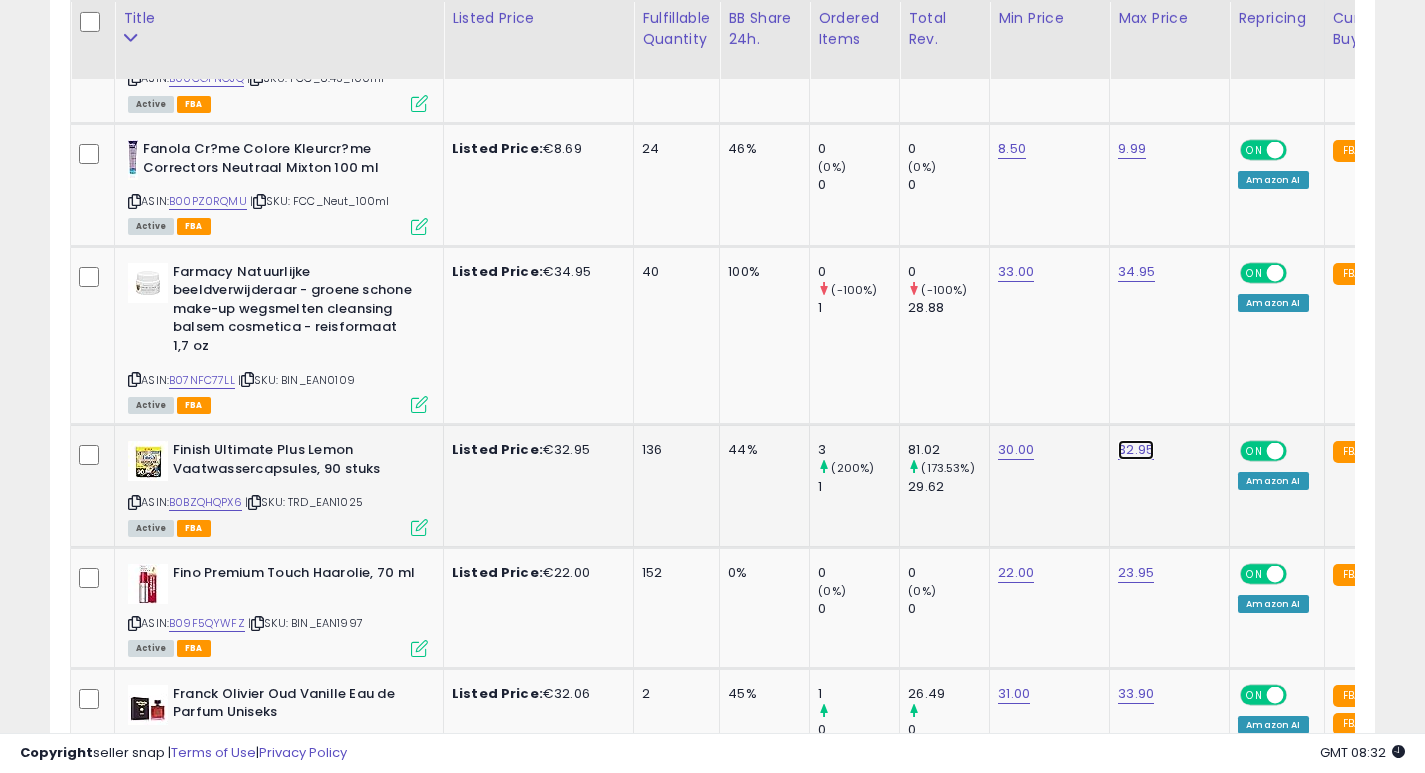click on "32.95" at bounding box center [1136, -4475] 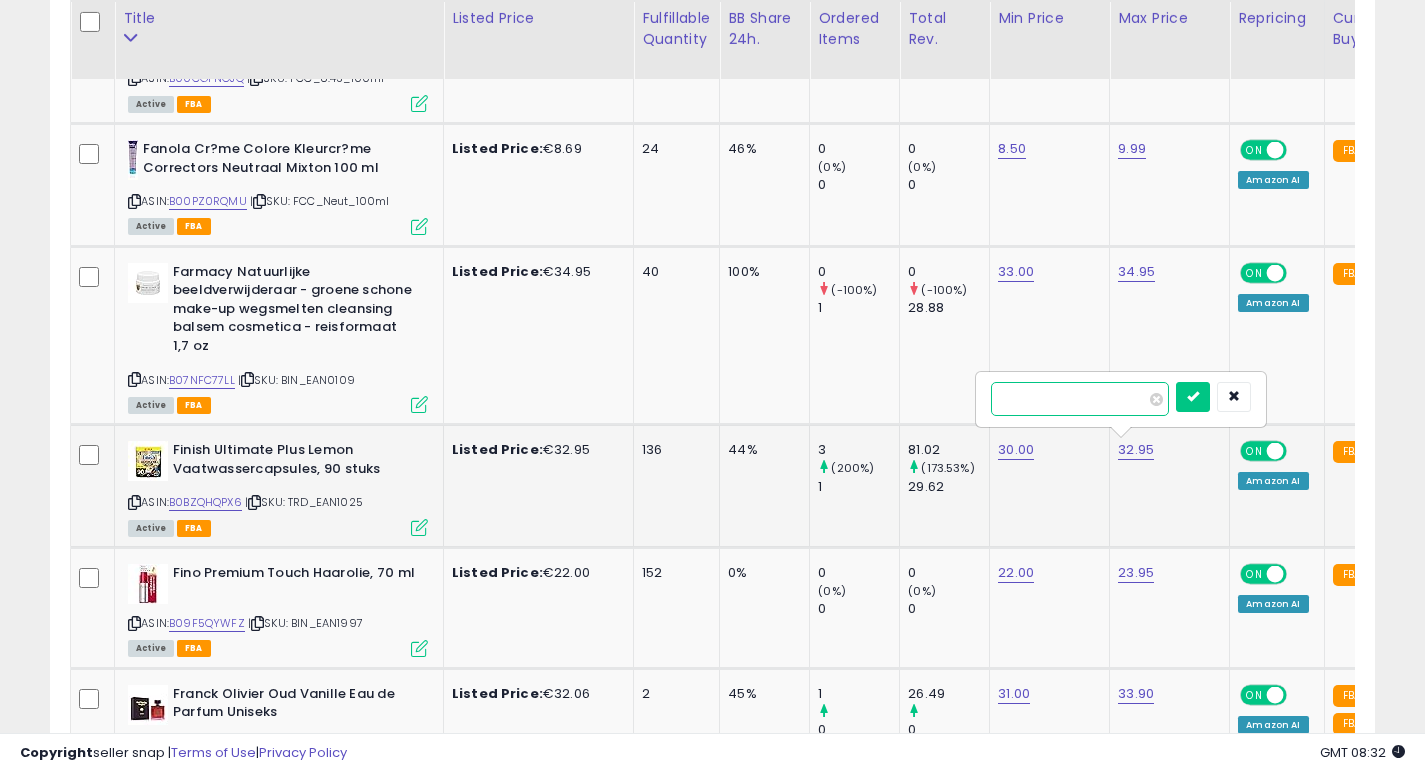 click on "*****" at bounding box center (1080, 399) 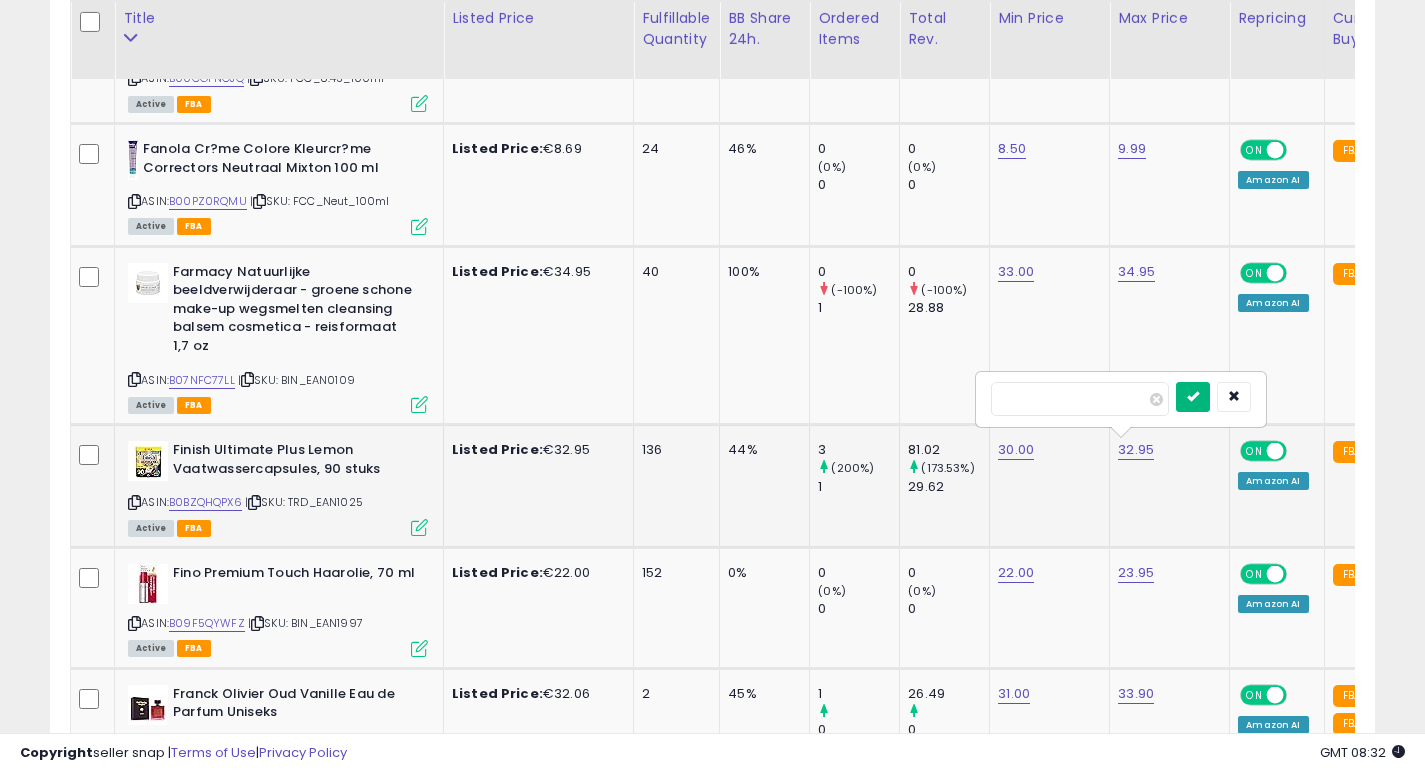 click at bounding box center (1193, 396) 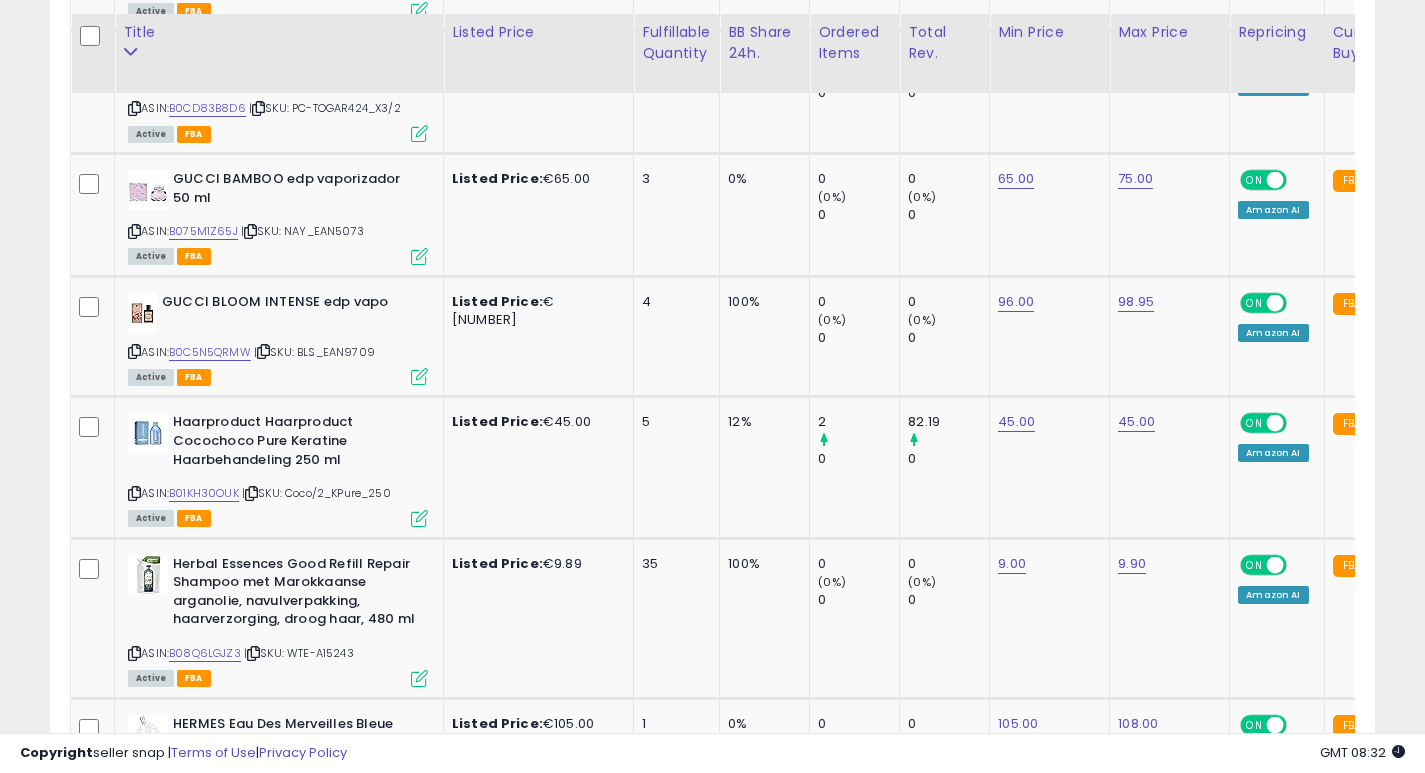 scroll, scrollTop: 6323, scrollLeft: 0, axis: vertical 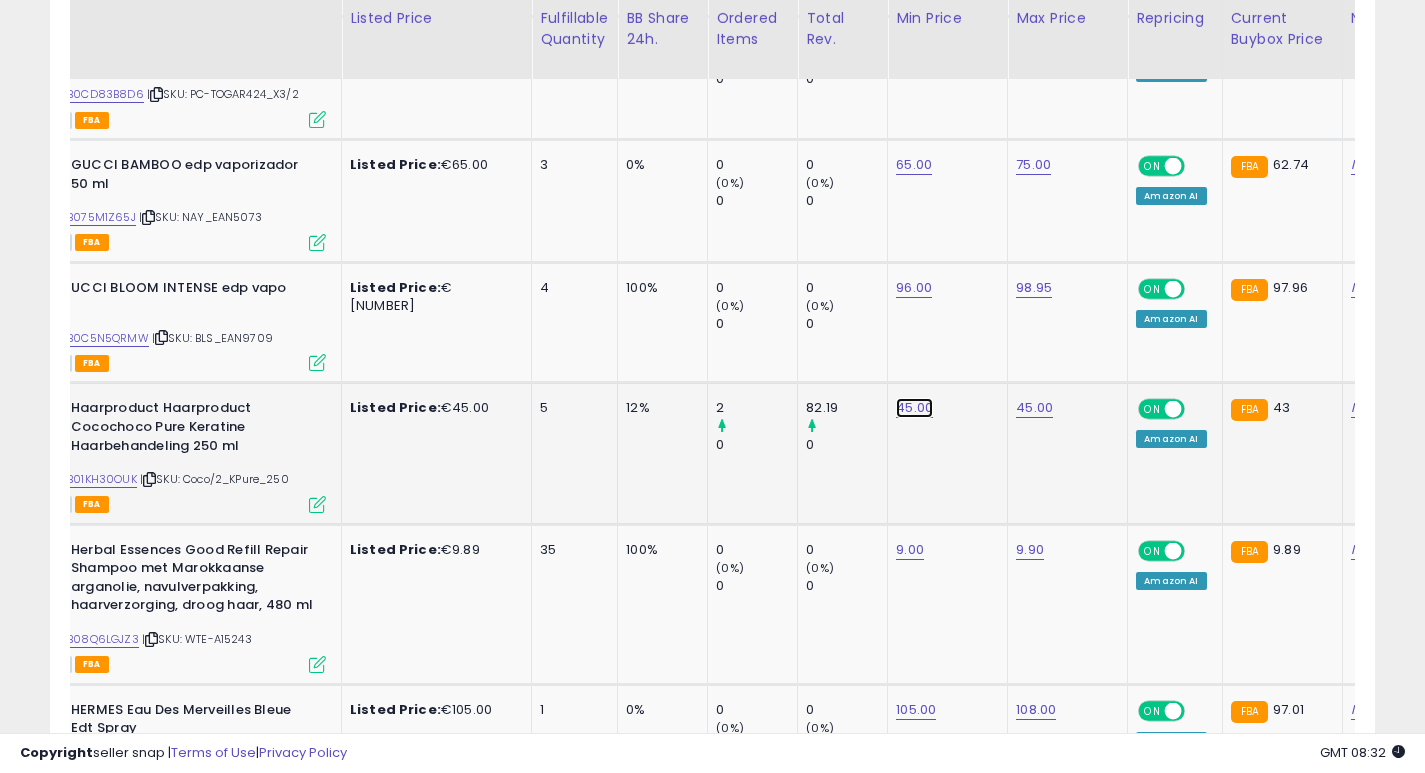 click on "45.00" at bounding box center [914, -5249] 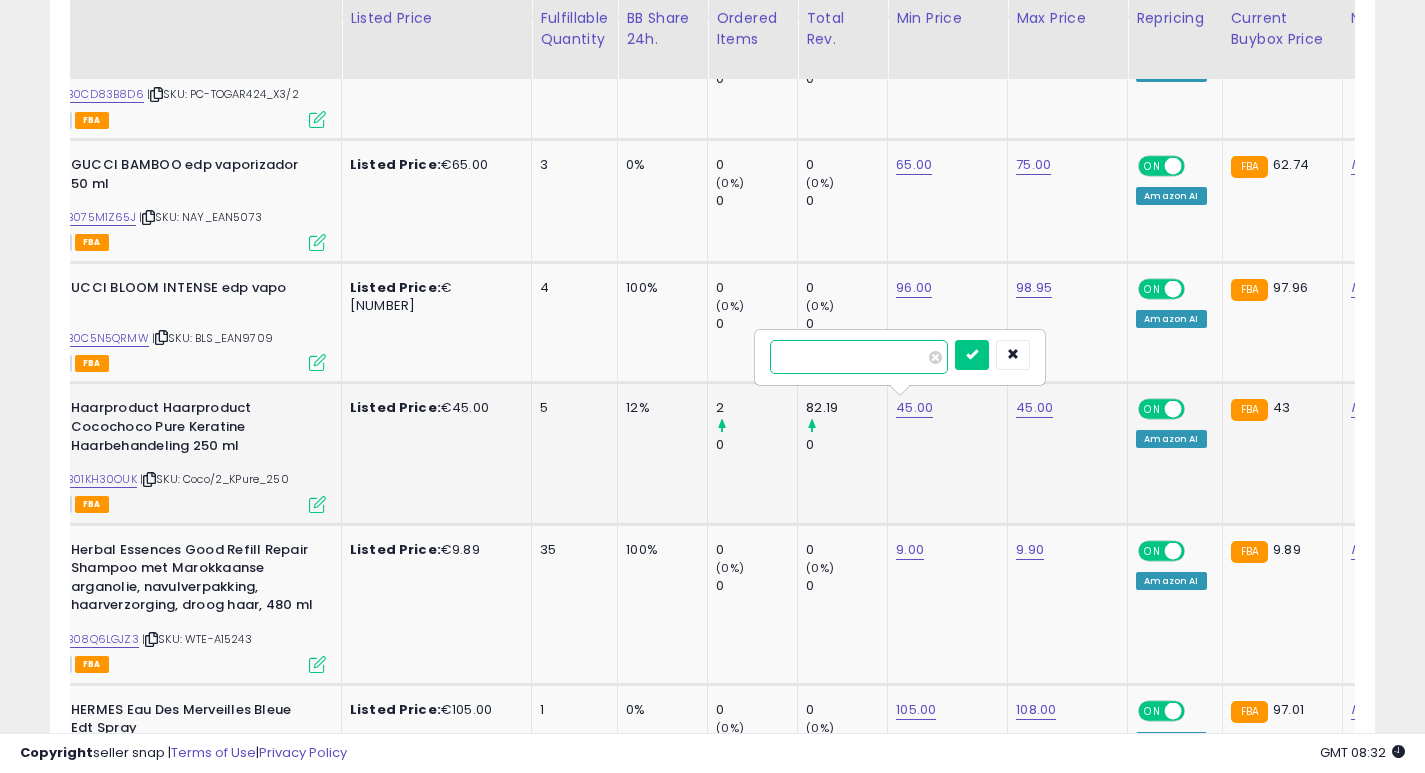 type on "*" 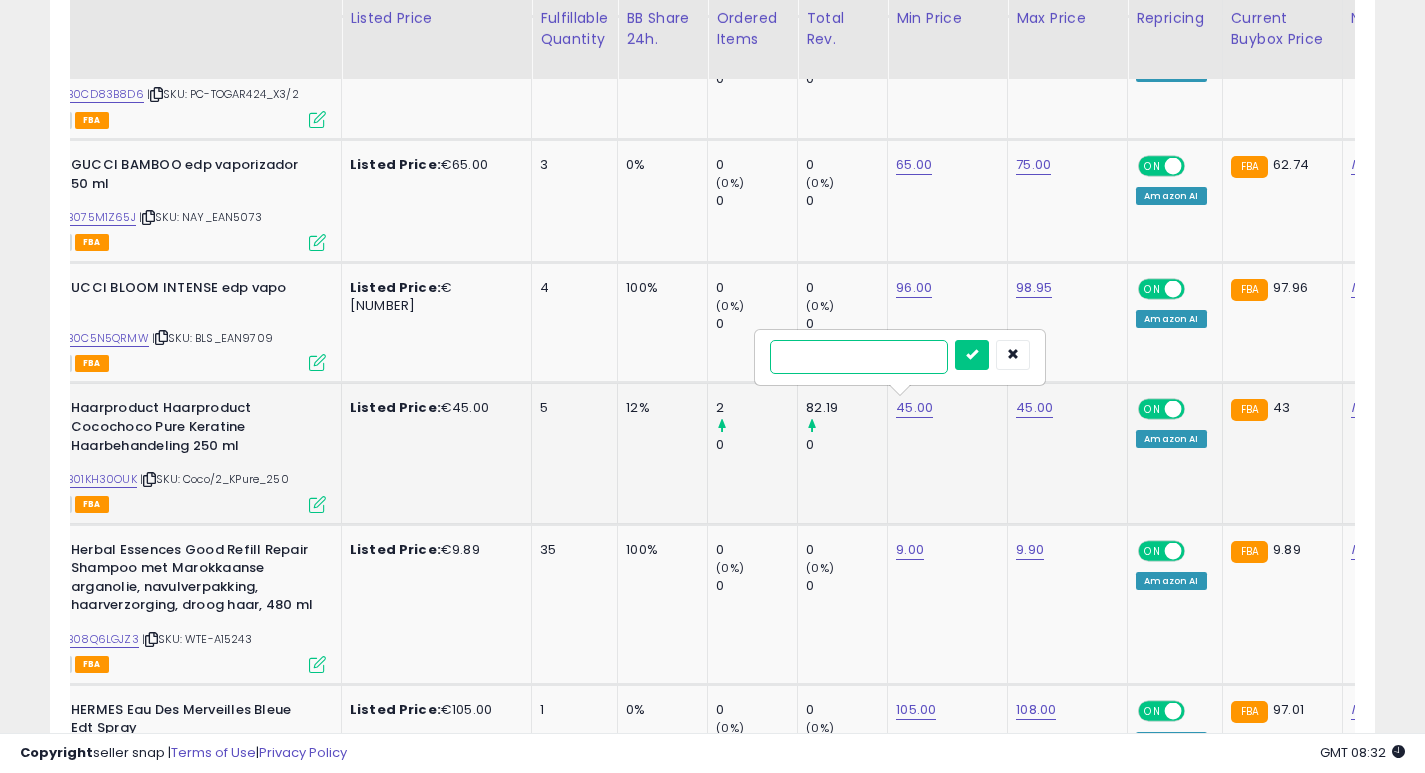 type on "**" 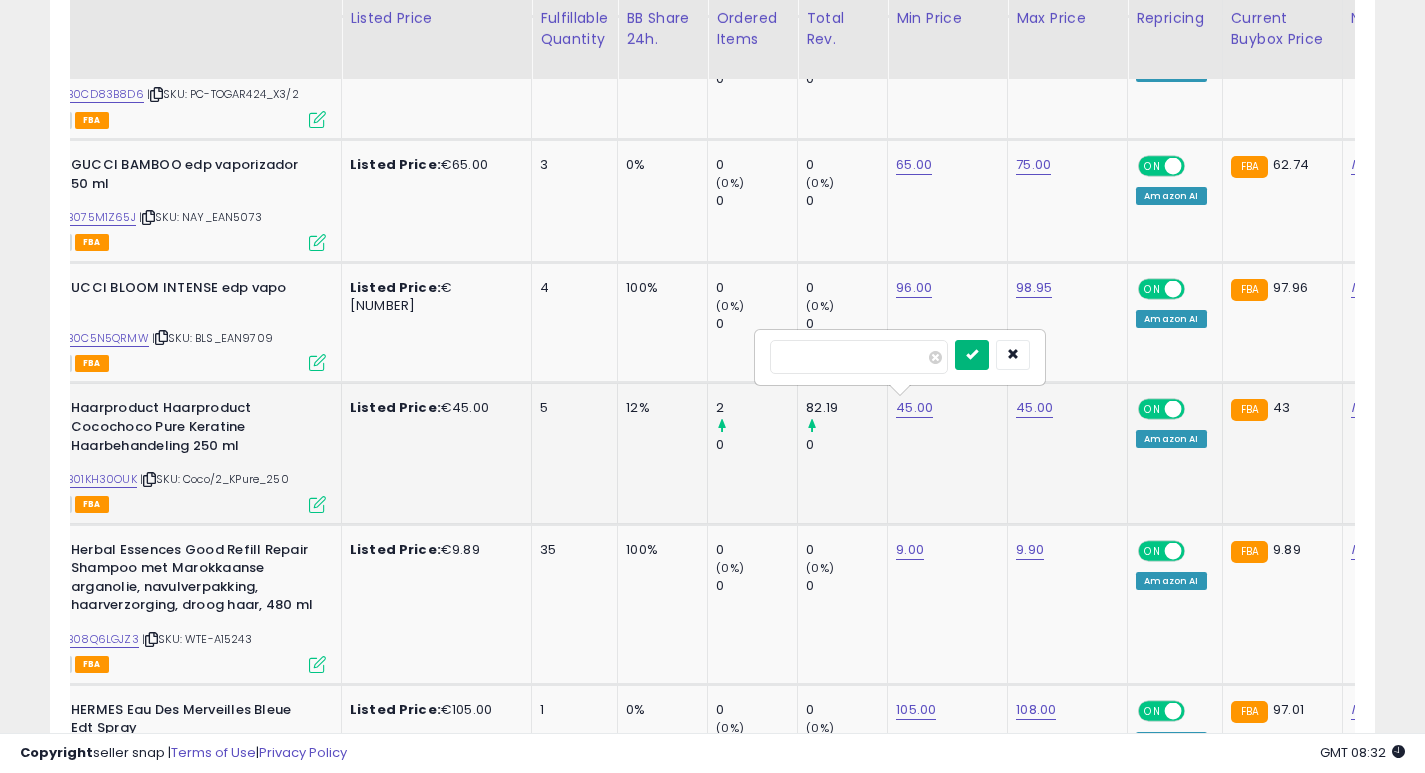 click at bounding box center (972, 354) 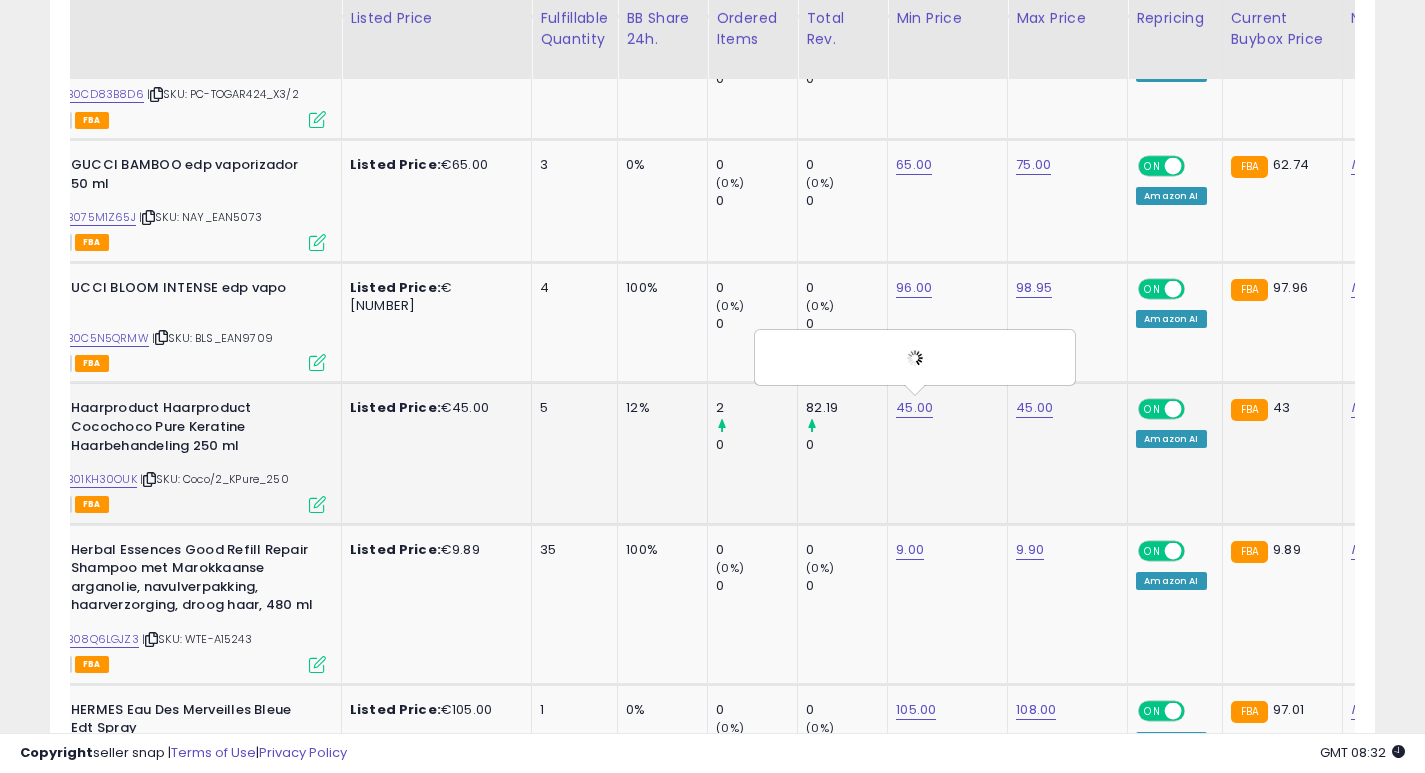 scroll, scrollTop: 0, scrollLeft: 0, axis: both 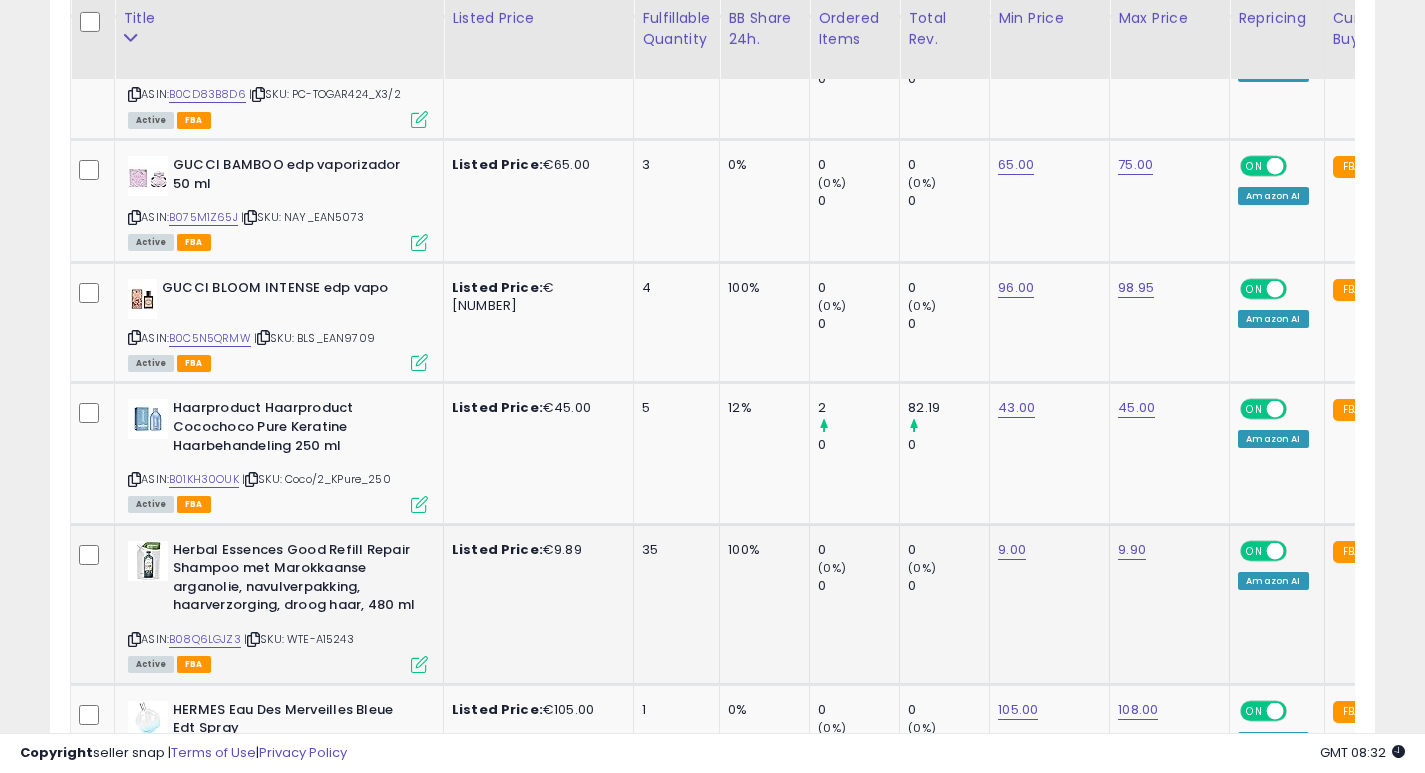 click on "0" at bounding box center (858, 550) 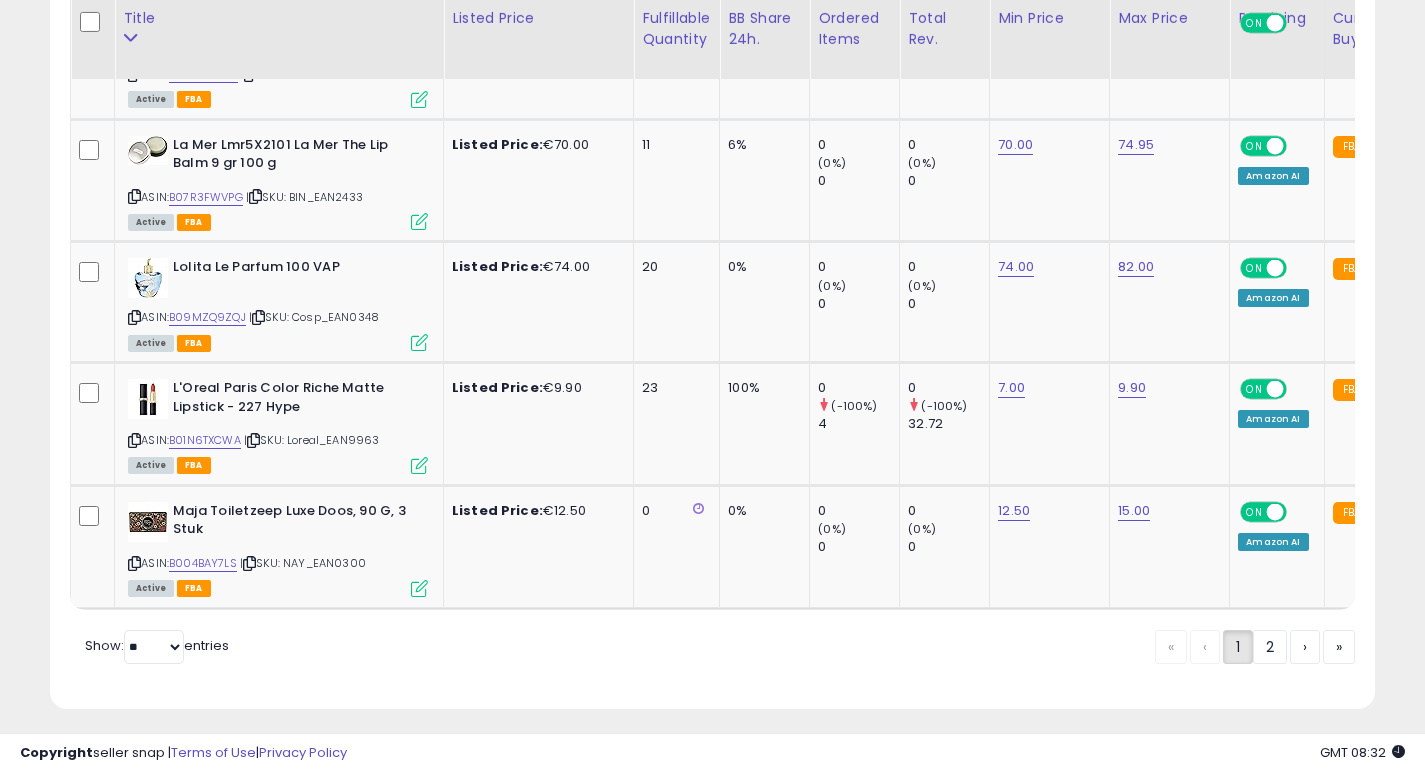 scroll, scrollTop: 7277, scrollLeft: 0, axis: vertical 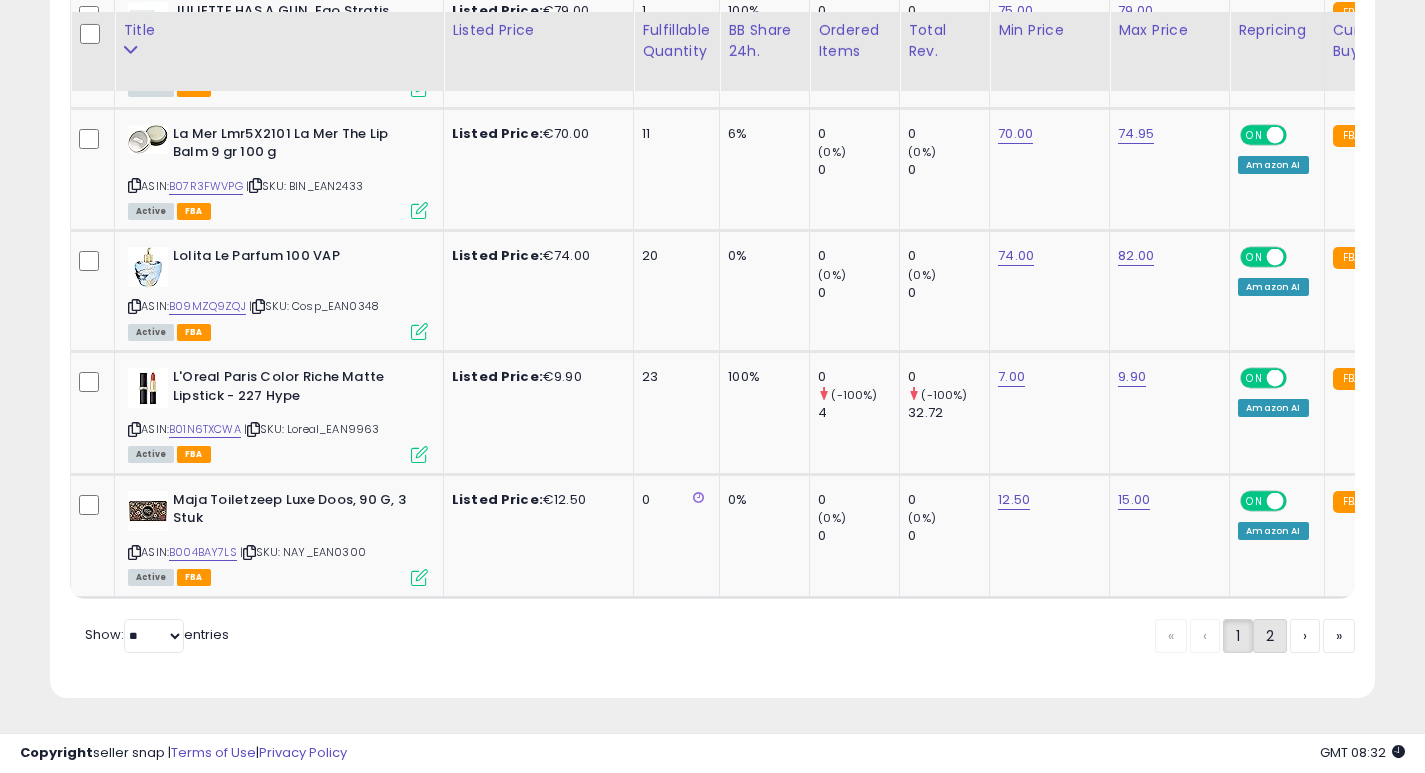 click on "2" 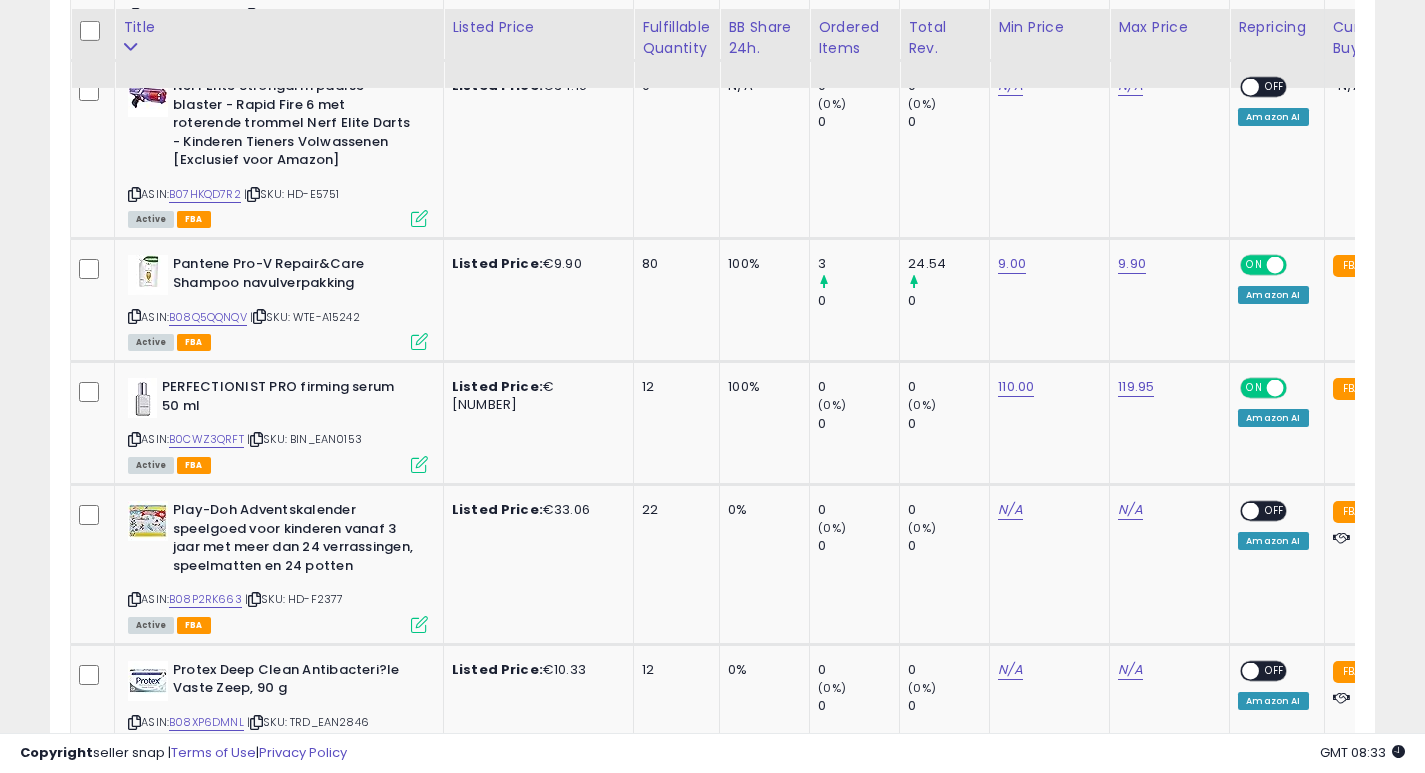 scroll, scrollTop: 1514, scrollLeft: 0, axis: vertical 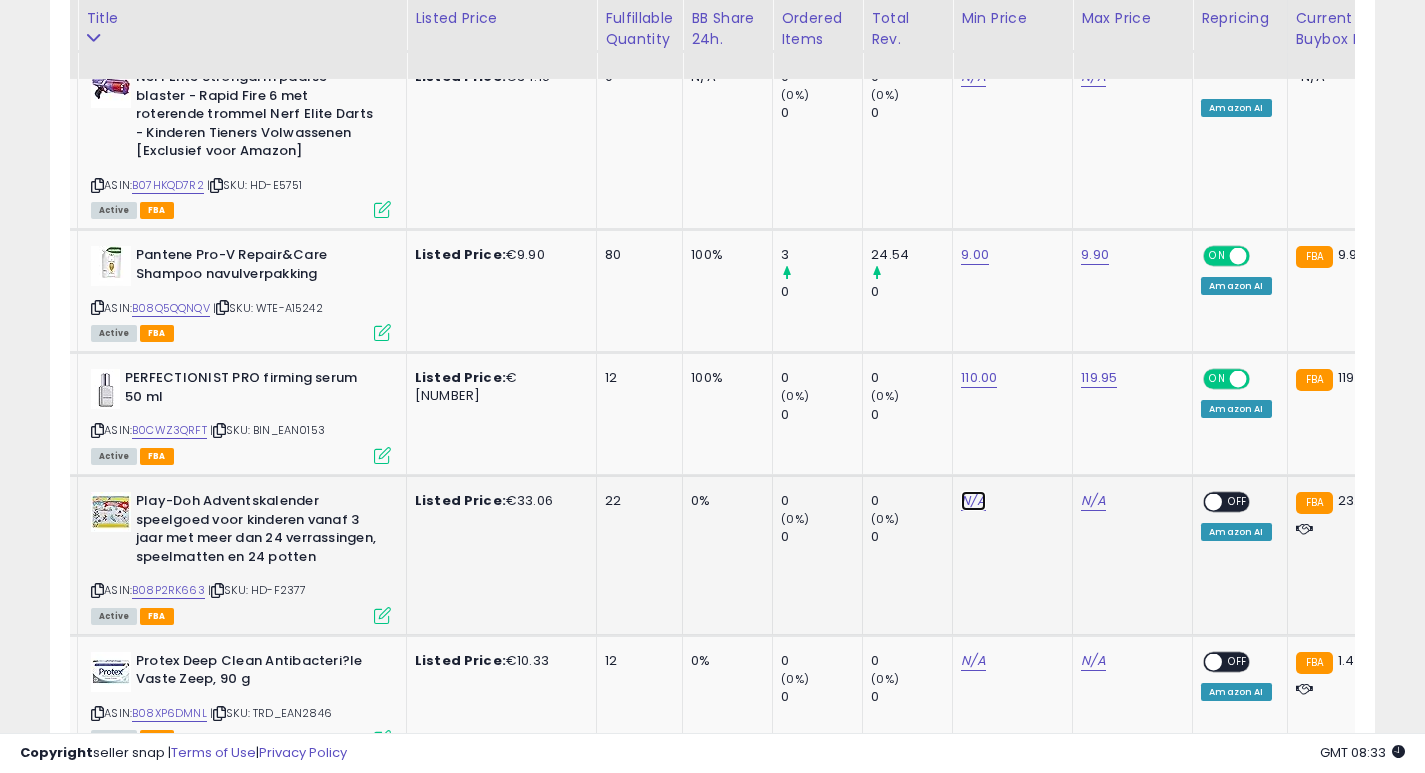 click on "N/A" at bounding box center [973, -440] 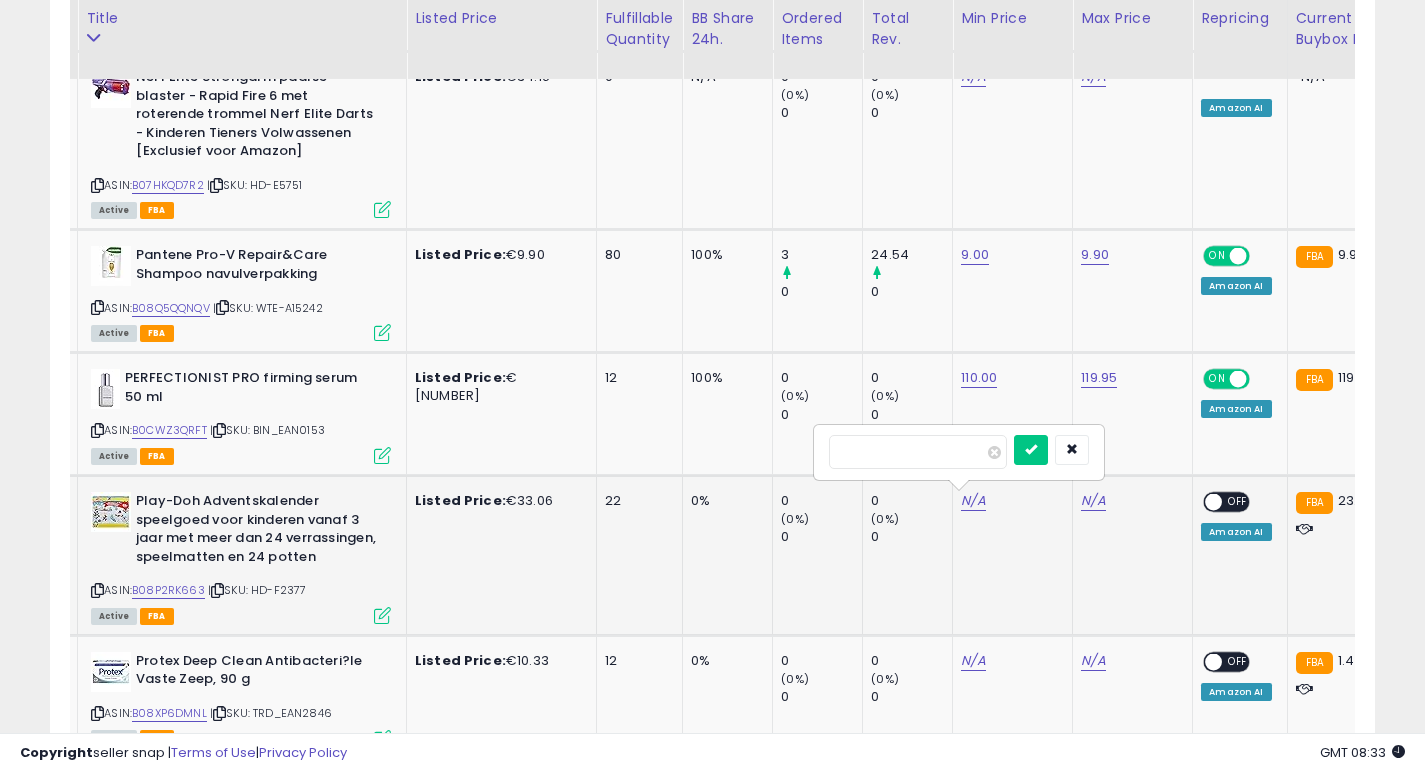 type on "**" 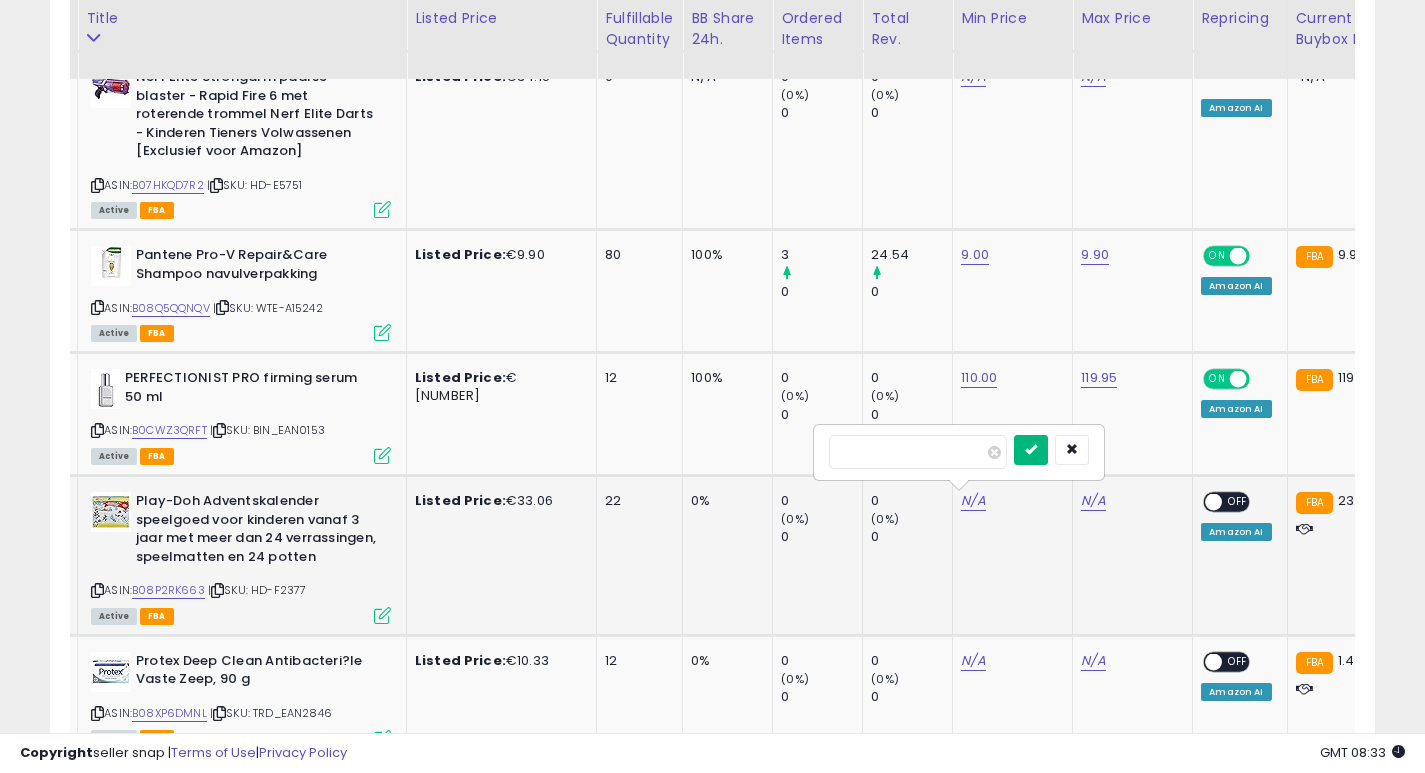 click at bounding box center [1031, 449] 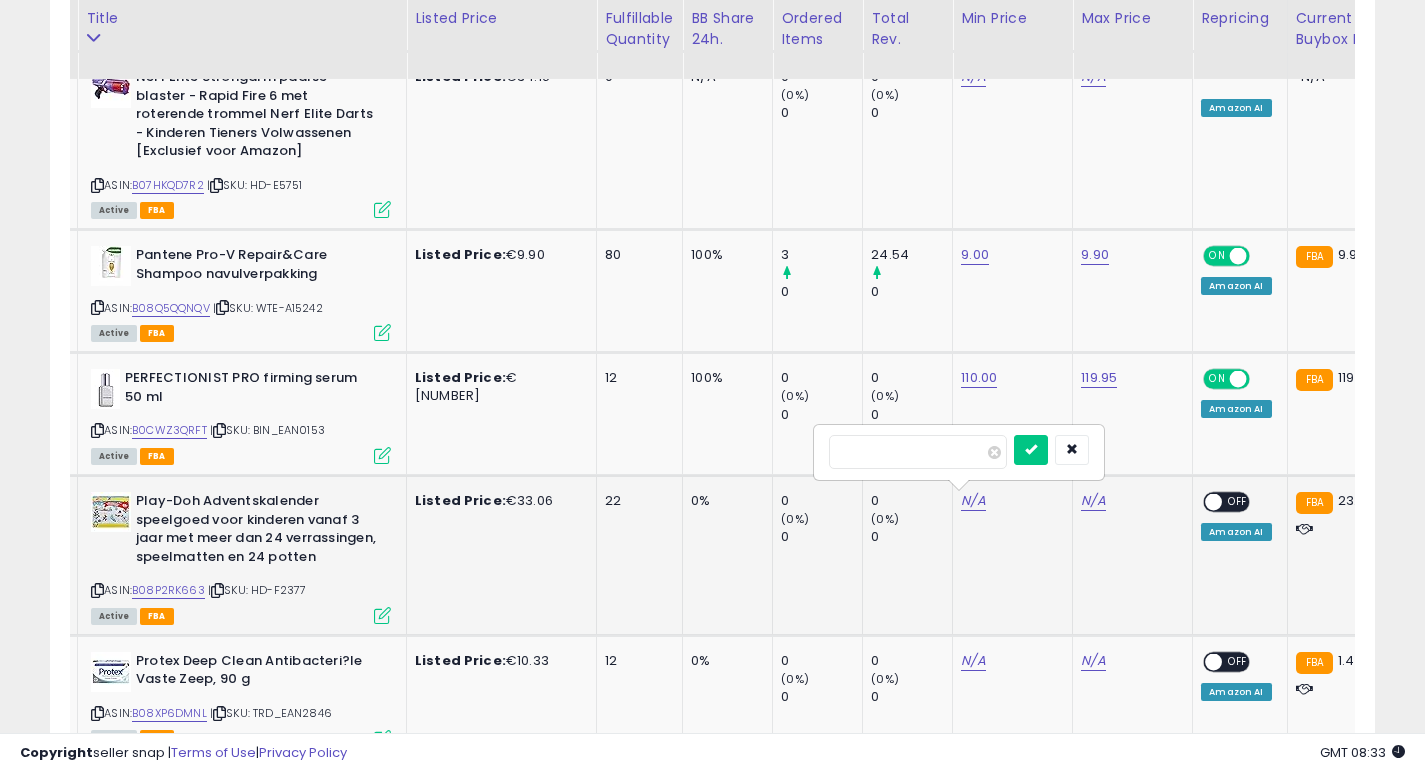 click at bounding box center (0, 0) 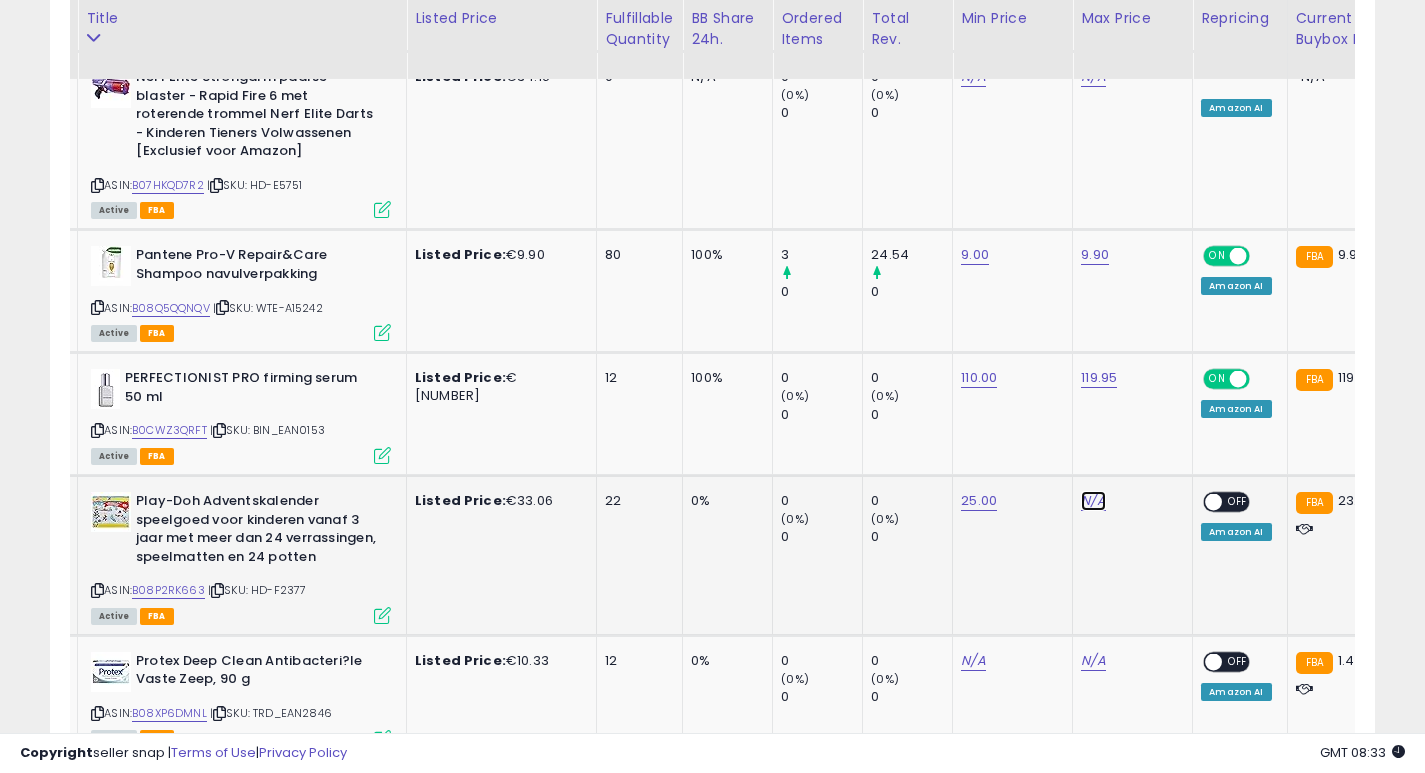 click on "N/A" at bounding box center (1093, -440) 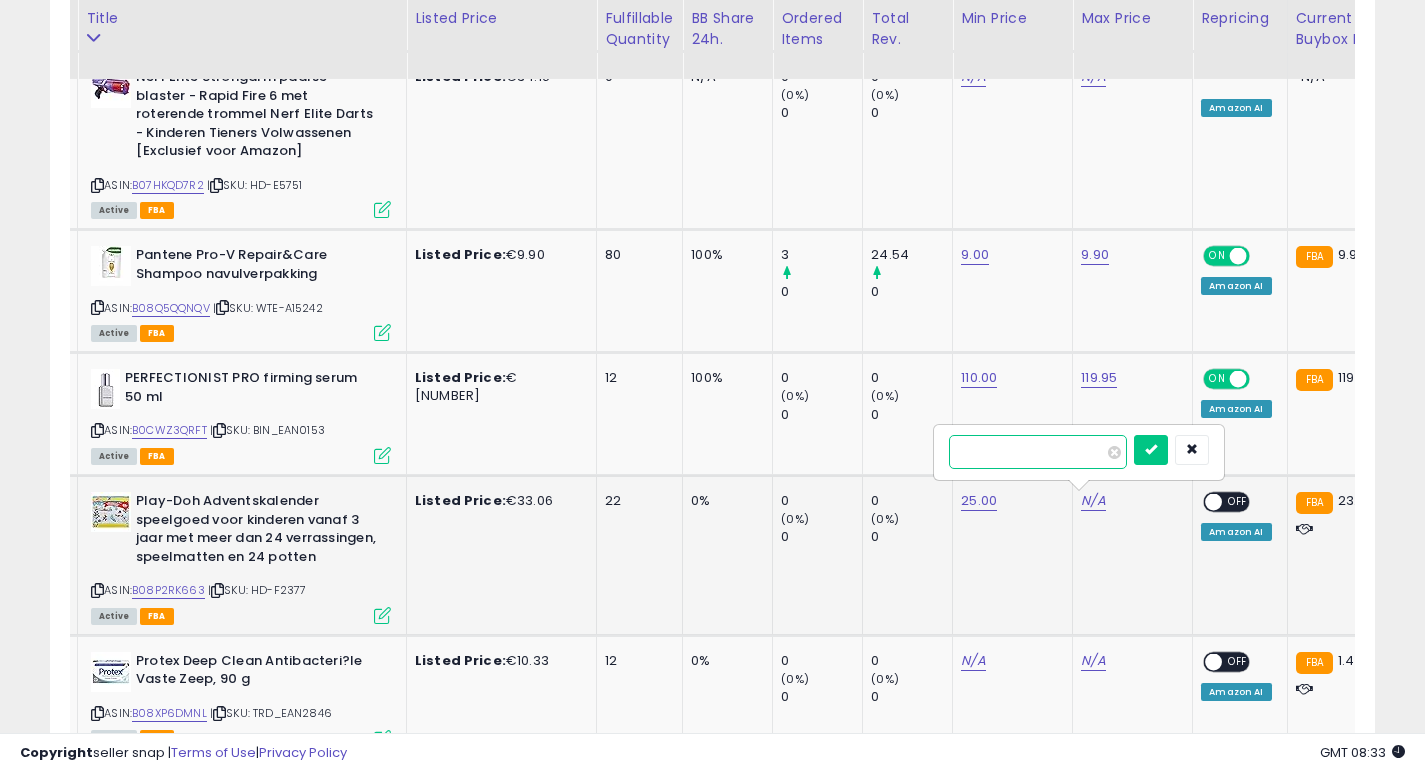 type on "**" 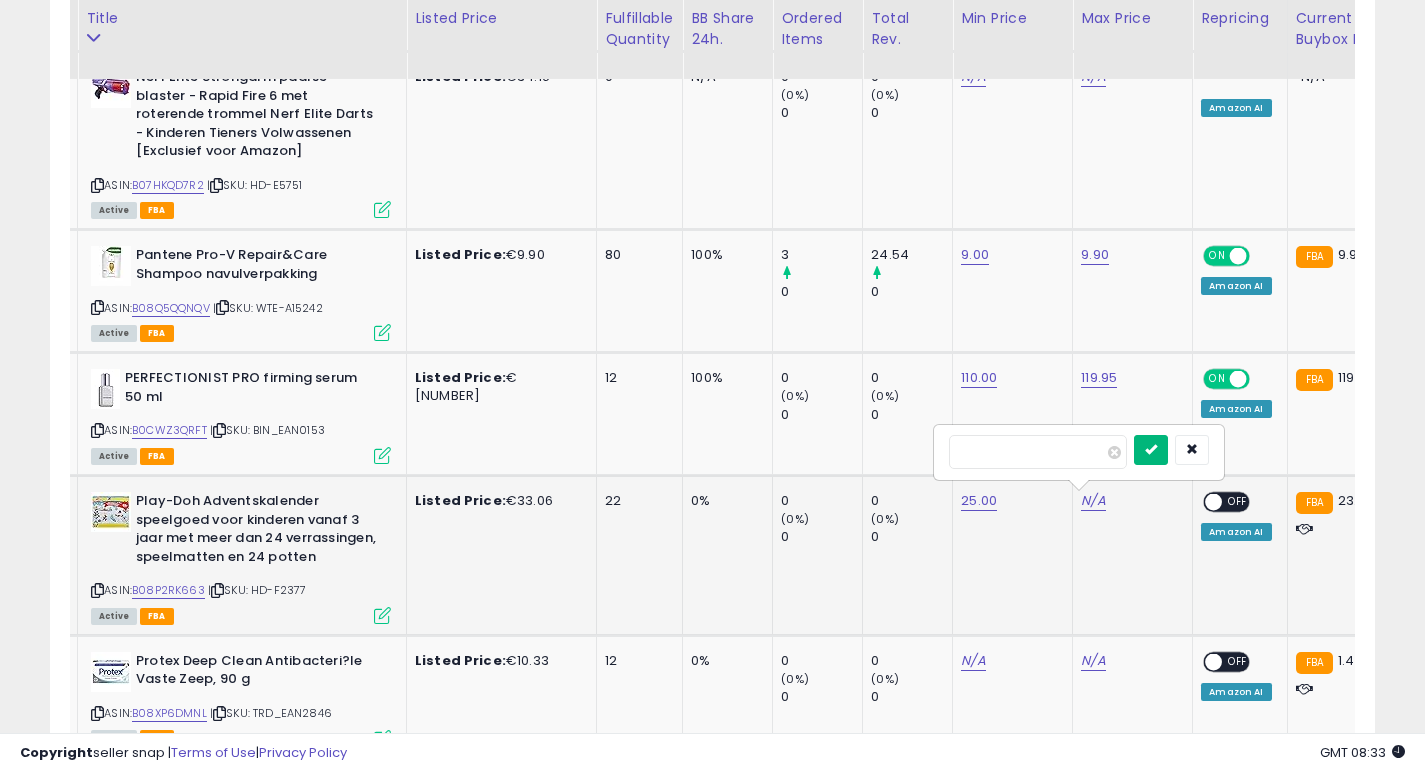 click at bounding box center [1151, 449] 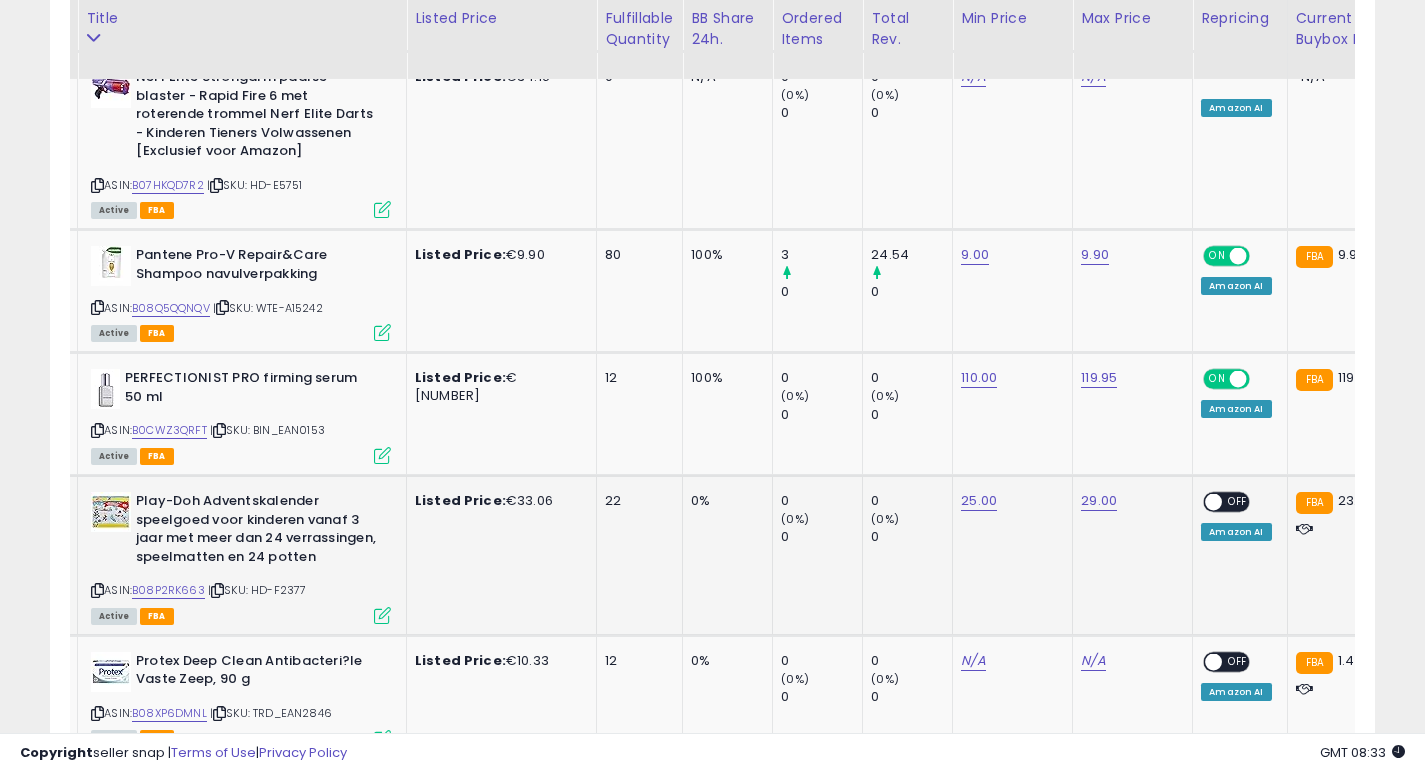 scroll, scrollTop: 0, scrollLeft: 108, axis: horizontal 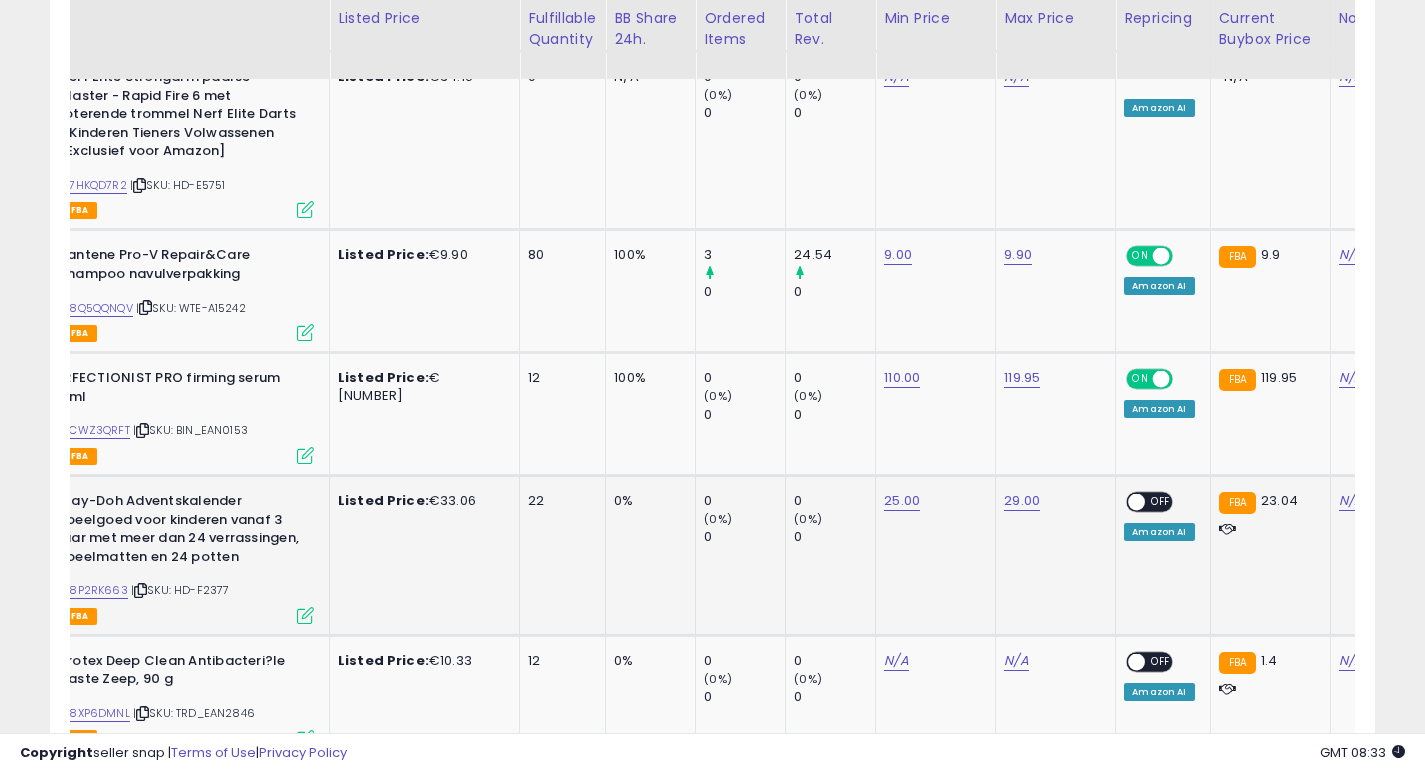 click at bounding box center [1137, 502] 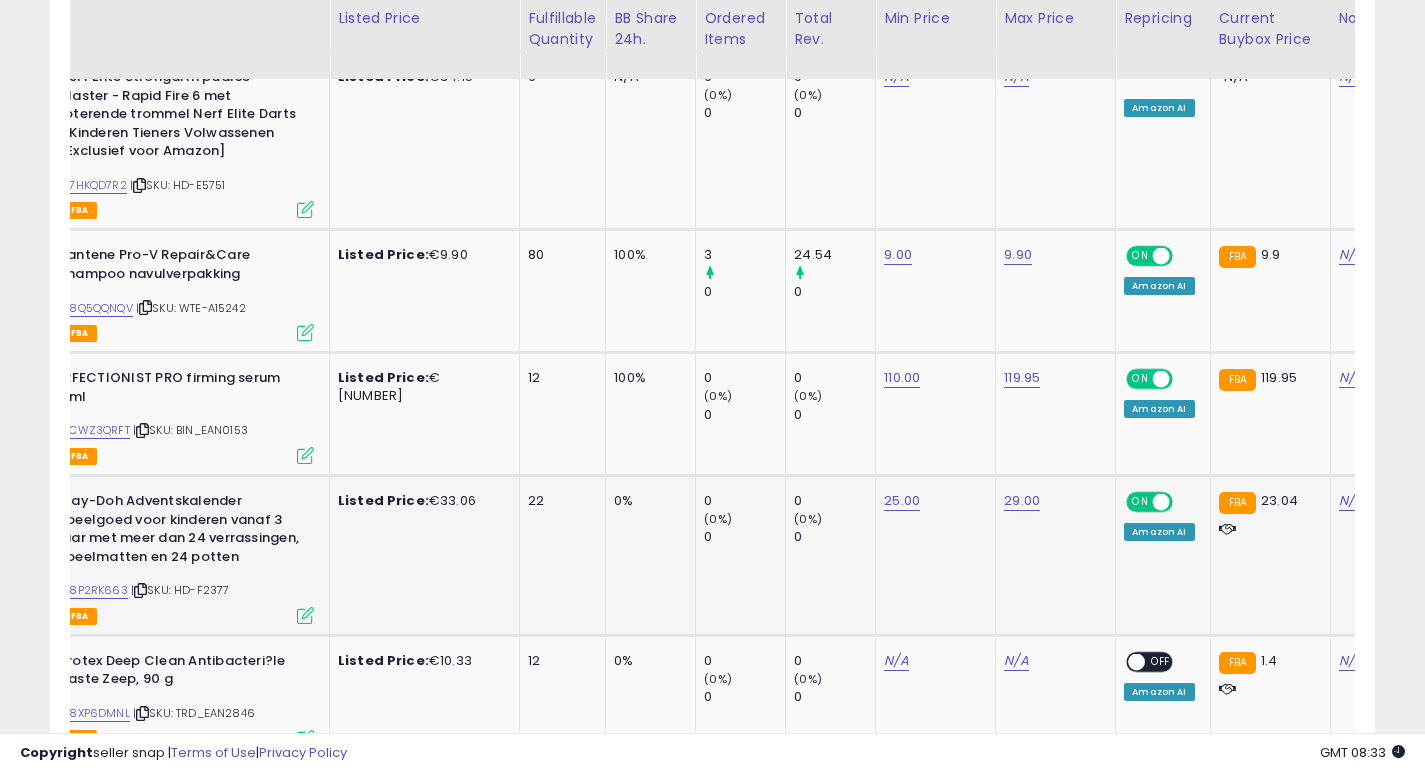 scroll, scrollTop: 0, scrollLeft: 35, axis: horizontal 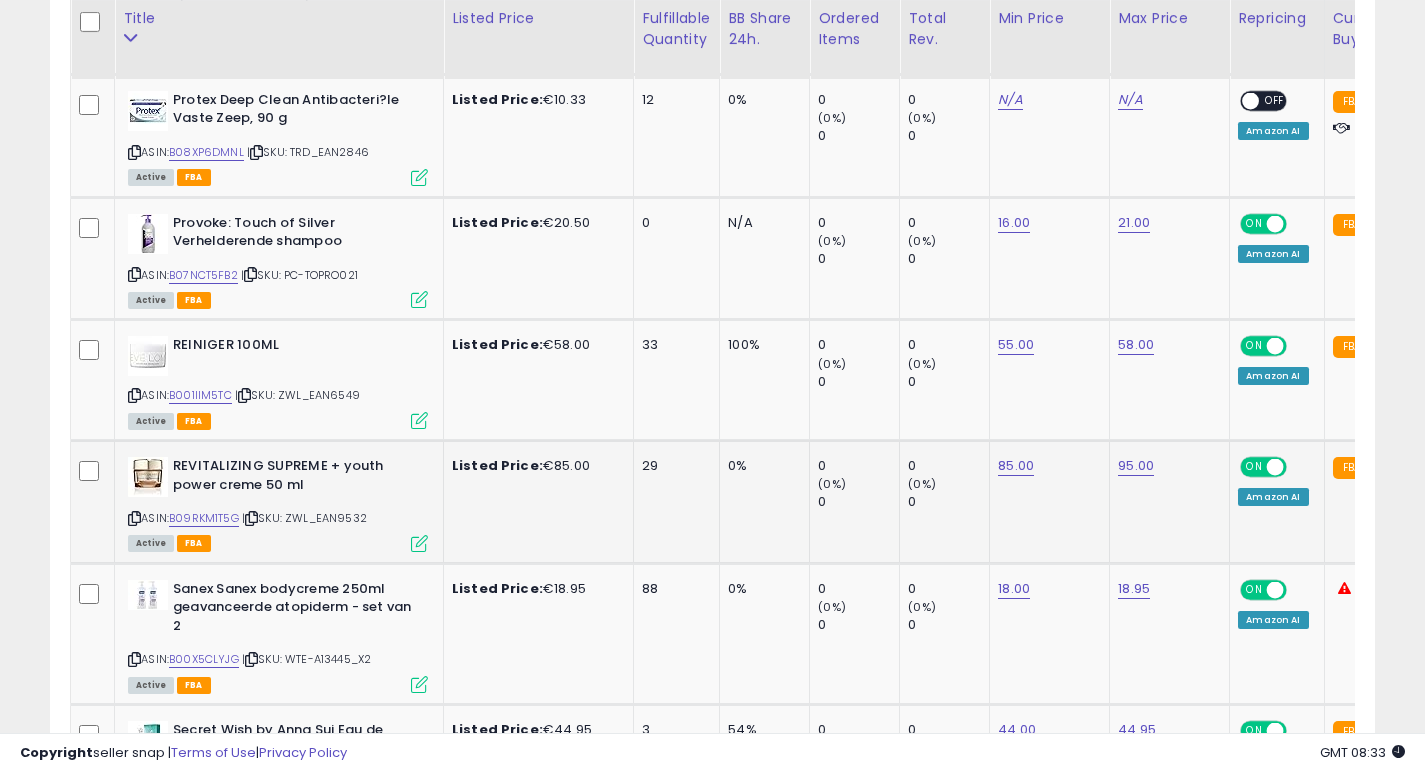 click on "0     (0%)   0" 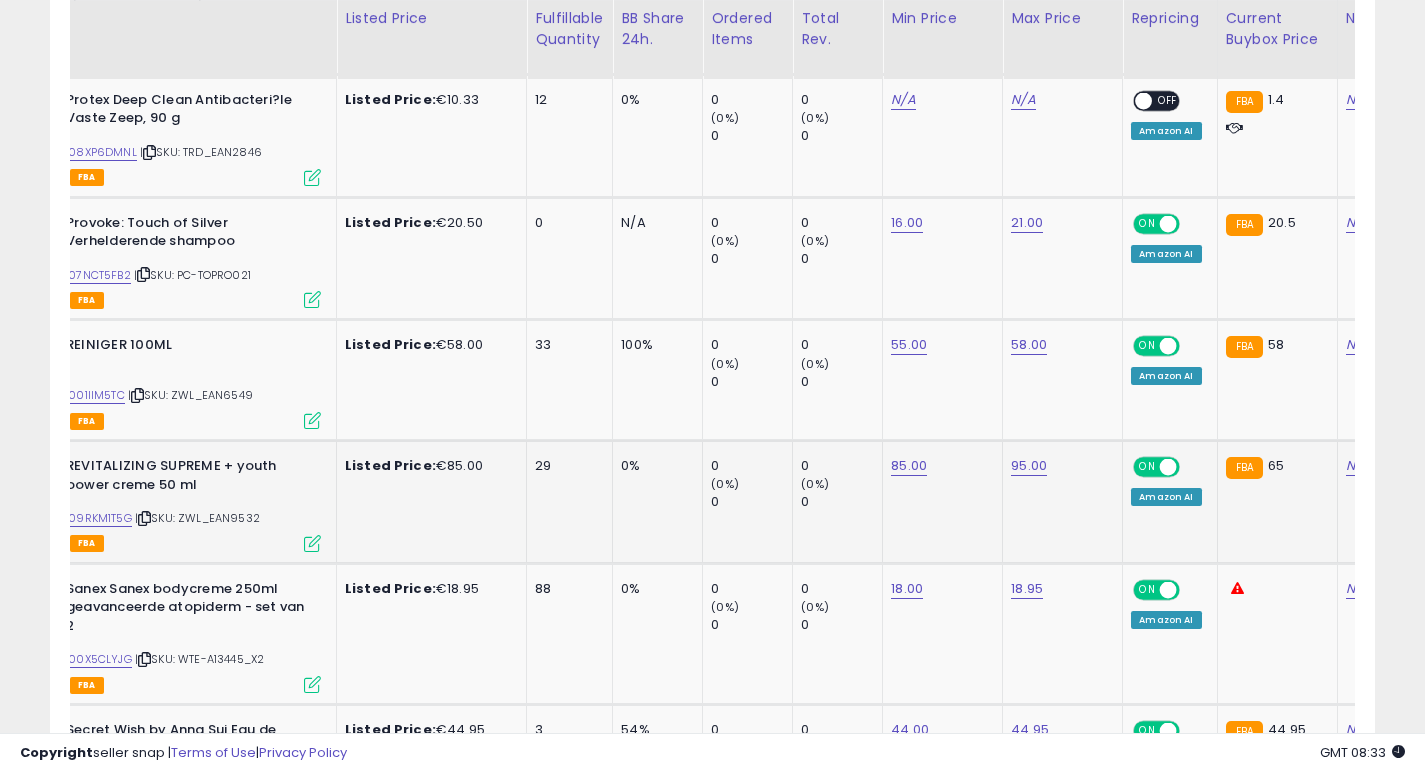 scroll, scrollTop: 0, scrollLeft: 110, axis: horizontal 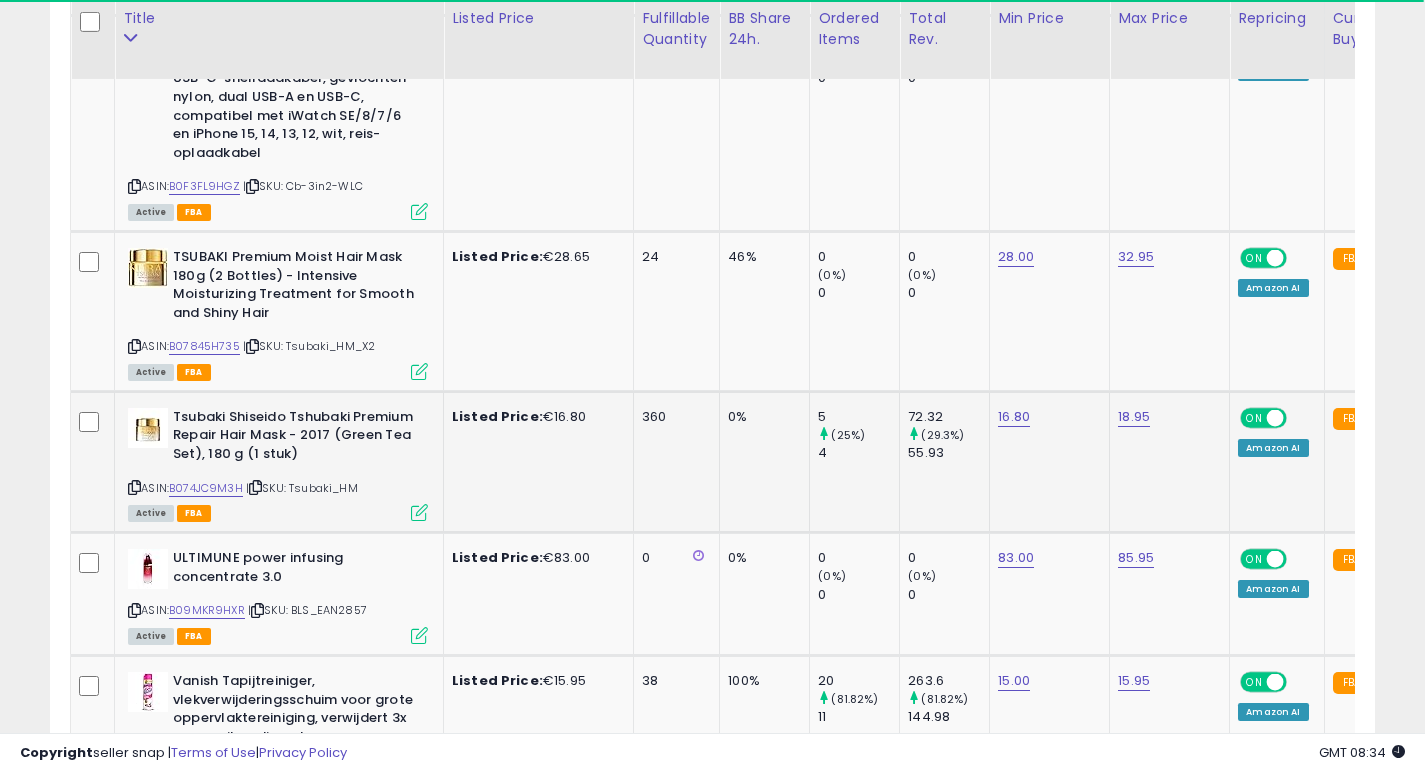 click on "5     (25%)   4" 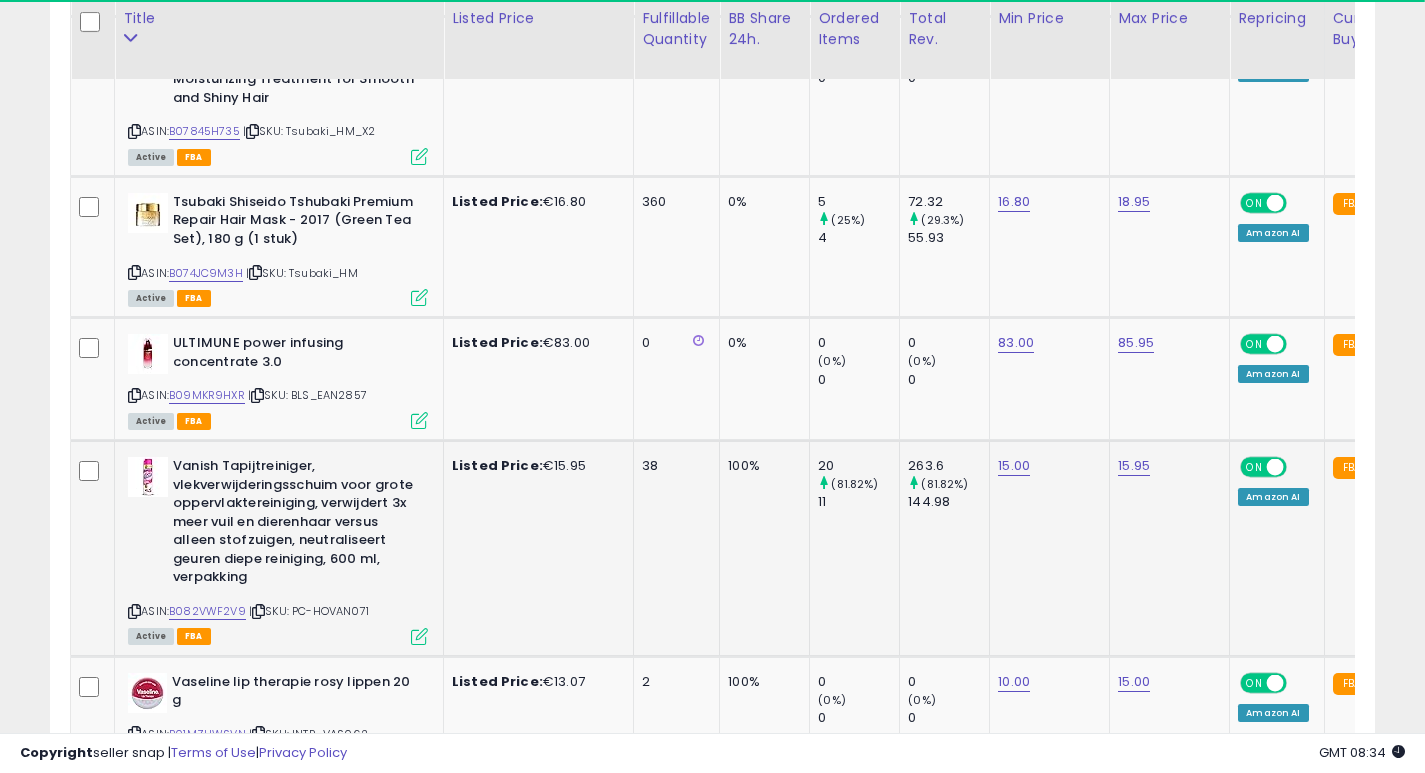 click on "20     (81.82%)   11" 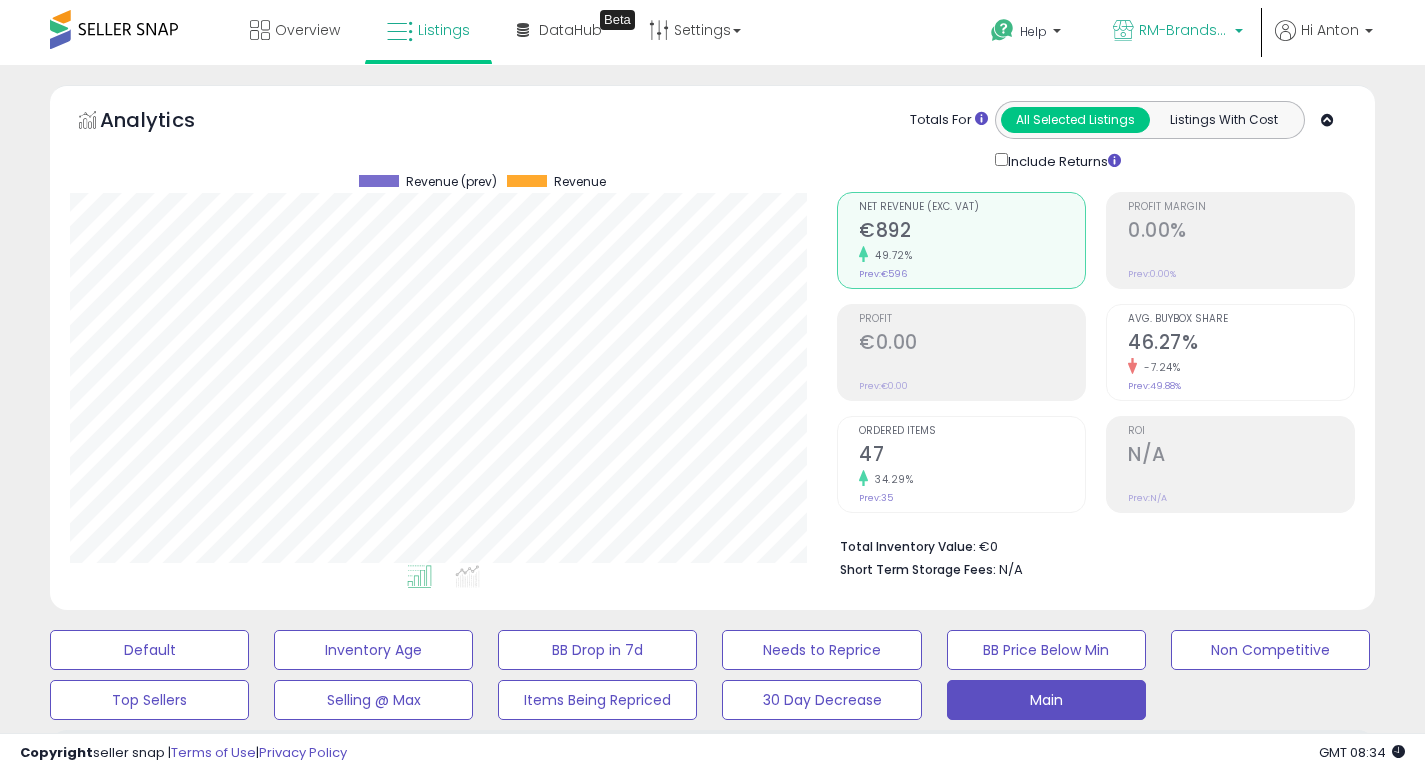 click on "RM-Brands (NL)" at bounding box center [1184, 30] 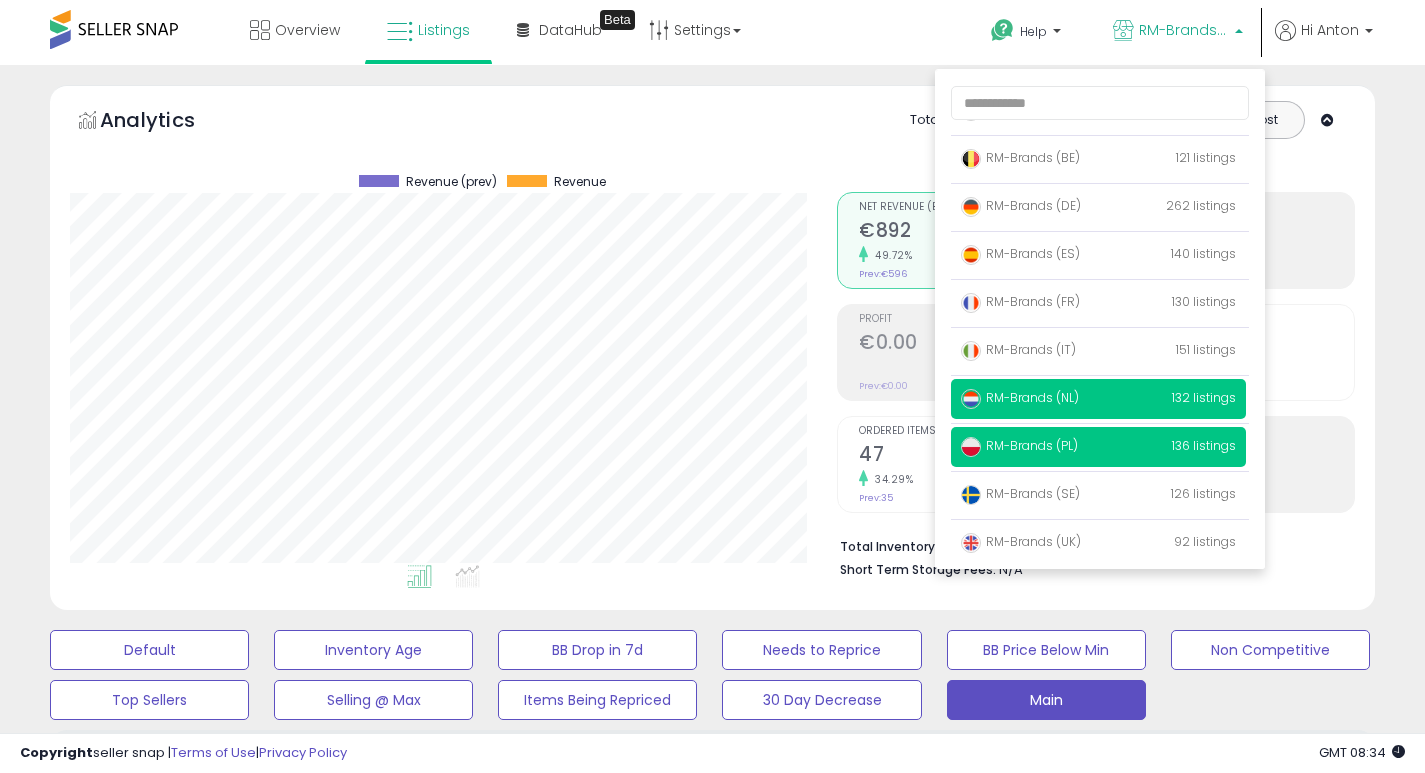 click on "RM-Brands (PL)" at bounding box center (1019, 445) 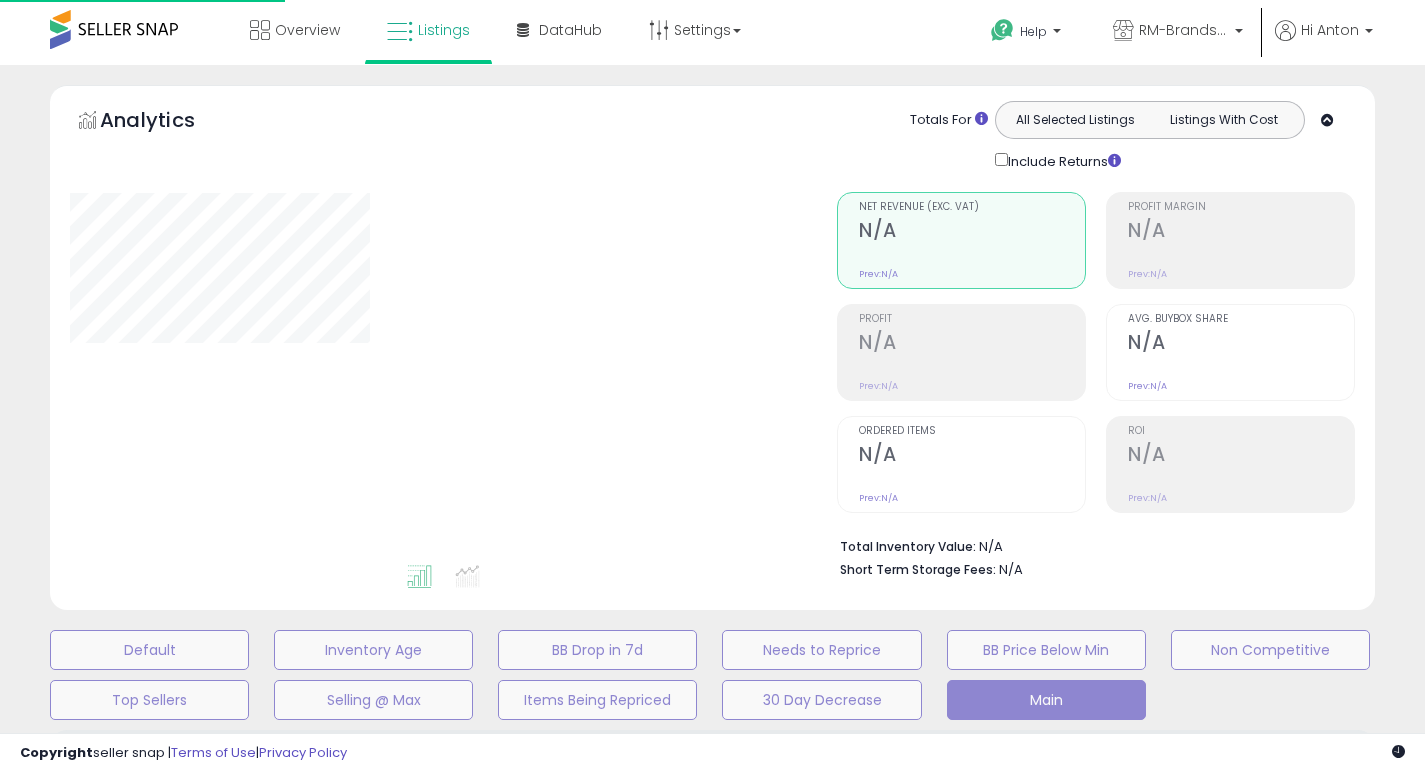 select on "**" 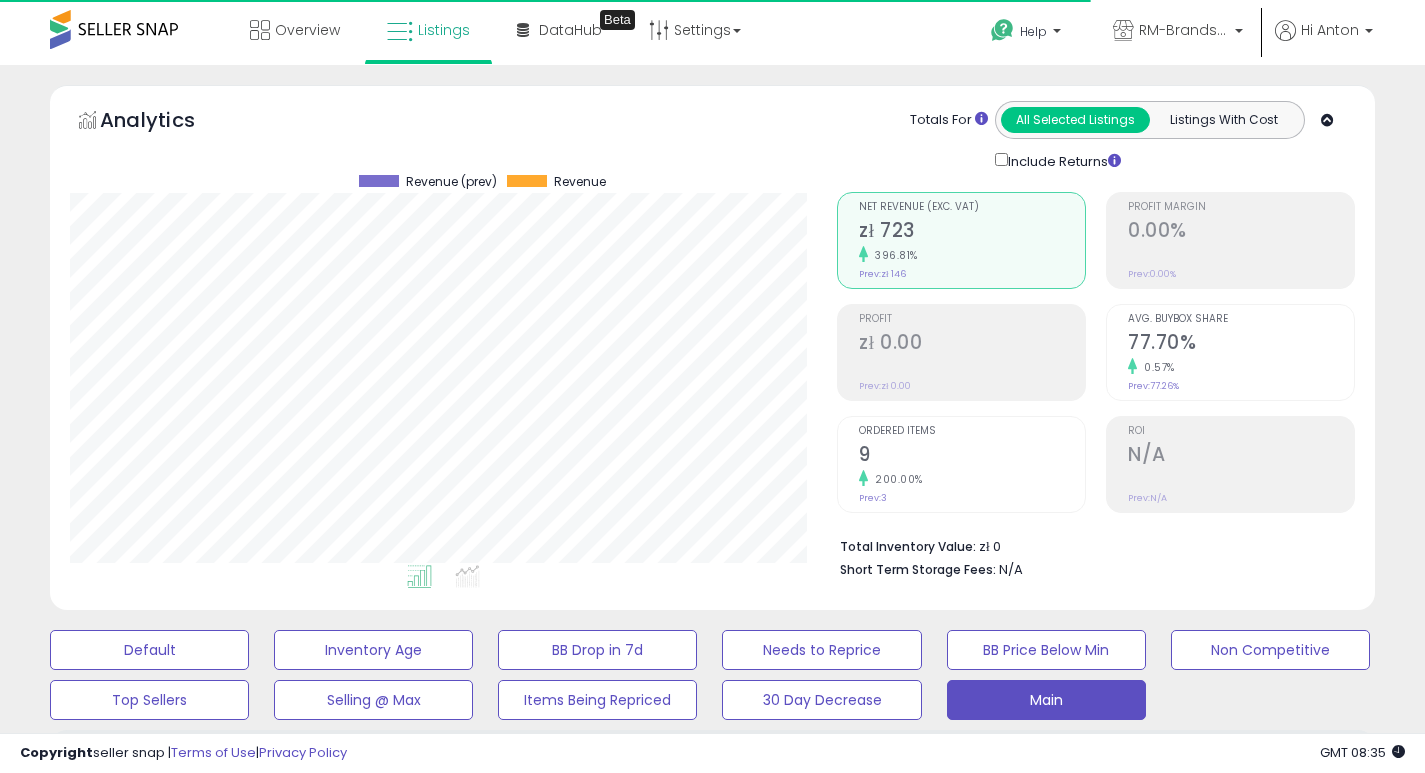 scroll, scrollTop: 0, scrollLeft: 0, axis: both 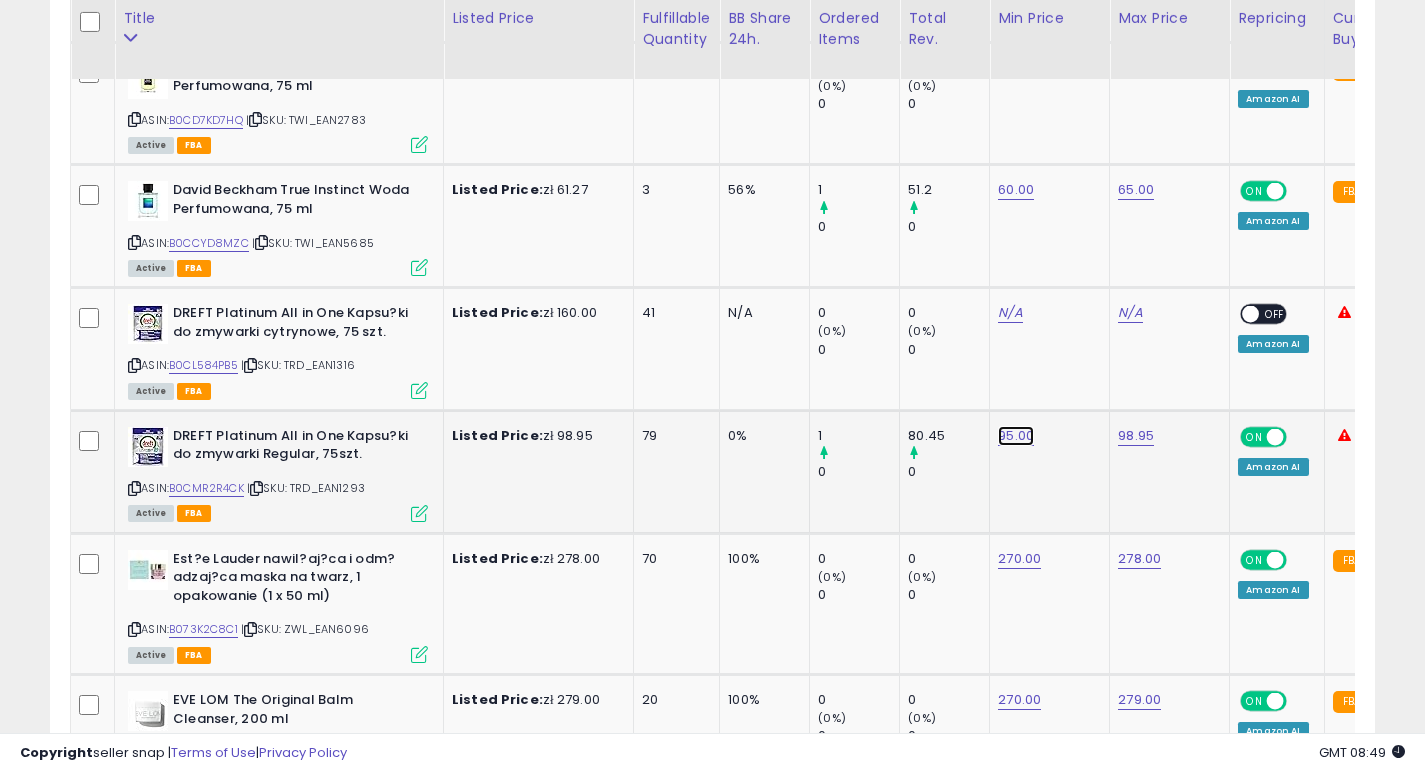 click on "95.00" at bounding box center (1018, -3107) 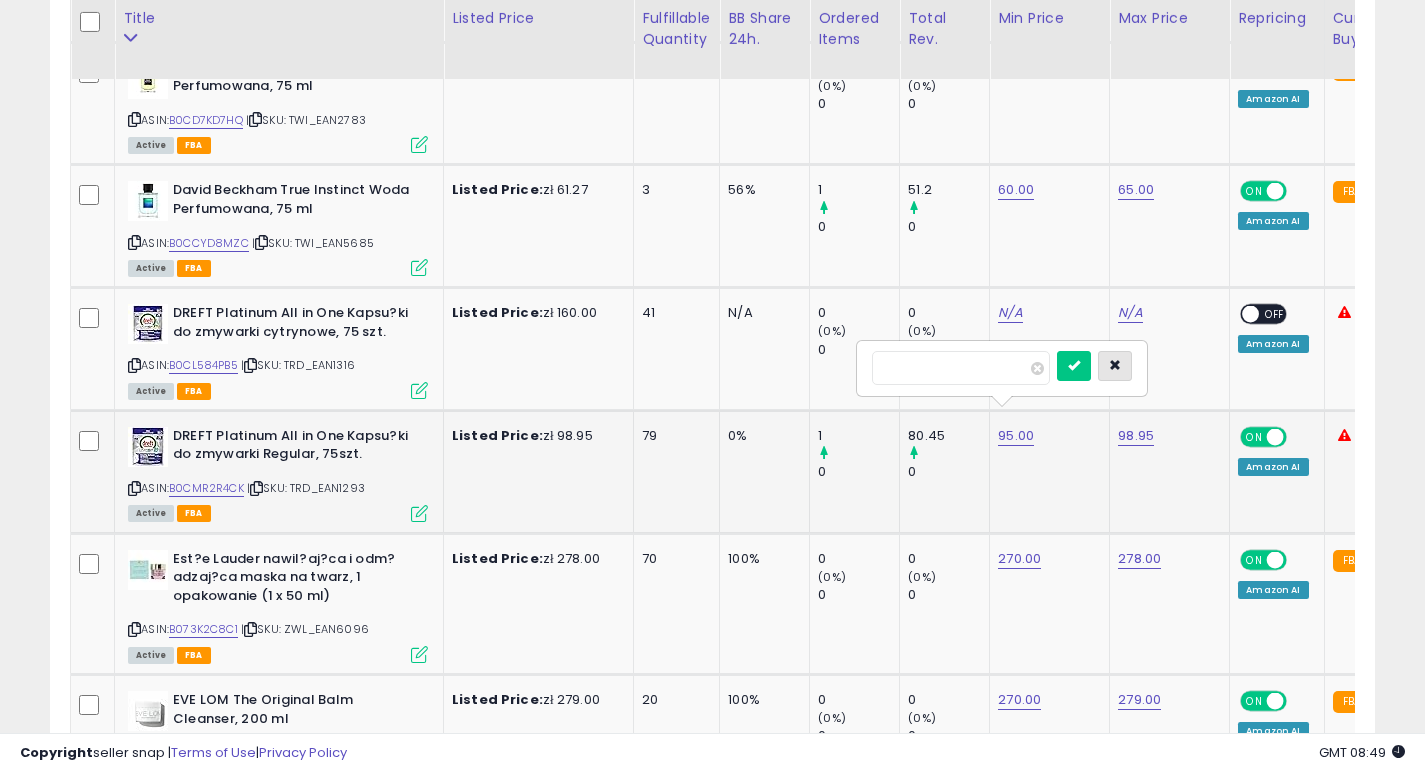 click at bounding box center [1115, 365] 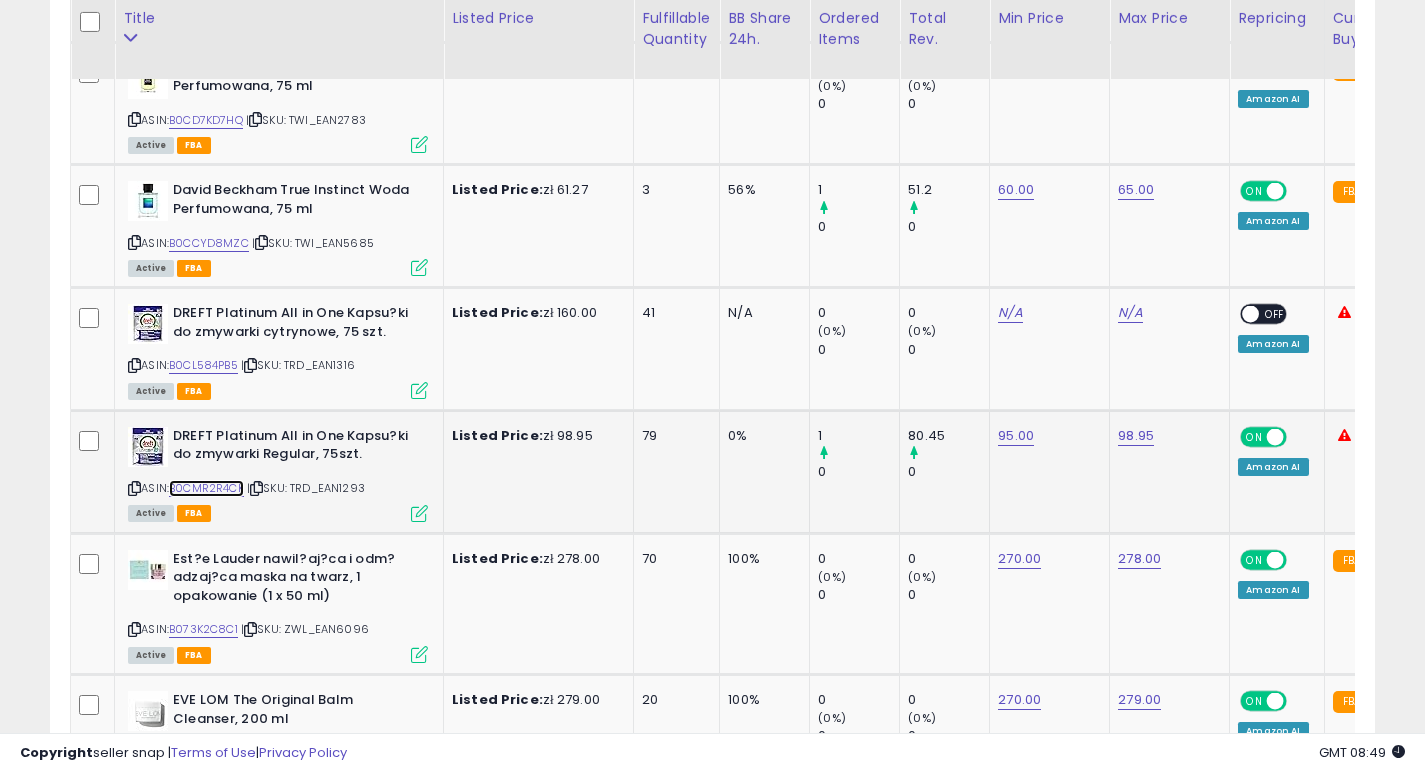 click on "B0CMR2R4CK" at bounding box center (206, 488) 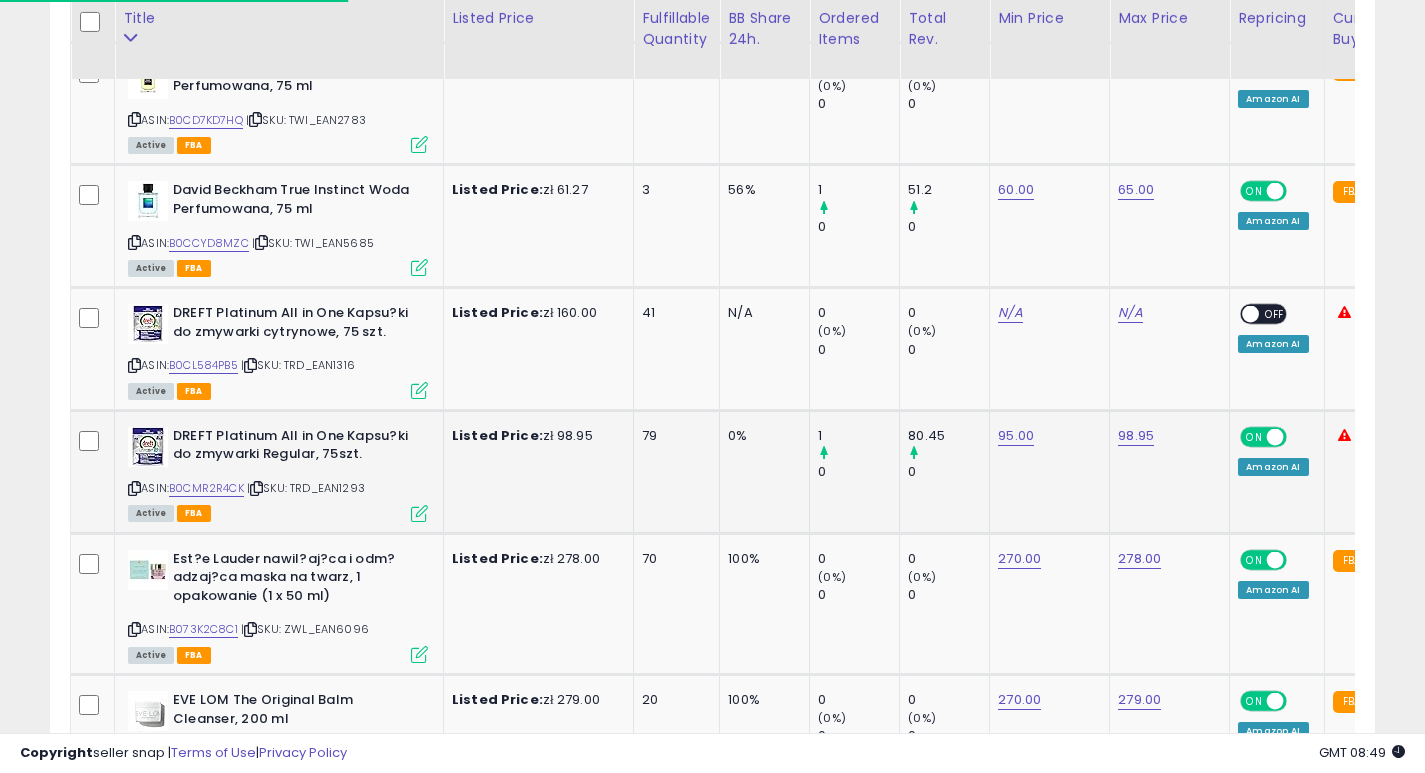 click at bounding box center [134, 488] 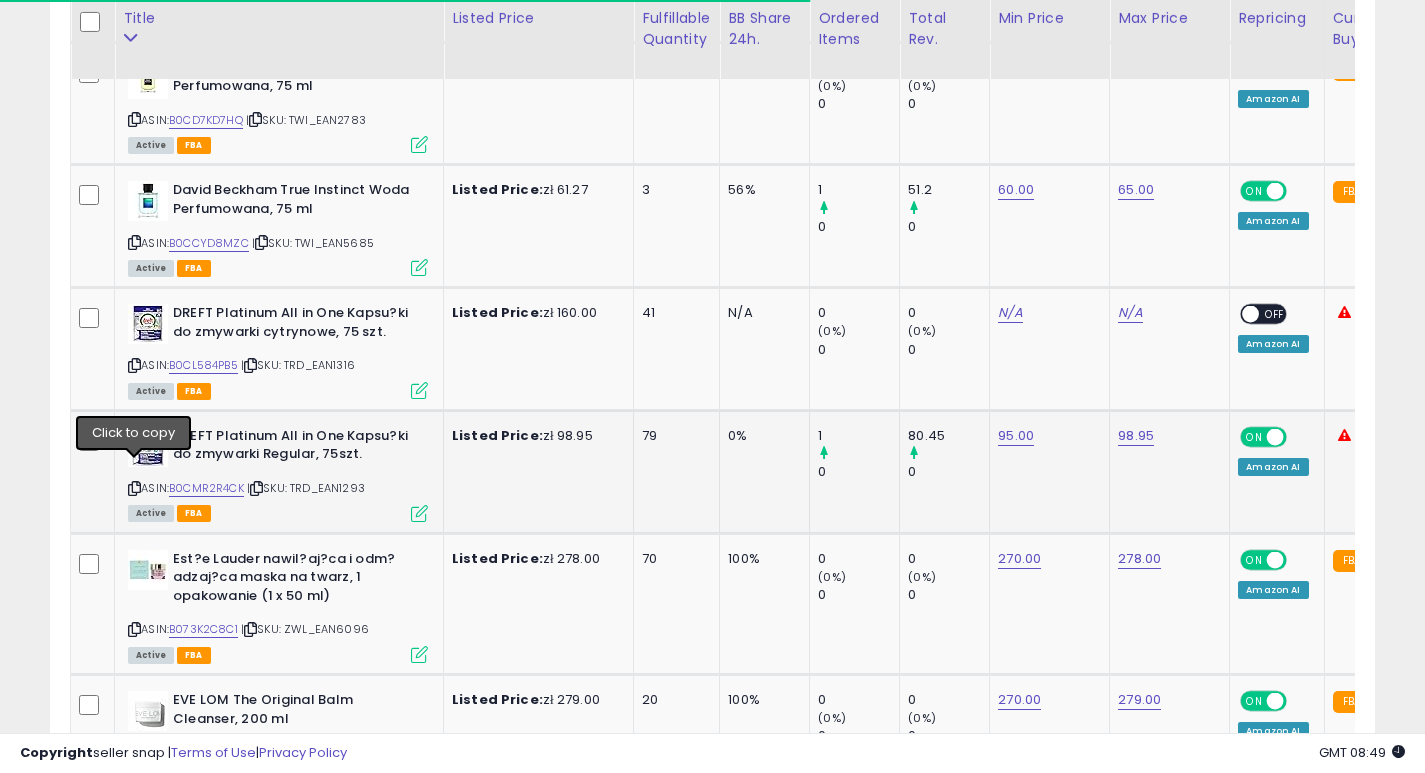 click at bounding box center [134, 488] 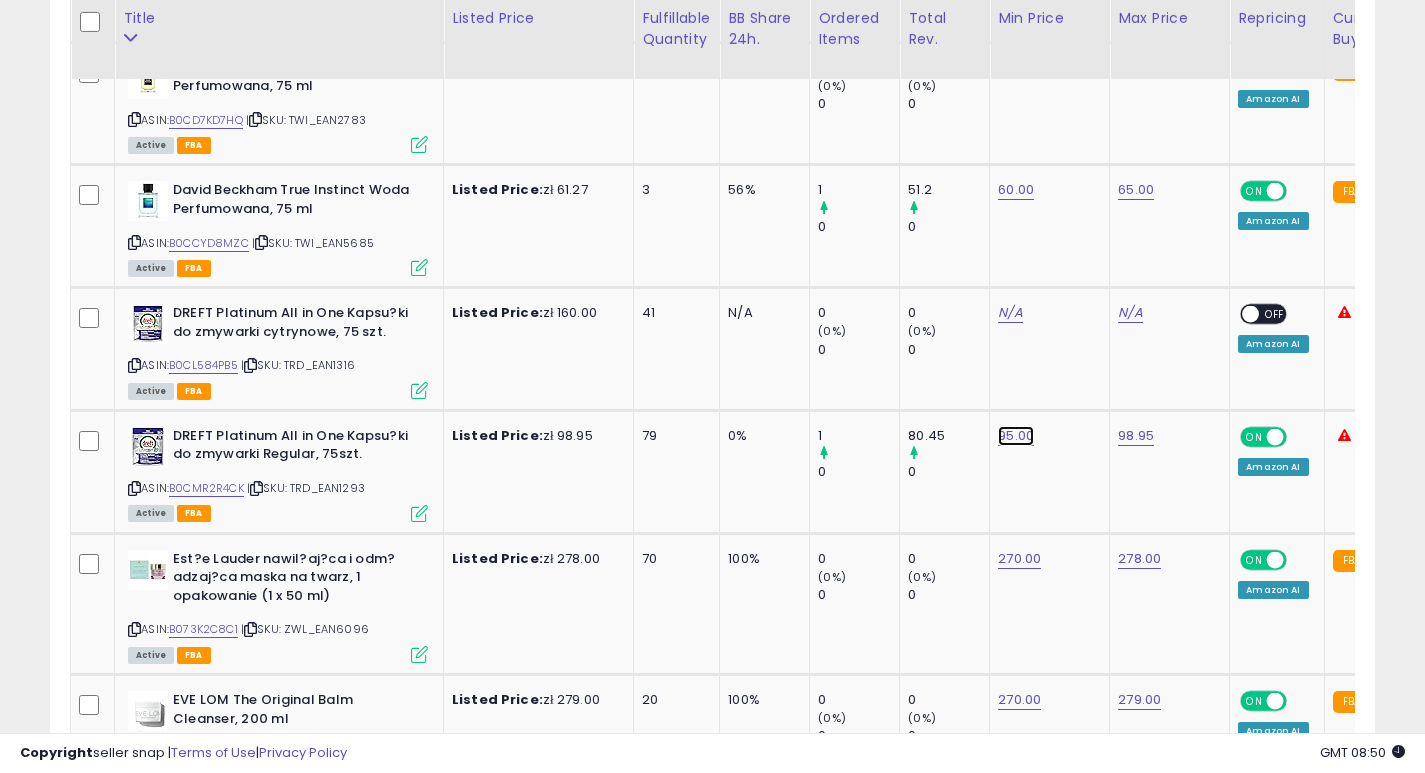 click on "95.00" at bounding box center [1018, -3107] 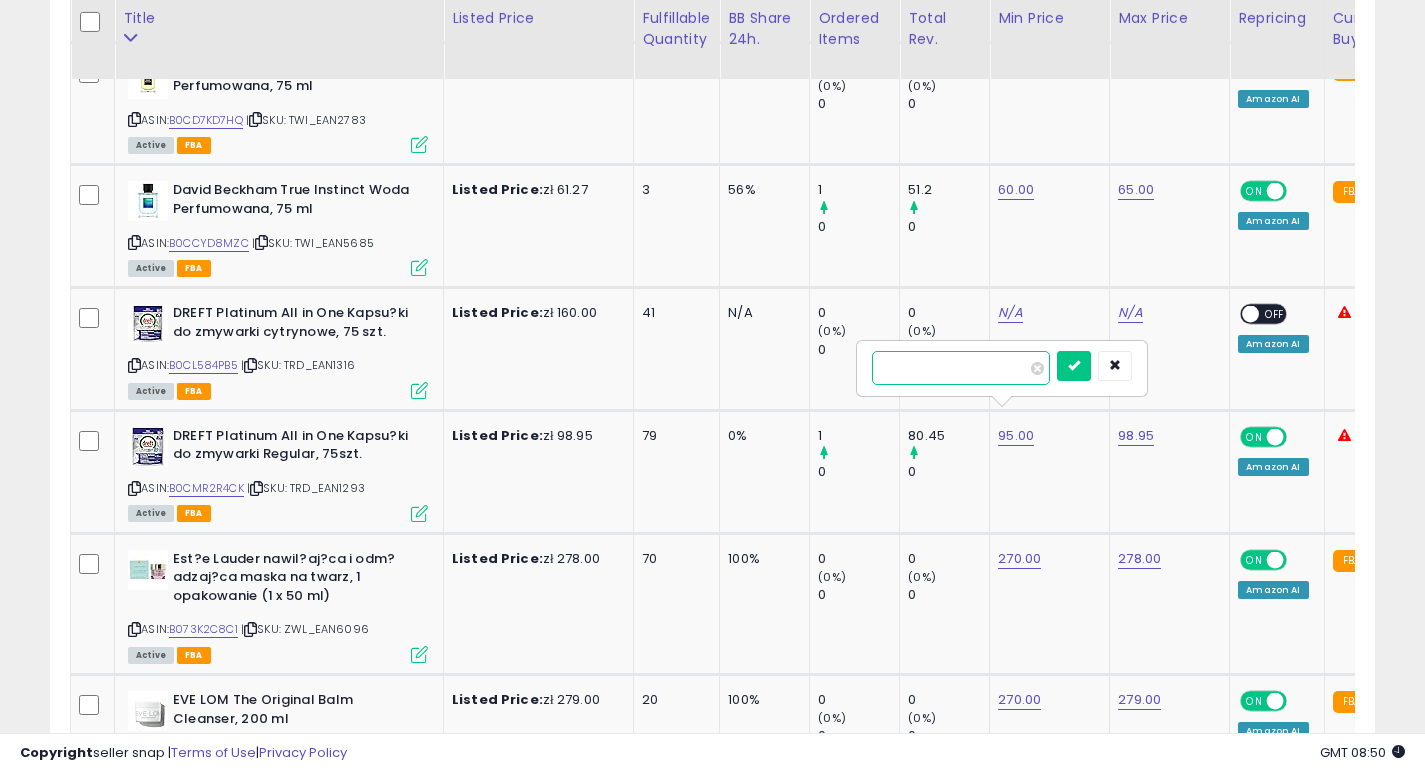 type on "*" 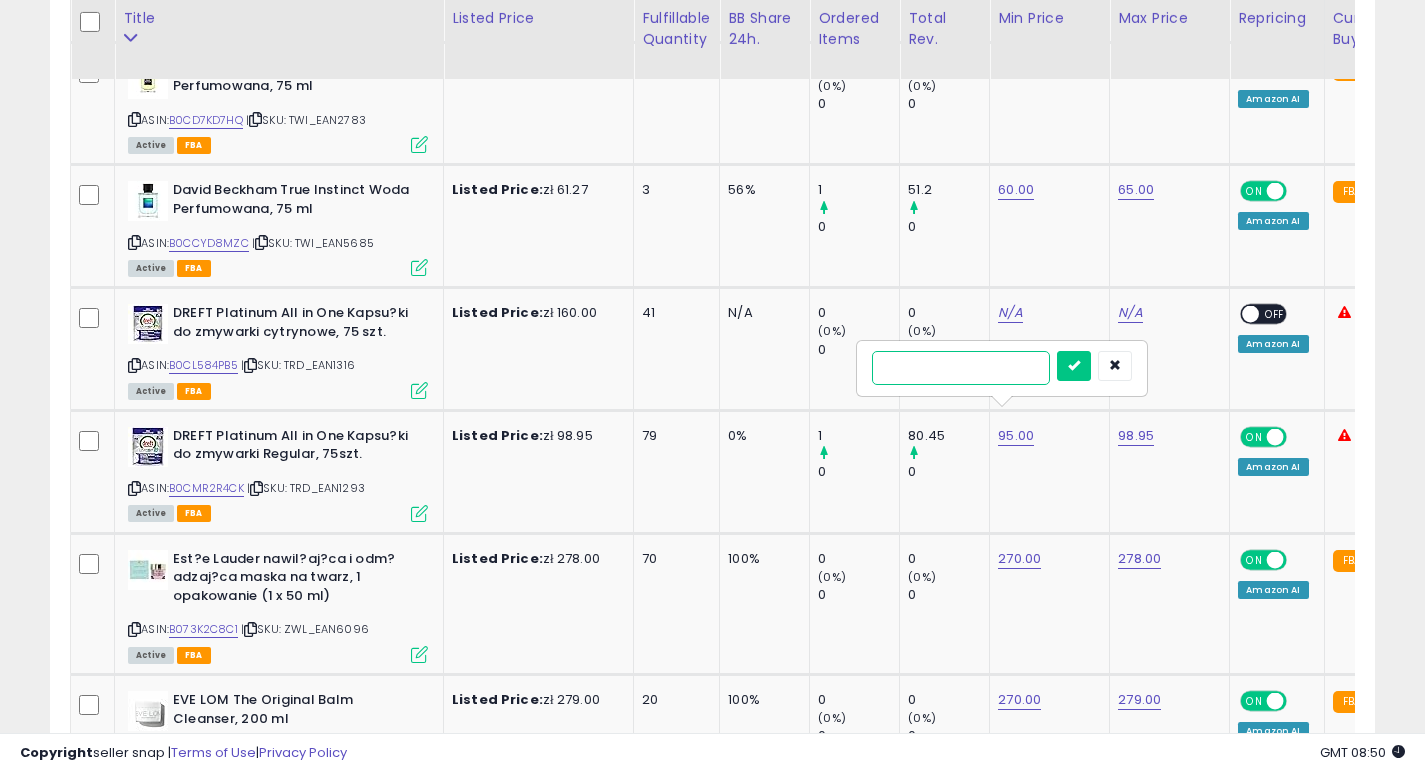 type on "**" 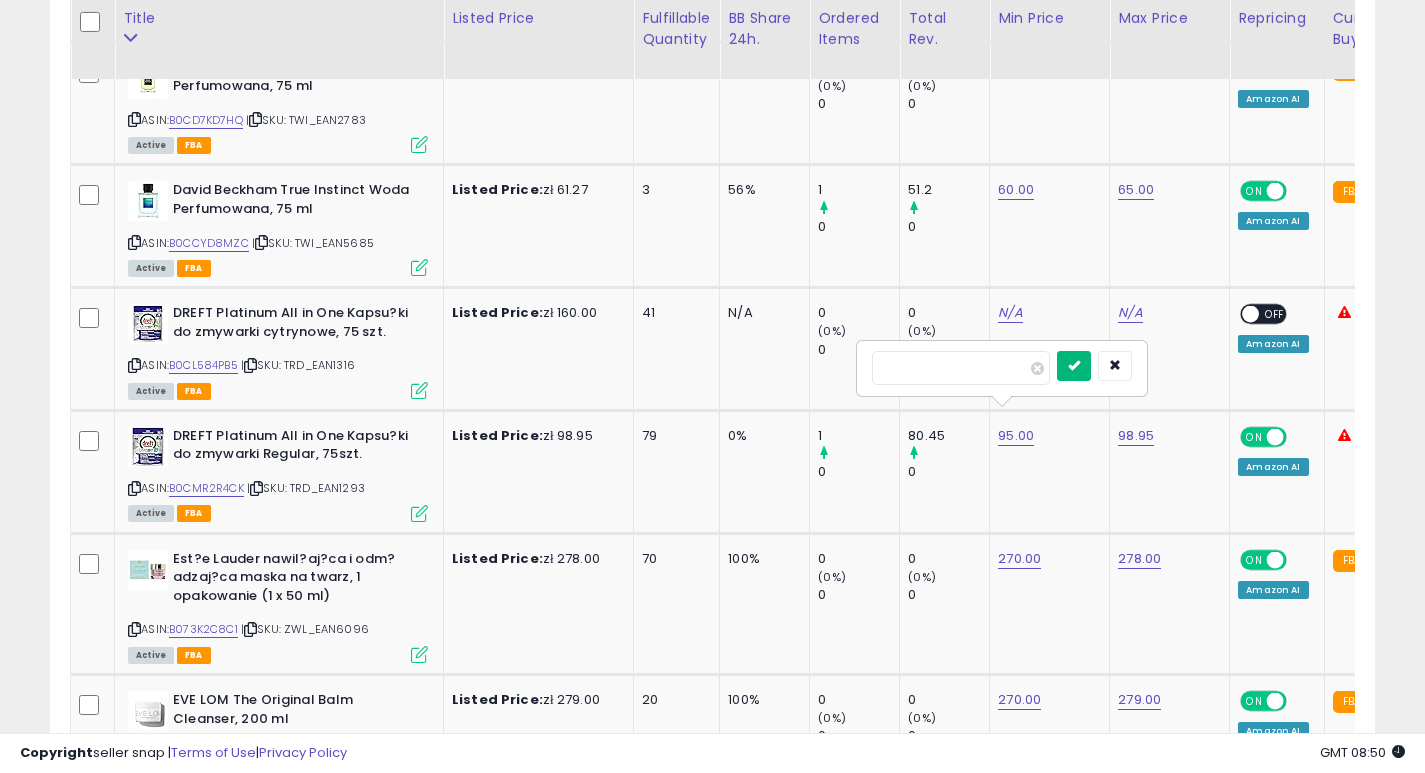 click at bounding box center [1074, 365] 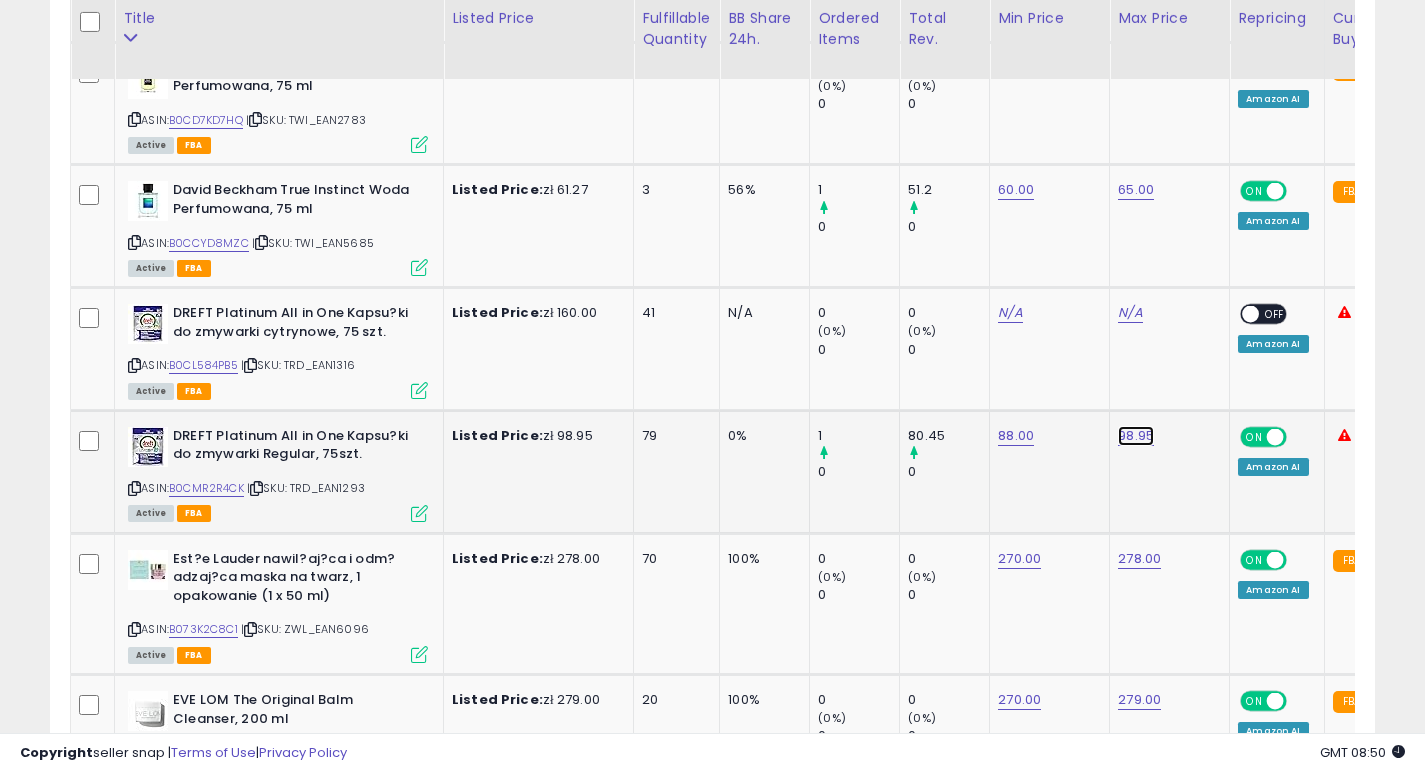 click on "98.95" at bounding box center (1138, -3107) 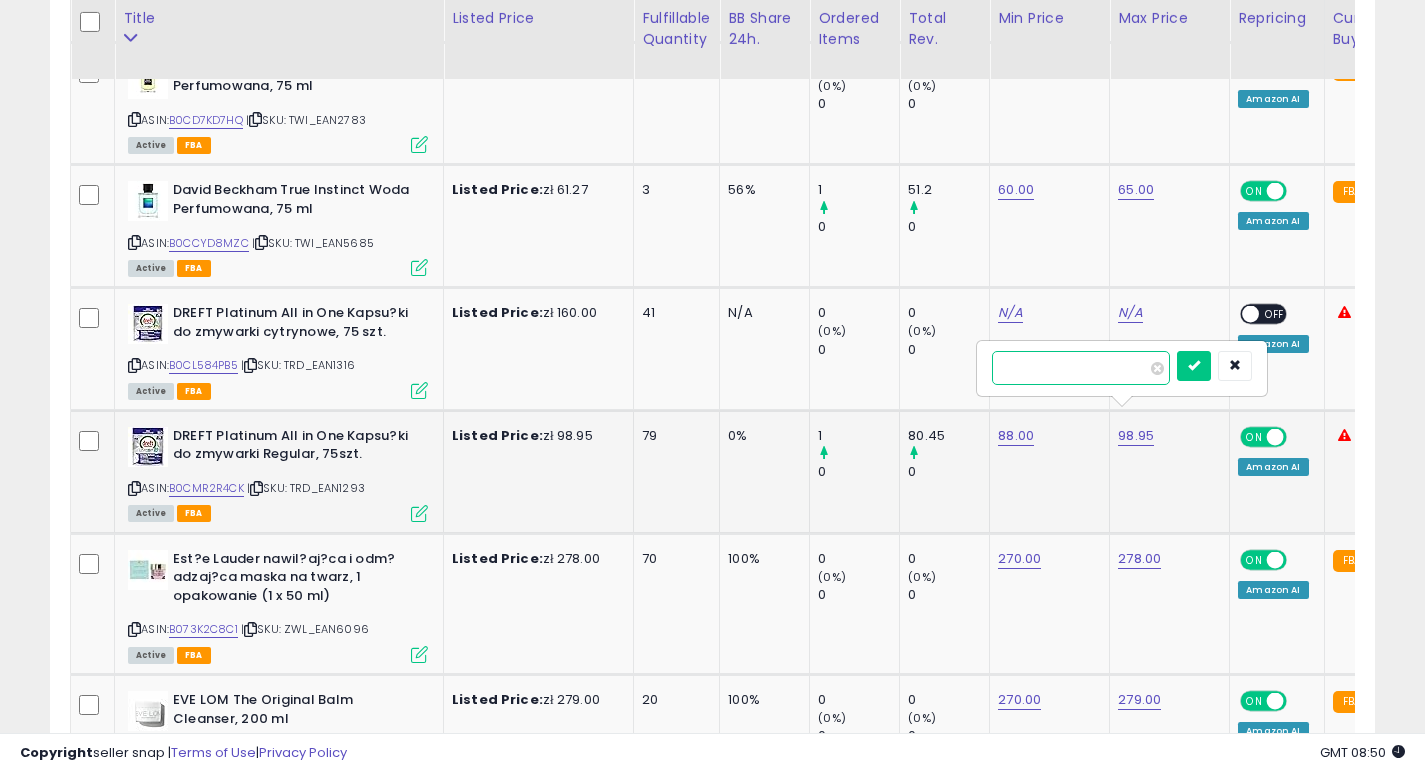 type on "*" 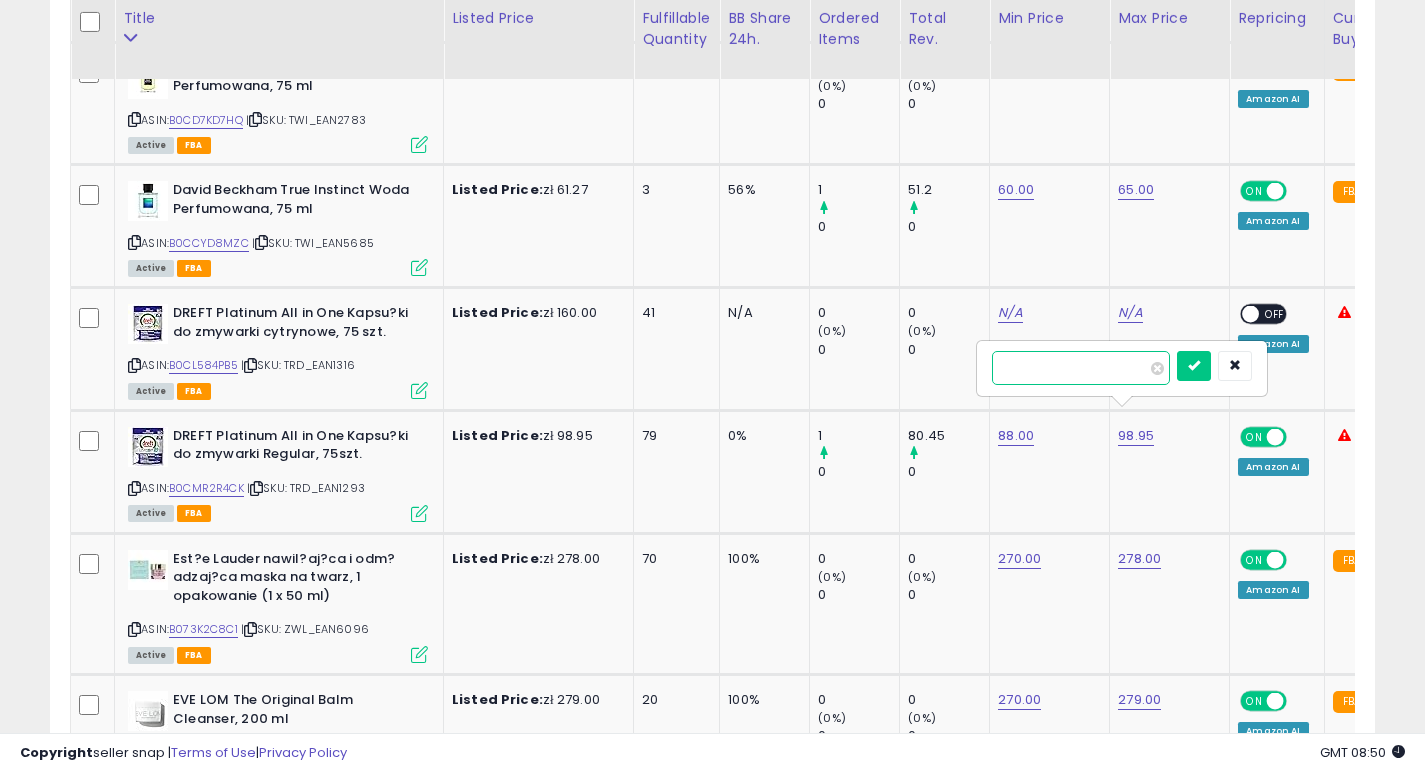 type on "*****" 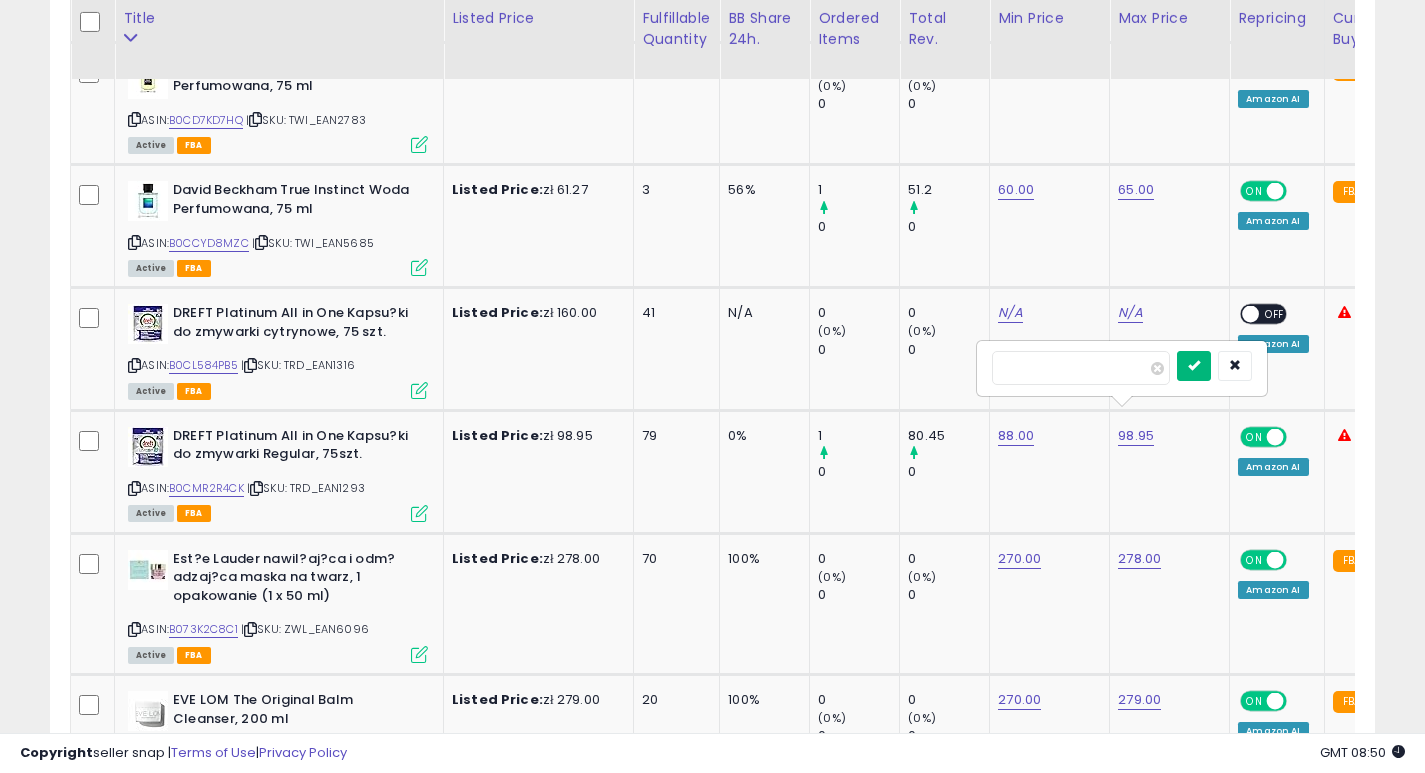 click at bounding box center (1194, 365) 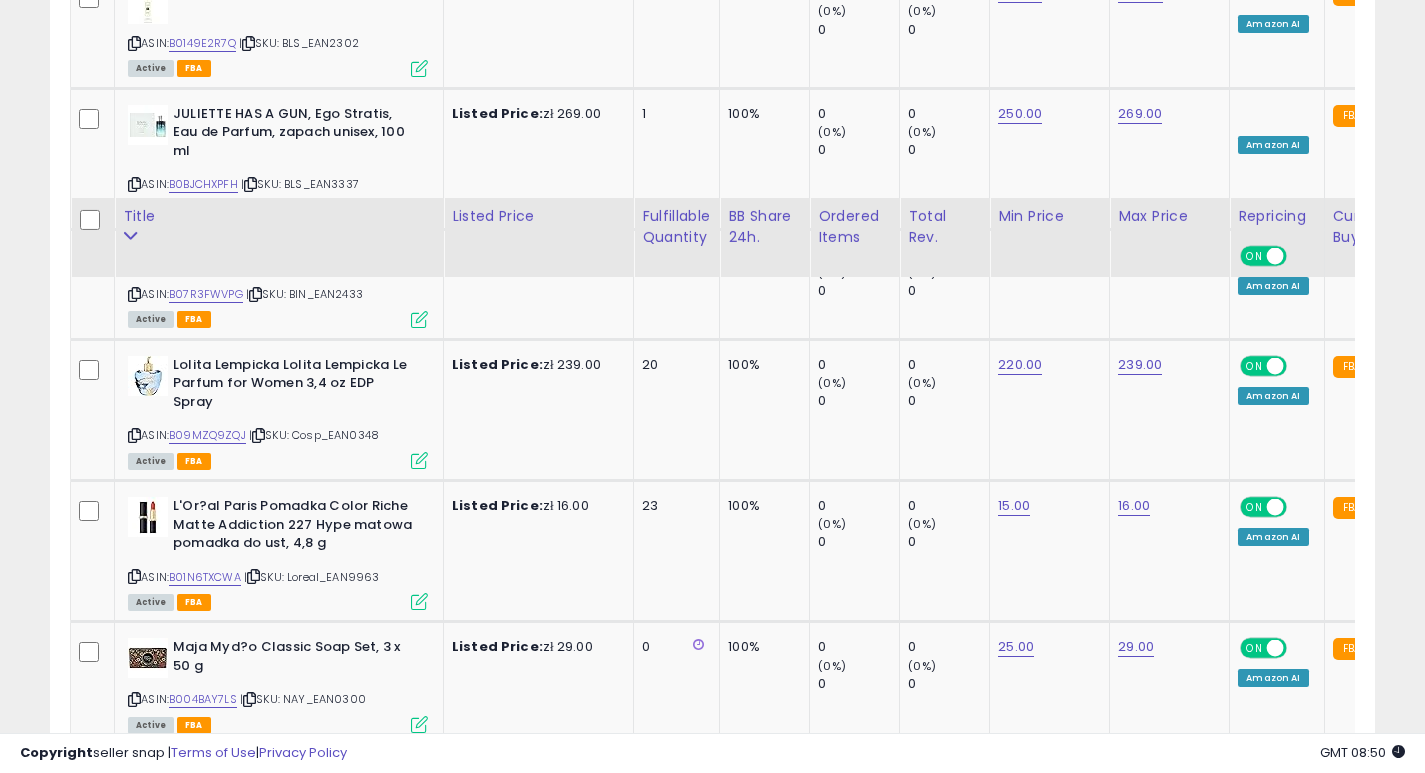 scroll, scrollTop: 7659, scrollLeft: 0, axis: vertical 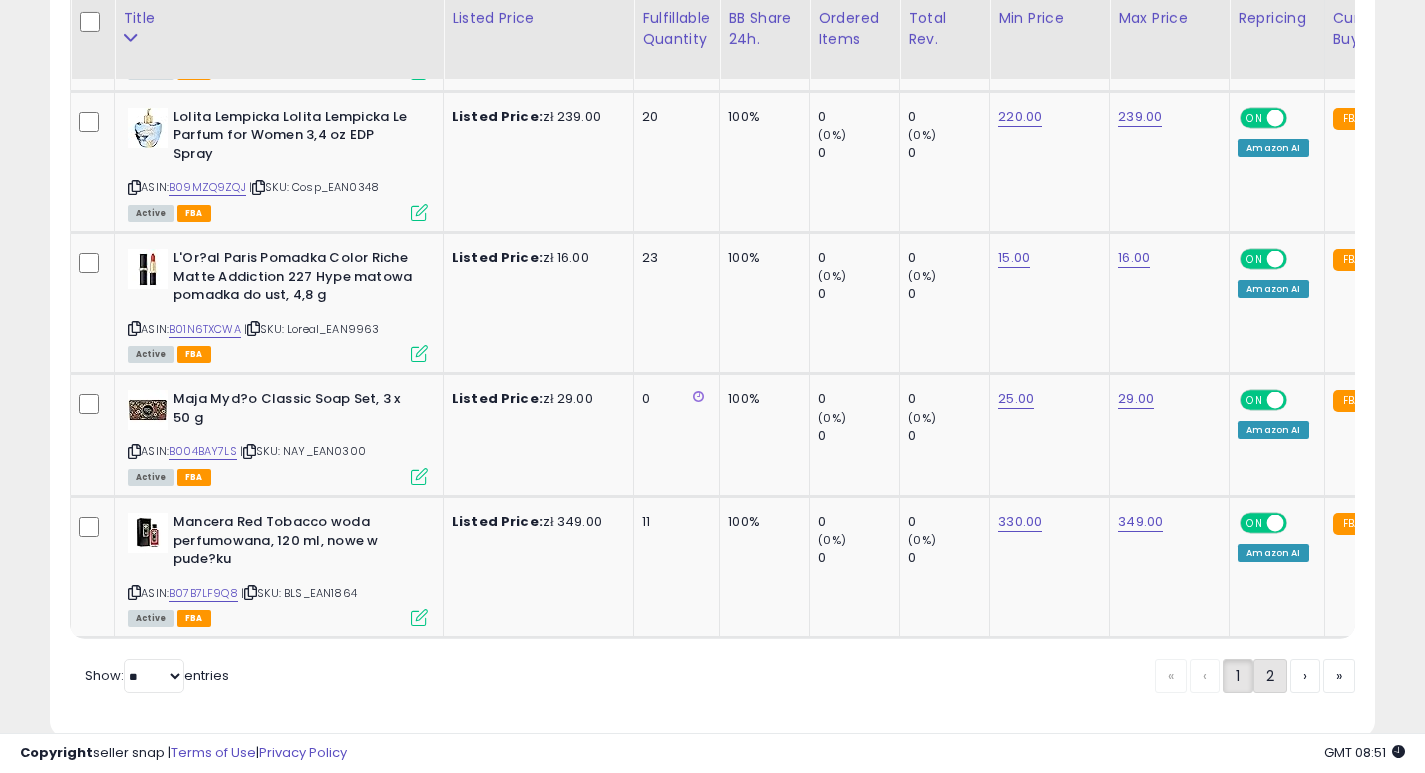 click on "2" 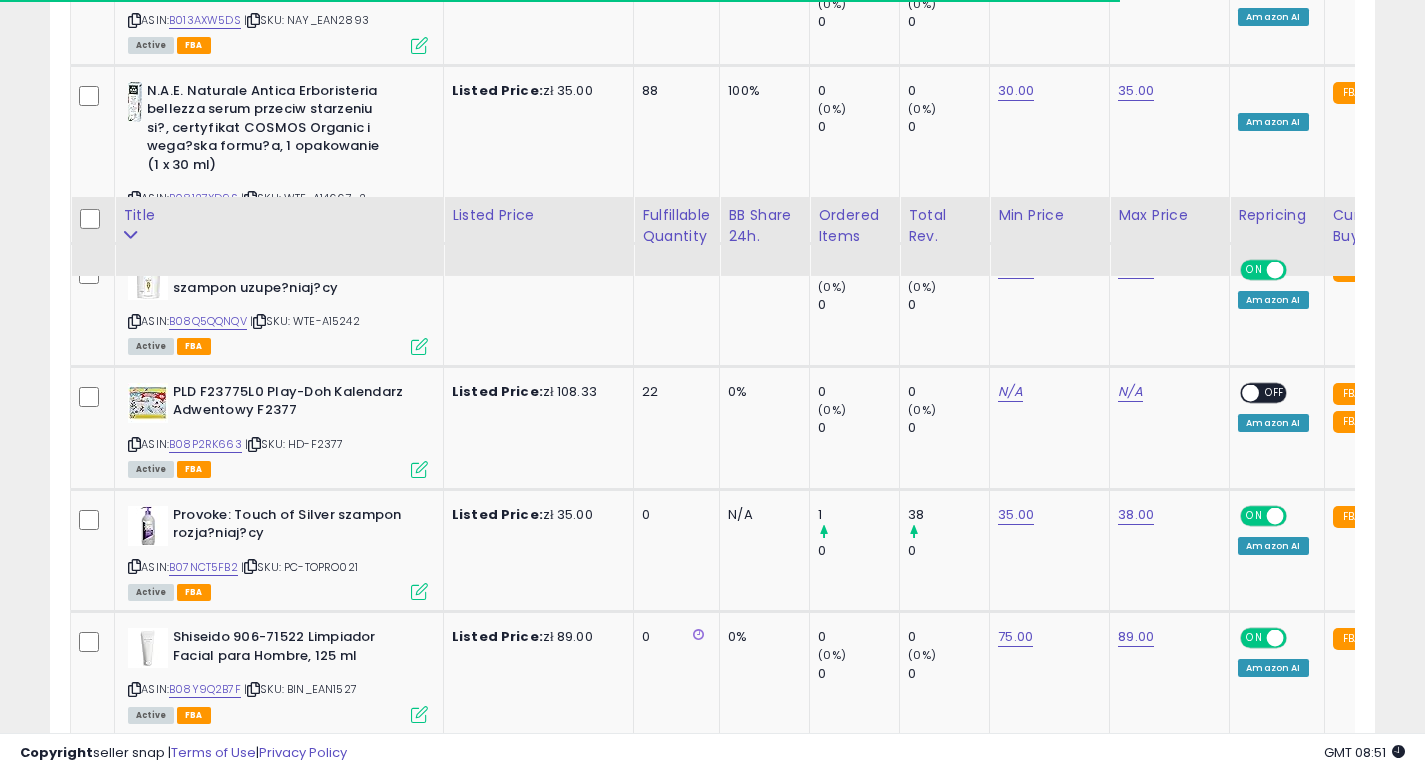 scroll, scrollTop: 1672, scrollLeft: 0, axis: vertical 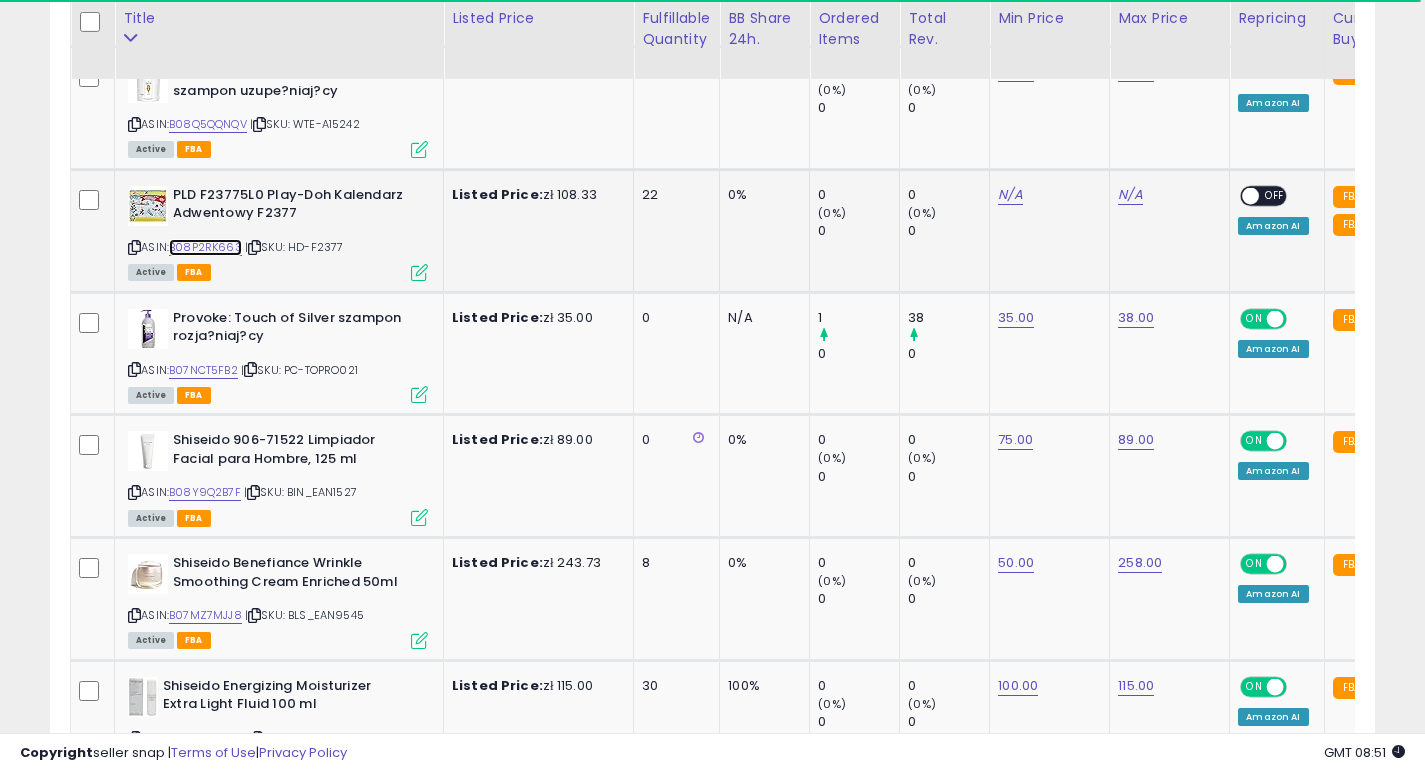 click on "B08P2RK663" at bounding box center [205, 247] 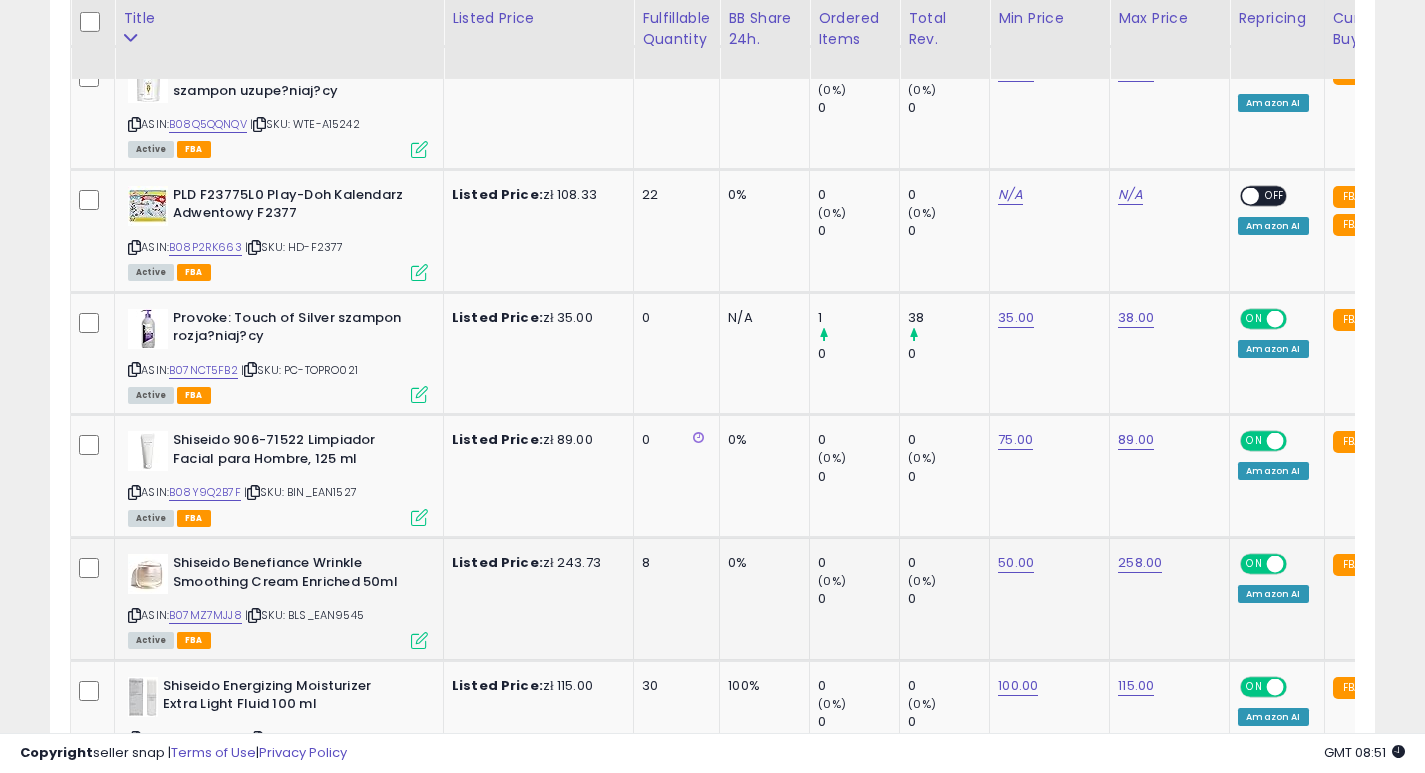 click on "0" at bounding box center (858, 599) 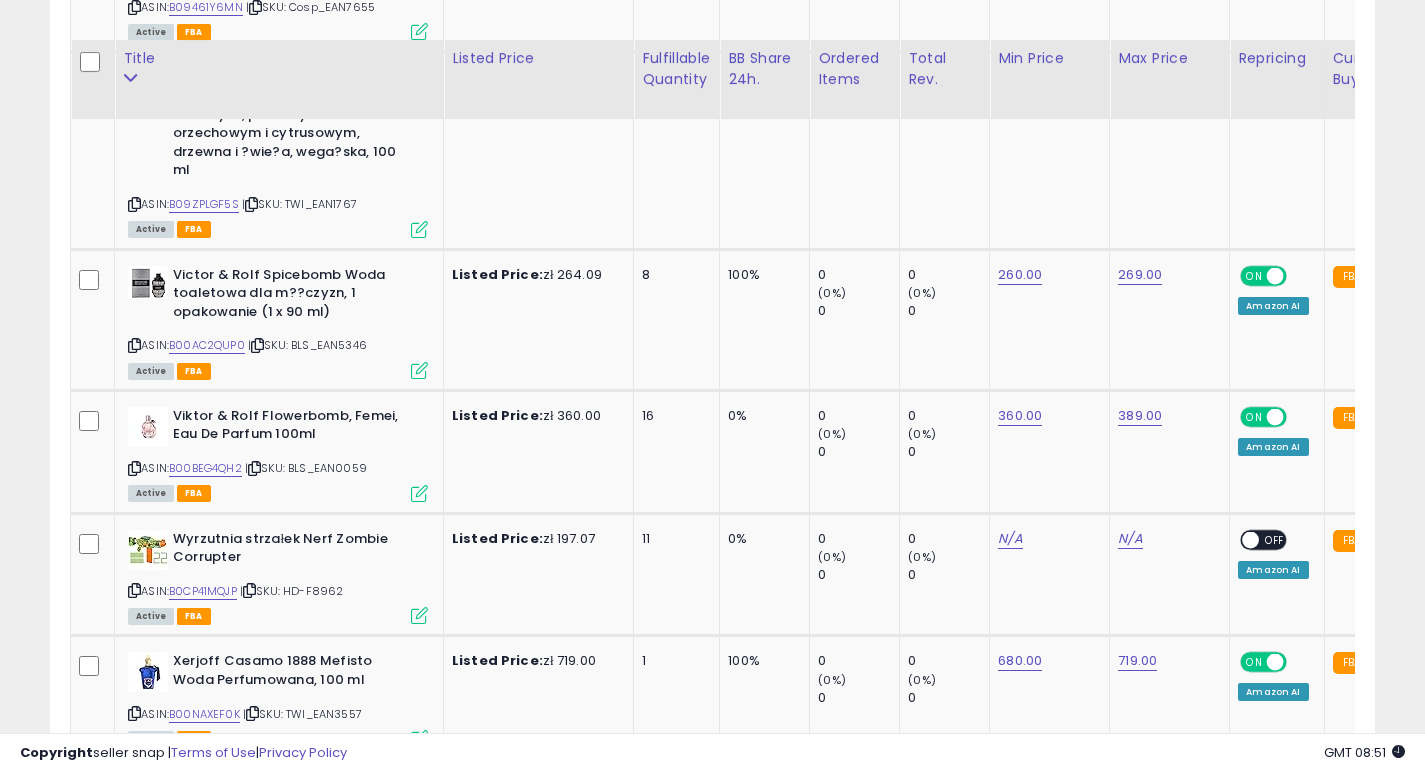 scroll, scrollTop: 6551, scrollLeft: 0, axis: vertical 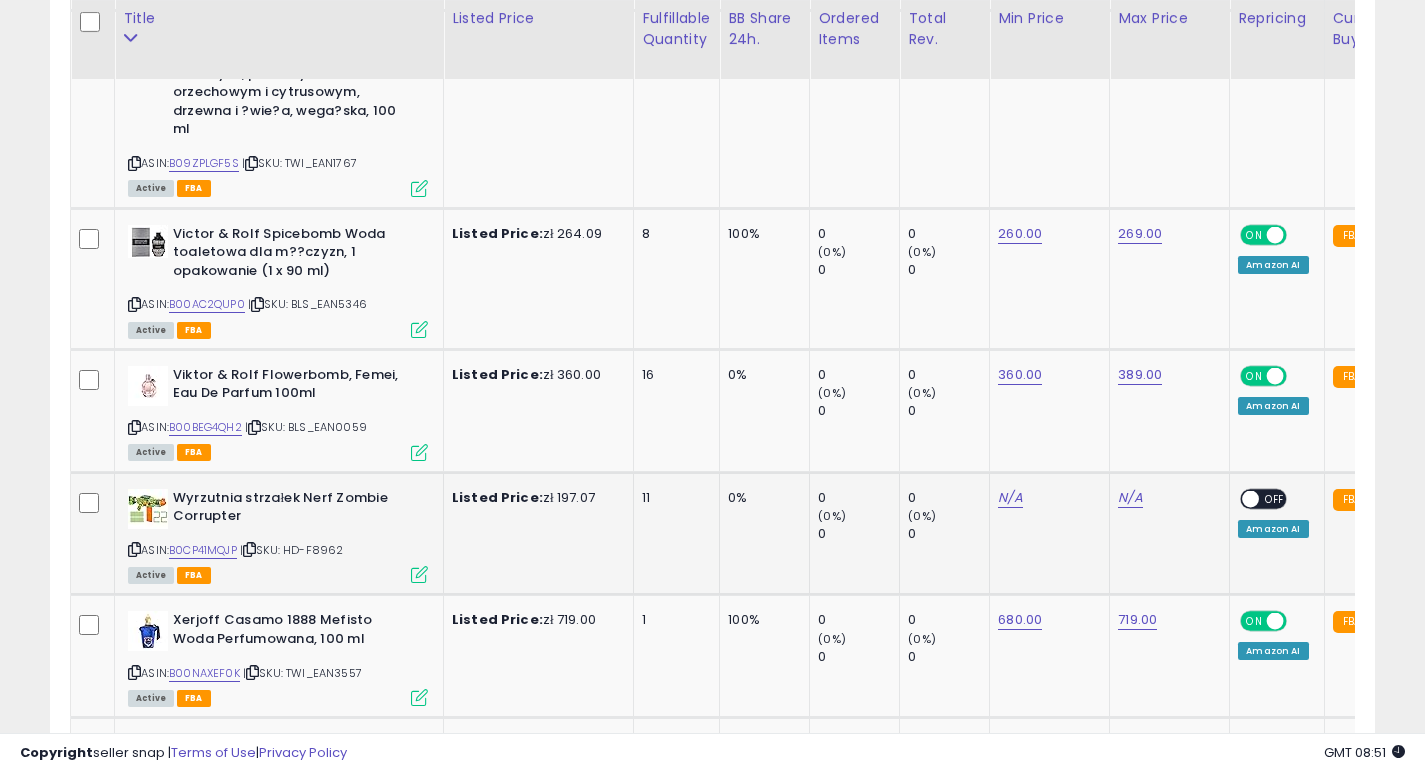 click on "ASIN:  B0CP41MQJP    |   SKU: HD-F8962 Active FBA" at bounding box center (278, 535) 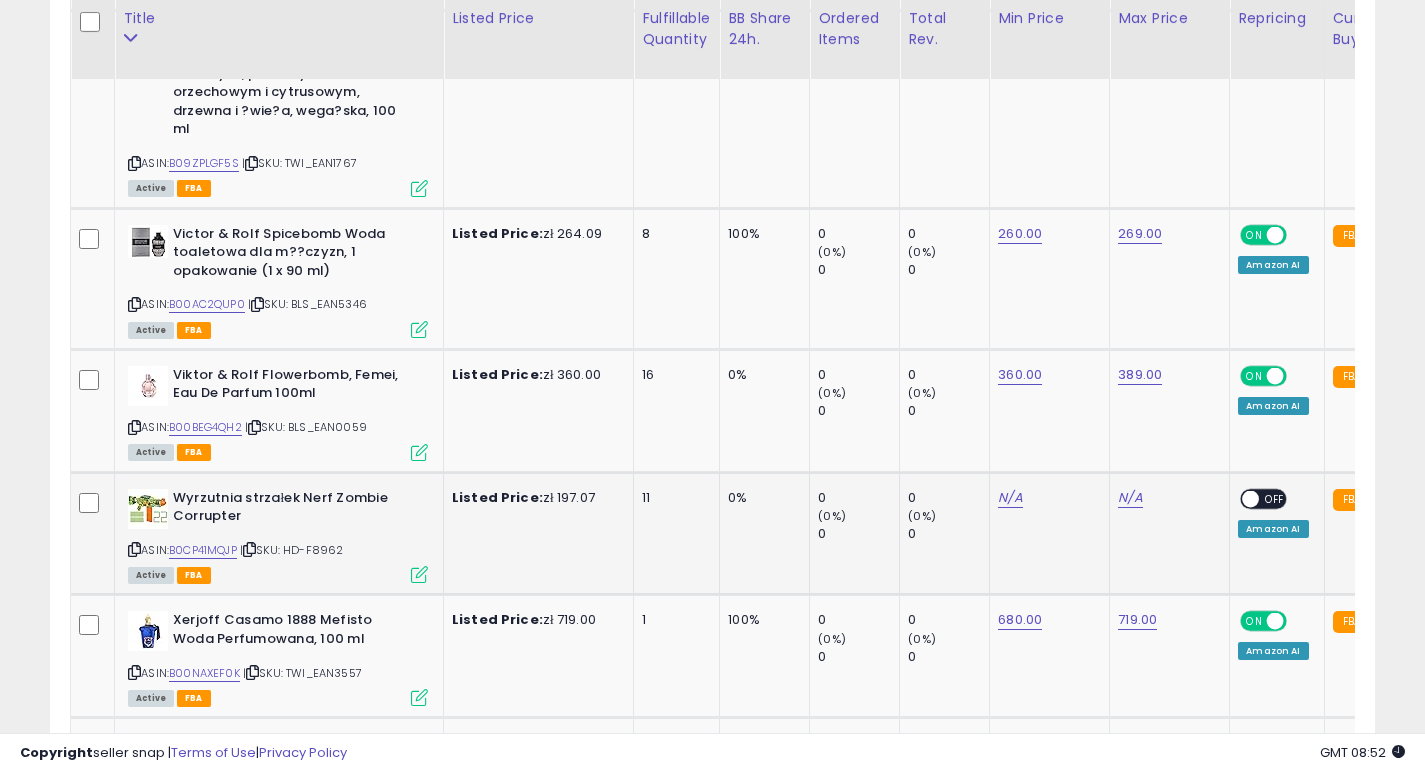click at bounding box center (134, 549) 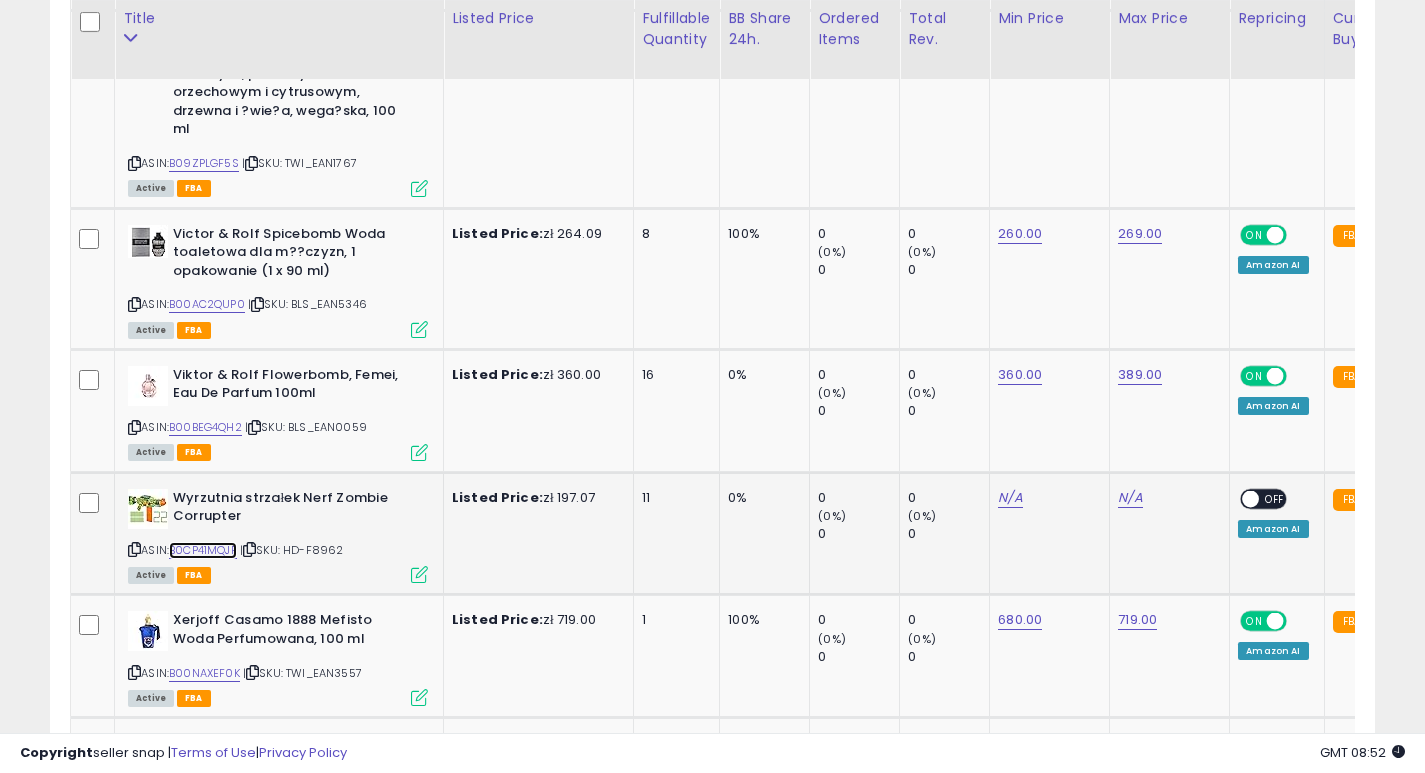 click on "B0CP41MQJP" at bounding box center [203, 550] 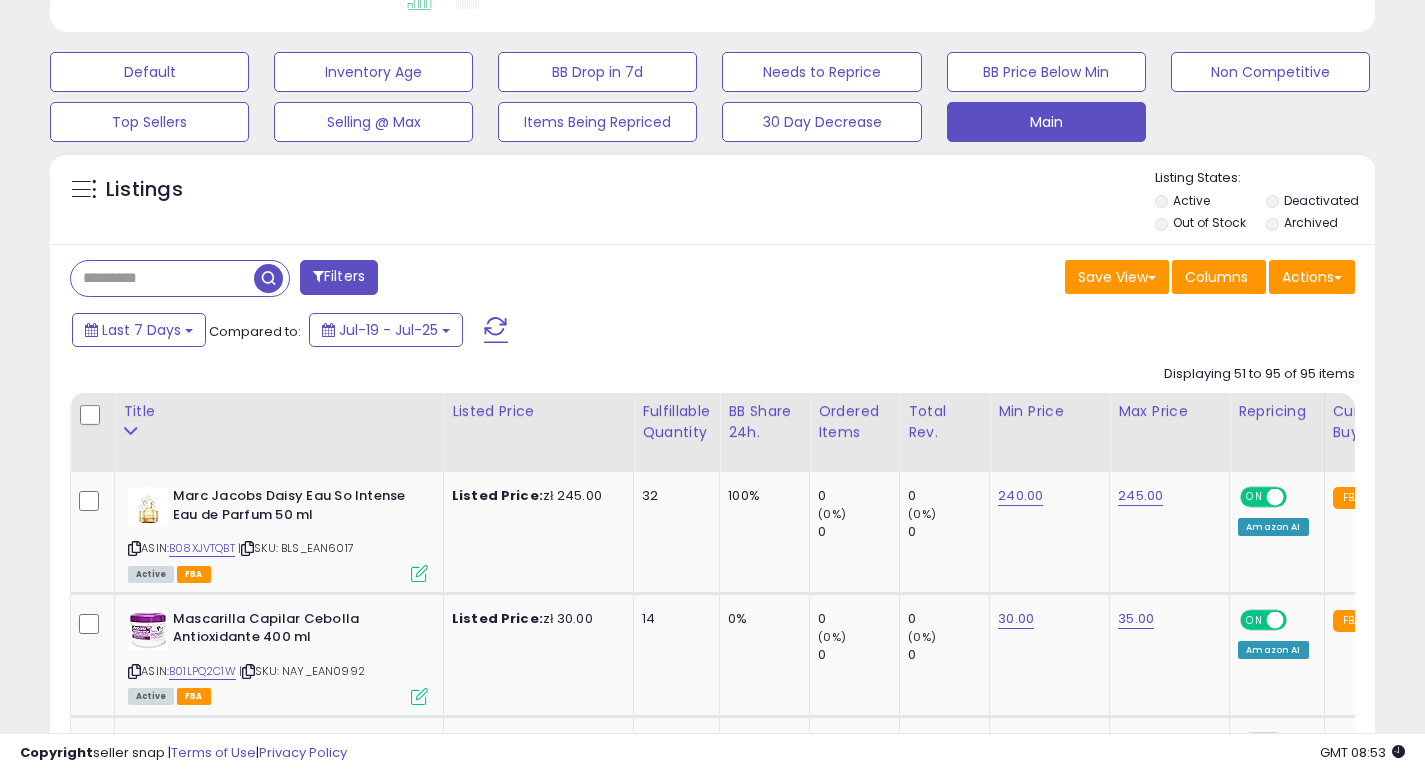 scroll, scrollTop: 0, scrollLeft: 0, axis: both 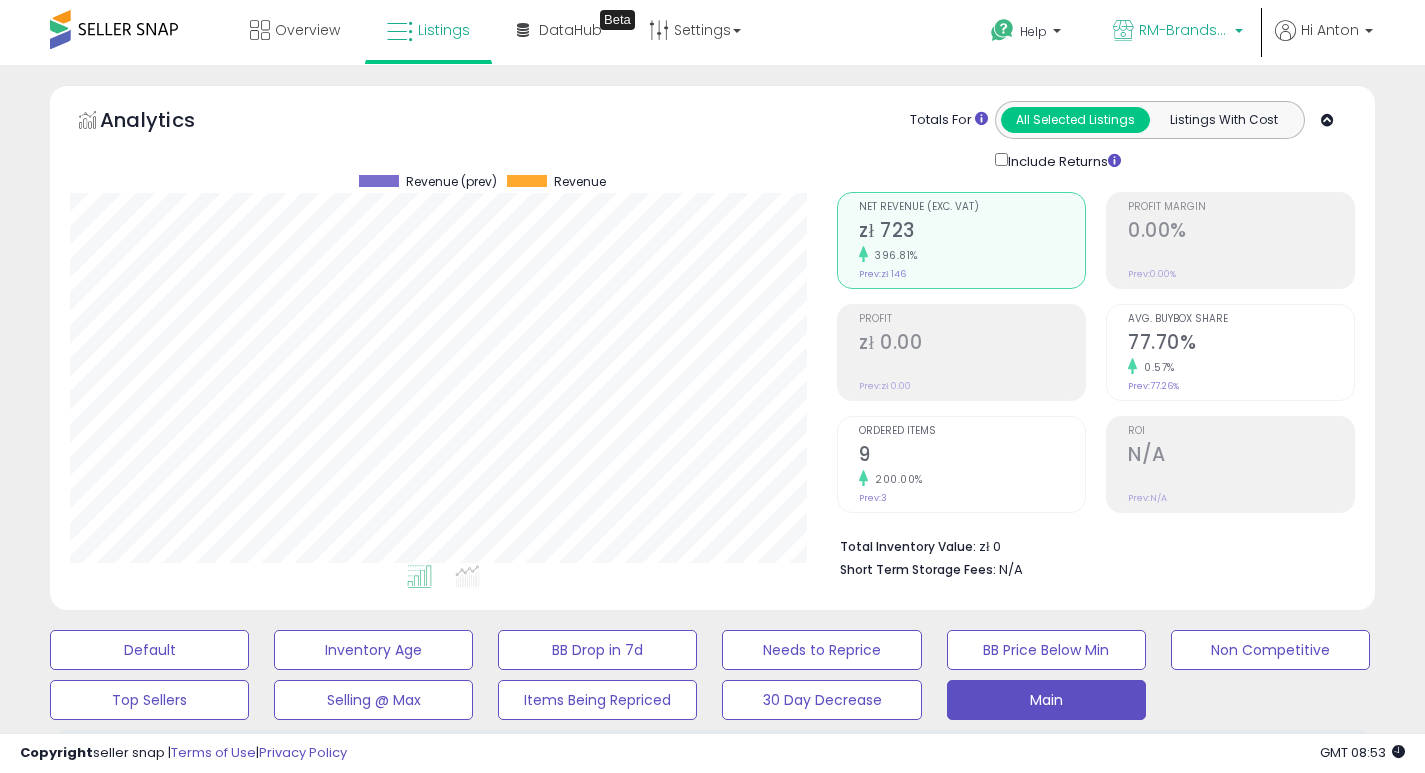 click on "RM-Brands (PL)" at bounding box center [1184, 30] 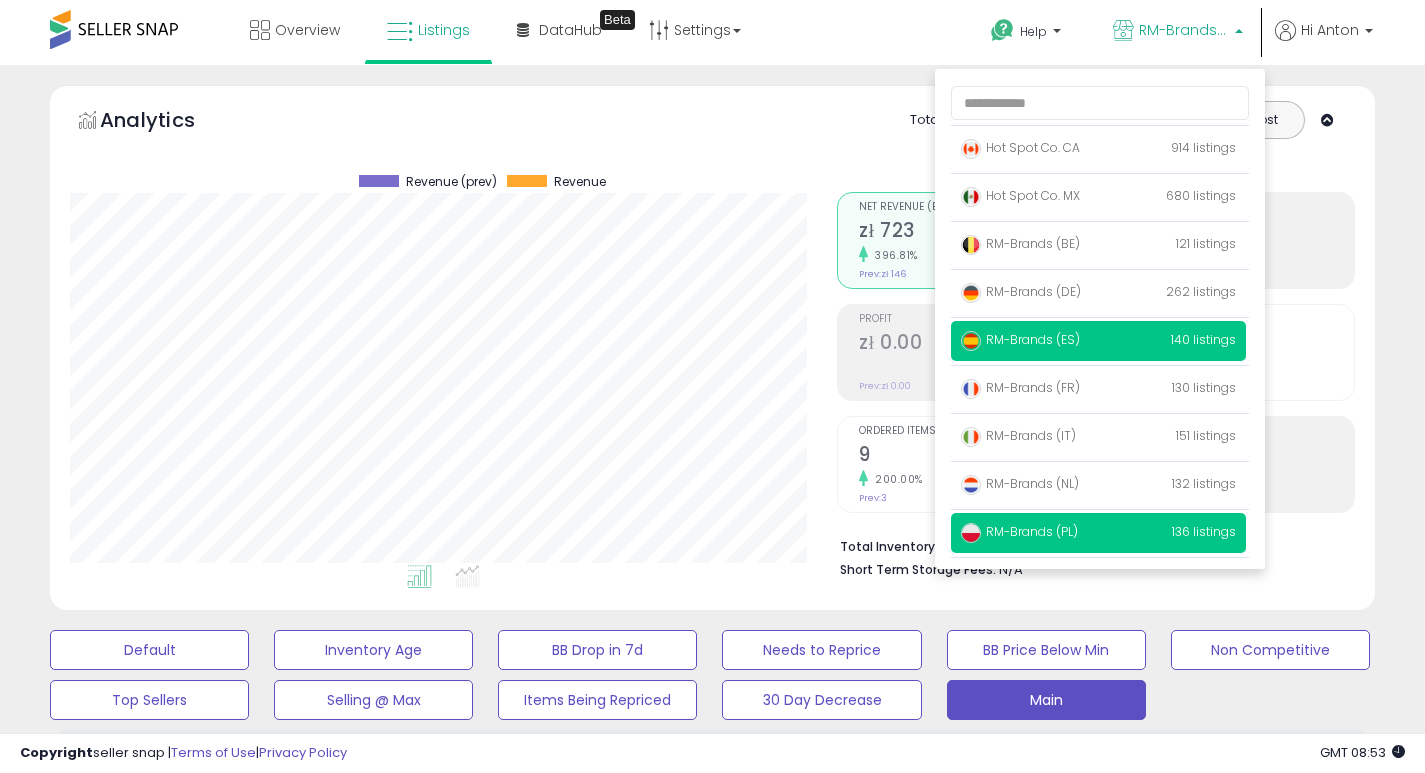 scroll, scrollTop: 130, scrollLeft: 0, axis: vertical 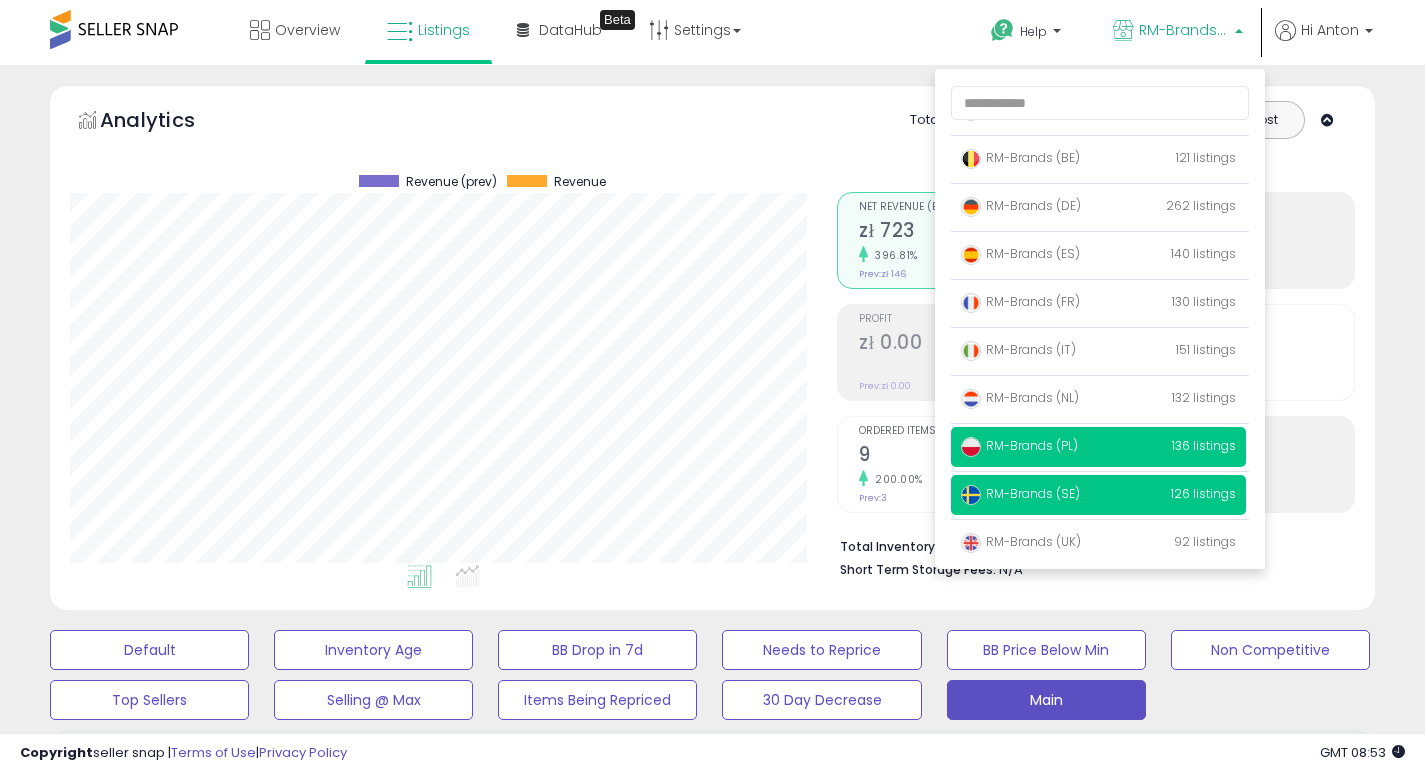click on "RM-Brands (SE)" at bounding box center (1020, 493) 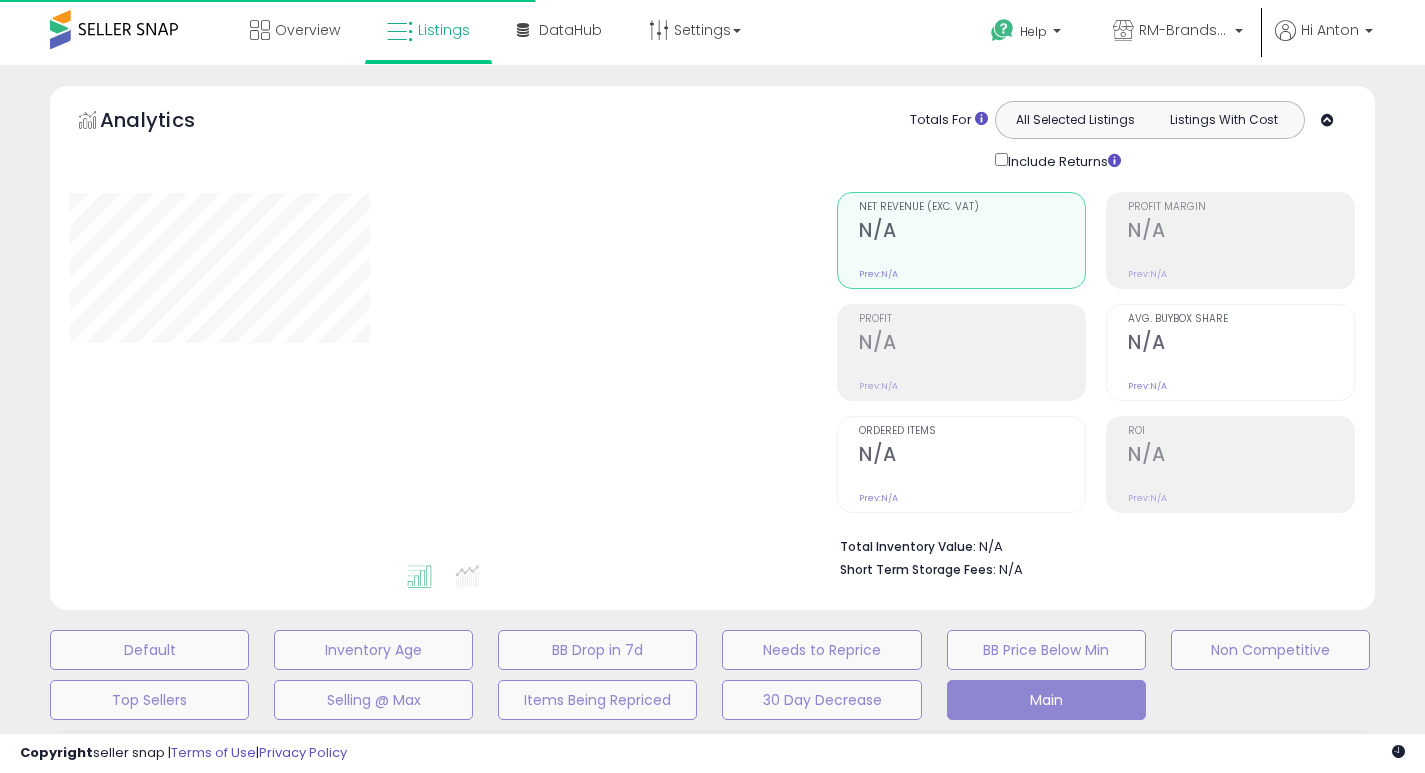 scroll, scrollTop: 0, scrollLeft: 0, axis: both 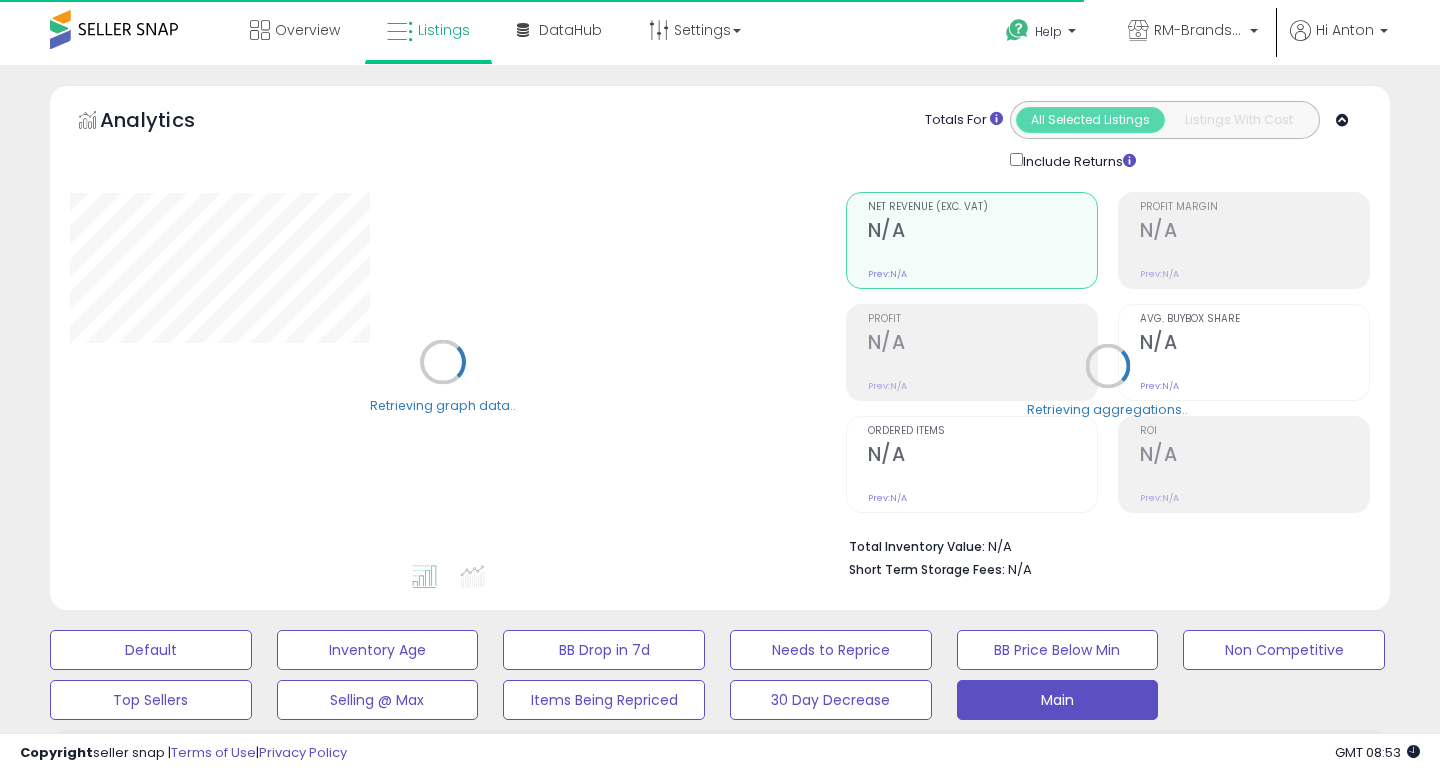 select on "**" 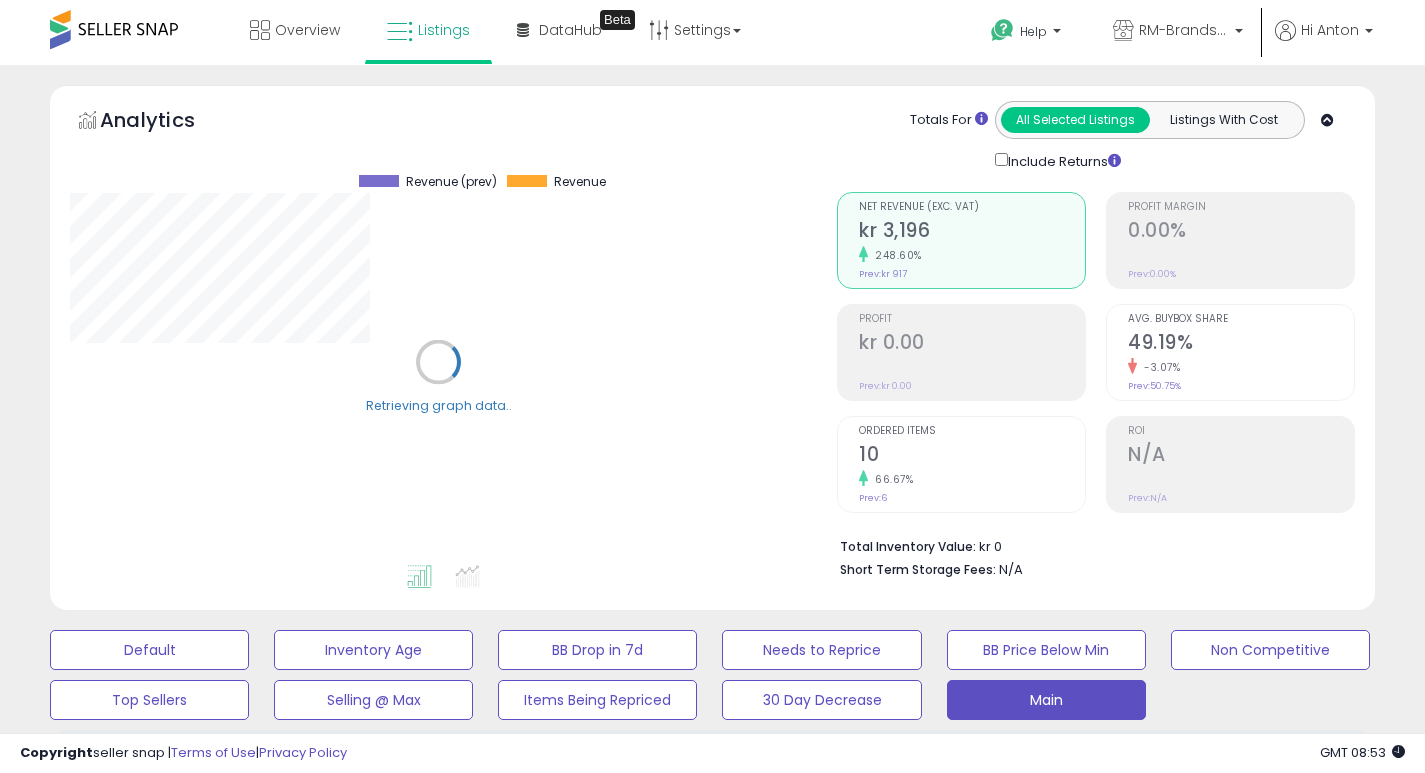 scroll, scrollTop: 80, scrollLeft: 0, axis: vertical 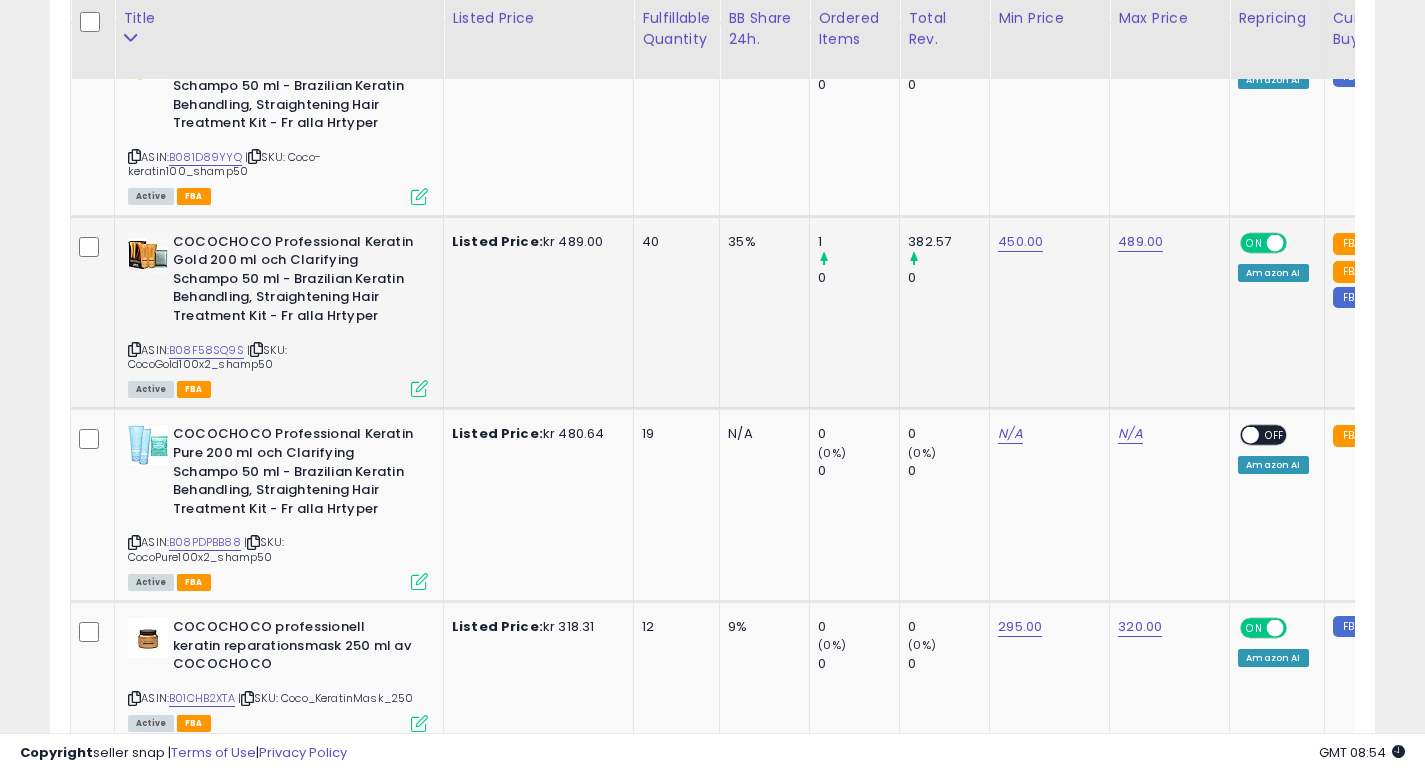 click on "1        0" 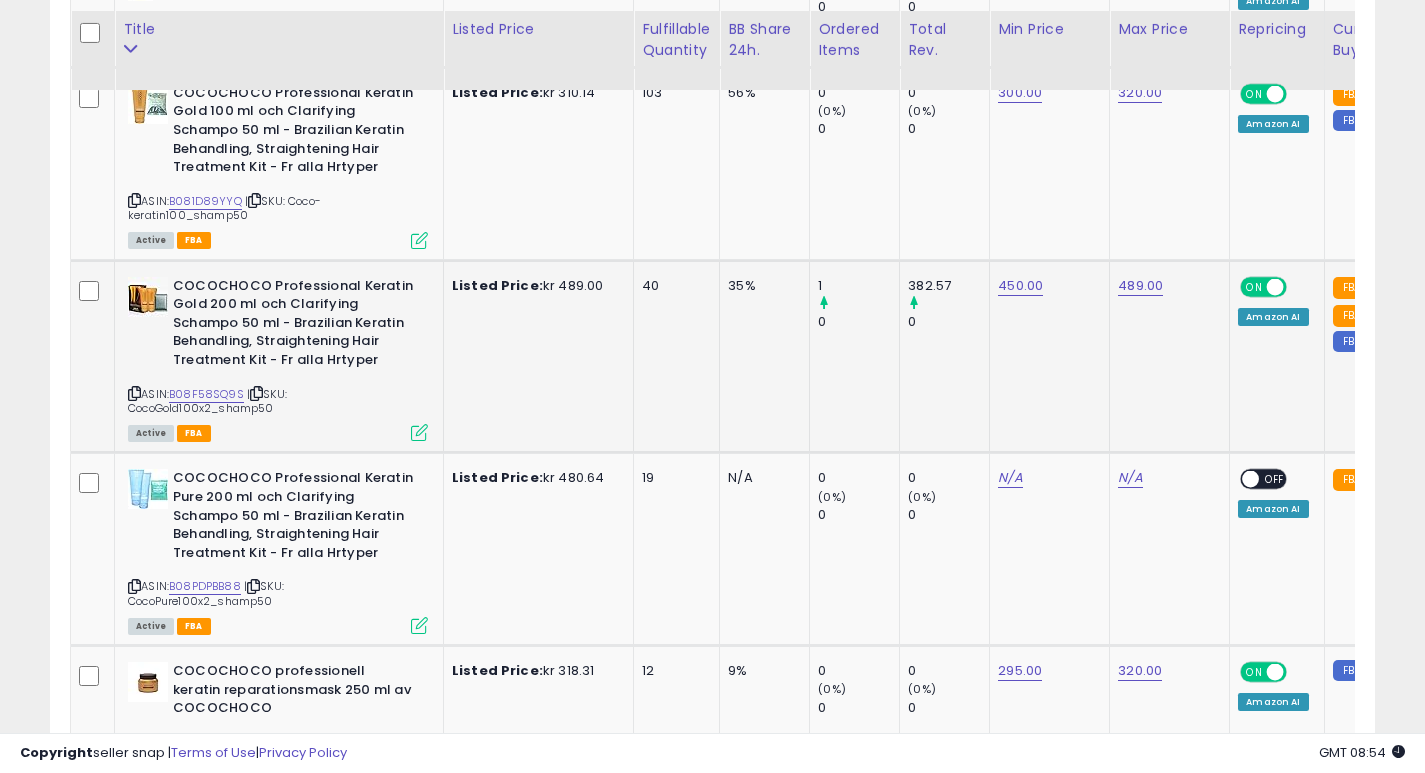 scroll, scrollTop: 3254, scrollLeft: 0, axis: vertical 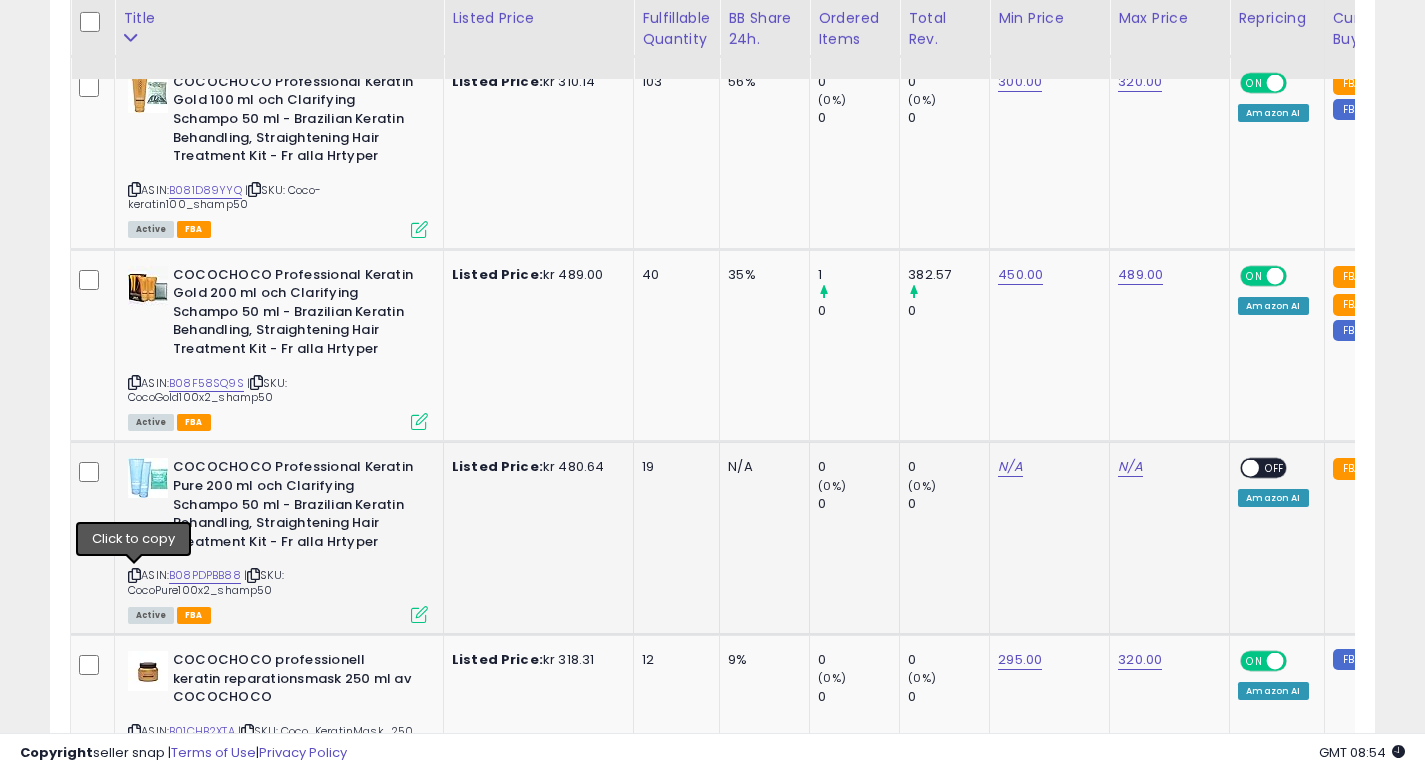 click at bounding box center (134, 575) 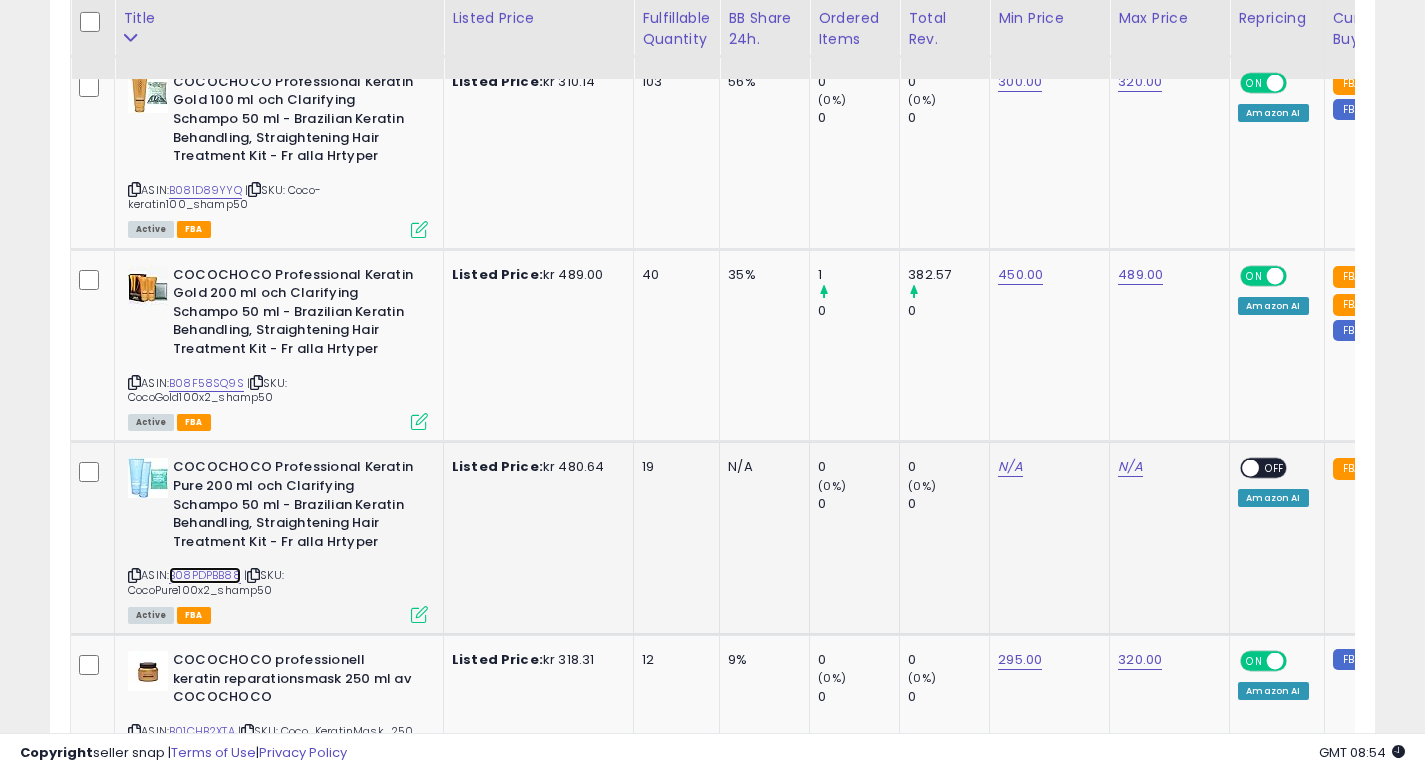 click on "B08PDPBB88" at bounding box center (205, 575) 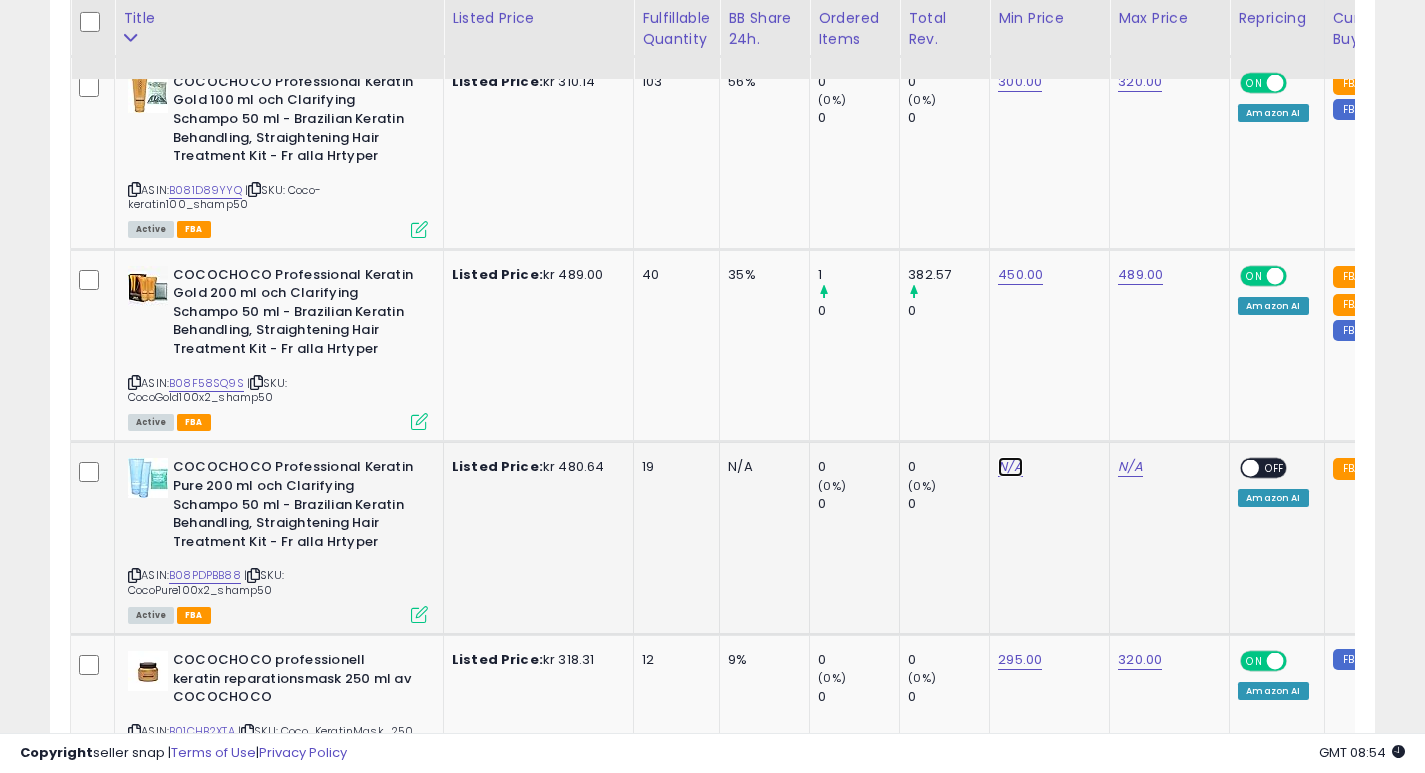 click on "N/A" at bounding box center (1010, -1585) 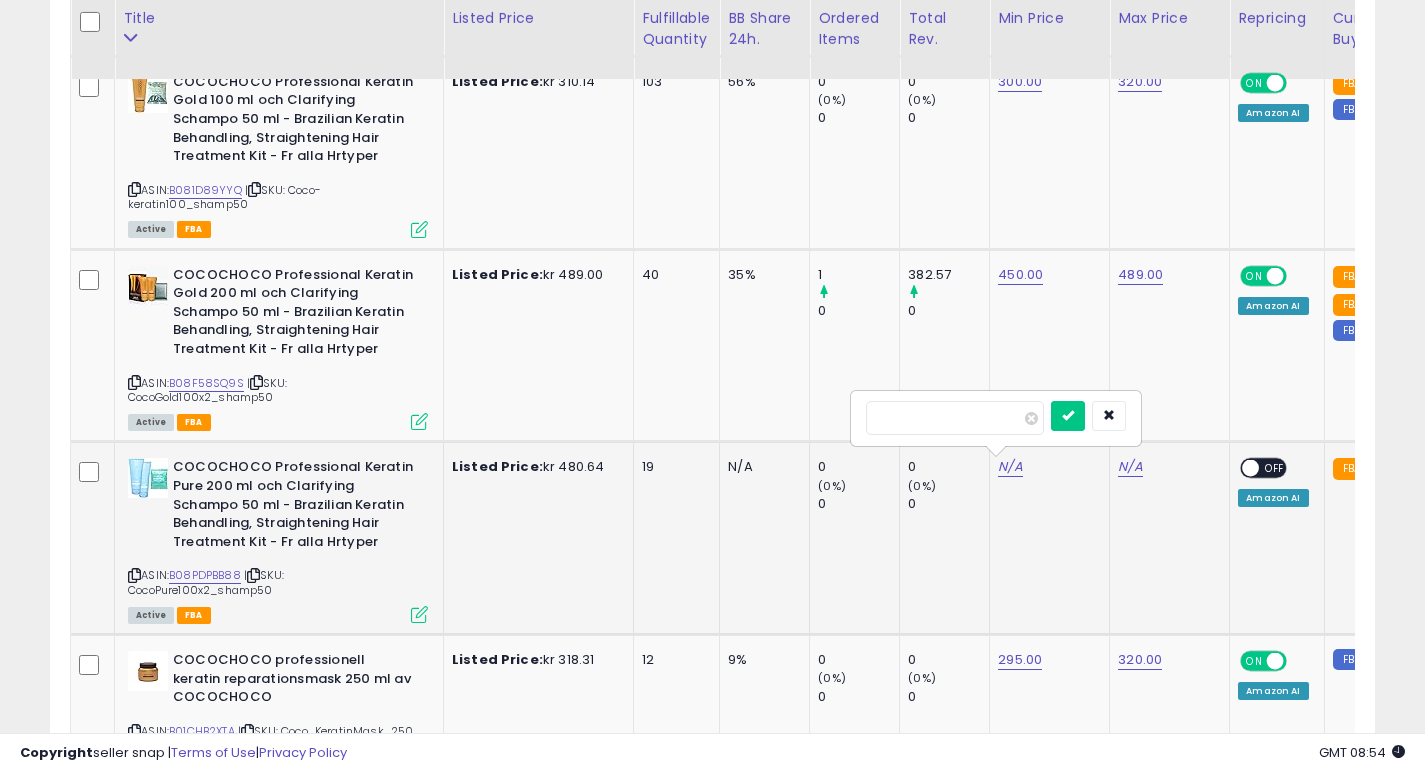 scroll, scrollTop: 0, scrollLeft: 149, axis: horizontal 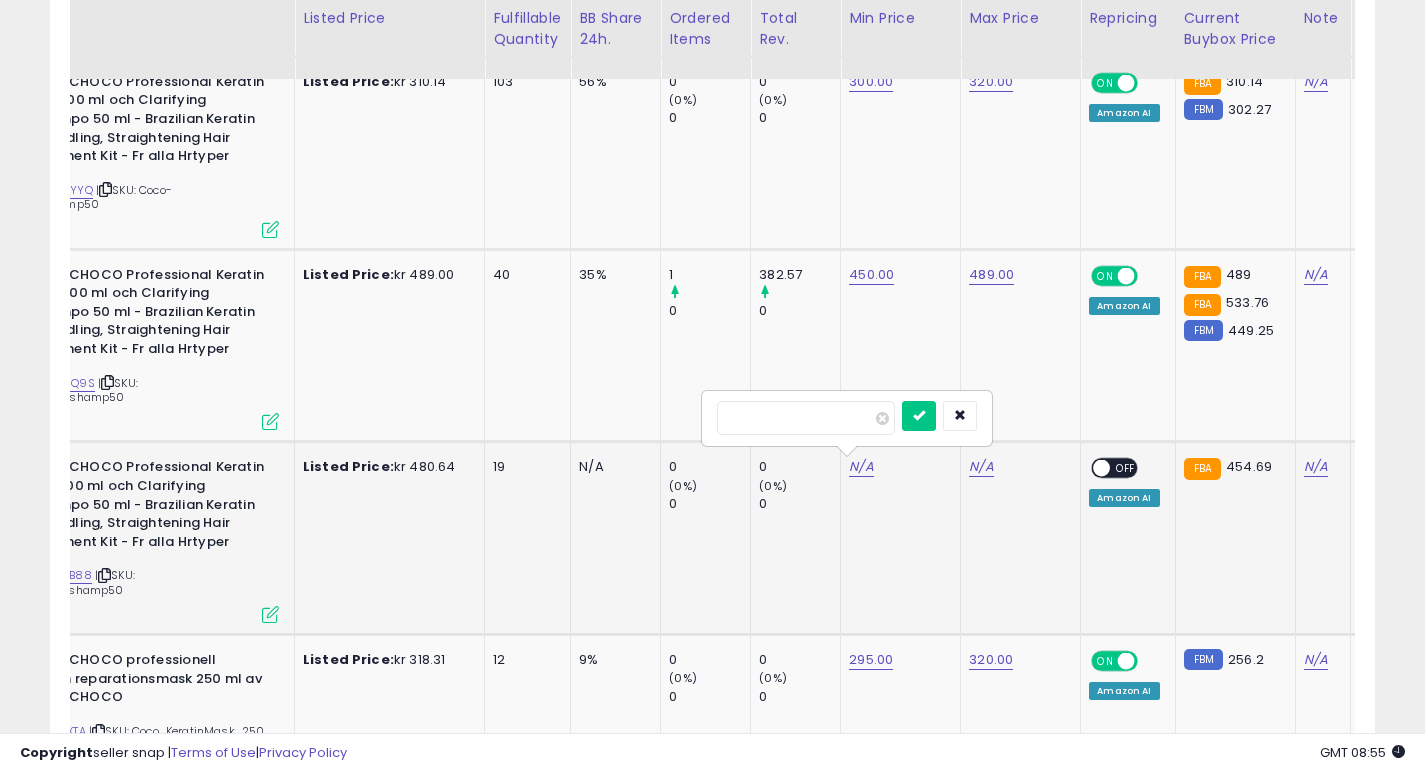 type on "***" 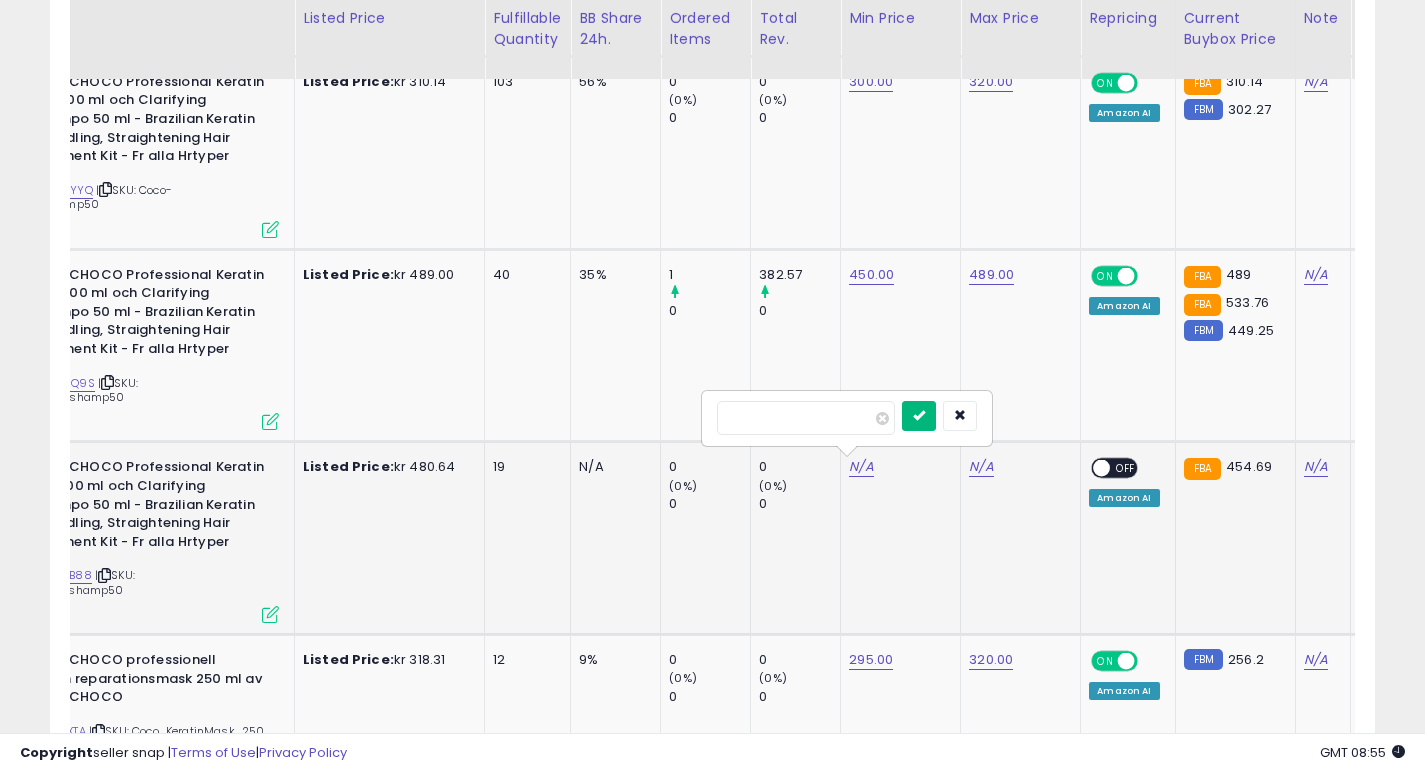 click at bounding box center [919, 416] 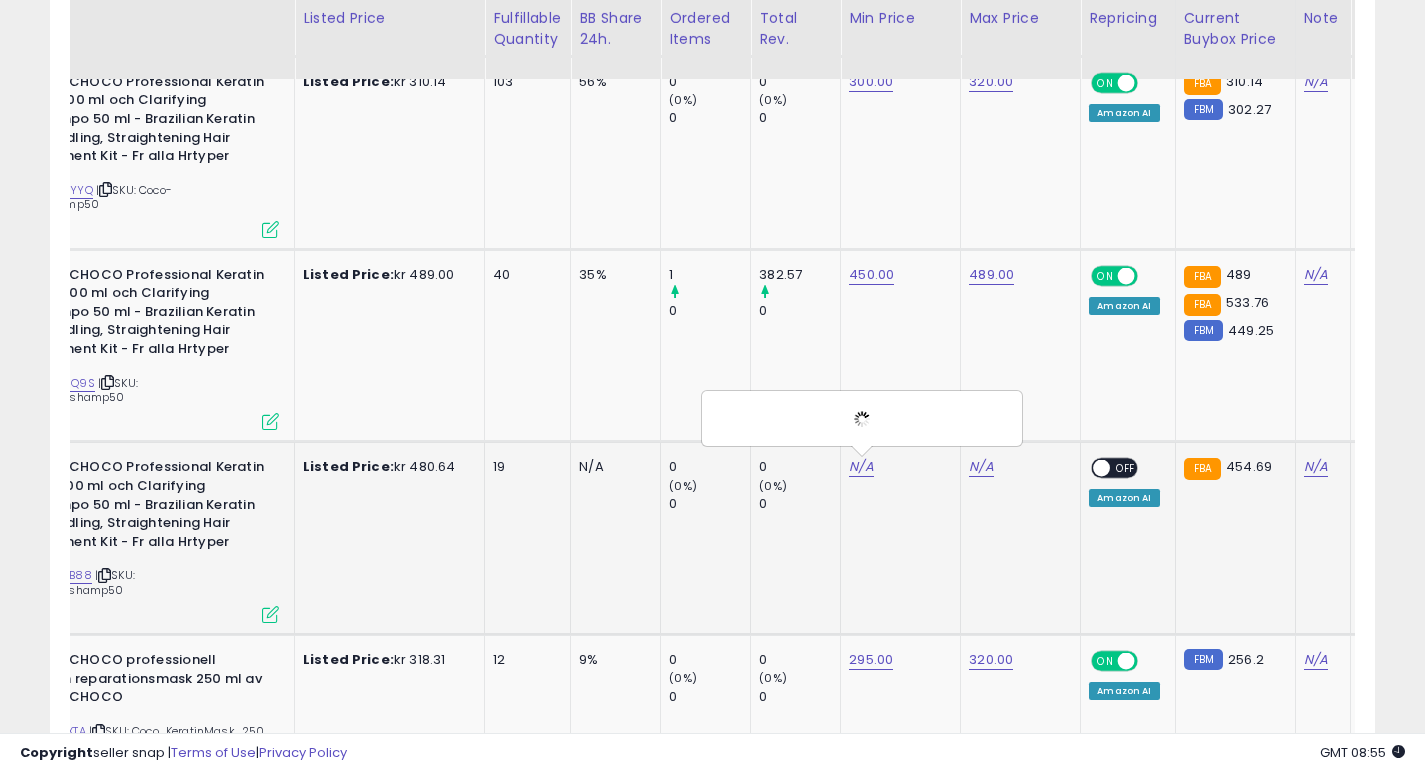 click at bounding box center (862, 418) 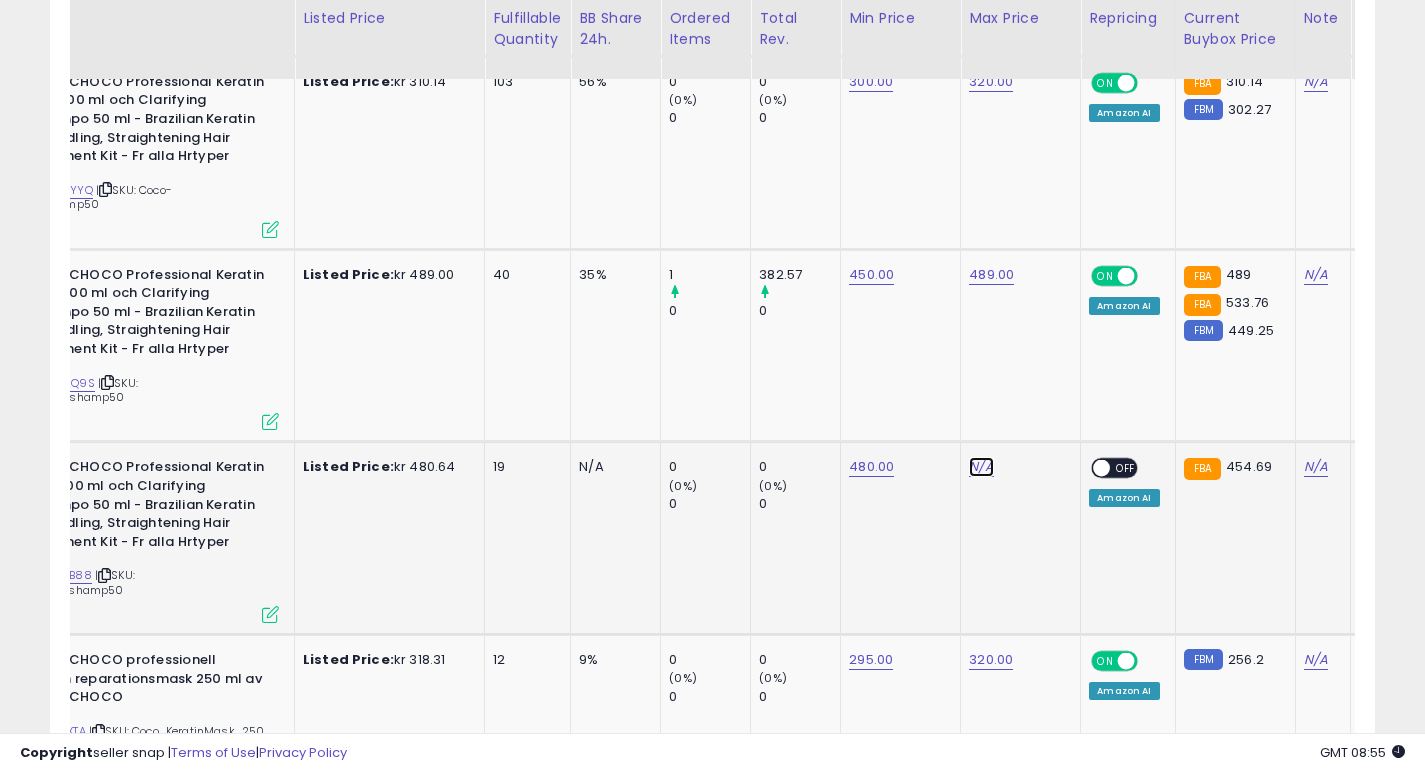 click on "N/A" at bounding box center (981, -1585) 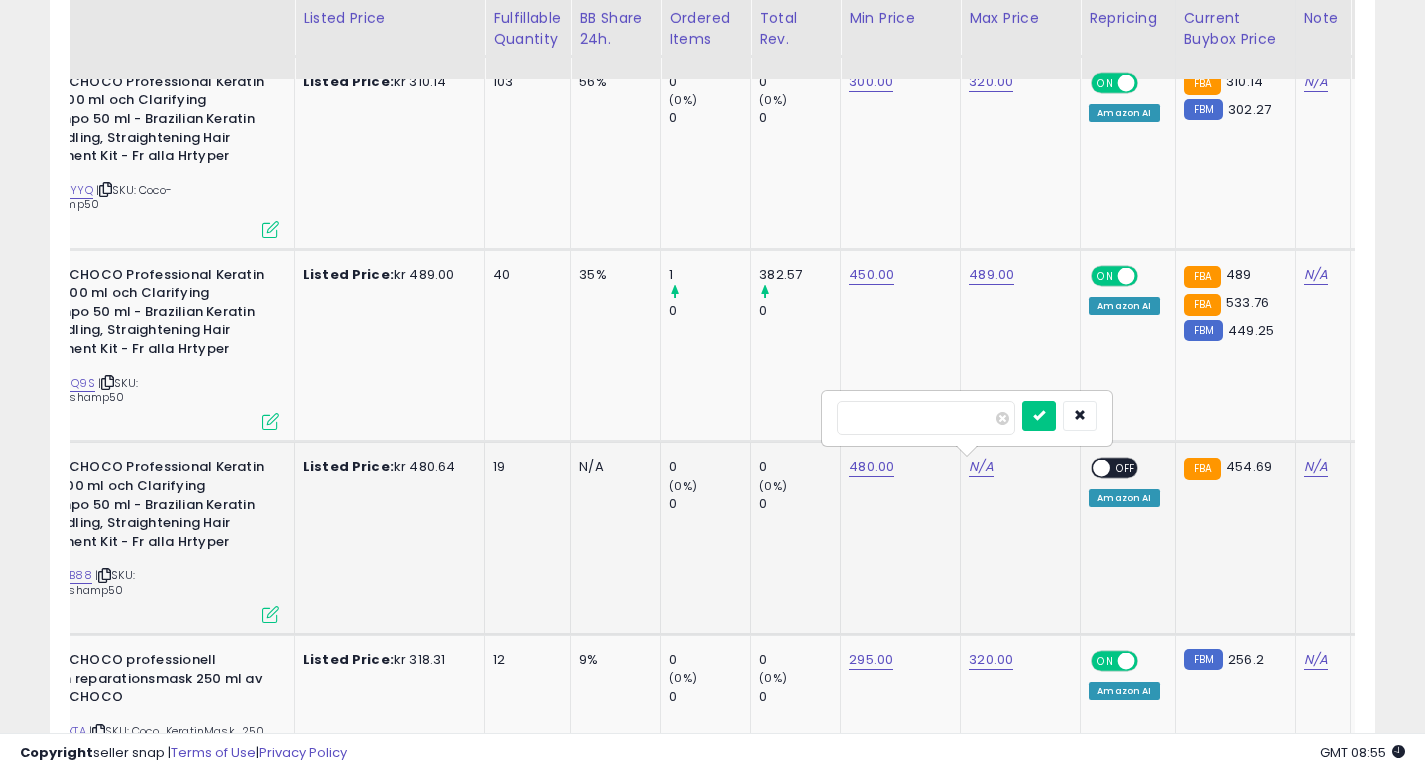 type on "***" 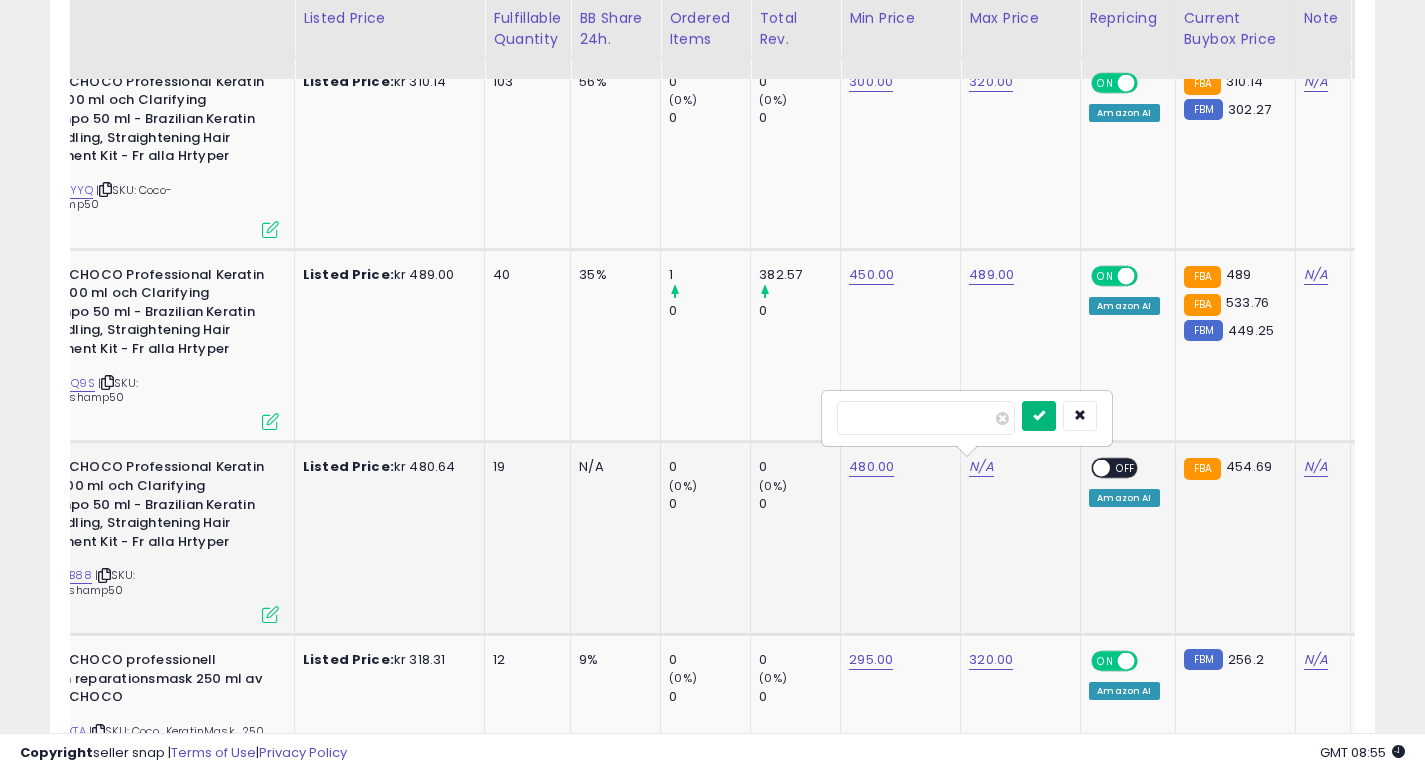 click at bounding box center [1039, 415] 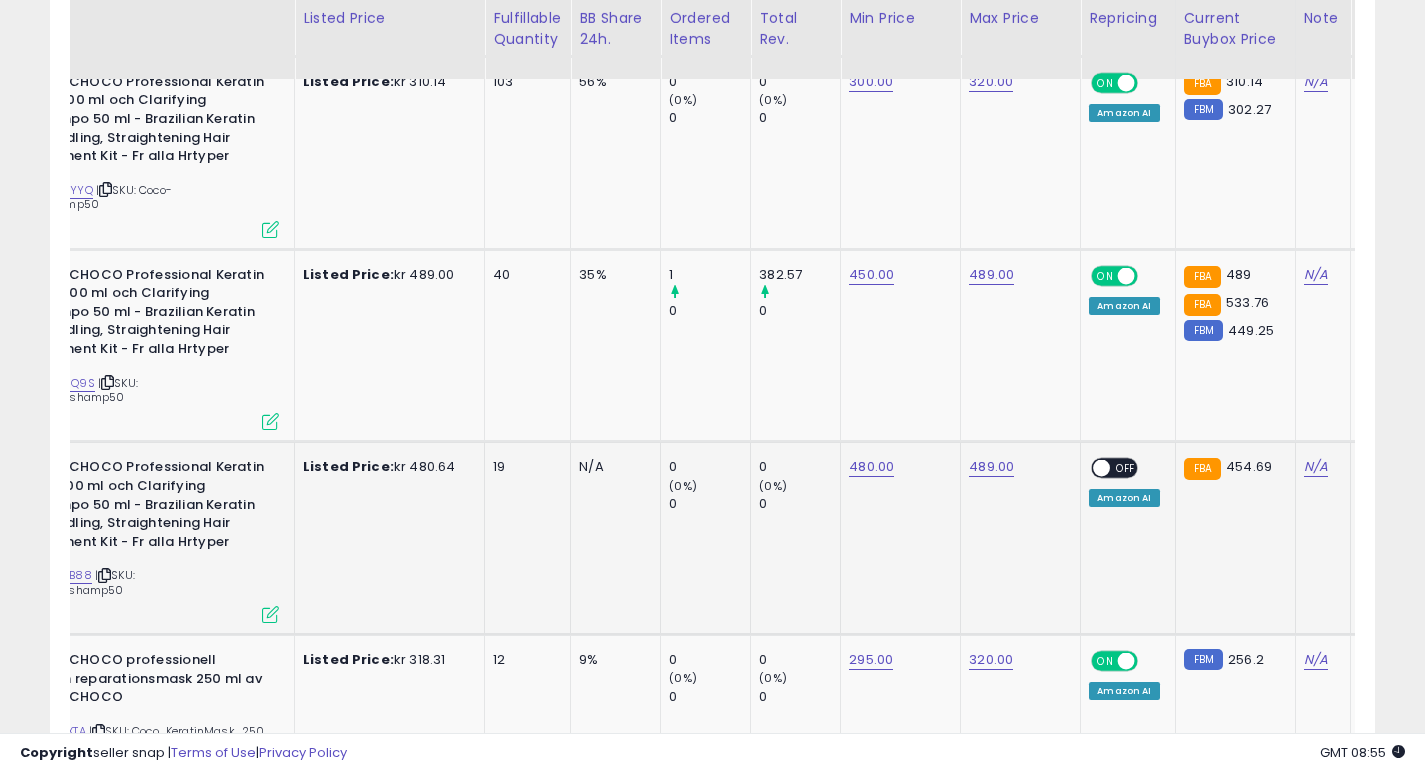 click at bounding box center [1102, 468] 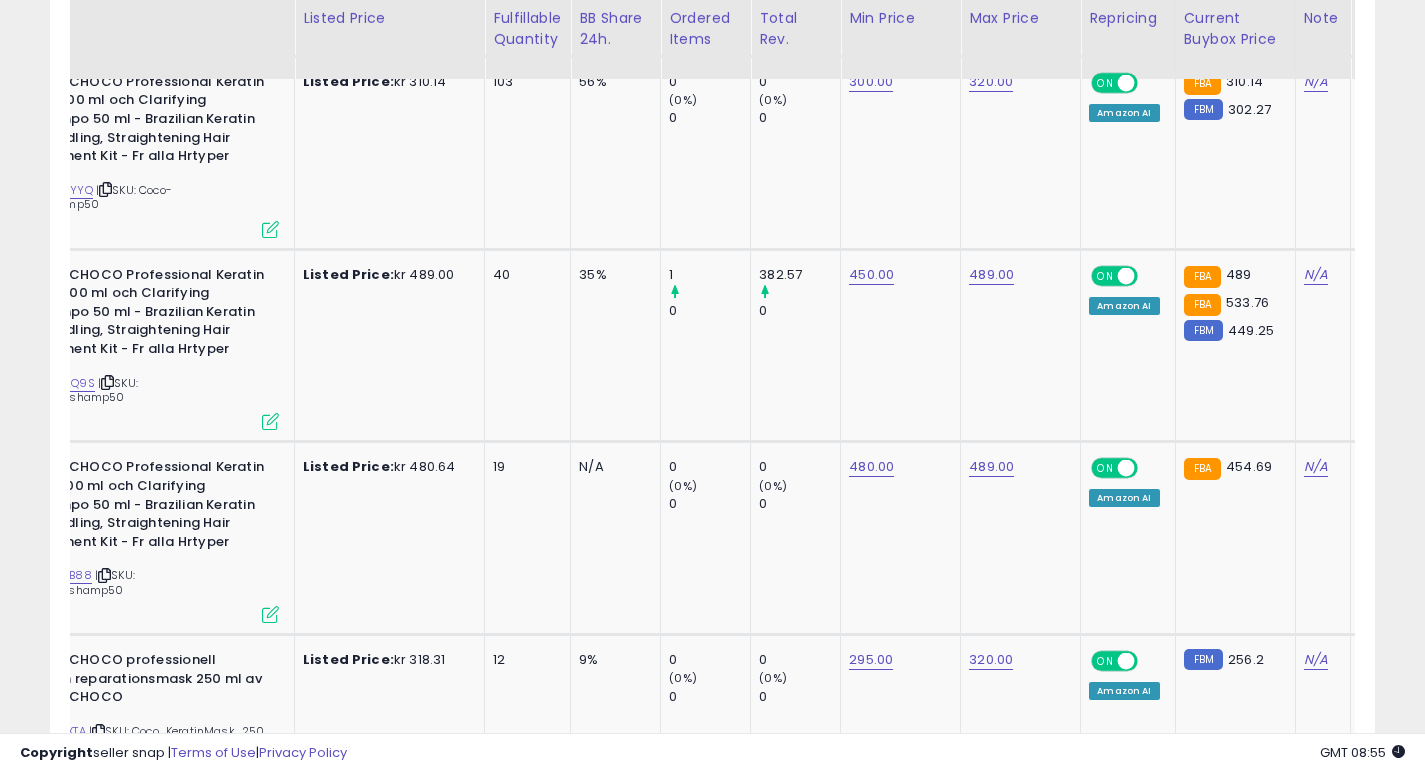 scroll, scrollTop: 0, scrollLeft: 0, axis: both 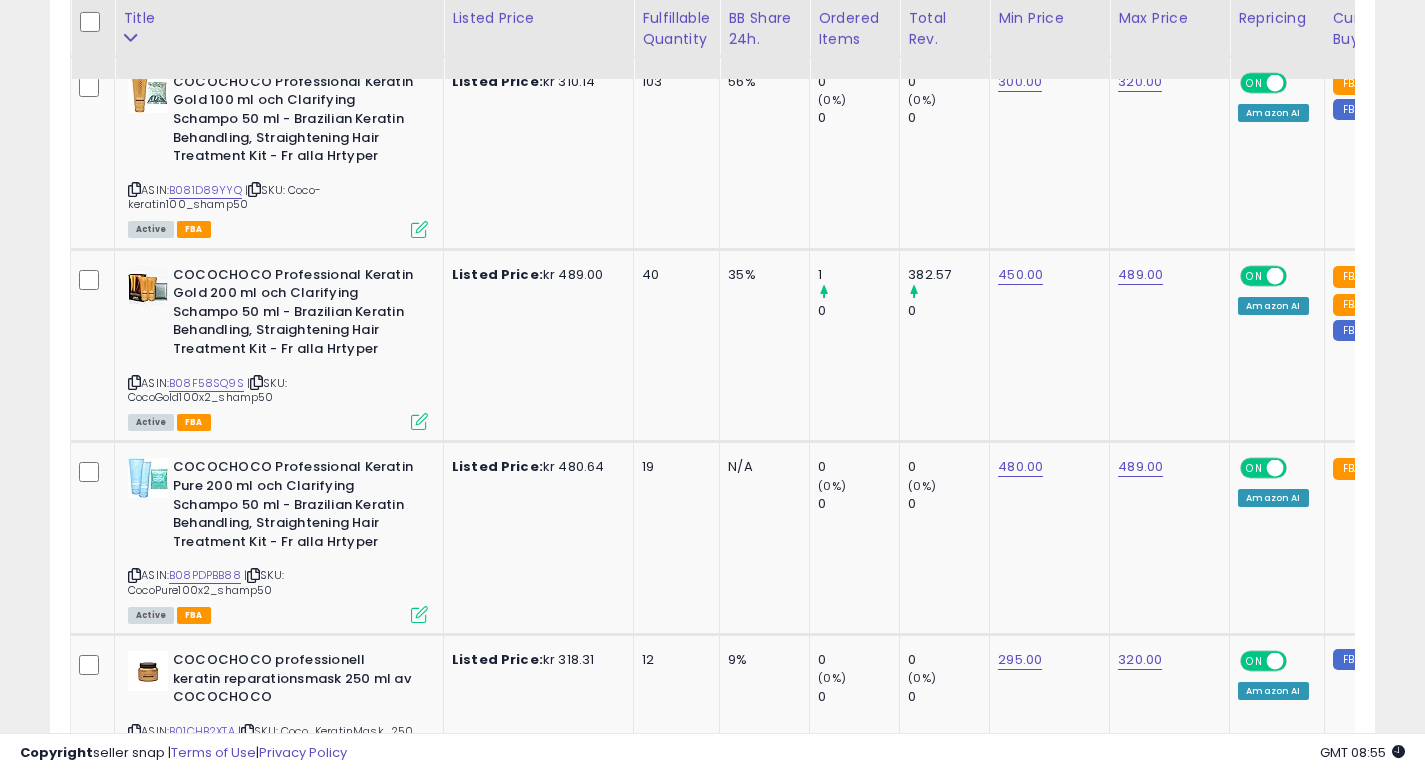click on "0     (0%)   0" 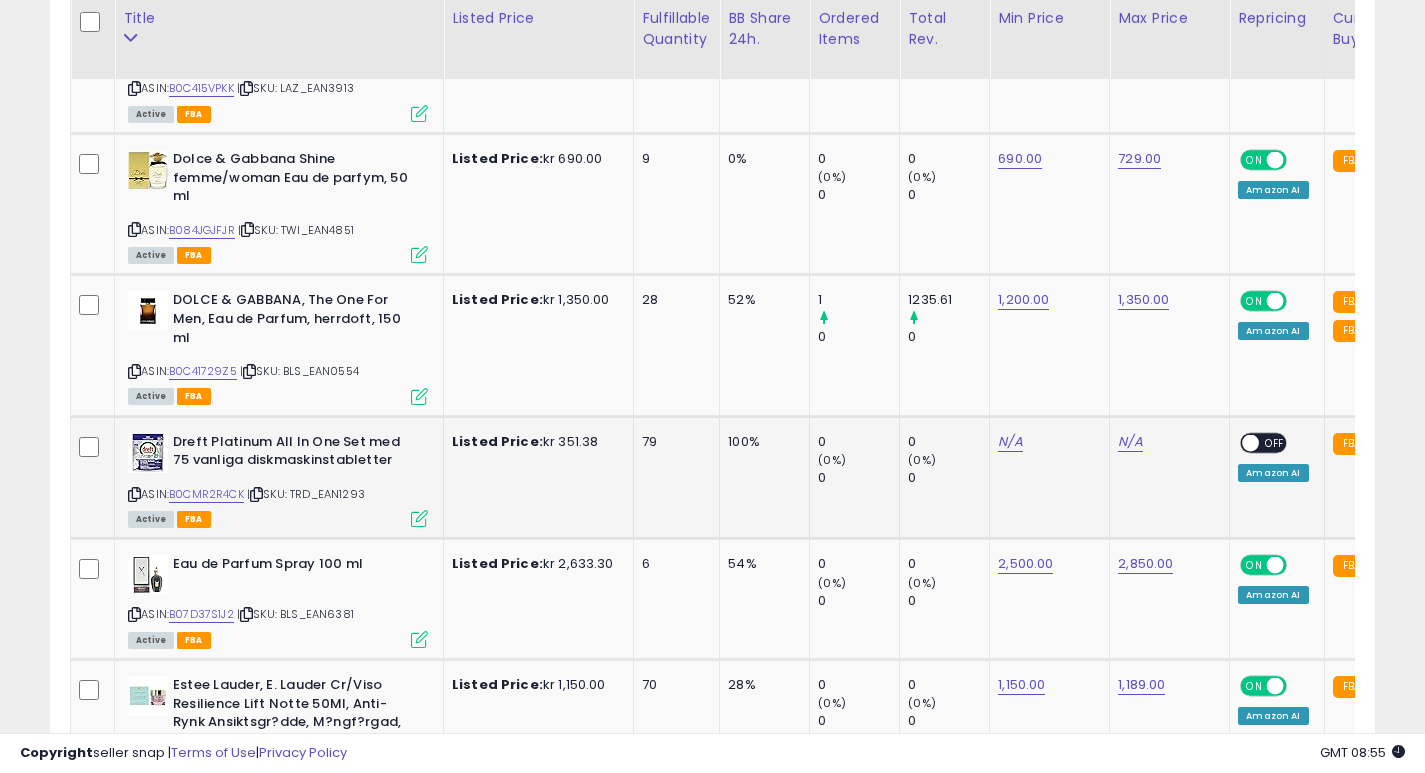 scroll, scrollTop: 4528, scrollLeft: 0, axis: vertical 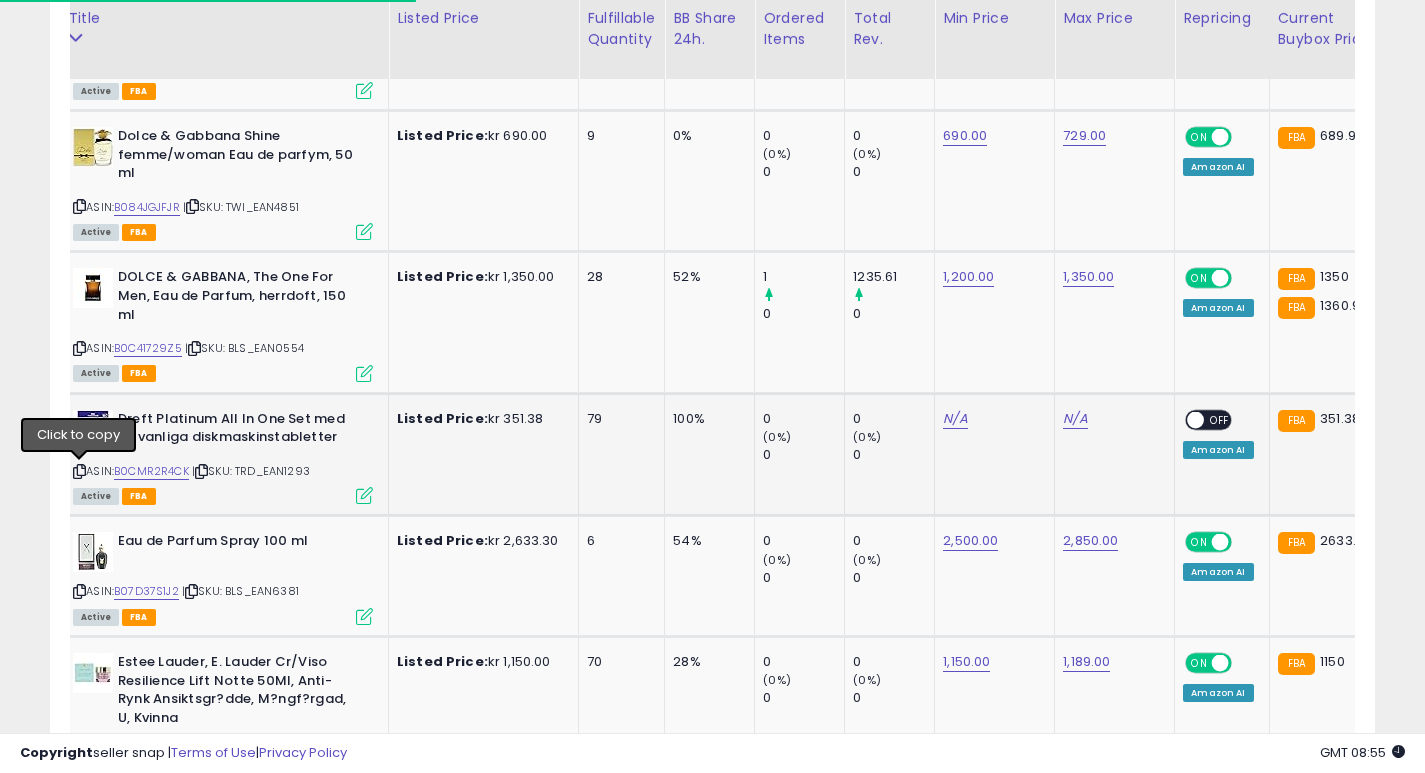 click at bounding box center (79, 471) 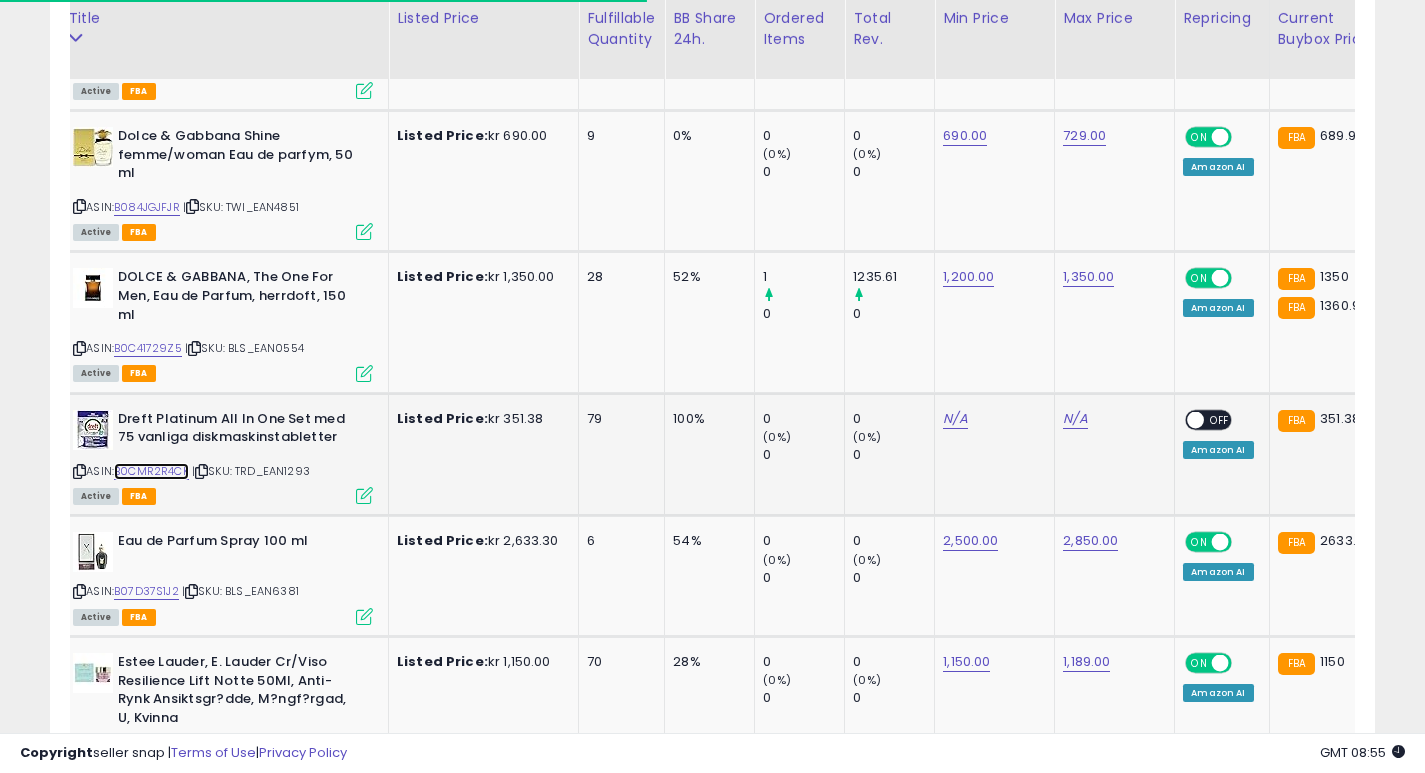 click on "B0CMR2R4CK" at bounding box center (151, 471) 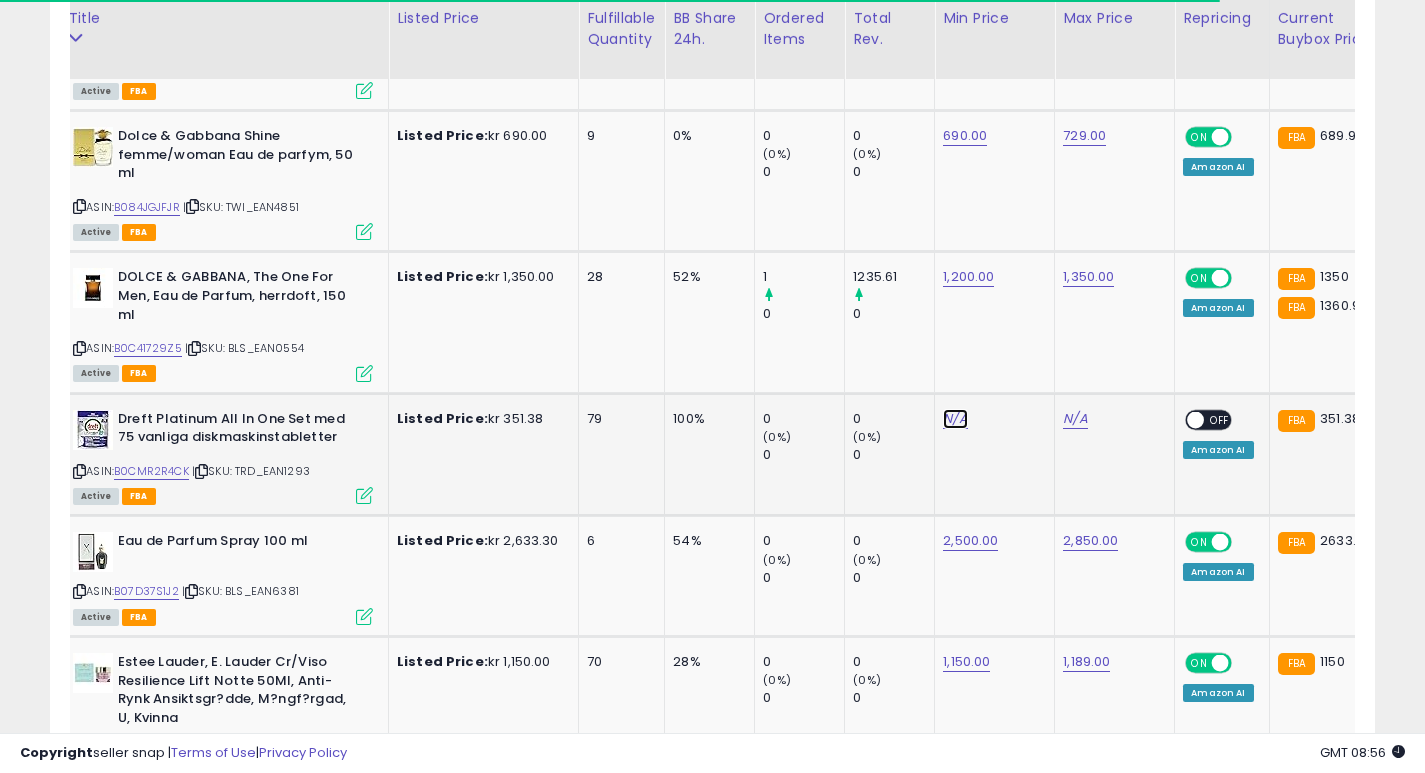 click on "N/A" at bounding box center (955, -2853) 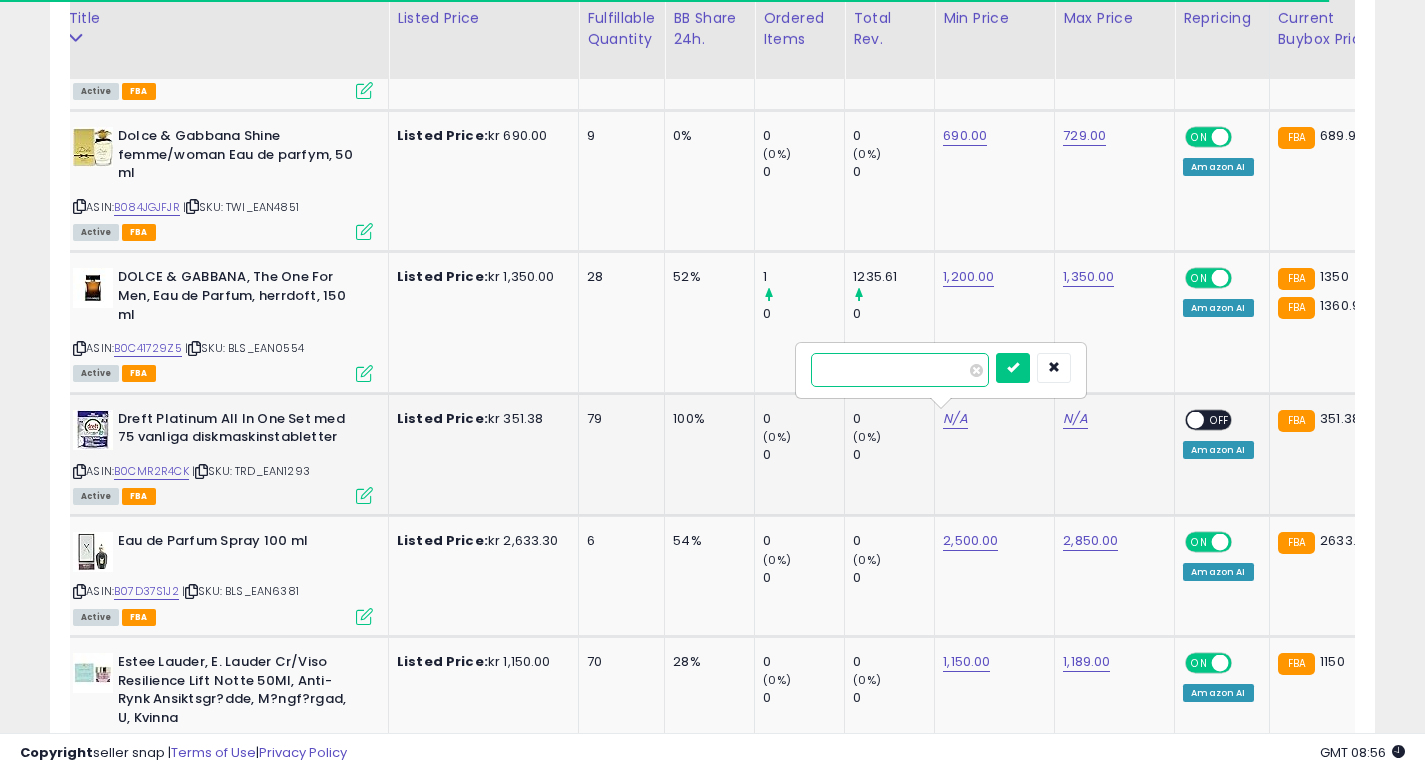 type on "***" 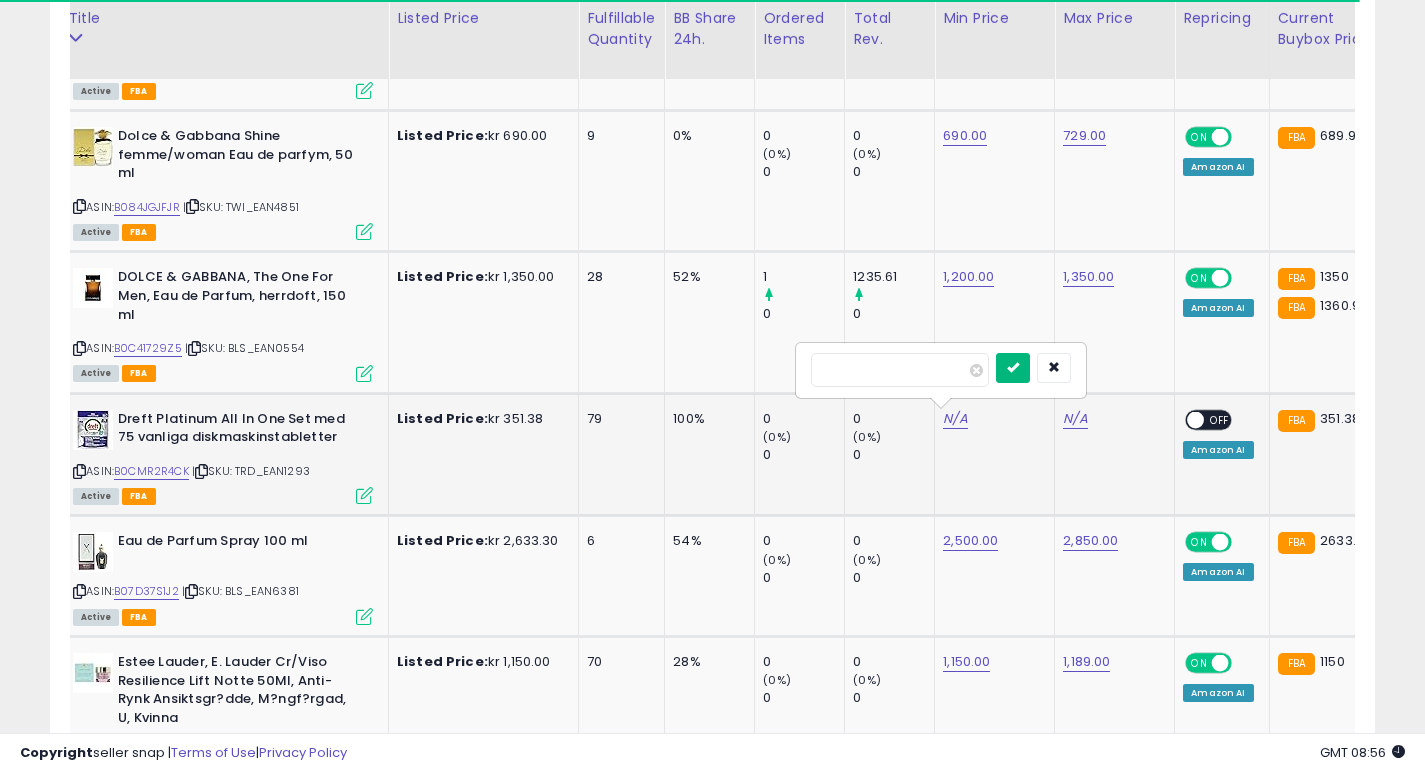 click at bounding box center [1013, 368] 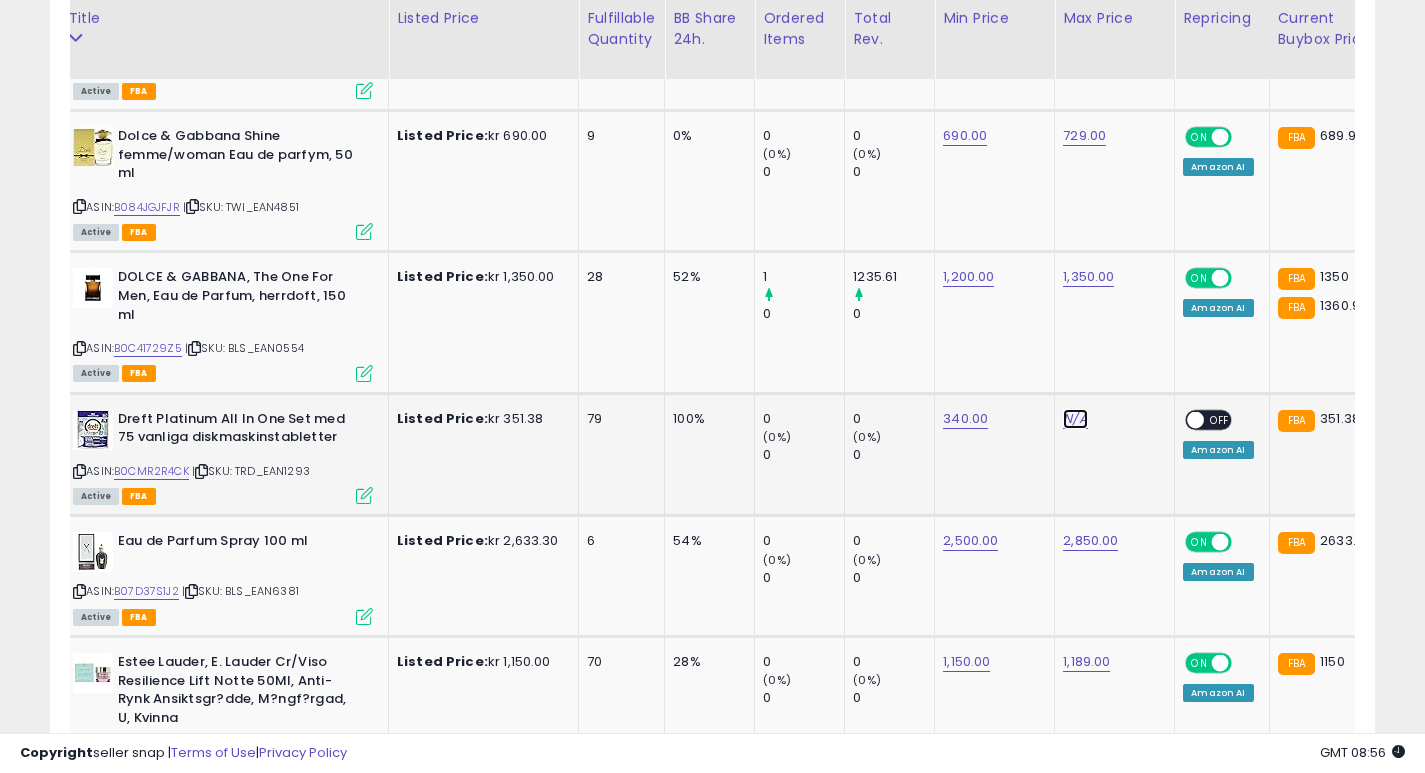 click on "N/A" at bounding box center [1075, -2853] 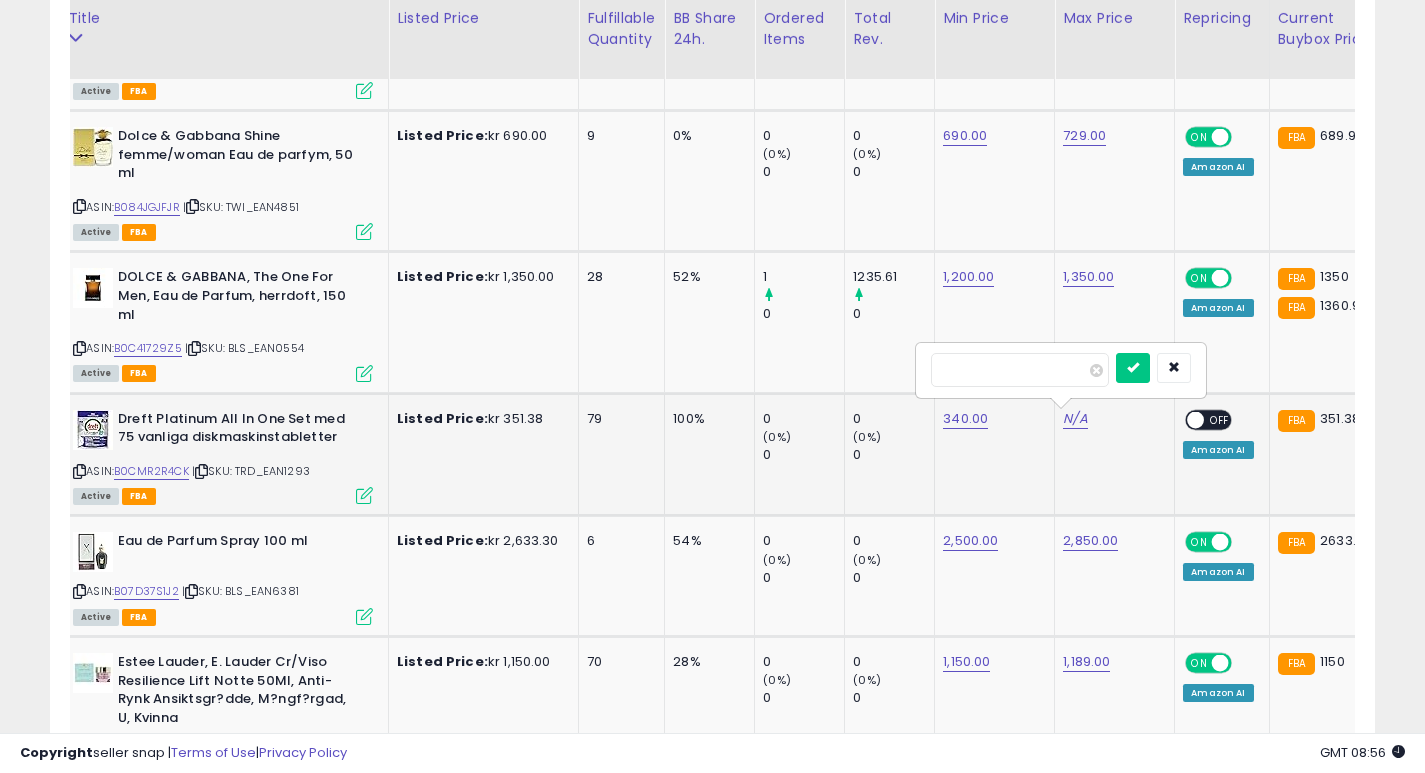 type on "***" 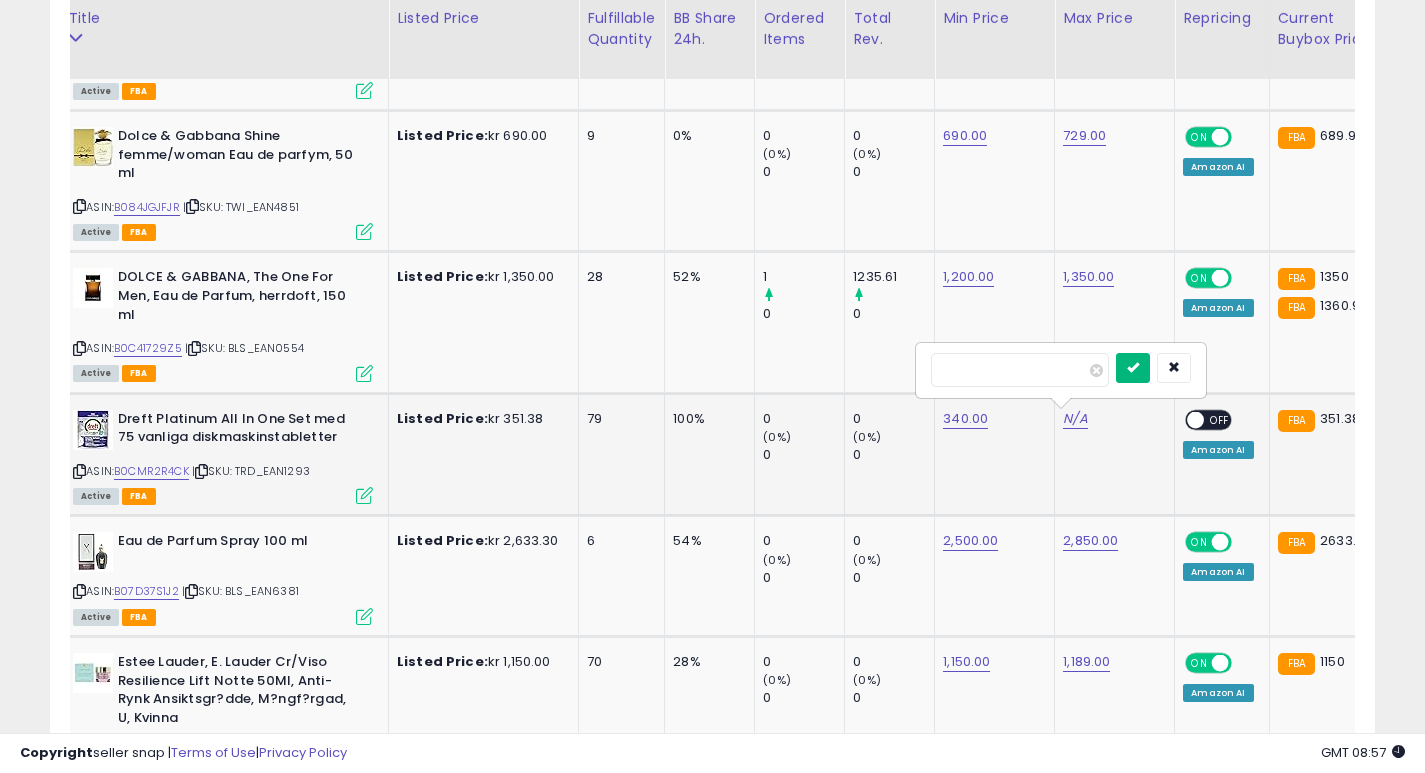 click at bounding box center [1133, 368] 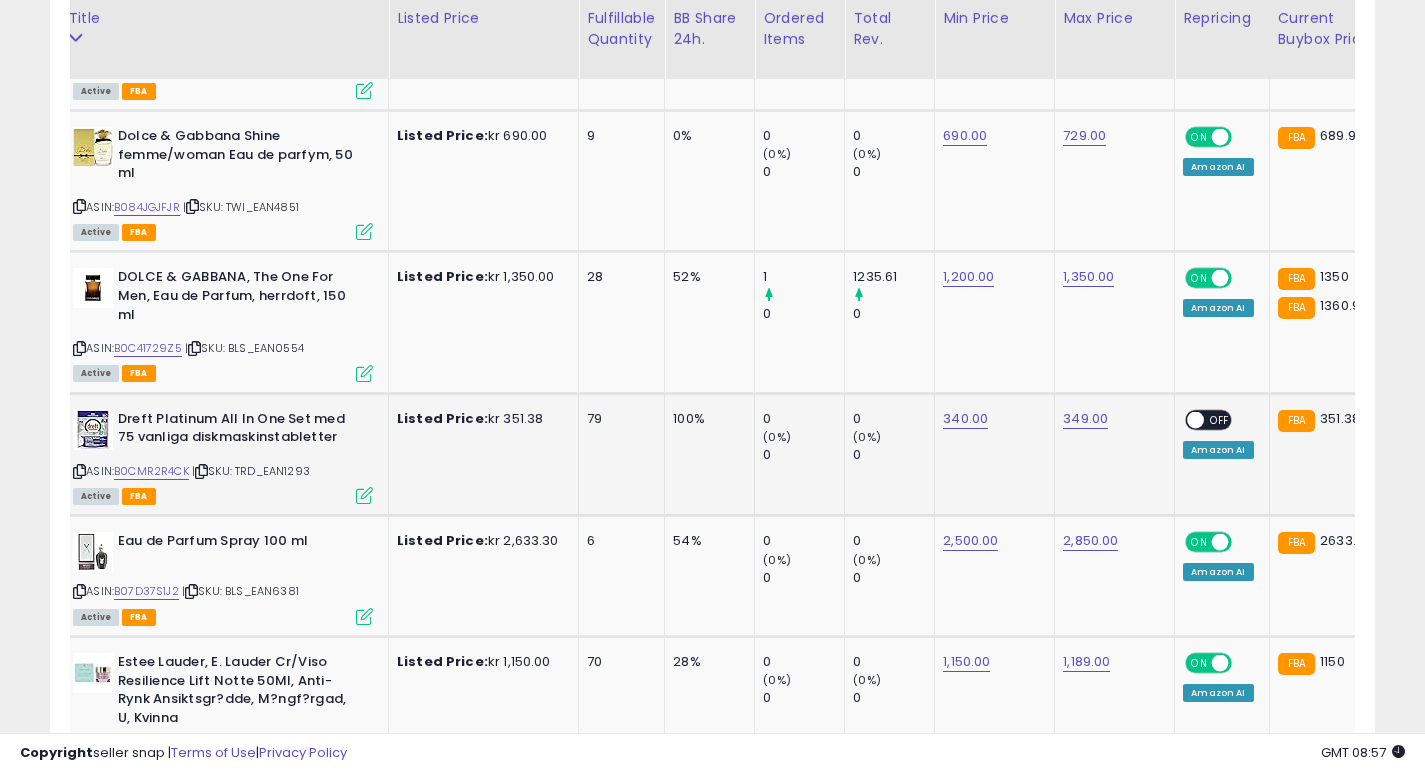 click at bounding box center [1196, 419] 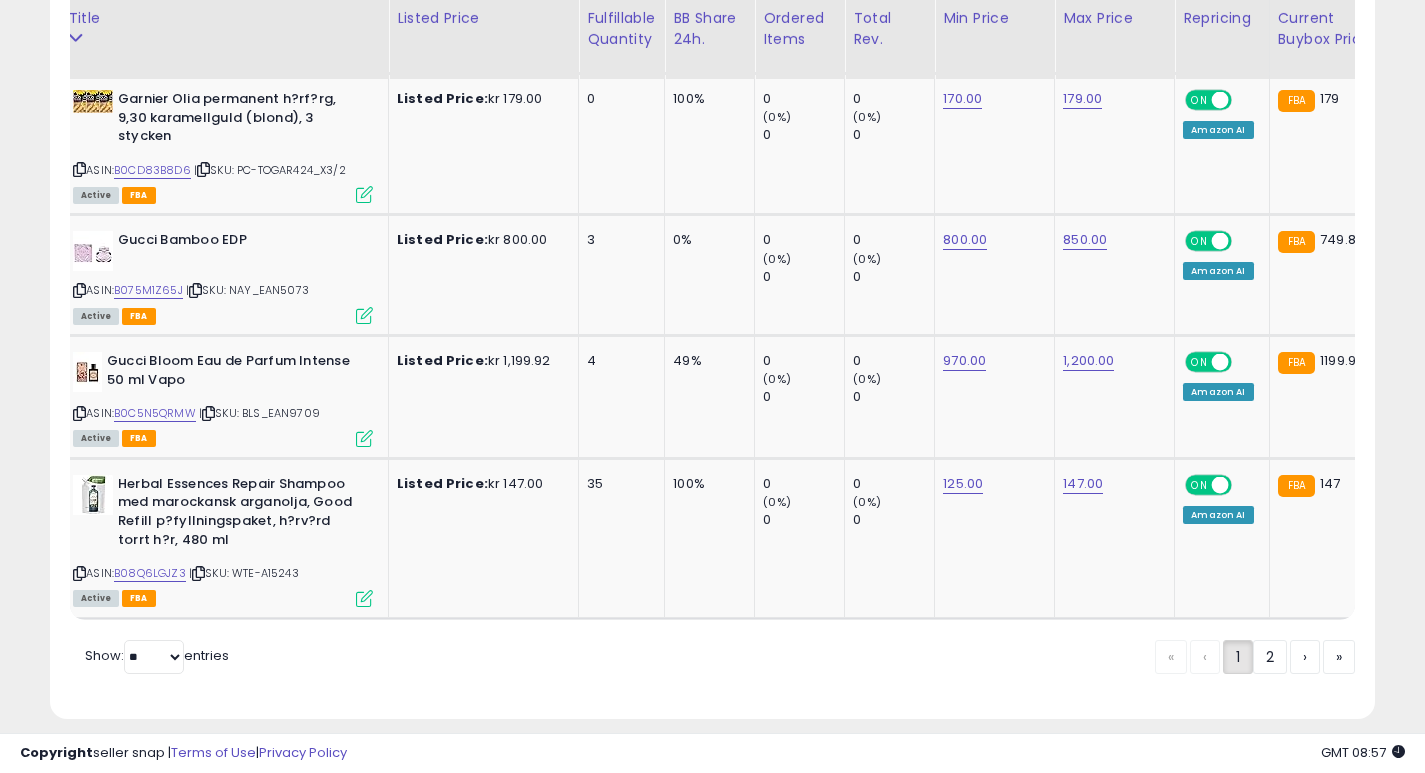 scroll, scrollTop: 7315, scrollLeft: 0, axis: vertical 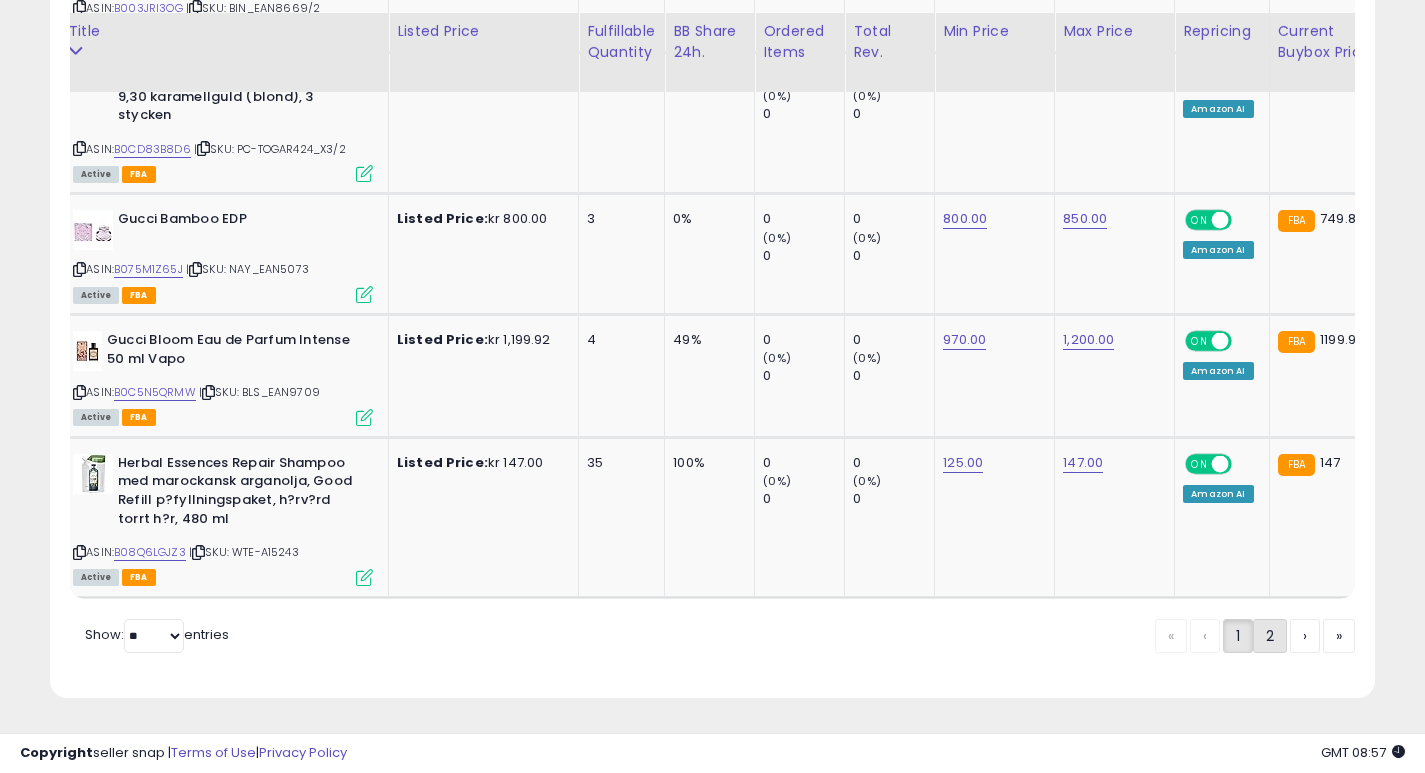 click on "2" 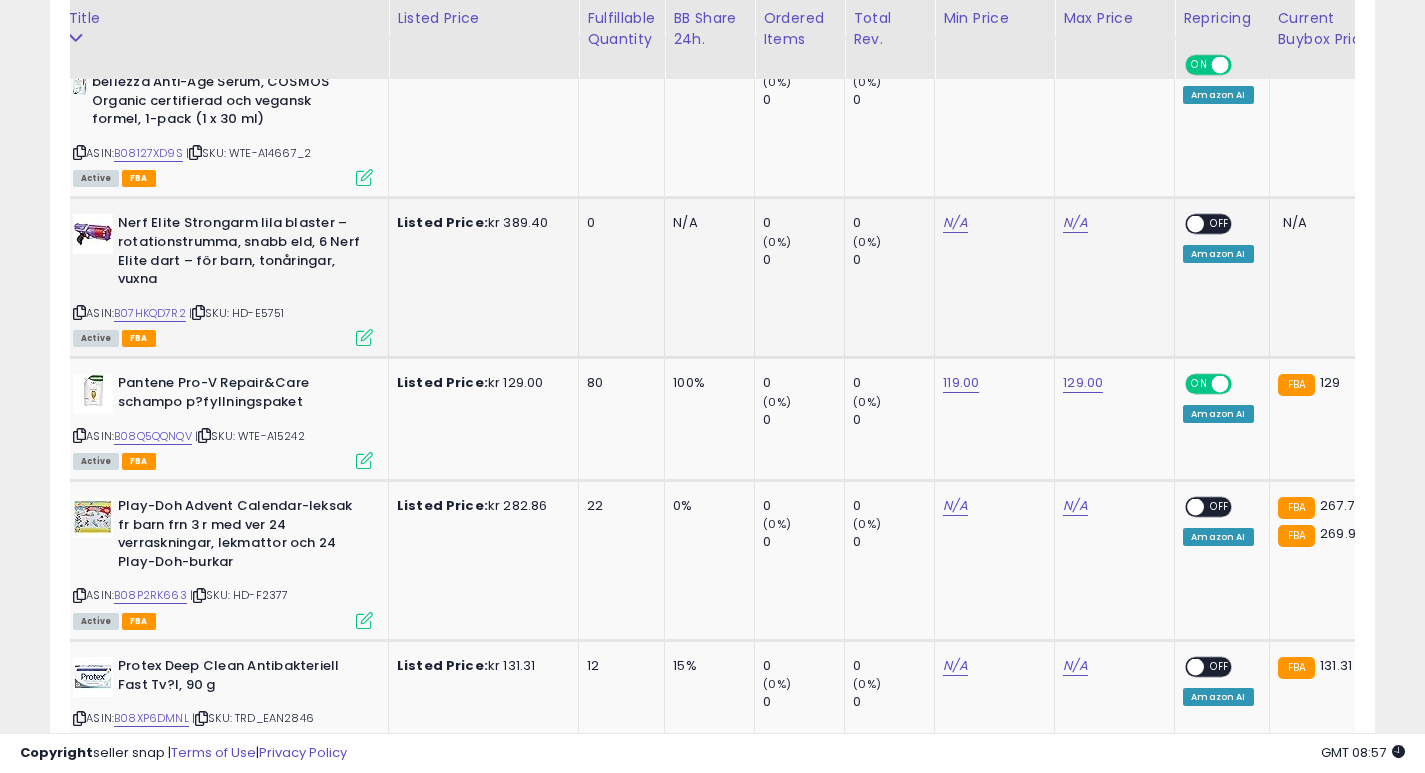 scroll, scrollTop: 2180, scrollLeft: 0, axis: vertical 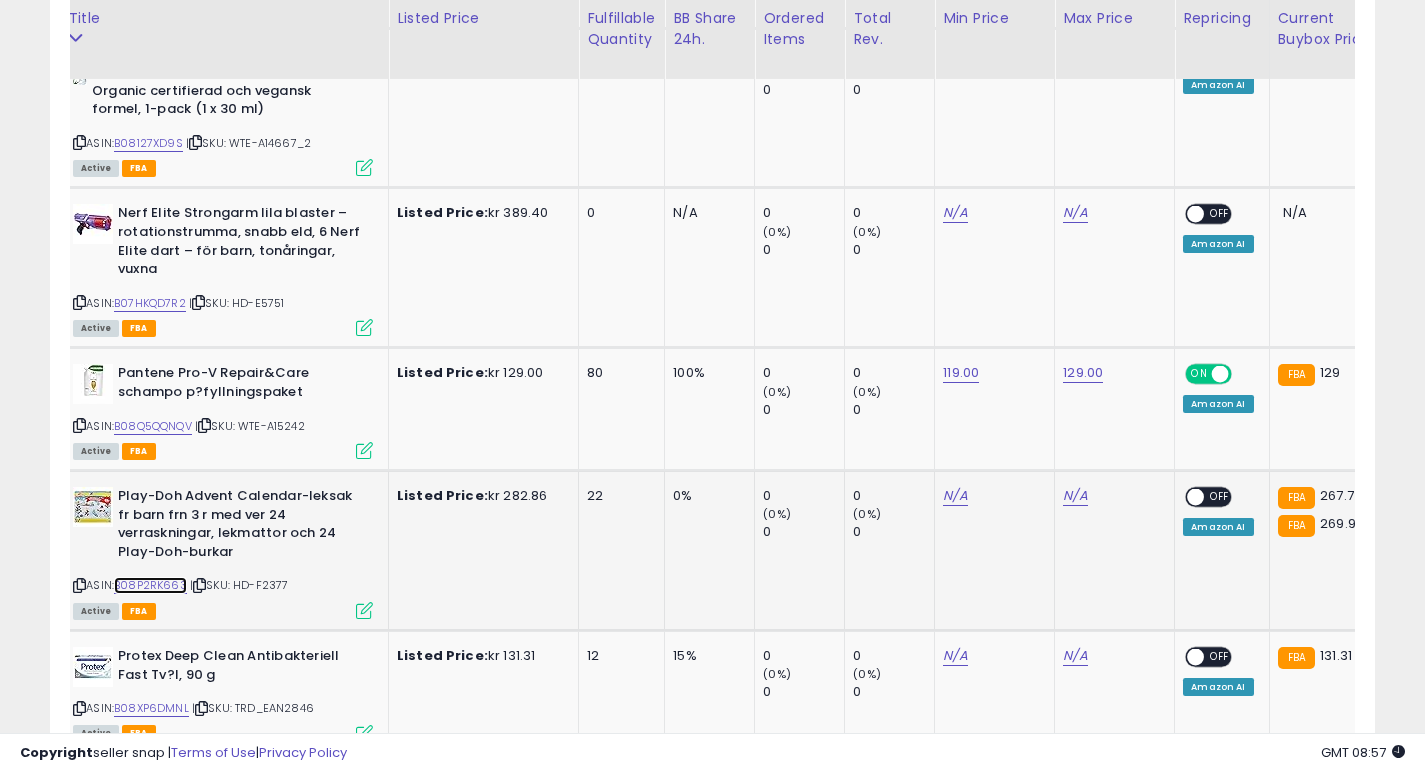 click on "B08P2RK663" at bounding box center (150, 585) 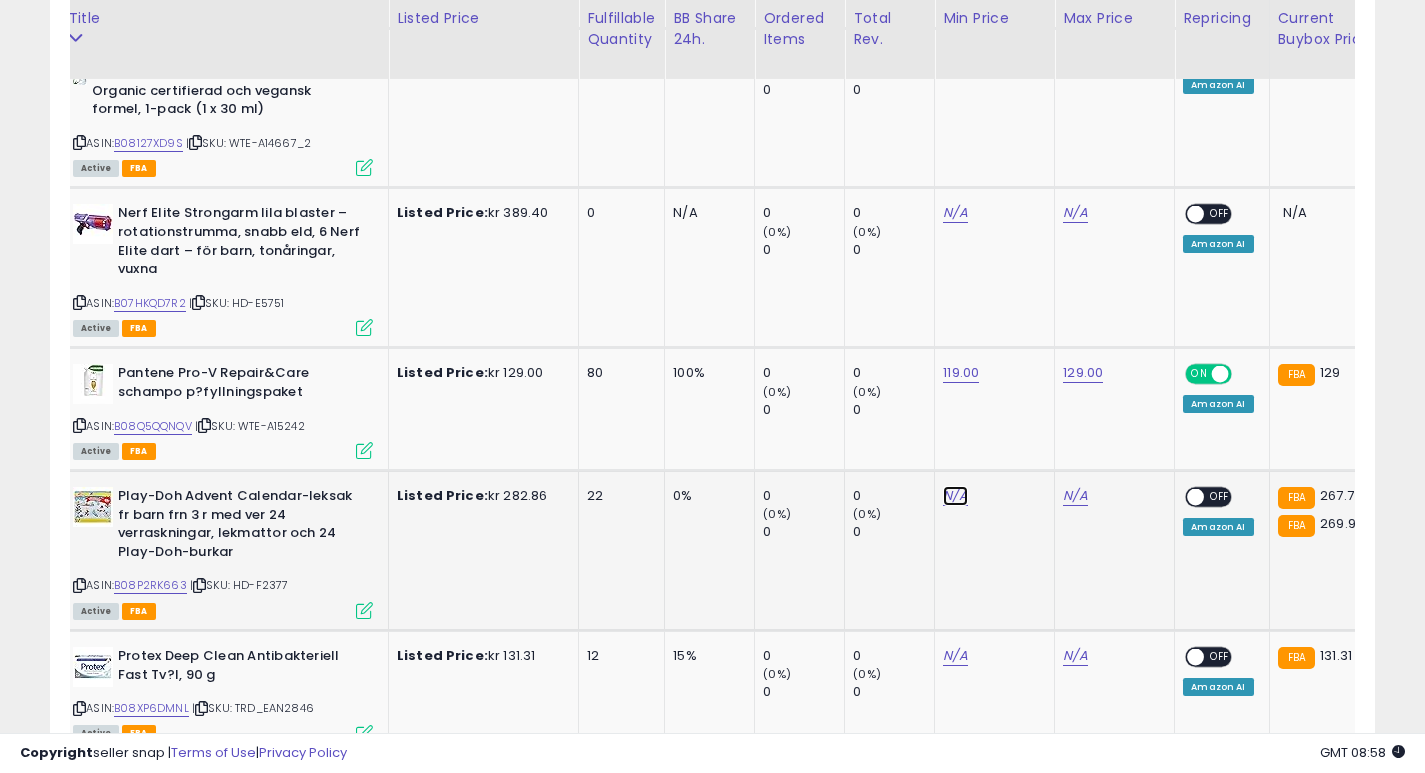 click on "N/A" at bounding box center [955, 213] 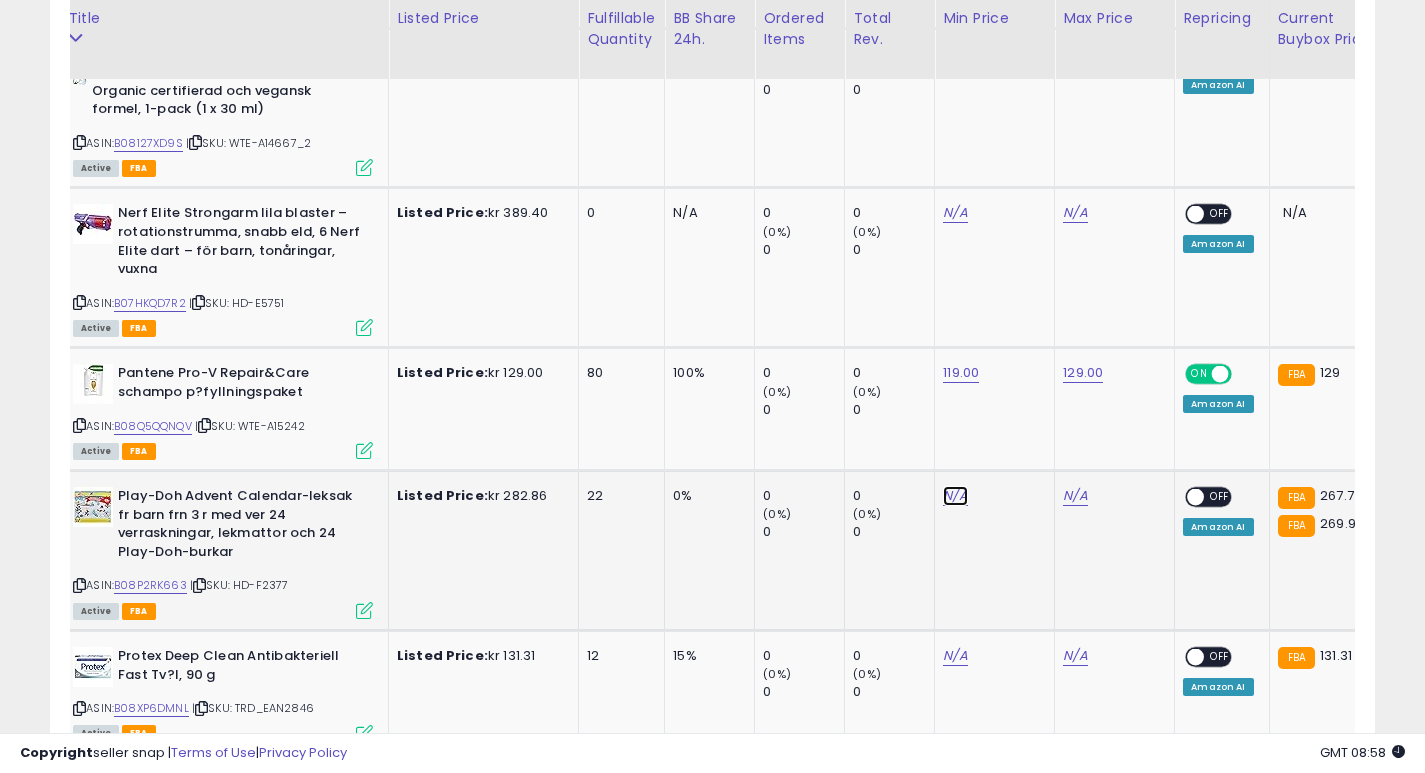 click on "N/A" at bounding box center (955, 213) 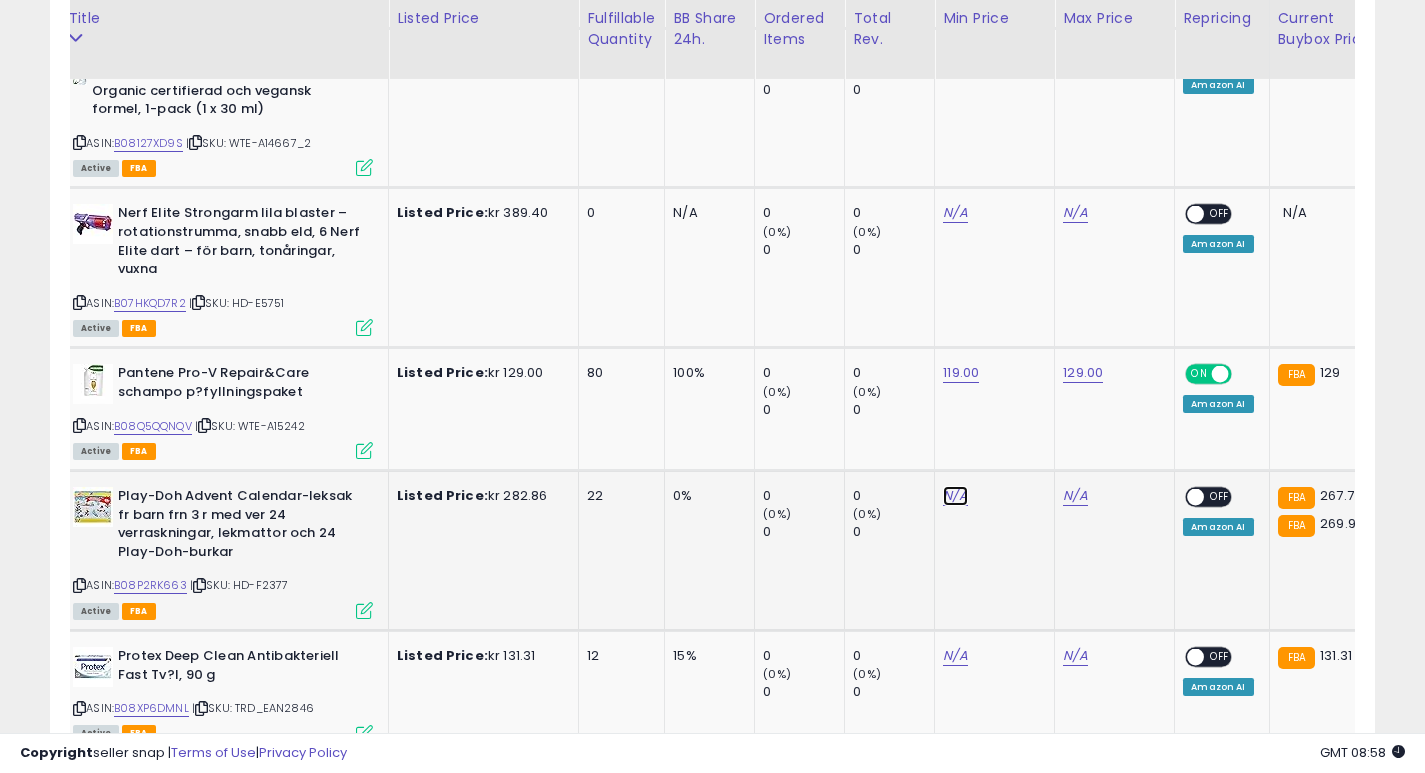 click on "N/A" at bounding box center (955, 213) 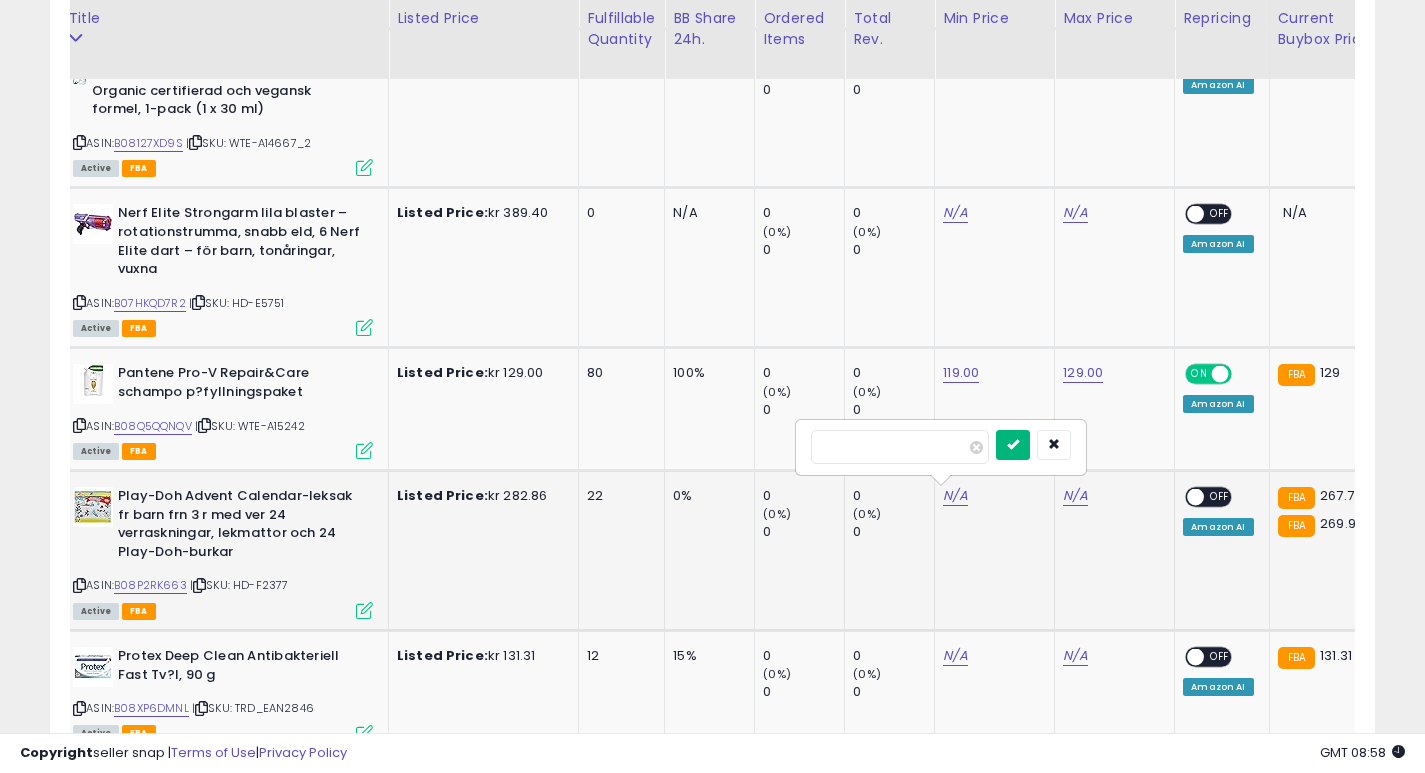 type on "***" 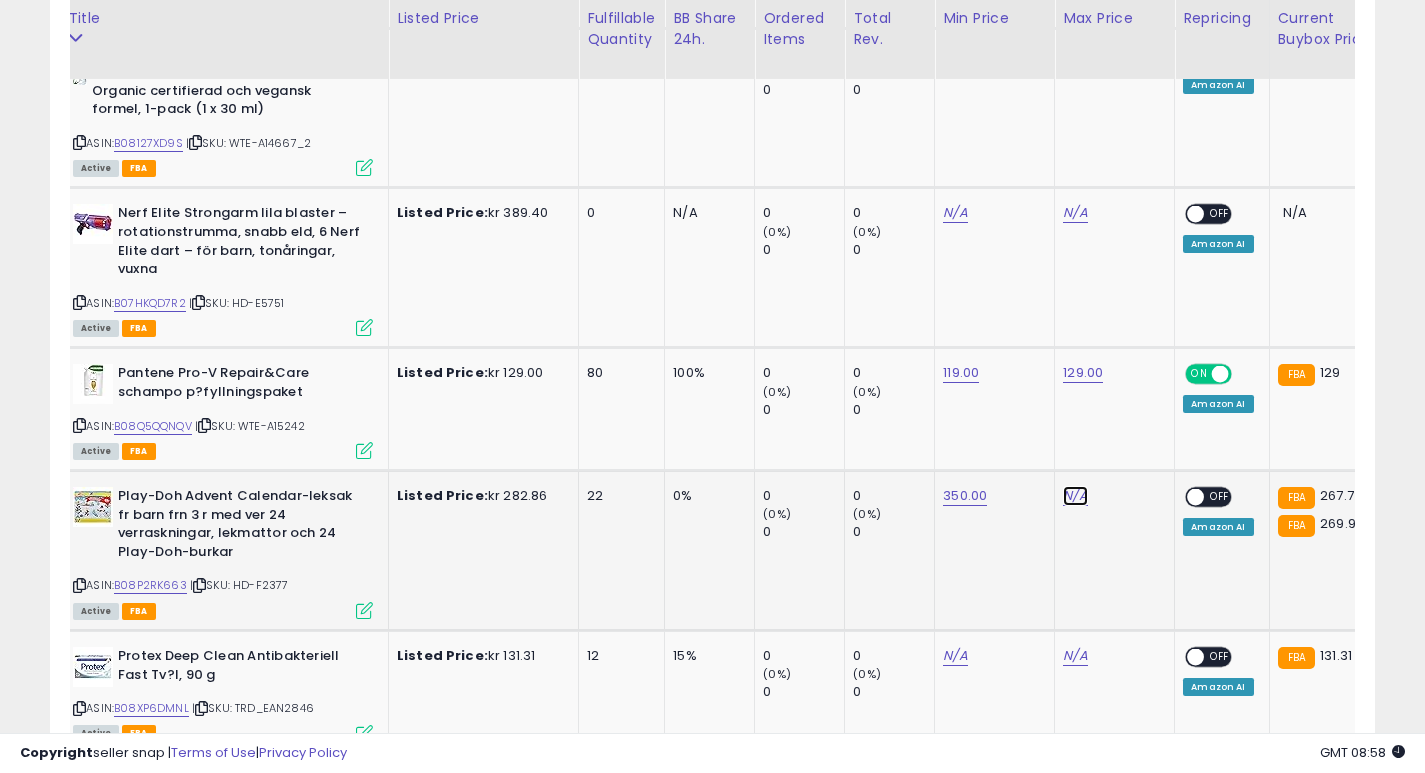 click on "N/A" at bounding box center [1075, 213] 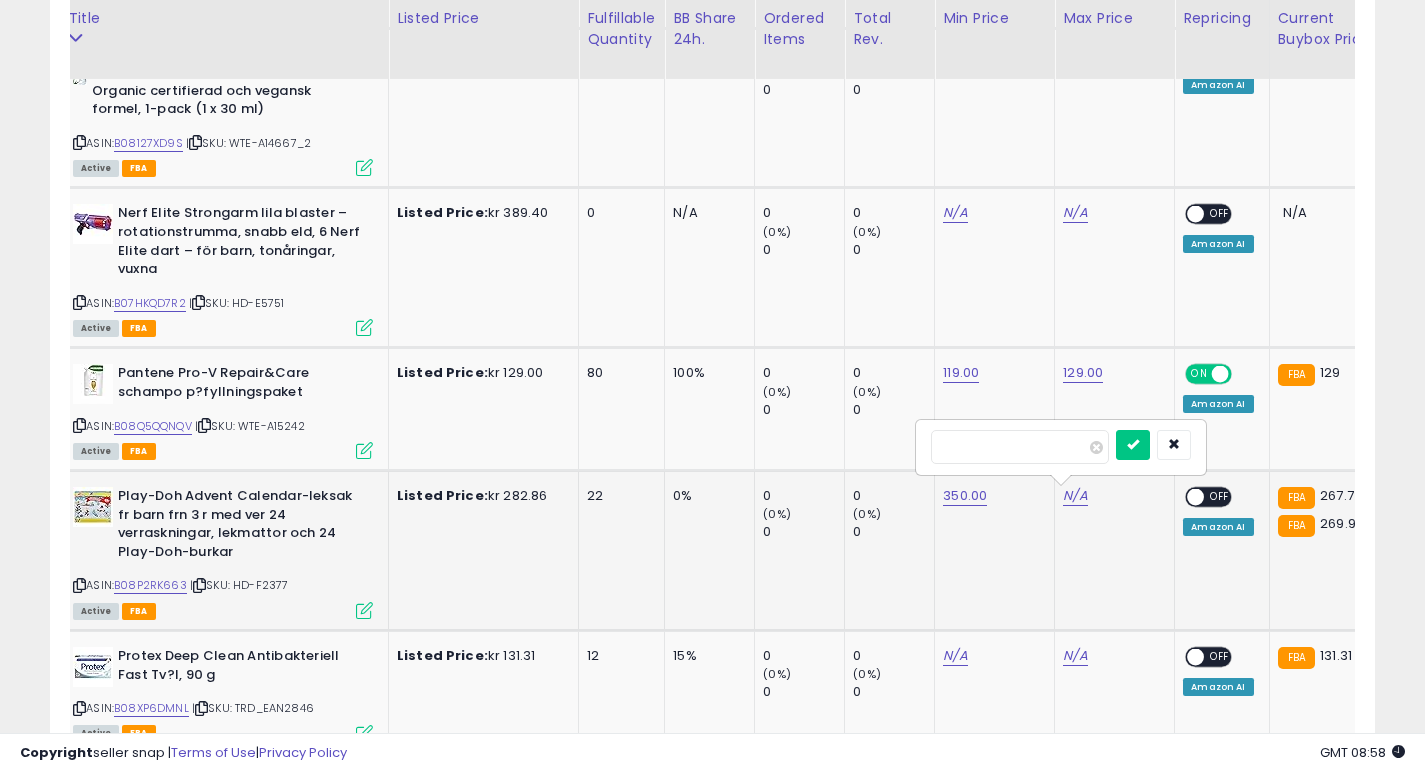 type on "***" 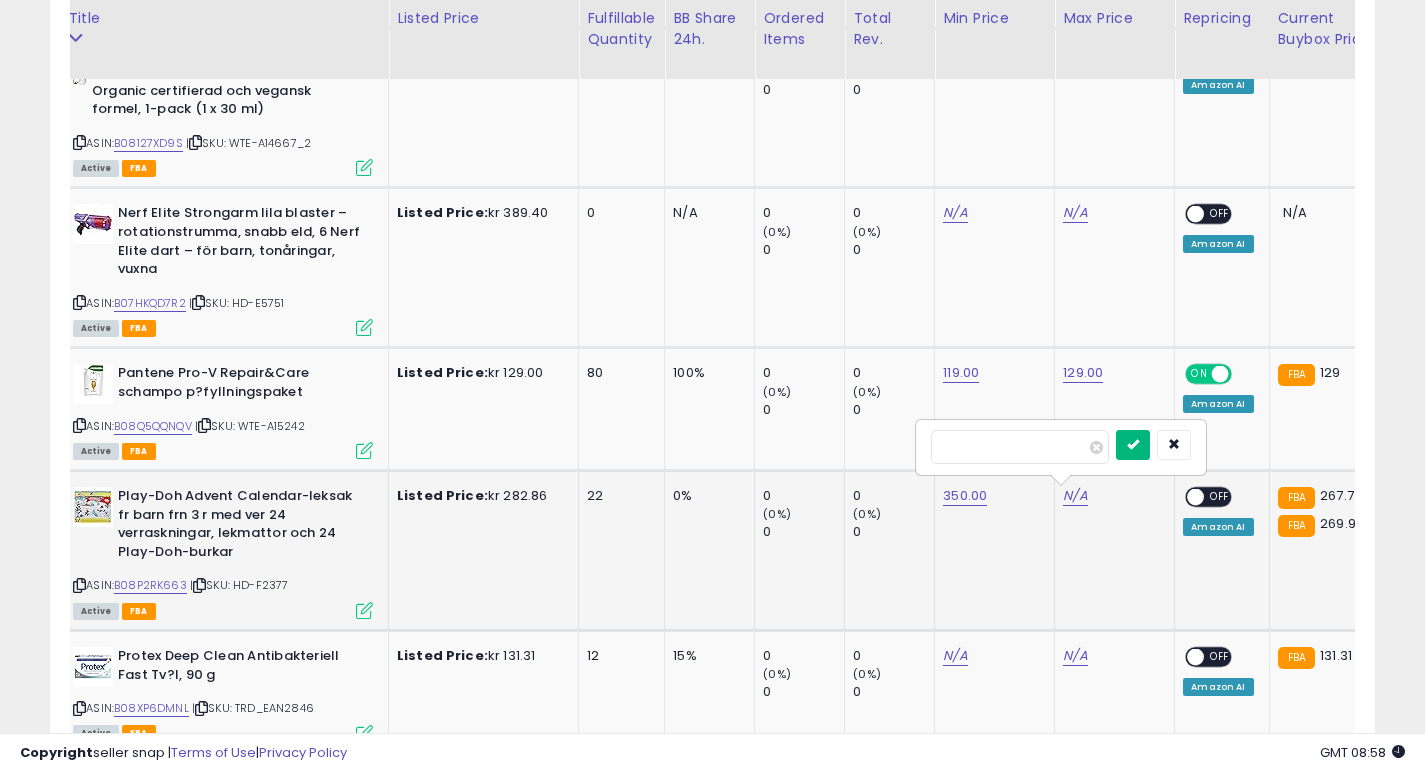 click at bounding box center (1133, 445) 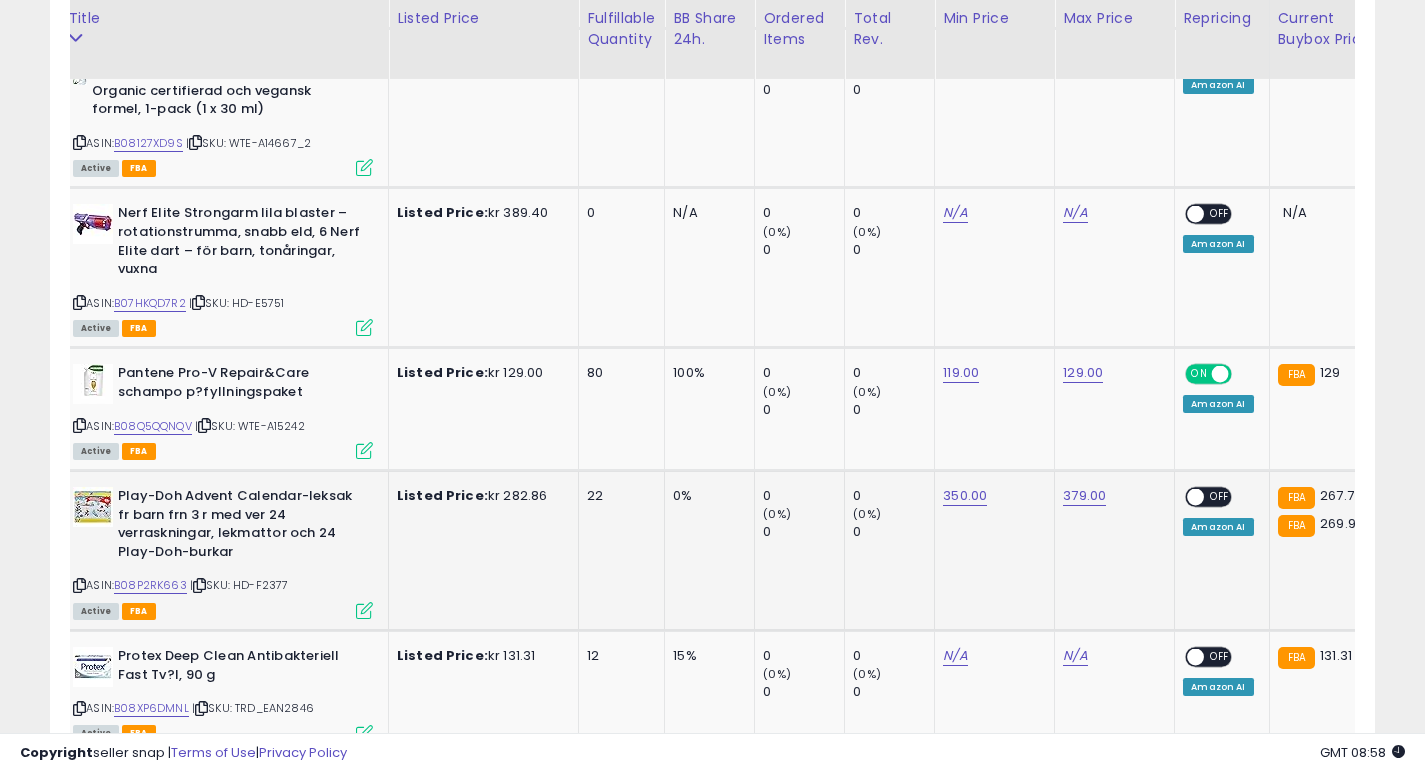 click at bounding box center [1196, 497] 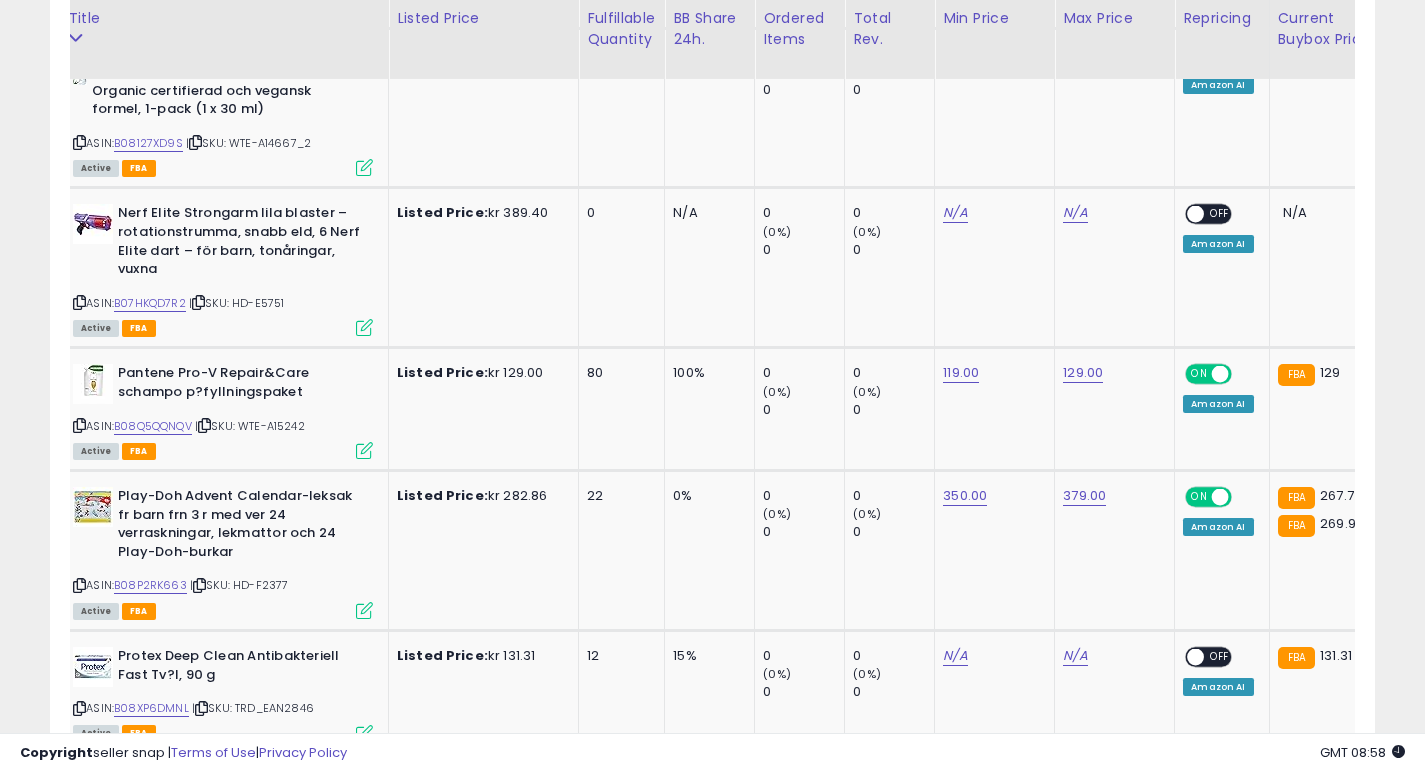 scroll, scrollTop: 2319, scrollLeft: 0, axis: vertical 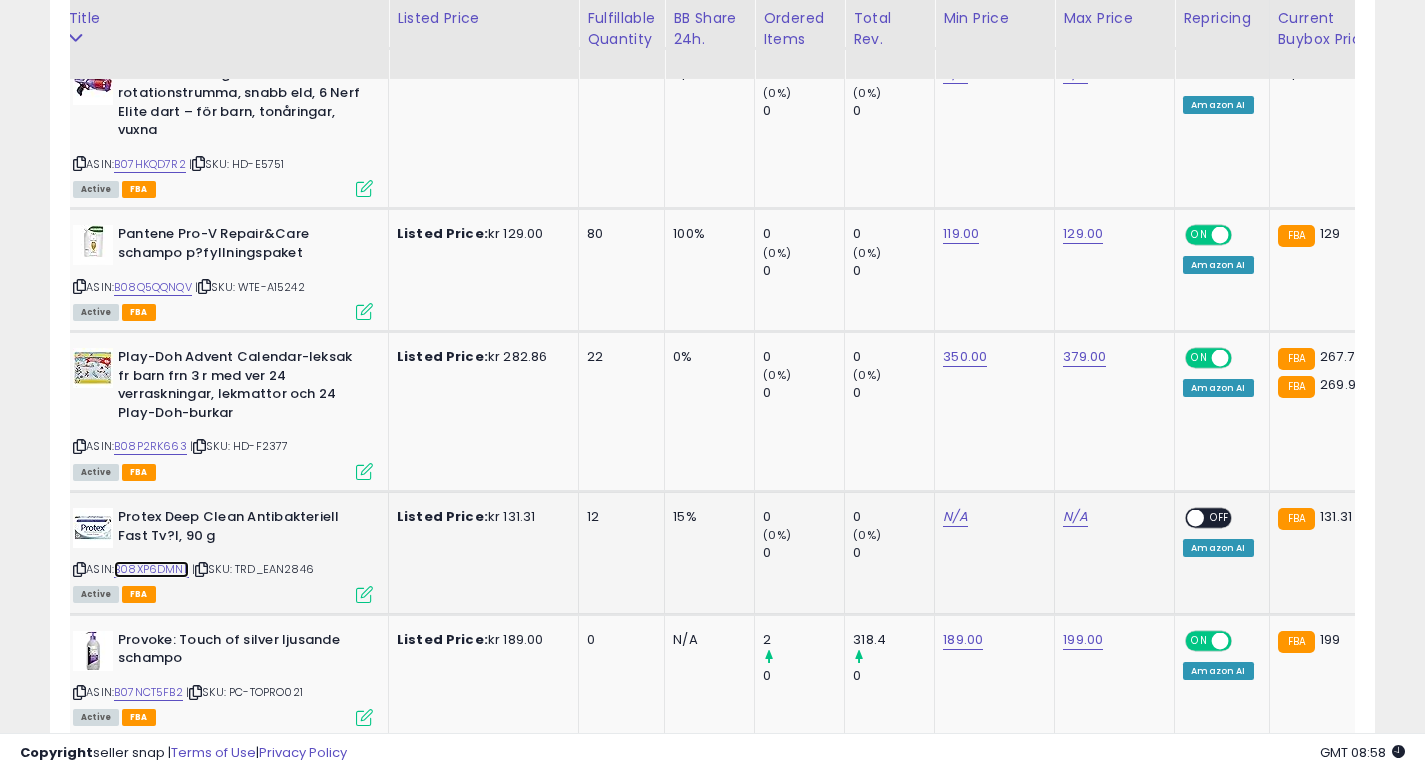 click on "B08XP6DMNL" at bounding box center [151, 569] 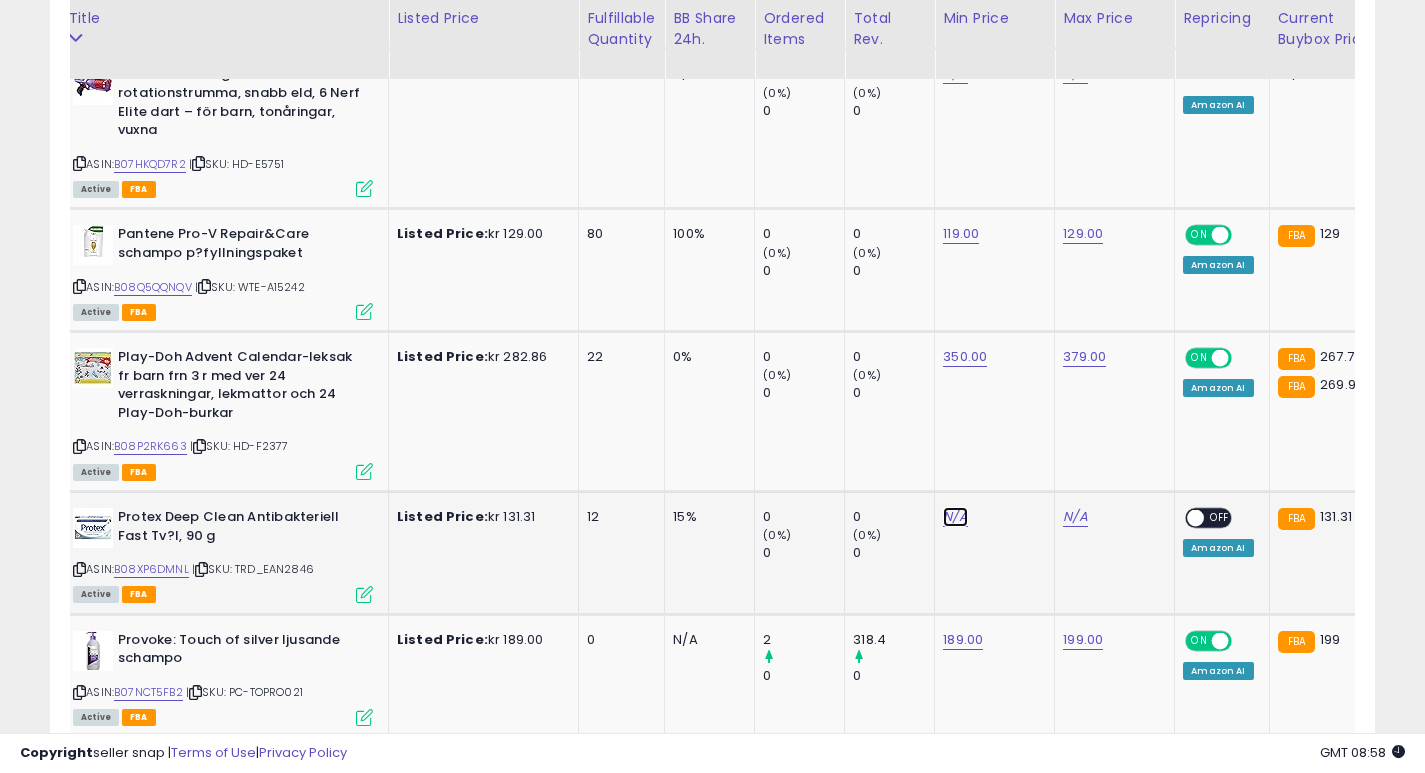 click on "N/A" at bounding box center (955, 74) 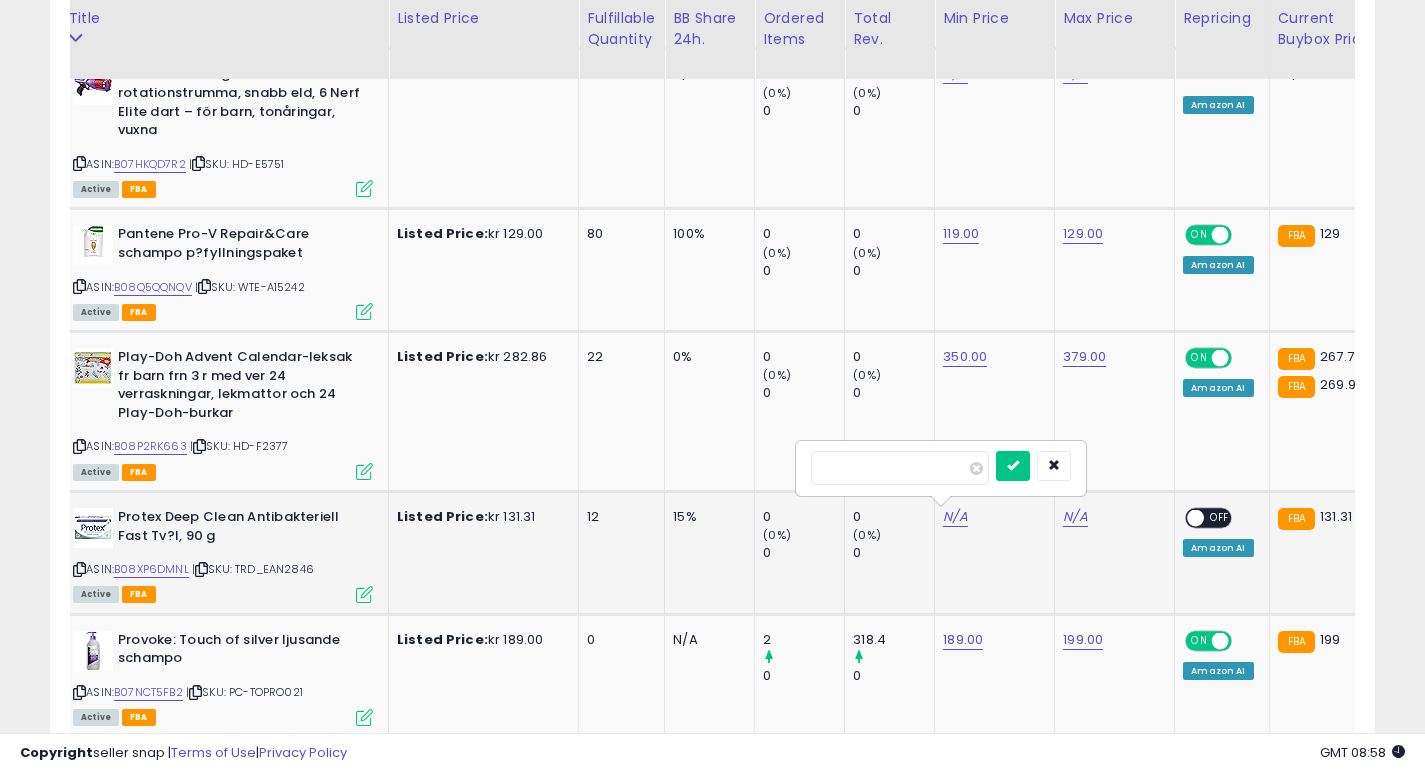 type on "**" 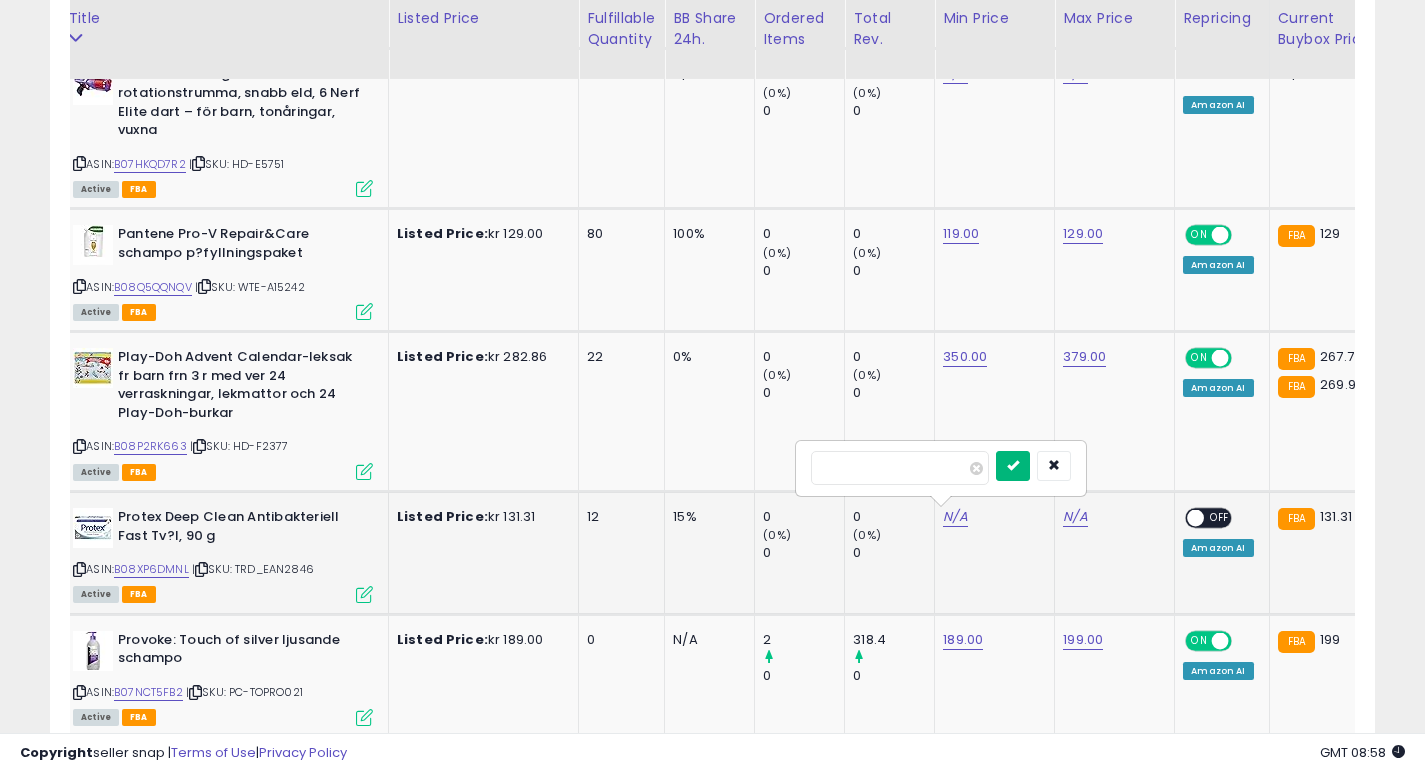 click at bounding box center [1013, 466] 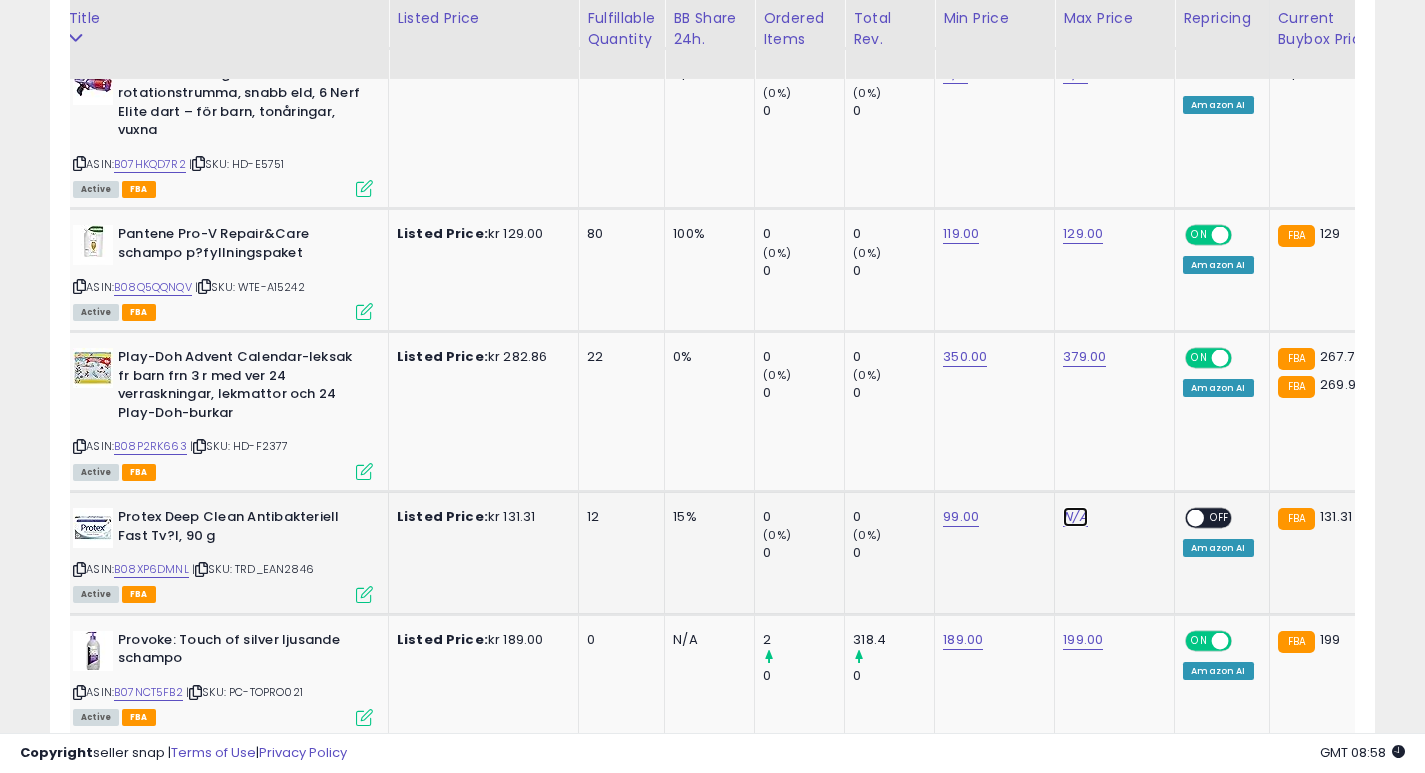 click on "N/A" at bounding box center (1075, 74) 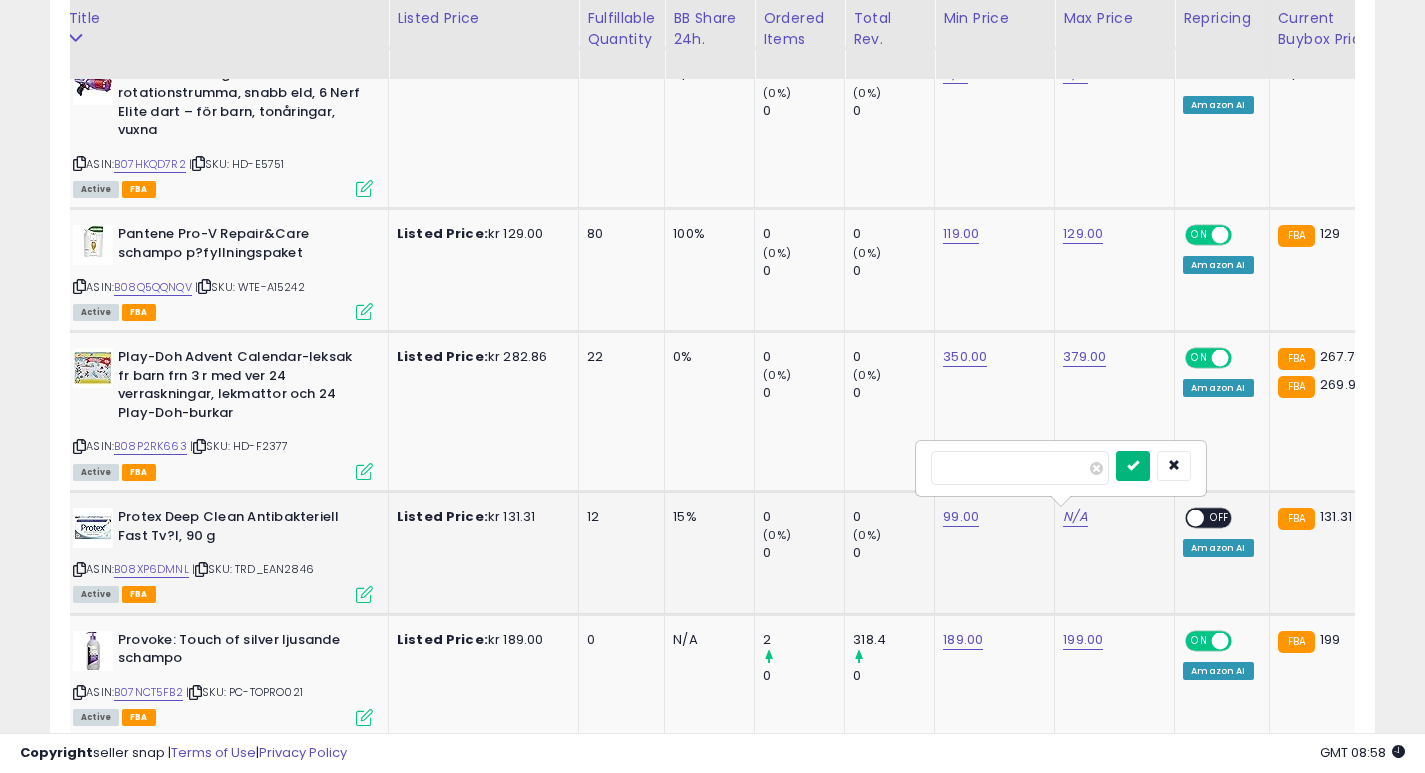 type on "***" 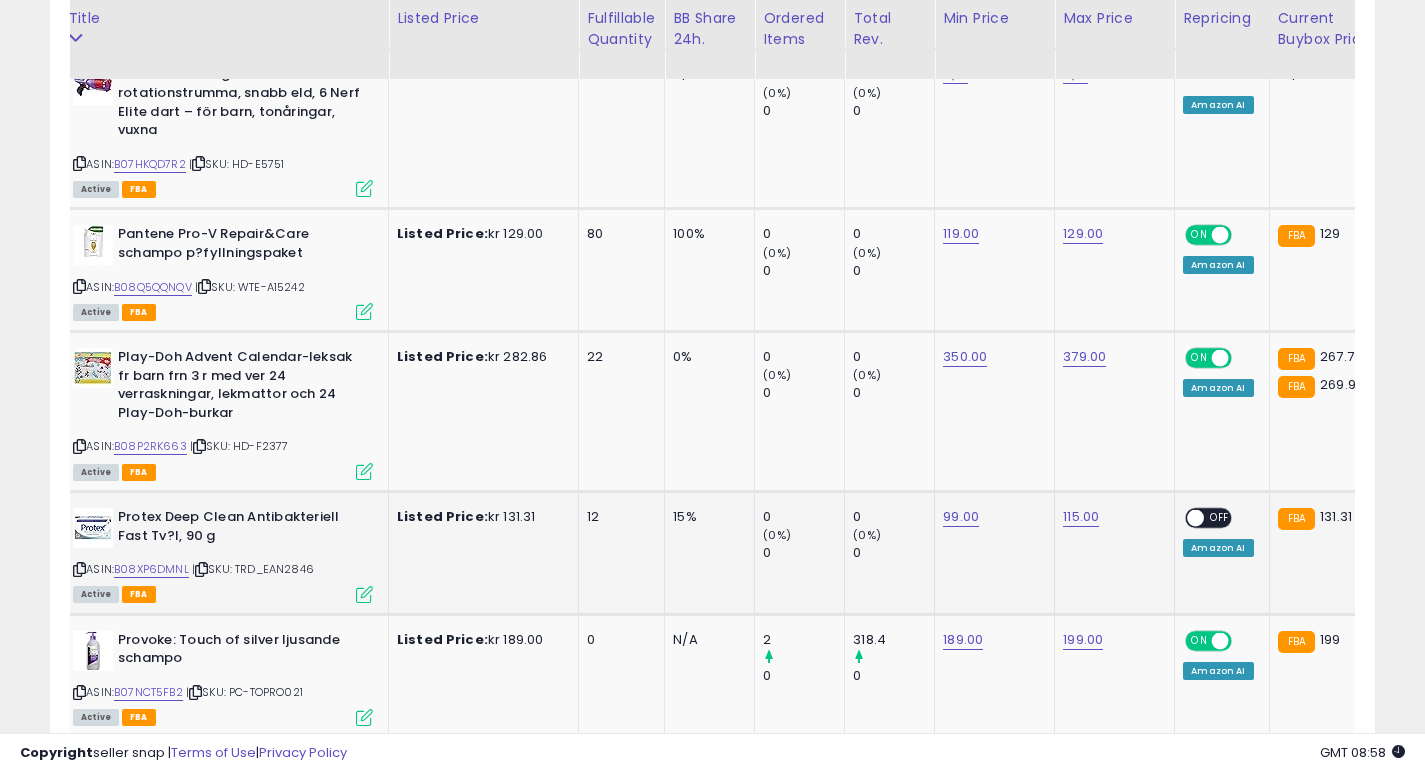 click at bounding box center (1196, 518) 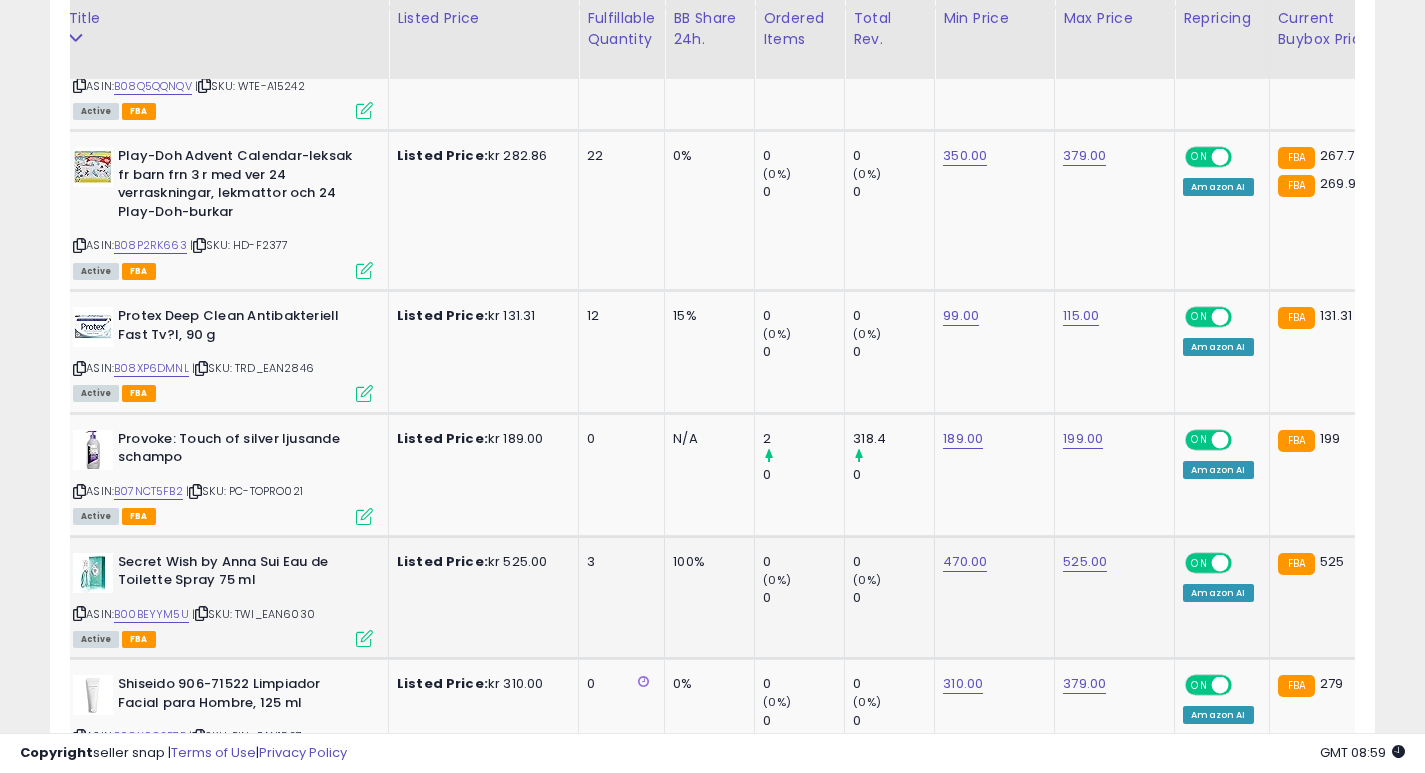 click on "525.00" at bounding box center (1111, 562) 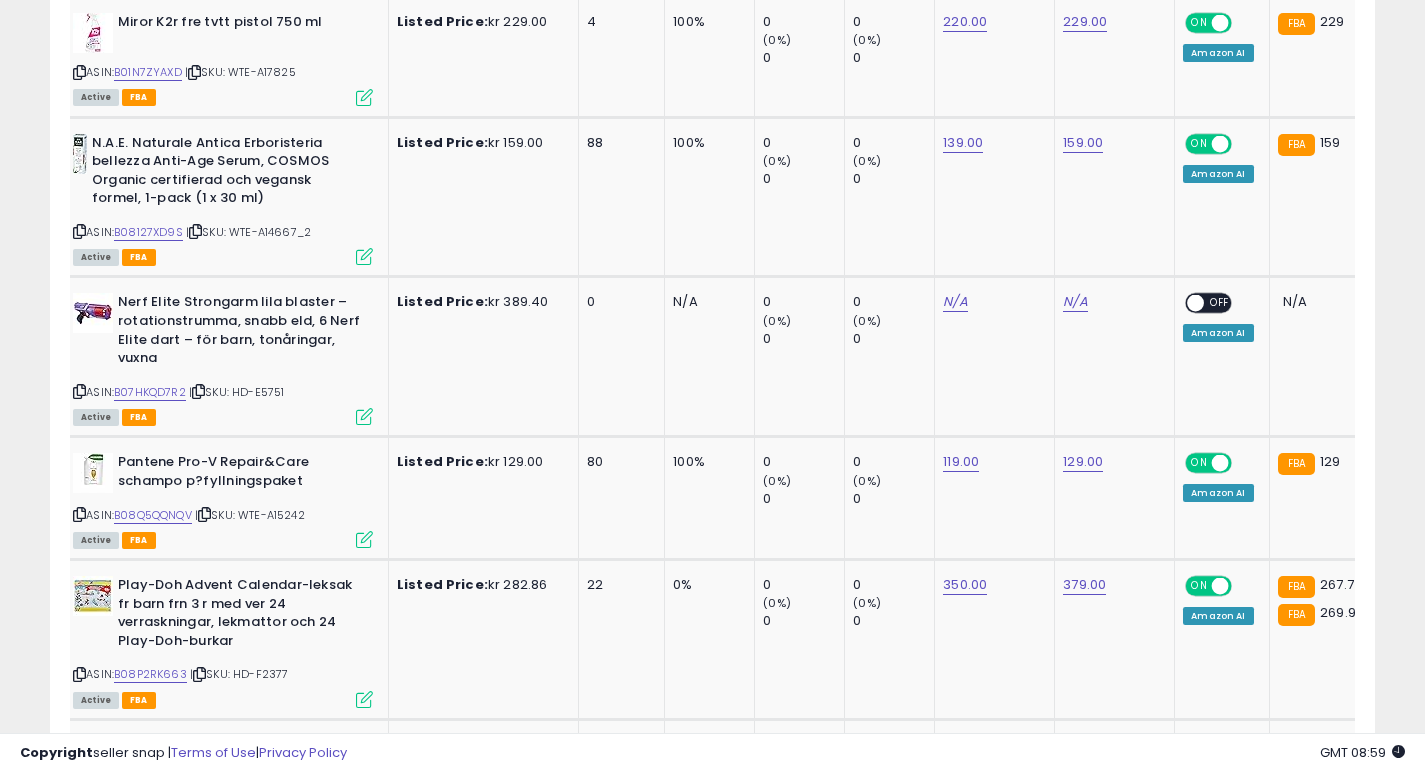 scroll, scrollTop: 0, scrollLeft: 0, axis: both 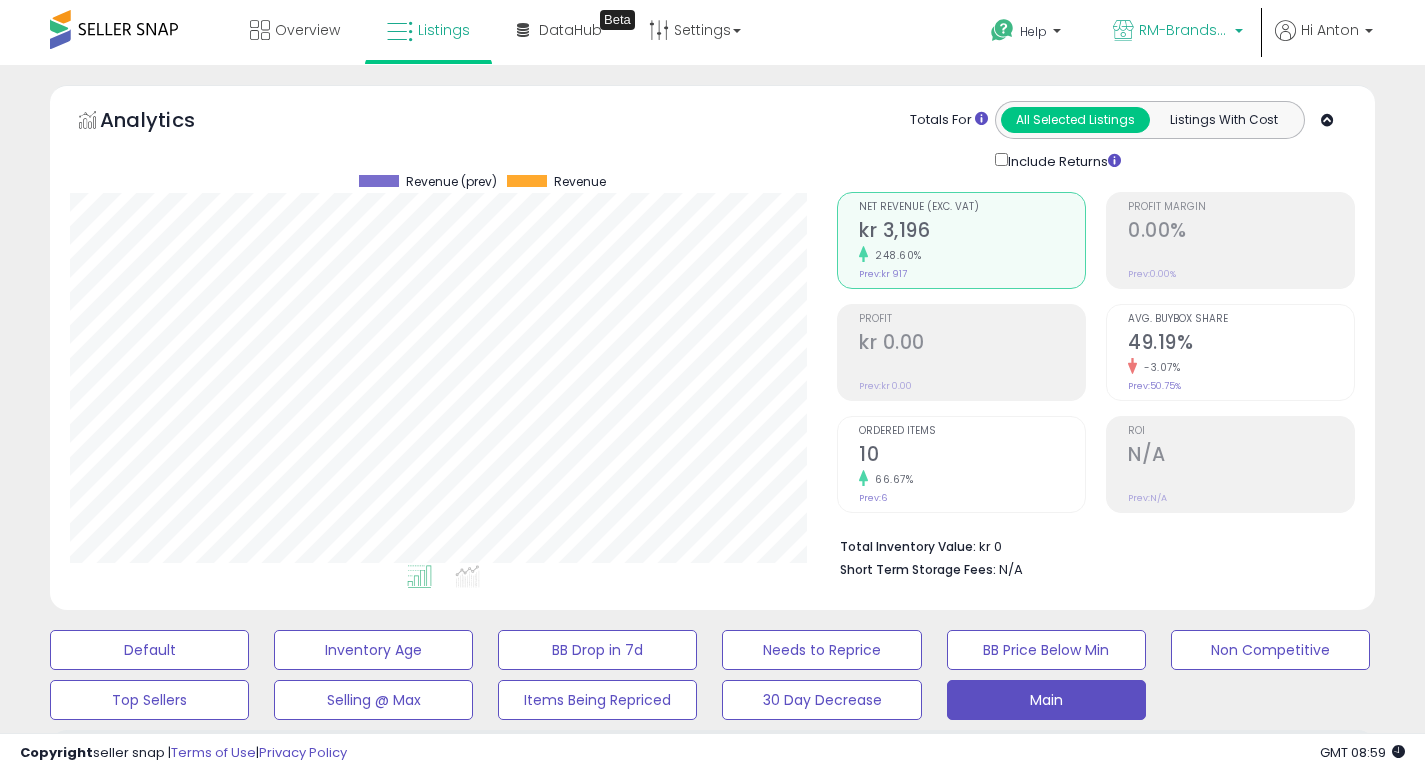 click on "RM-Brands (SE)" at bounding box center [1184, 30] 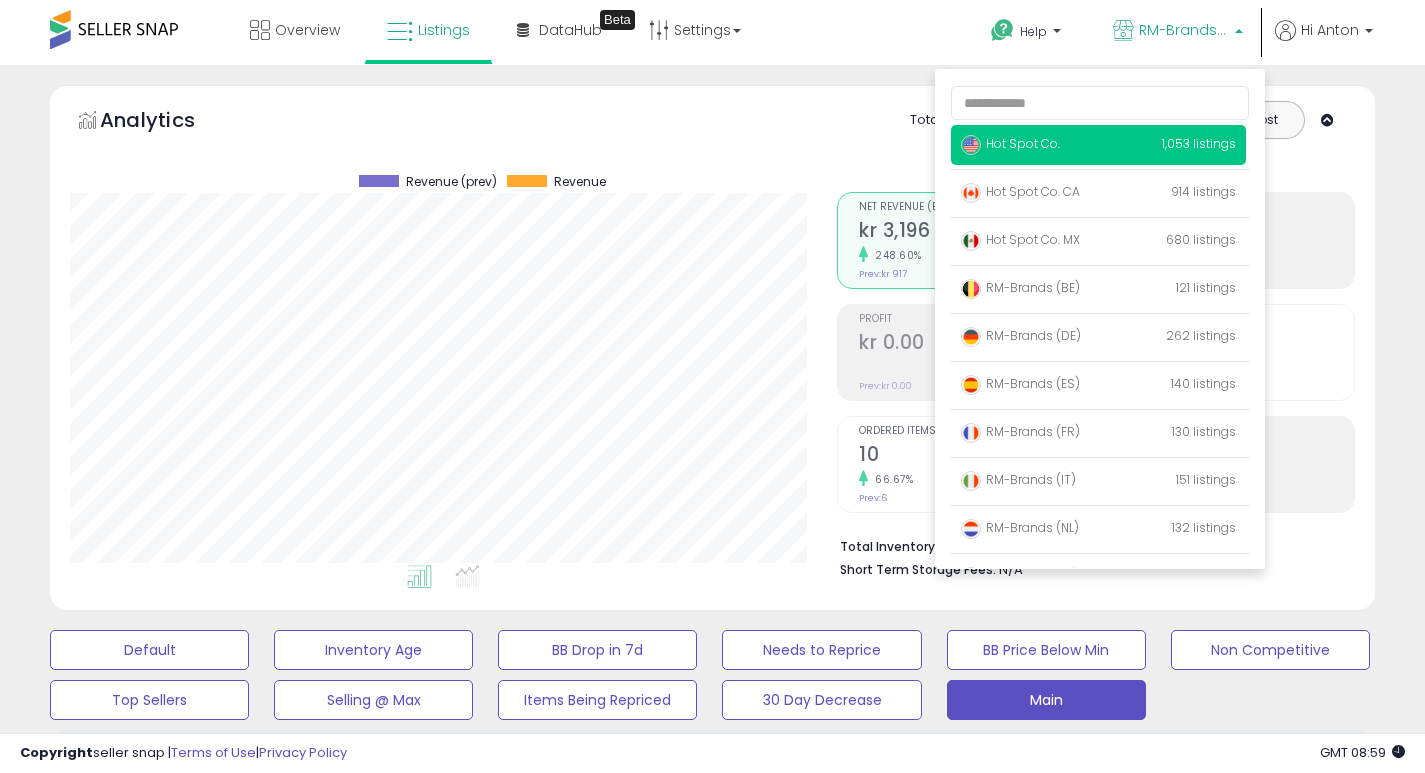 click on "Hot Spot Co." at bounding box center [1010, 143] 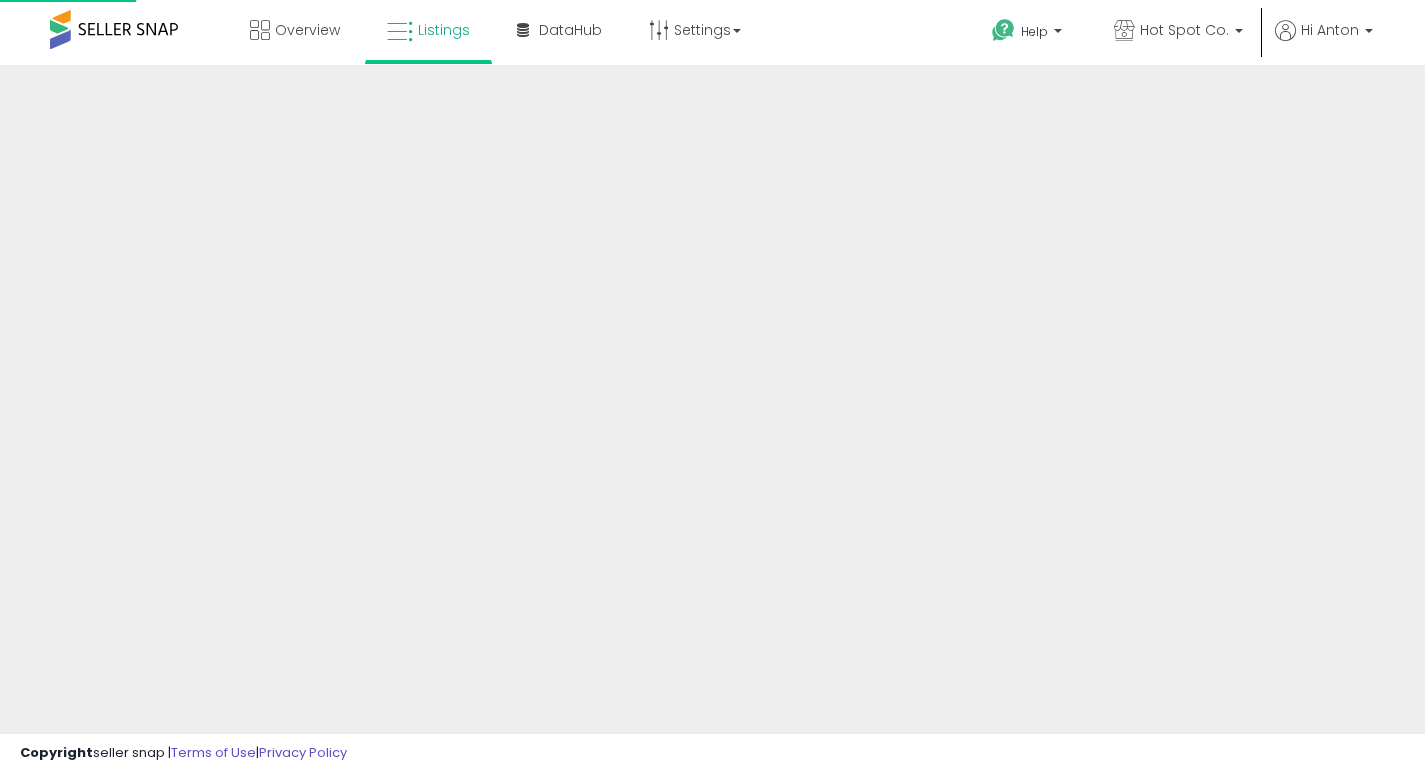 scroll, scrollTop: 0, scrollLeft: 0, axis: both 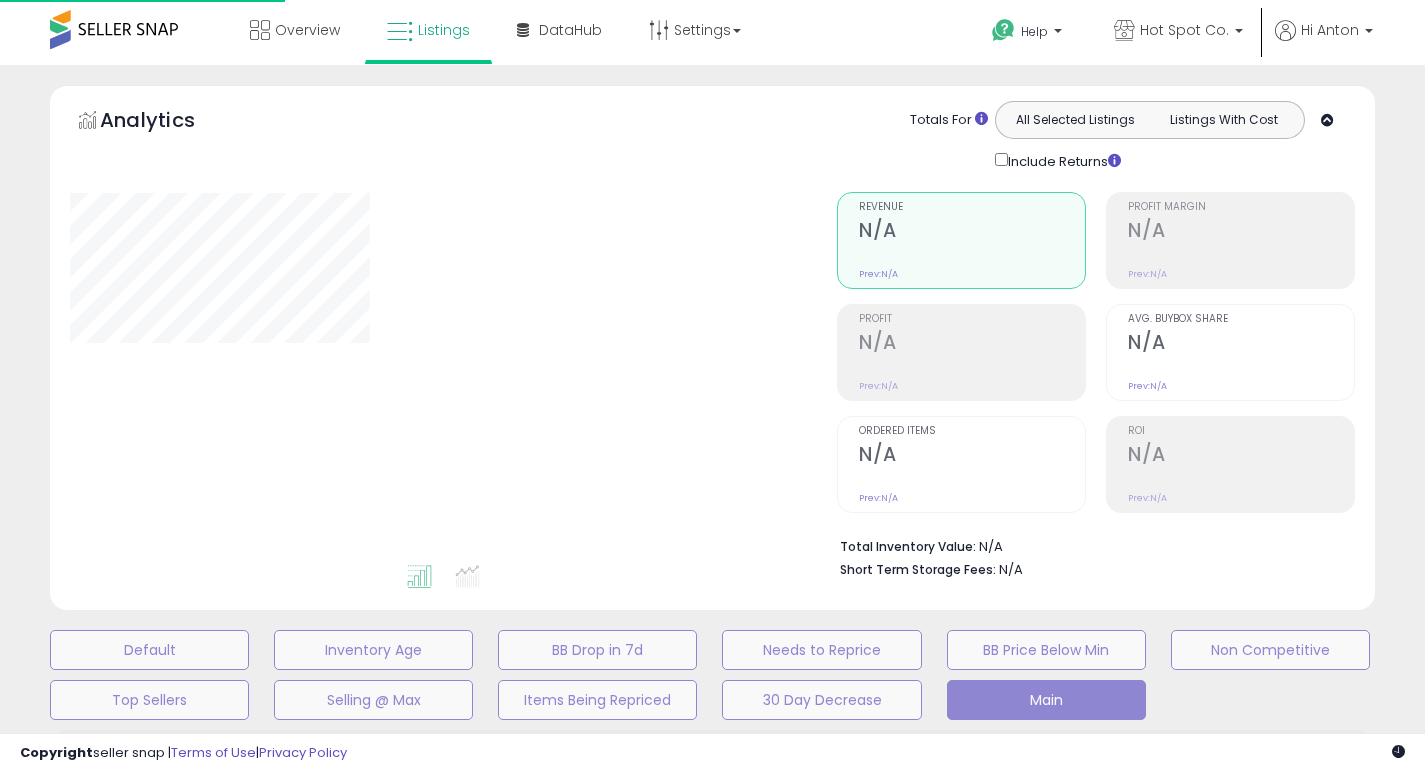 select on "**" 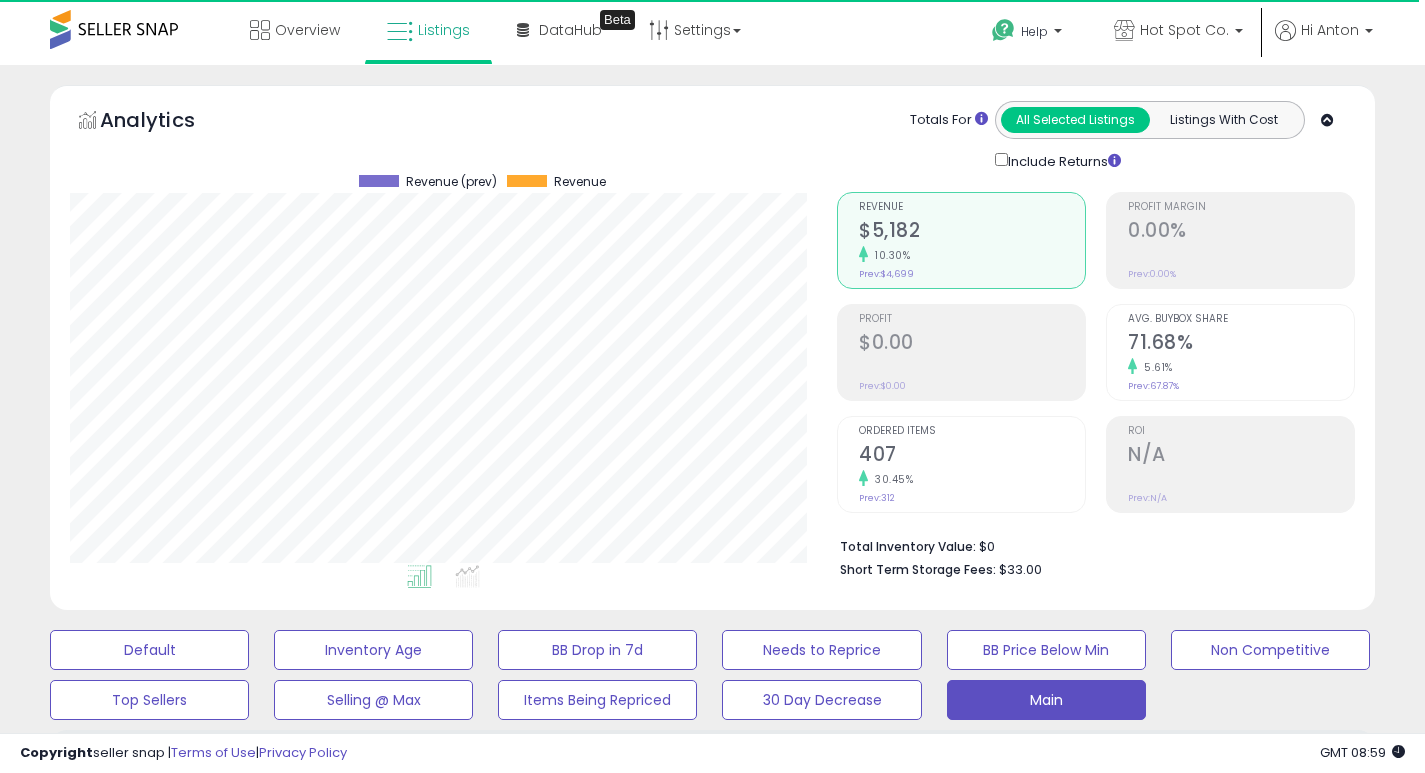 scroll, scrollTop: 999590, scrollLeft: 999233, axis: both 